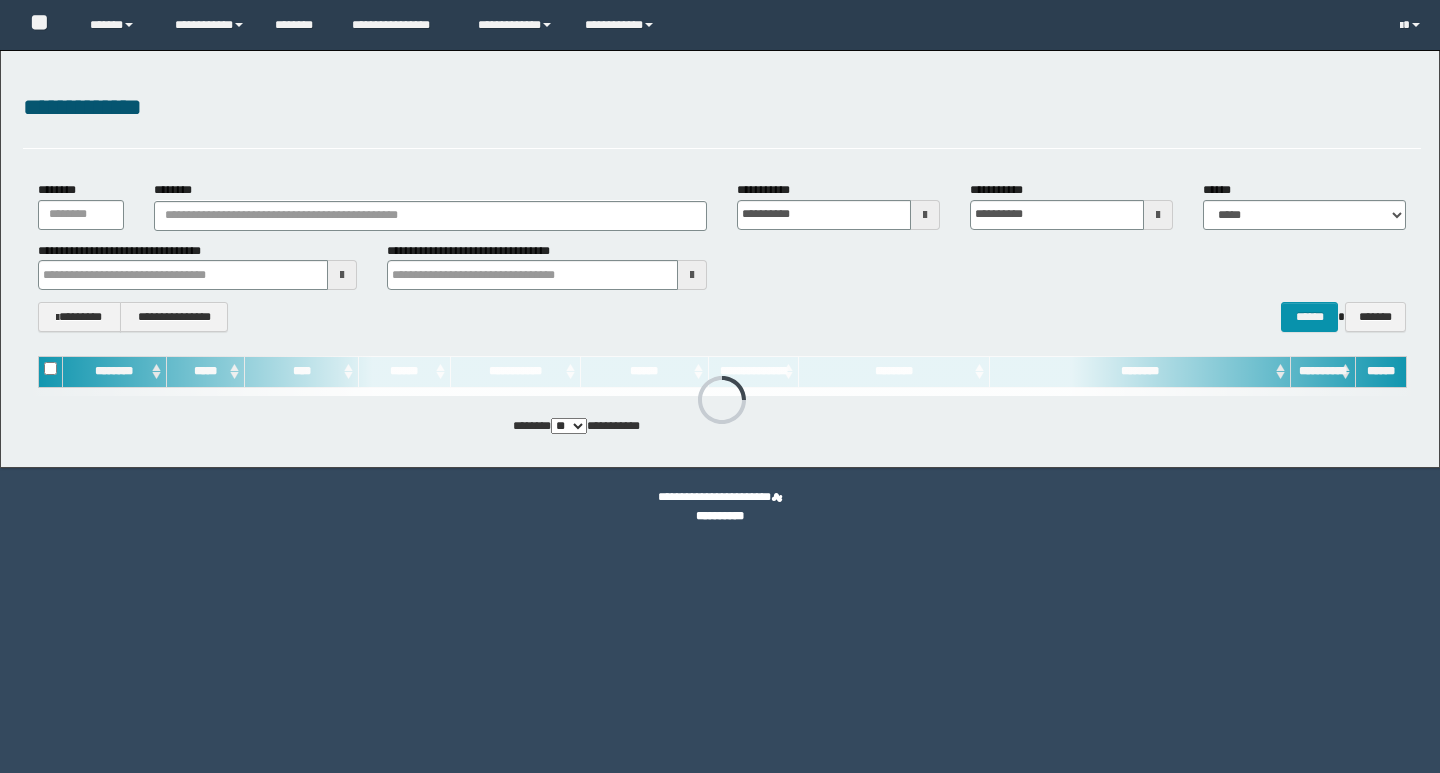 scroll, scrollTop: 0, scrollLeft: 0, axis: both 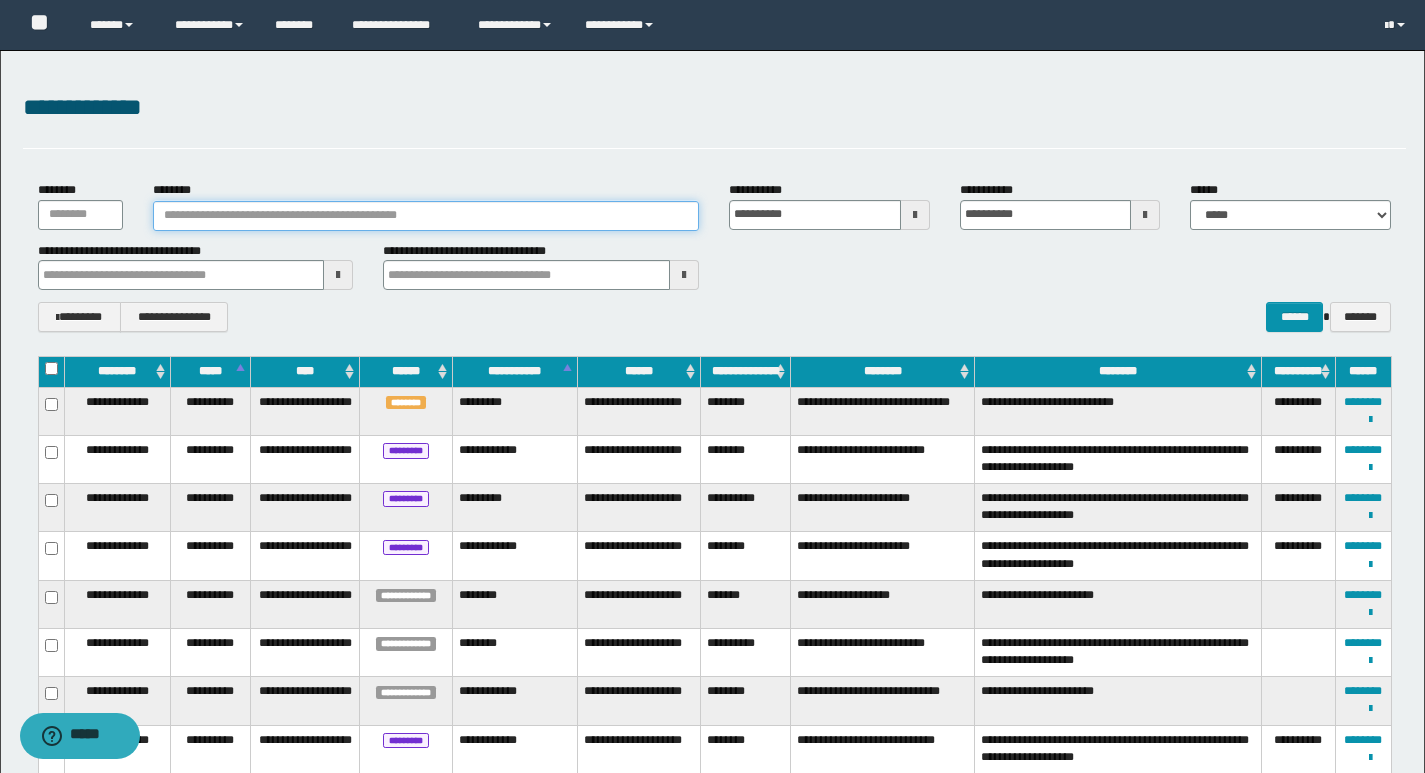 click on "********" at bounding box center (426, 216) 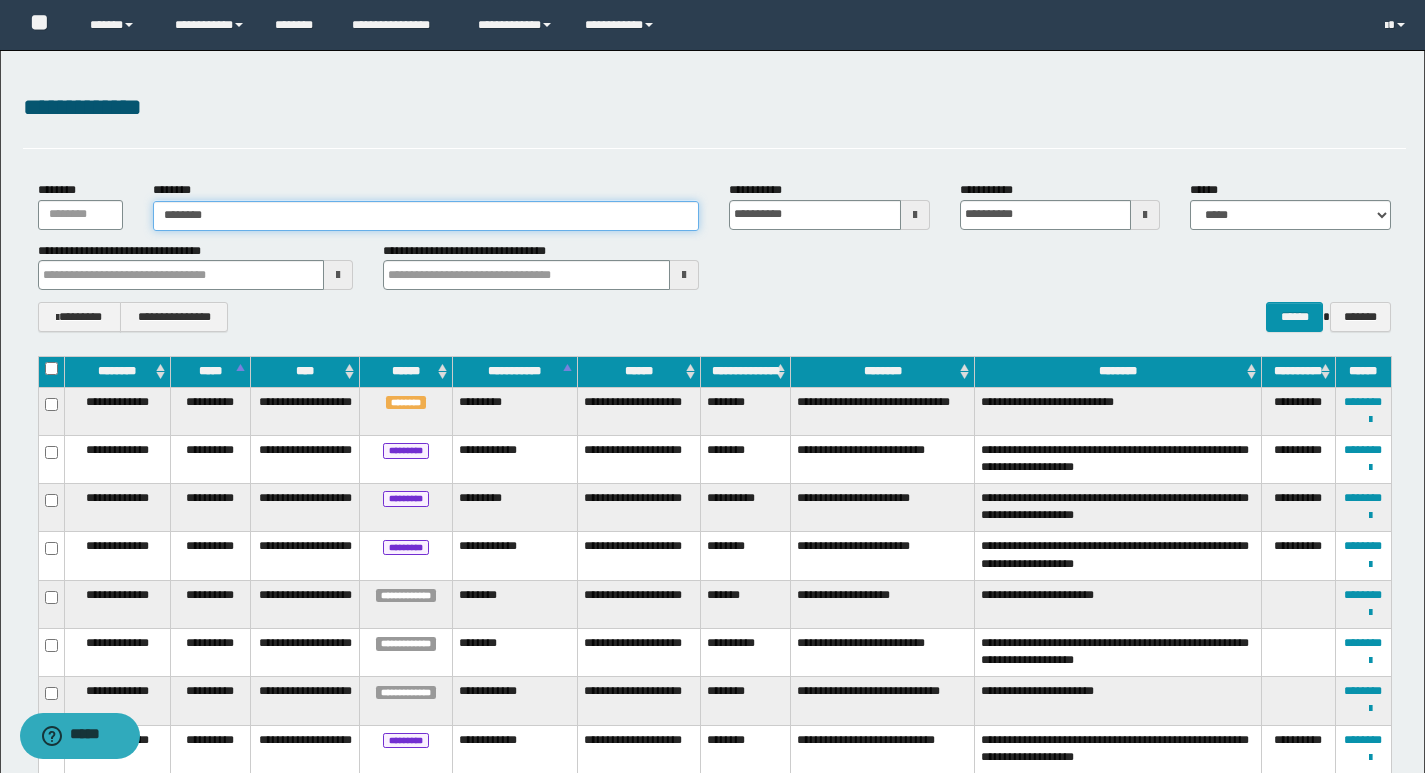 type on "********" 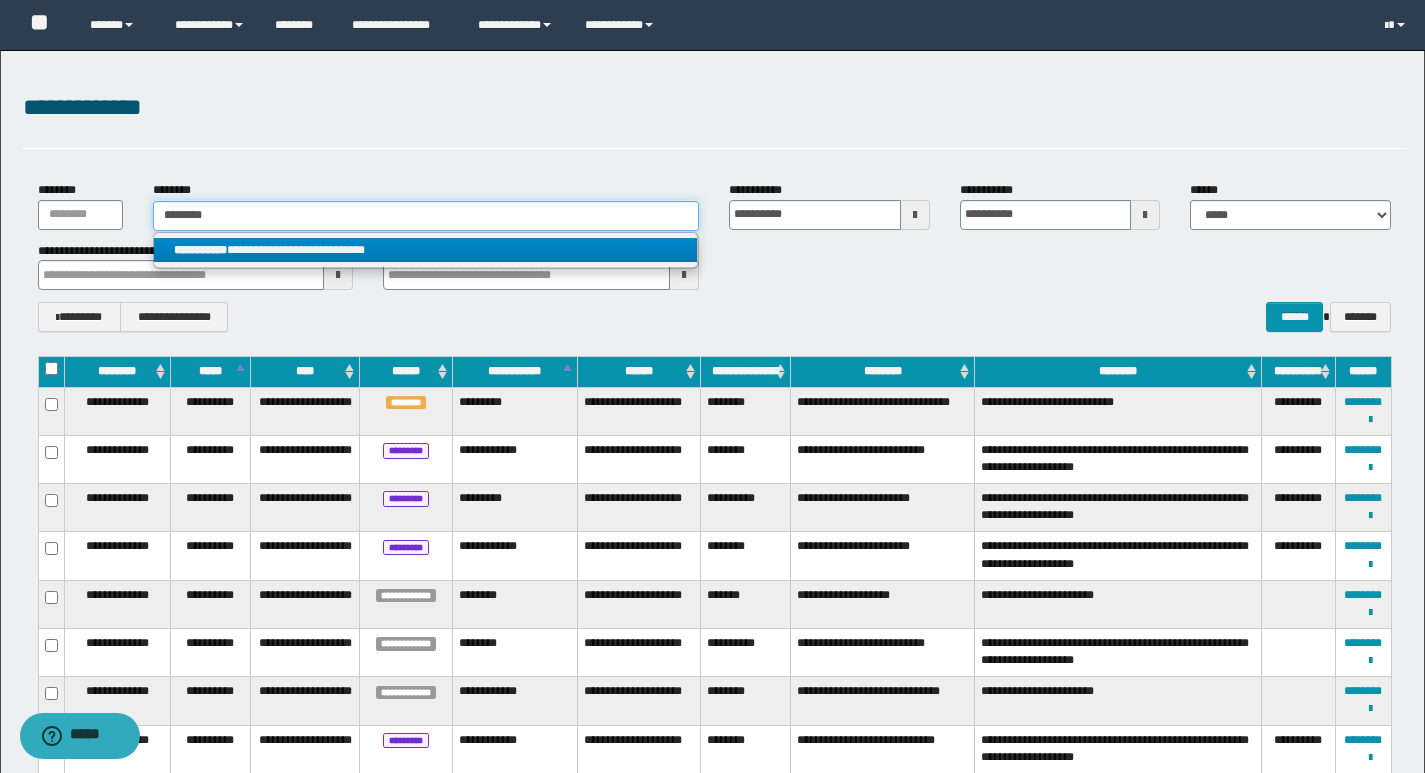 type on "********" 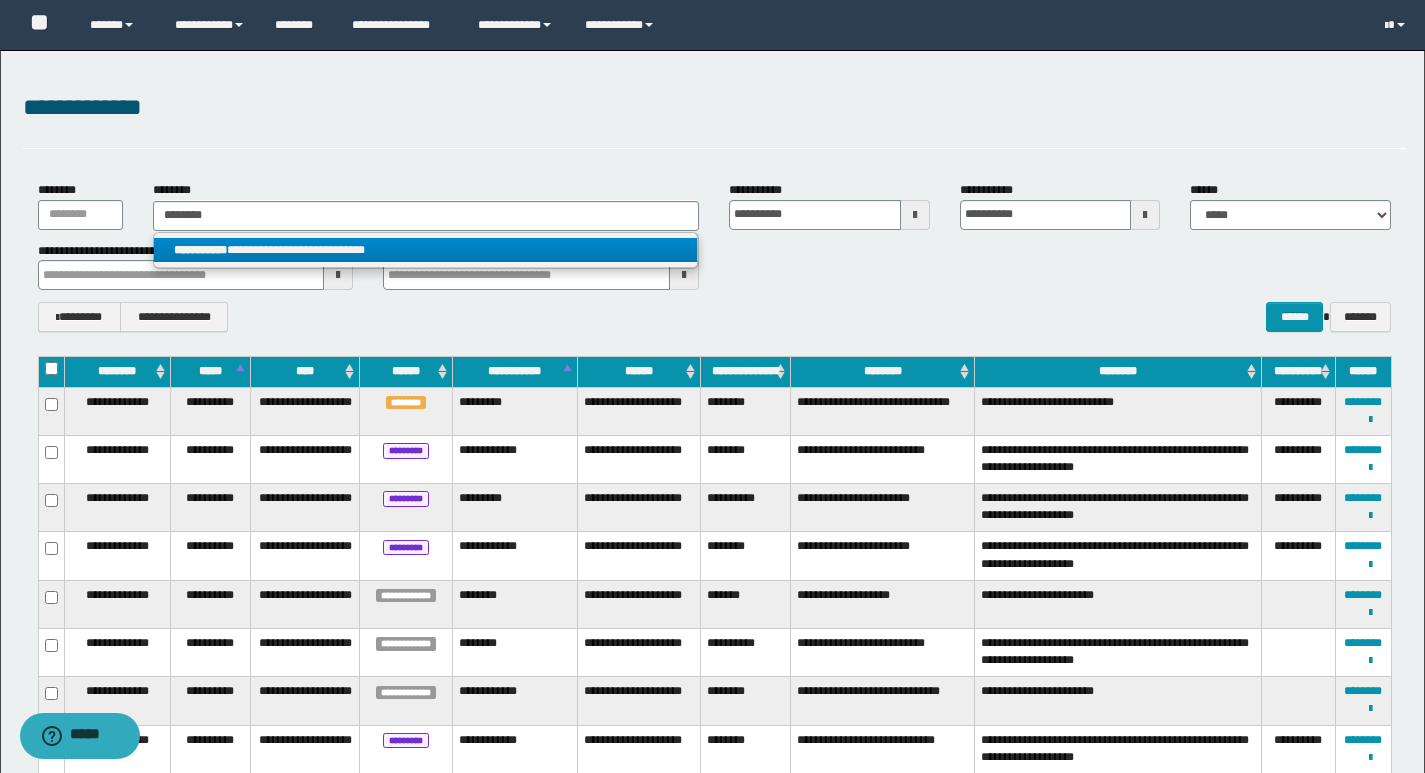 click on "**********" at bounding box center [425, 250] 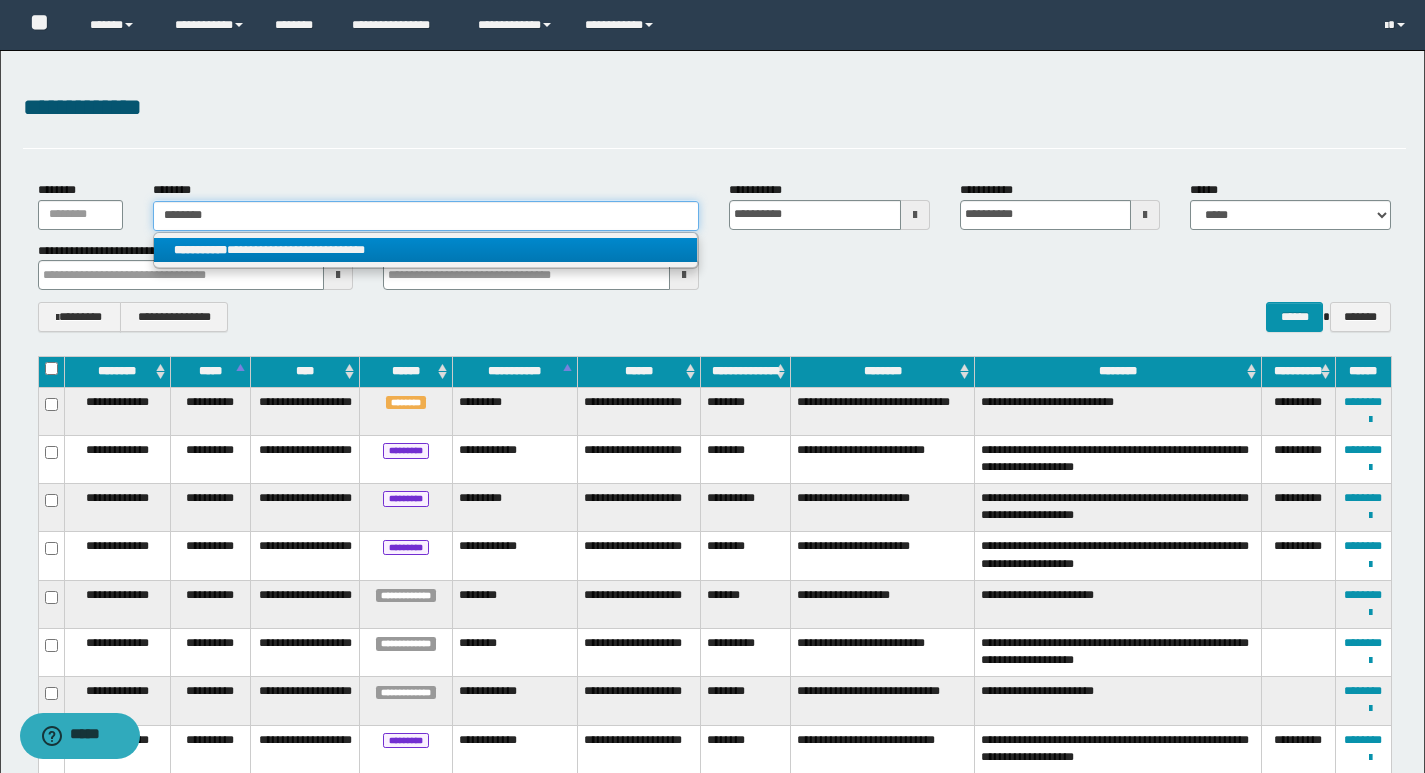 type 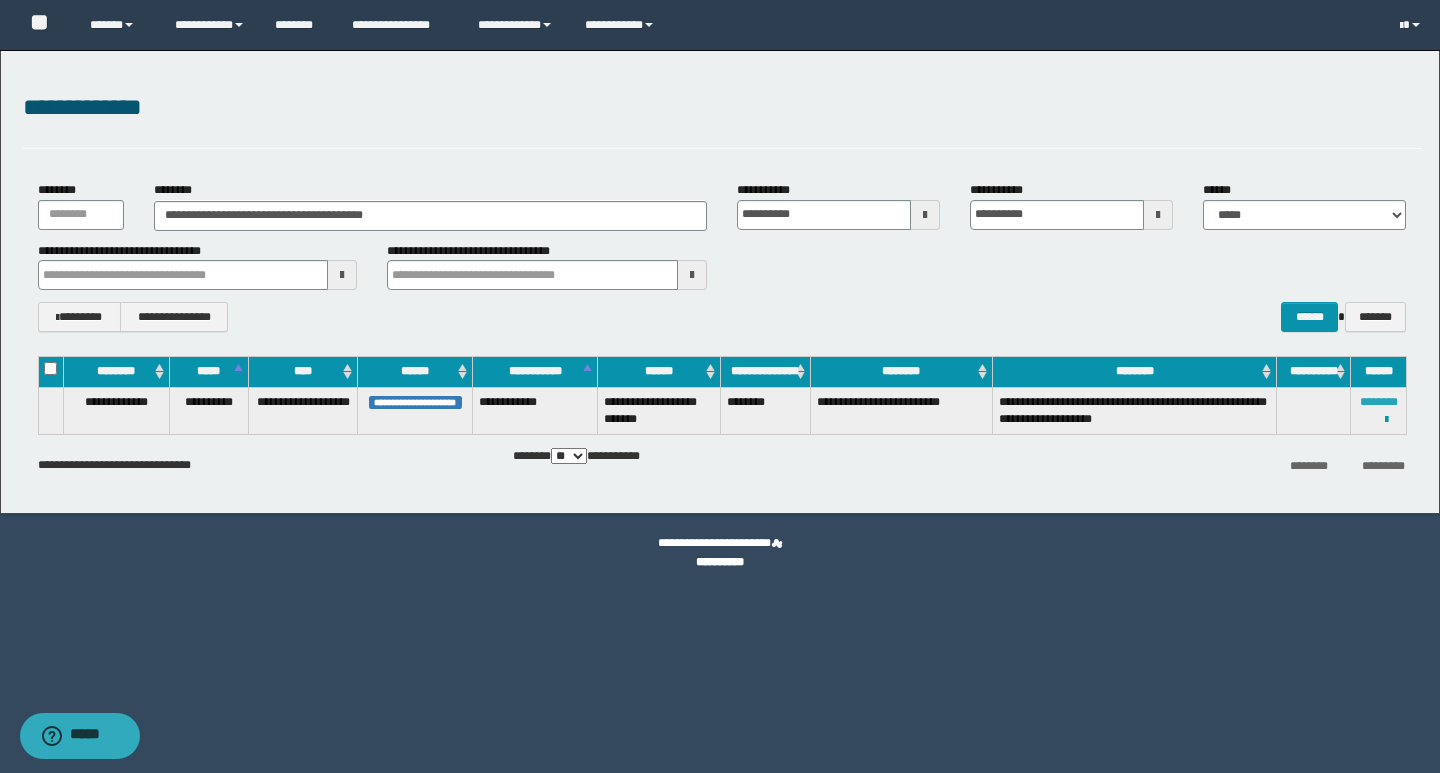 click on "********" at bounding box center [1379, 402] 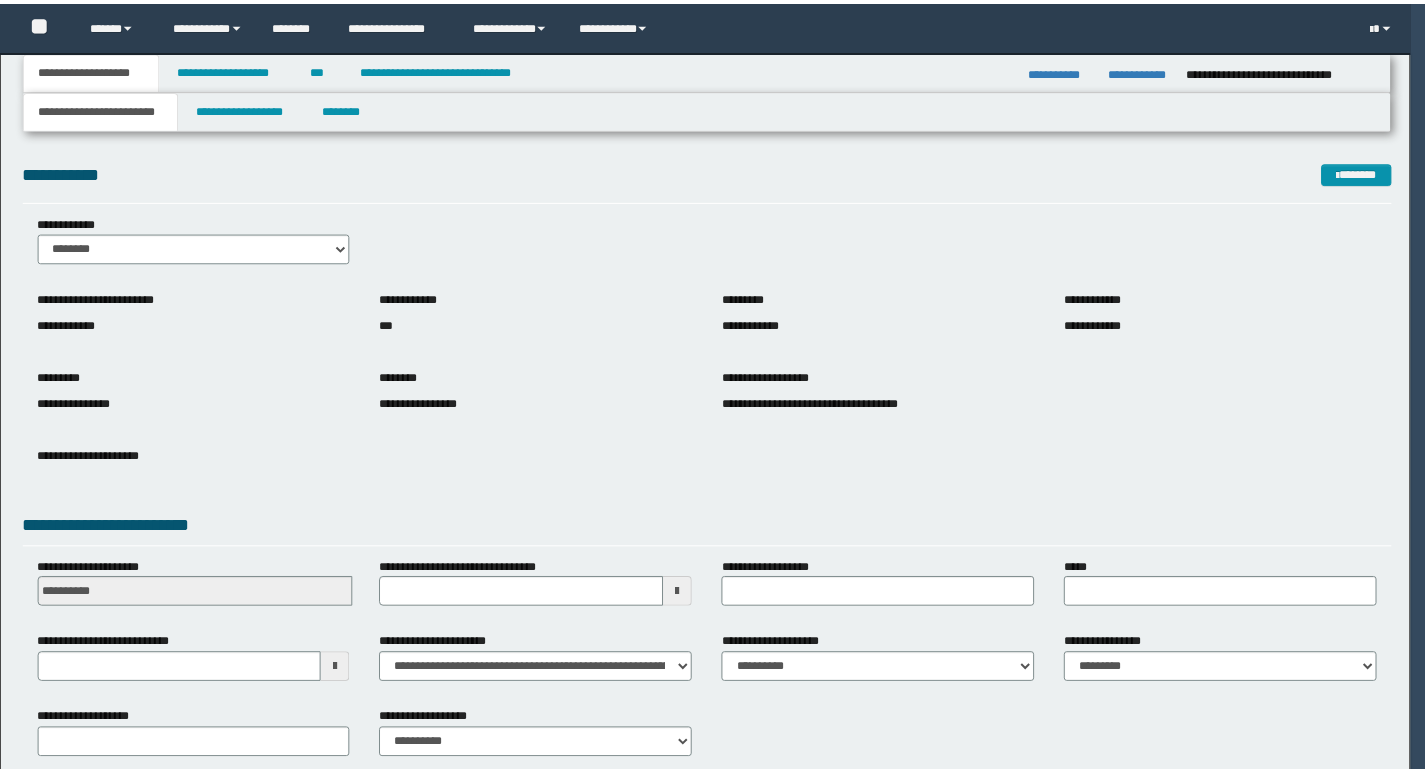 scroll, scrollTop: 0, scrollLeft: 0, axis: both 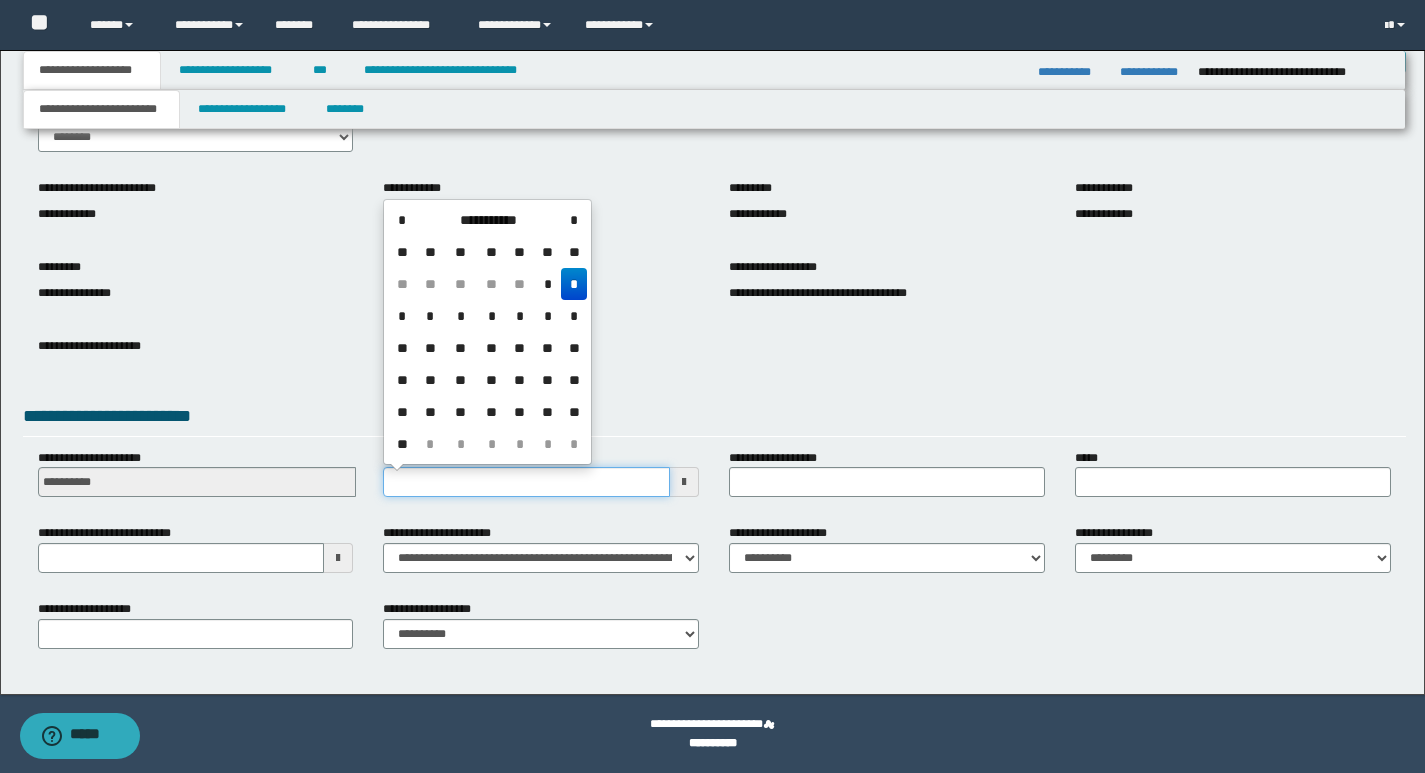 click on "**********" at bounding box center [526, 482] 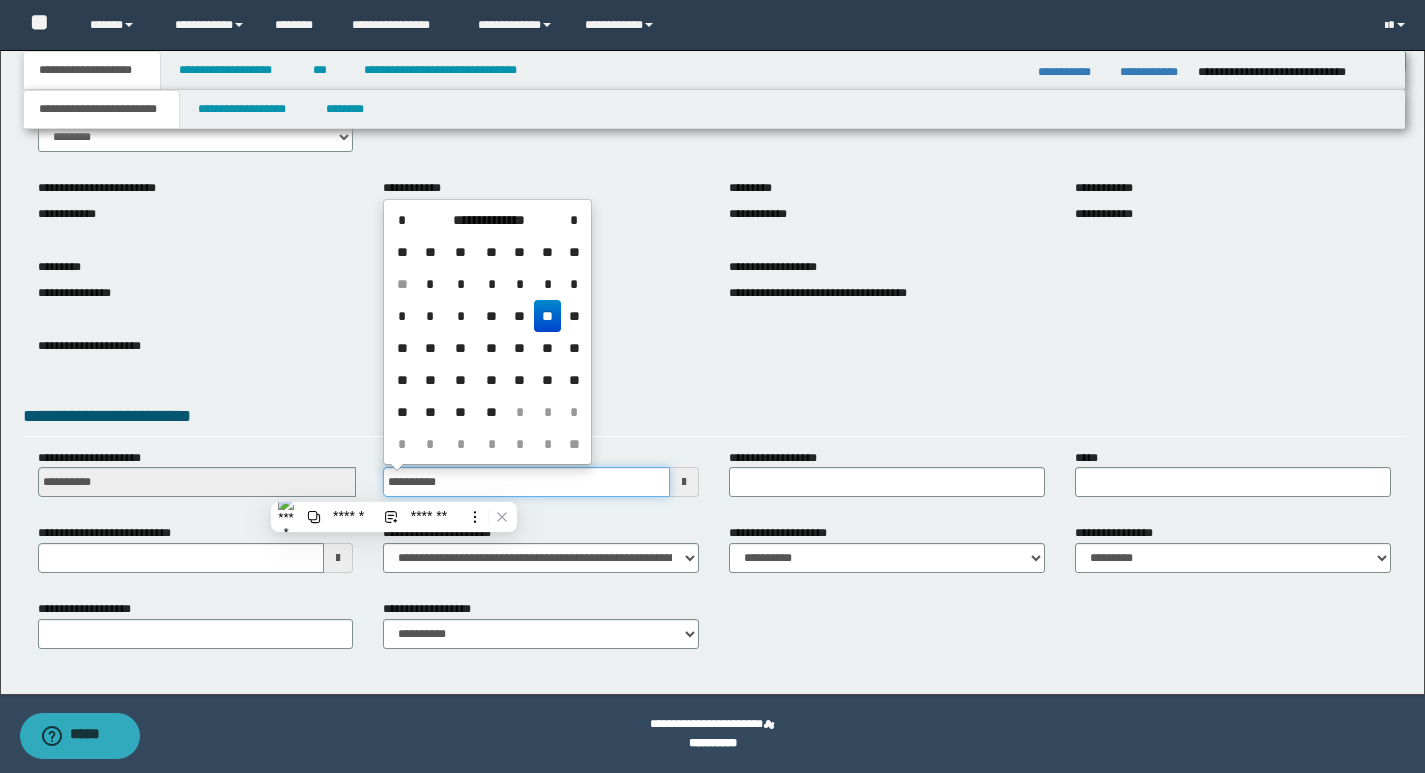 type on "**********" 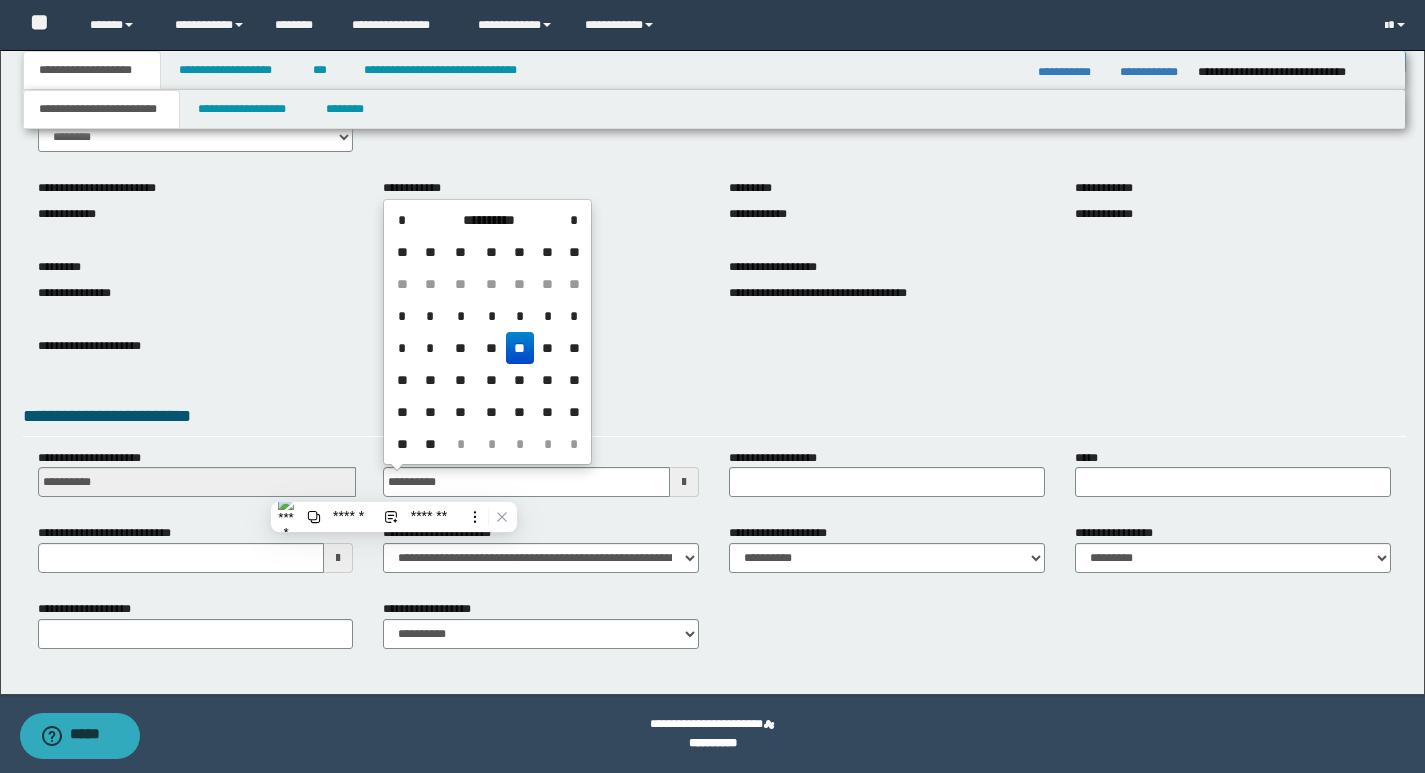 click on "**" at bounding box center (520, 348) 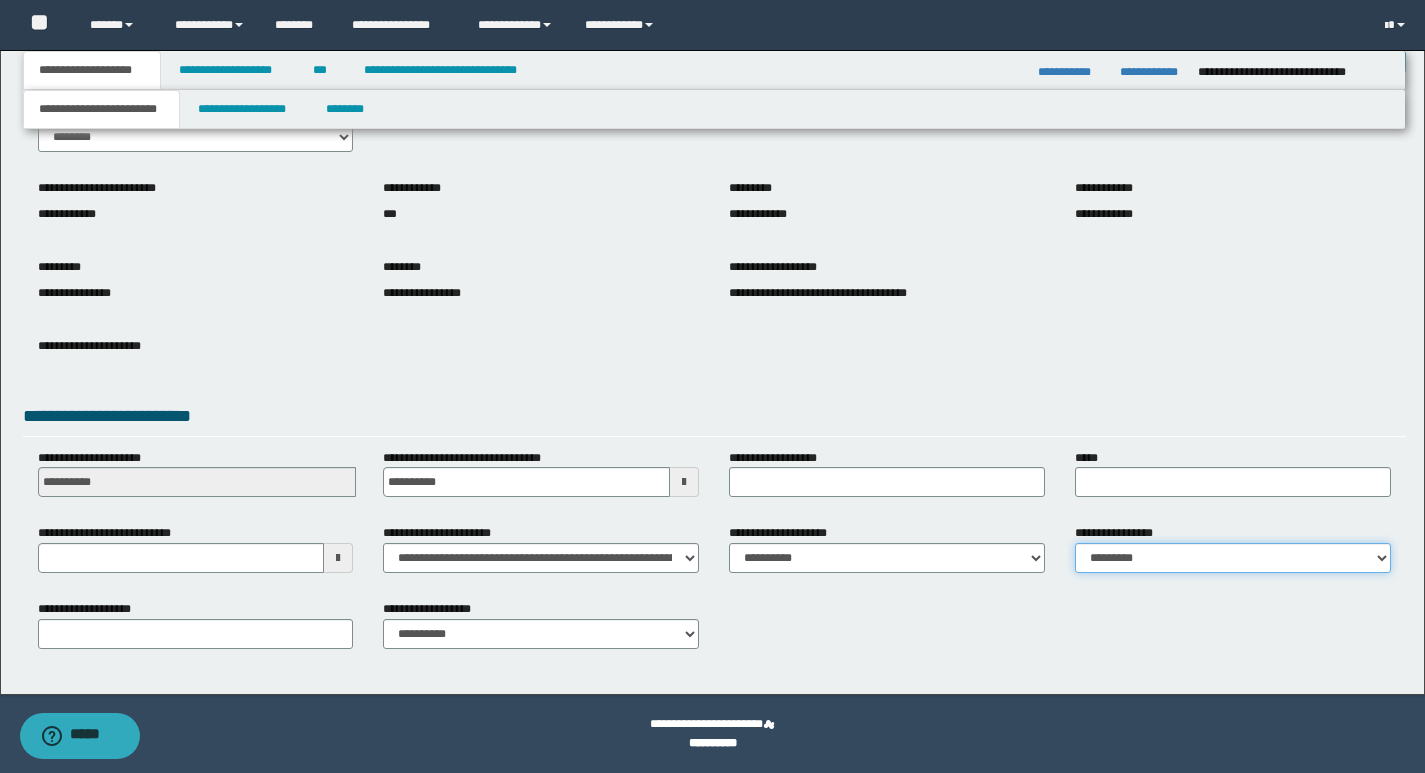 click on "**********" at bounding box center [1233, 558] 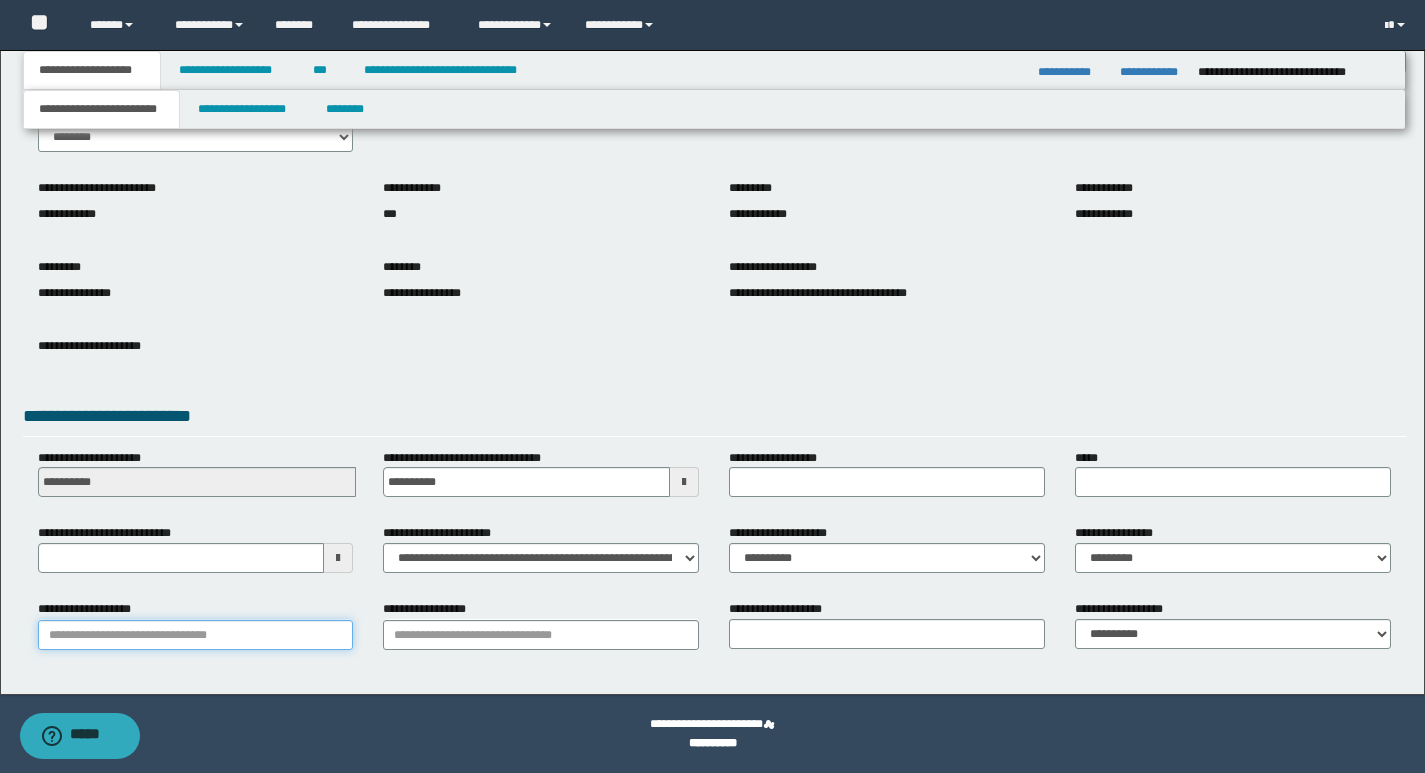 click on "**********" at bounding box center [196, 635] 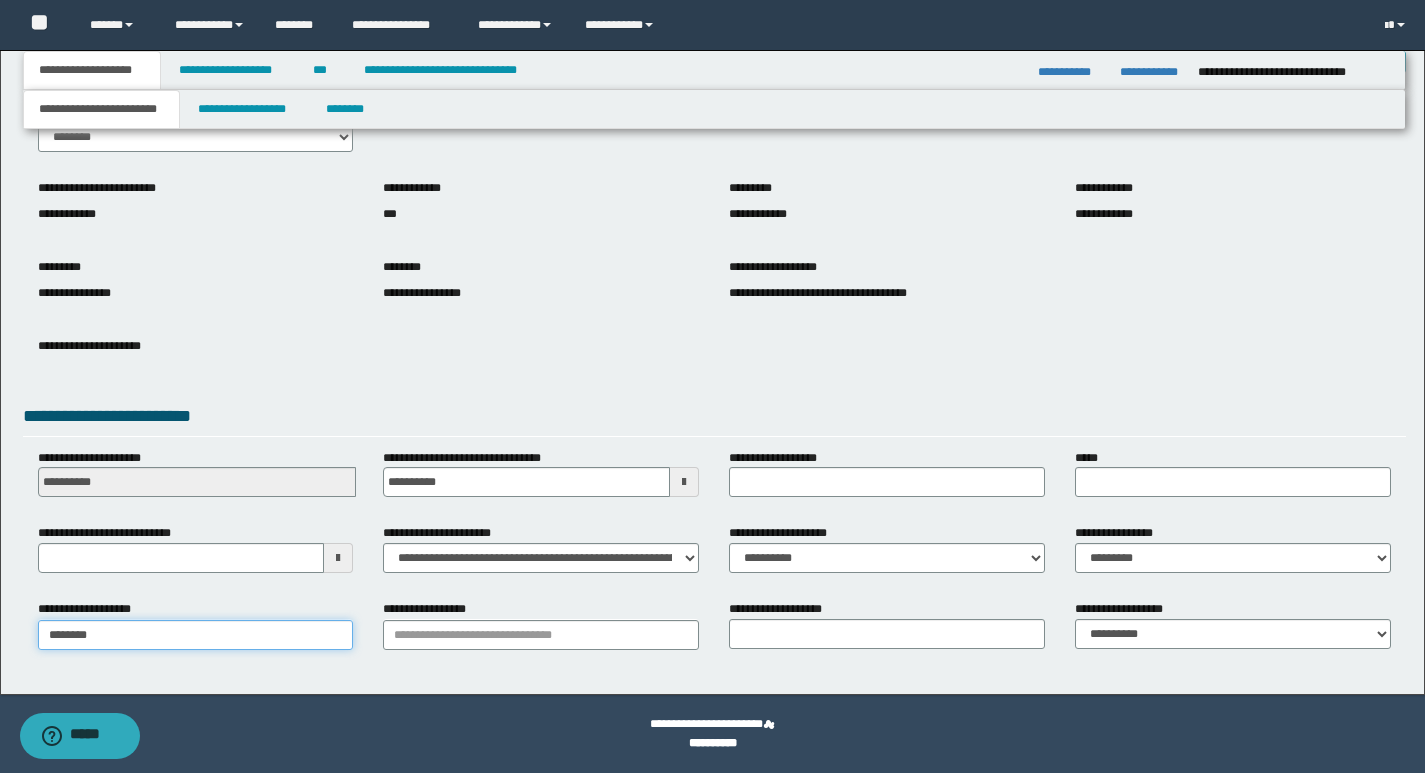 type on "*******" 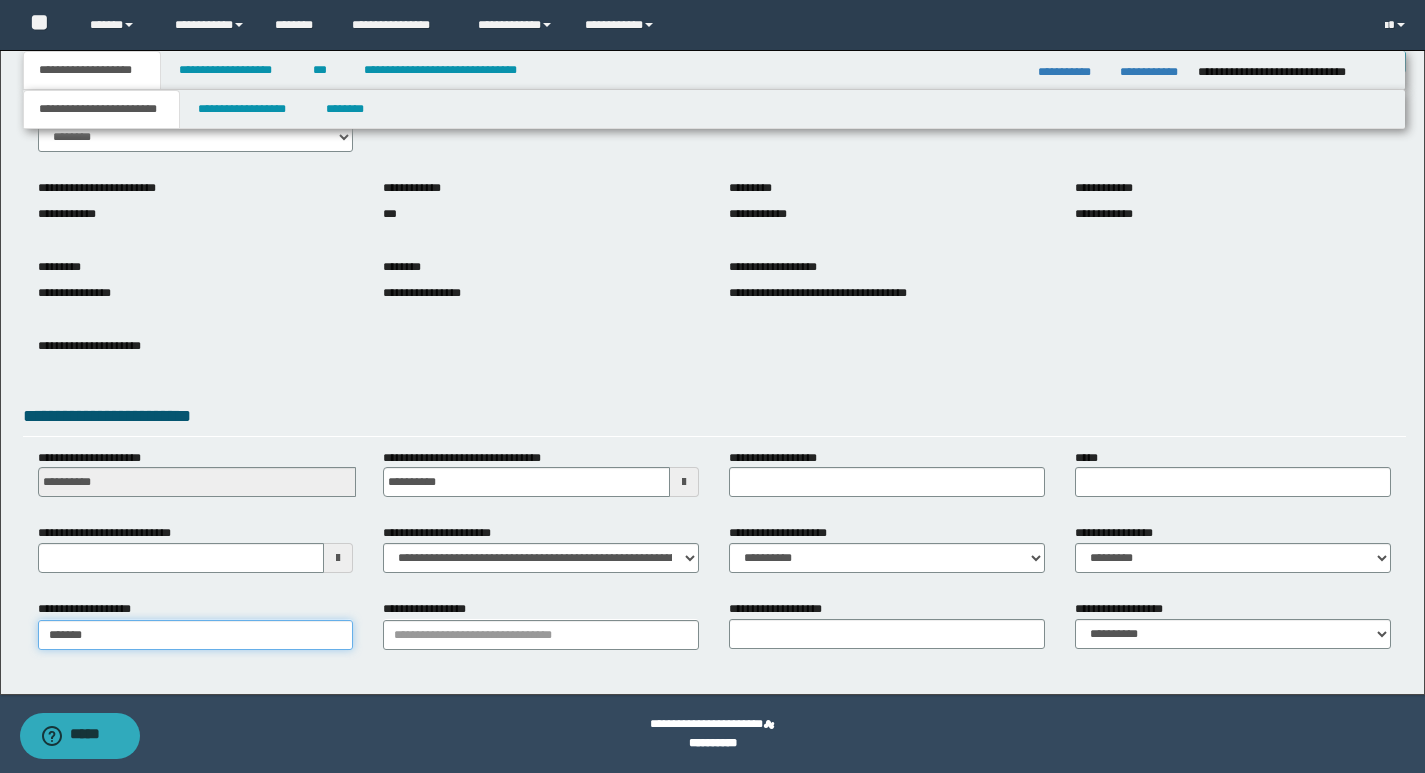 type on "**********" 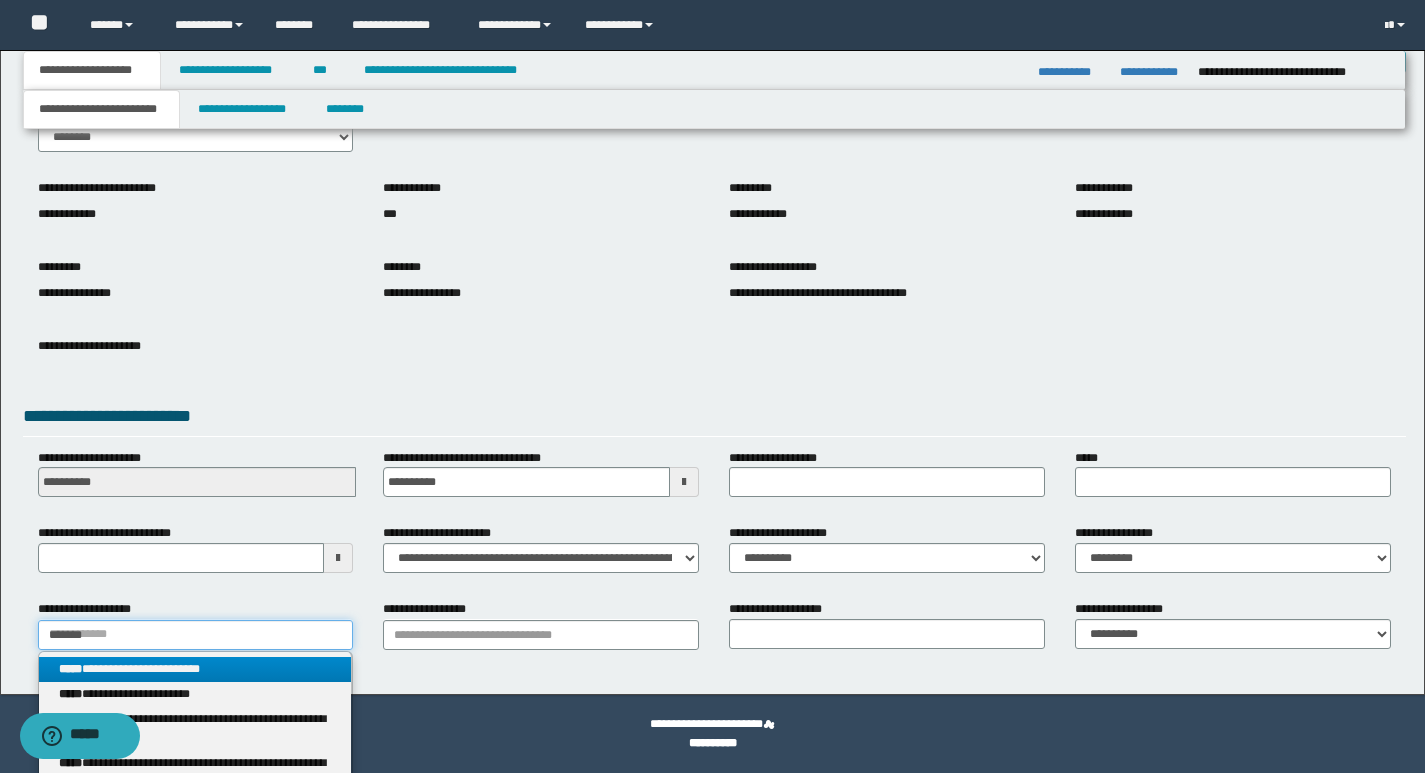 type on "*******" 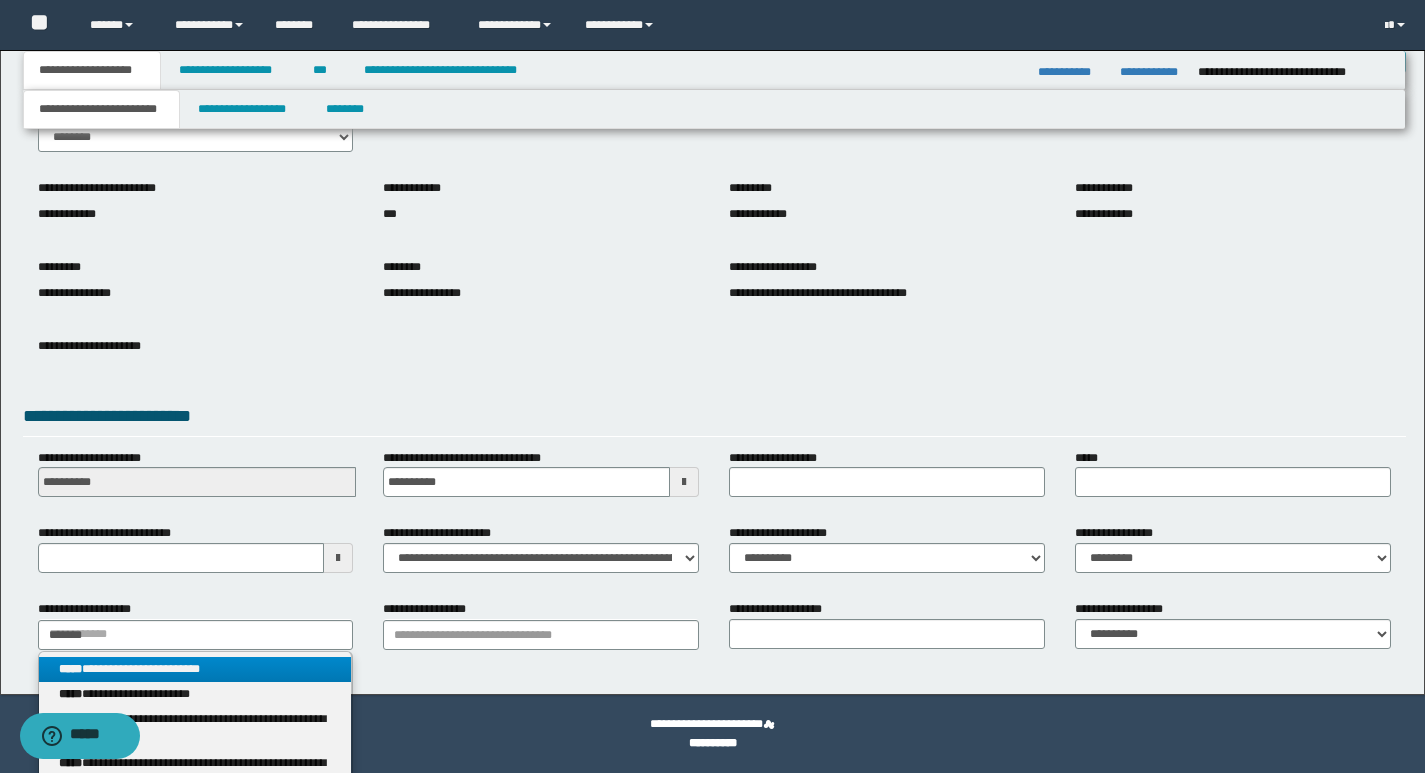 click on "**********" at bounding box center [195, 669] 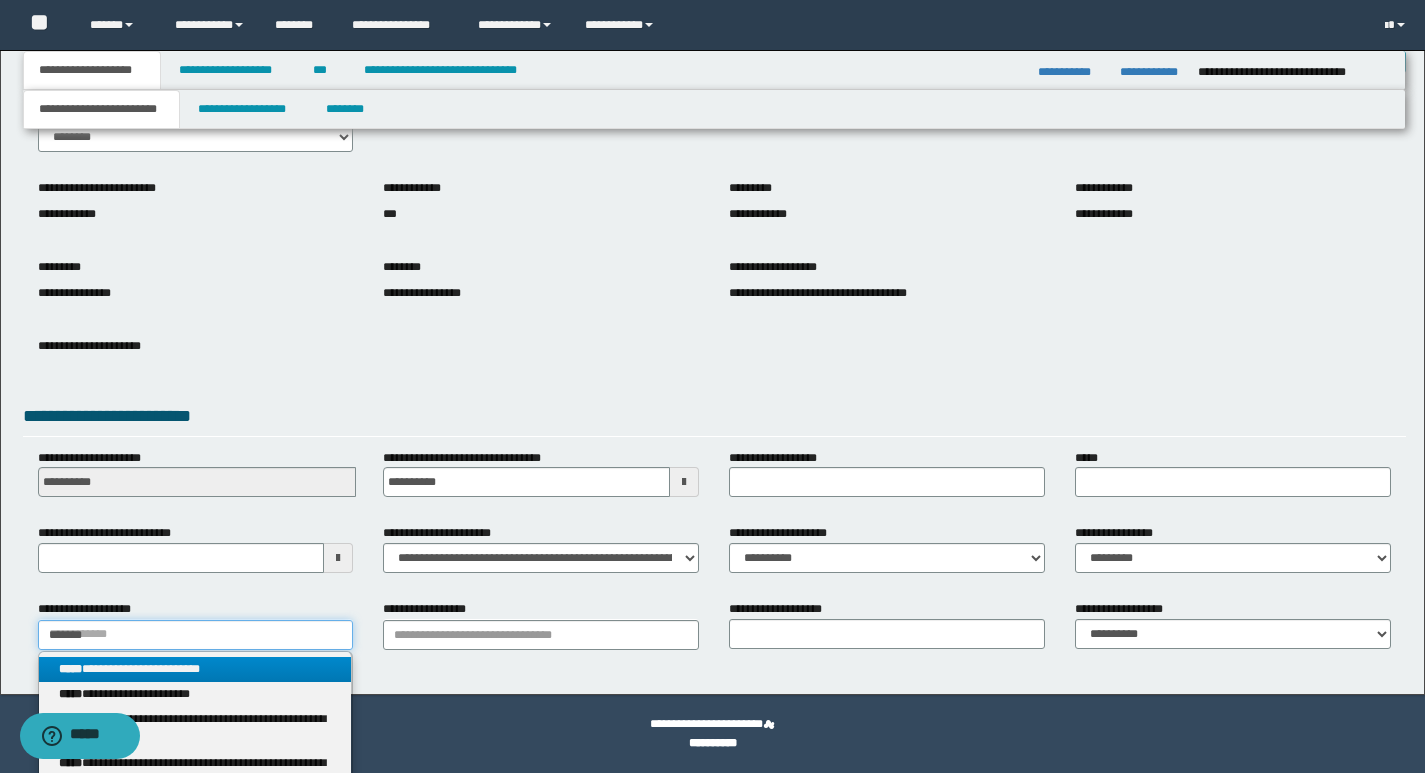 type 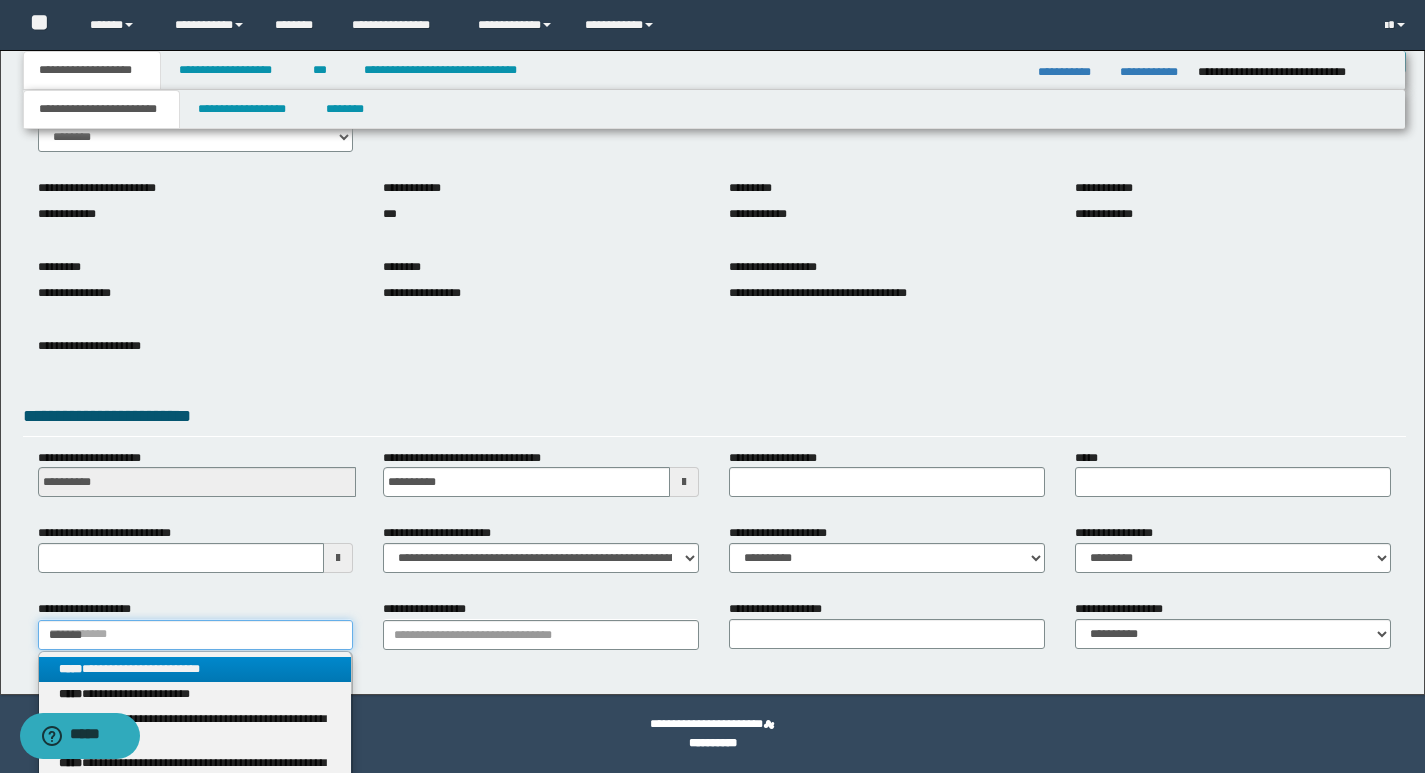 type on "**********" 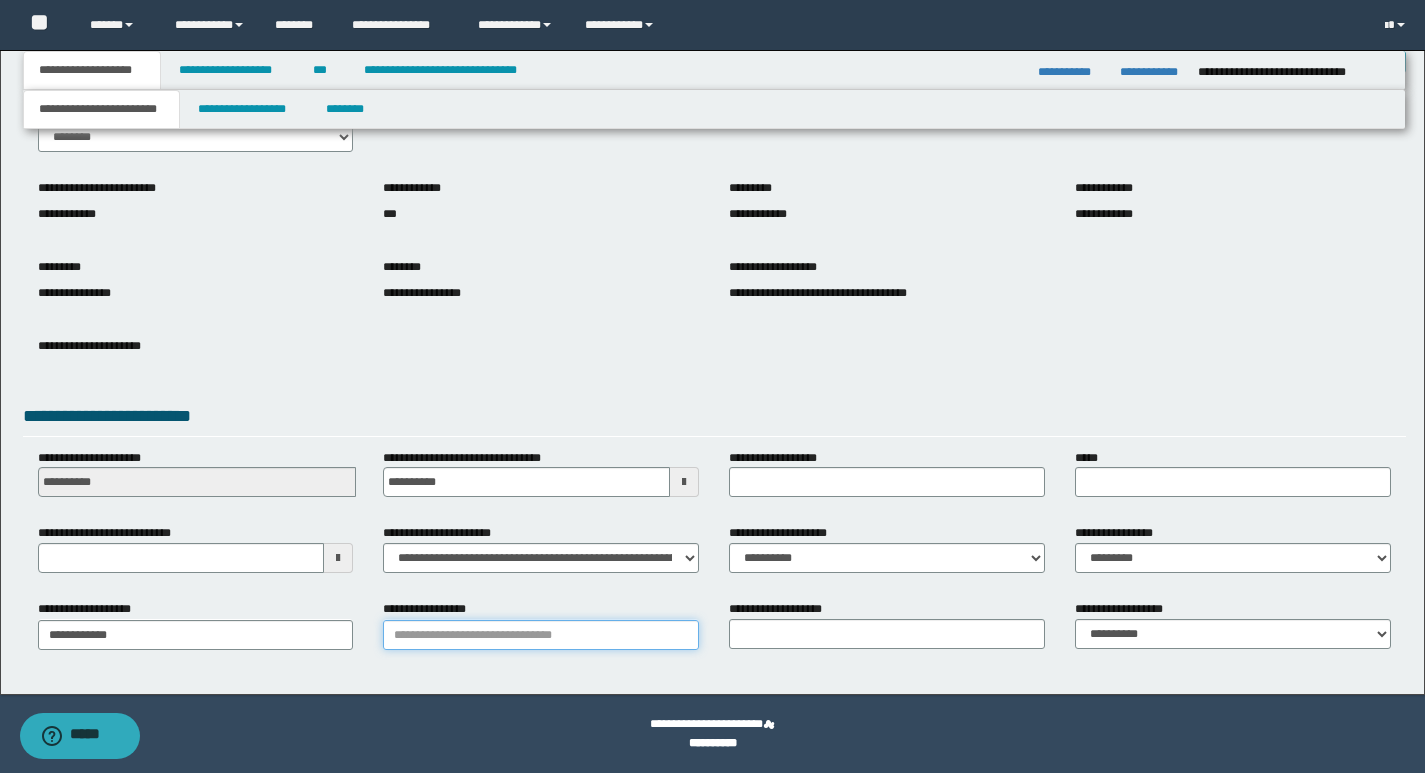click on "**********" at bounding box center (541, 635) 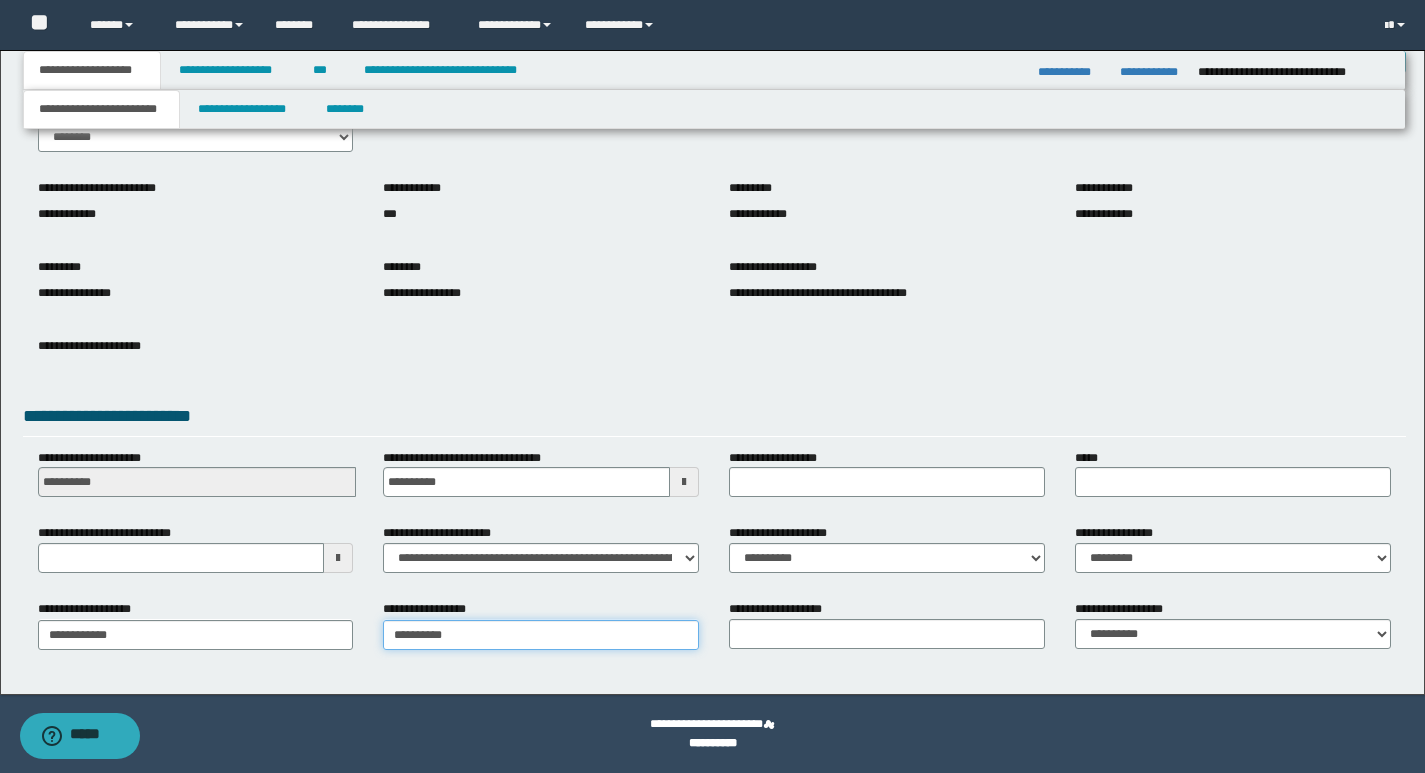 type on "**********" 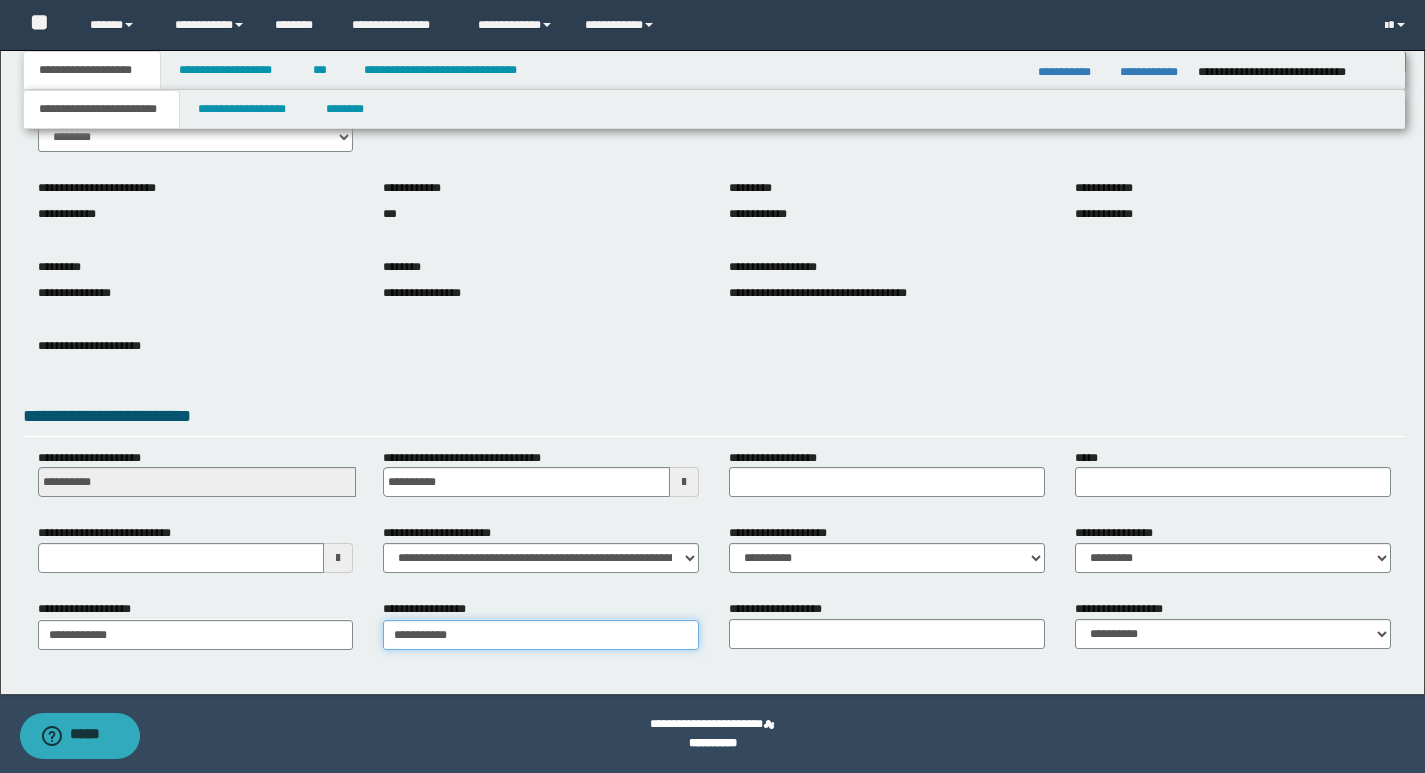 type on "**********" 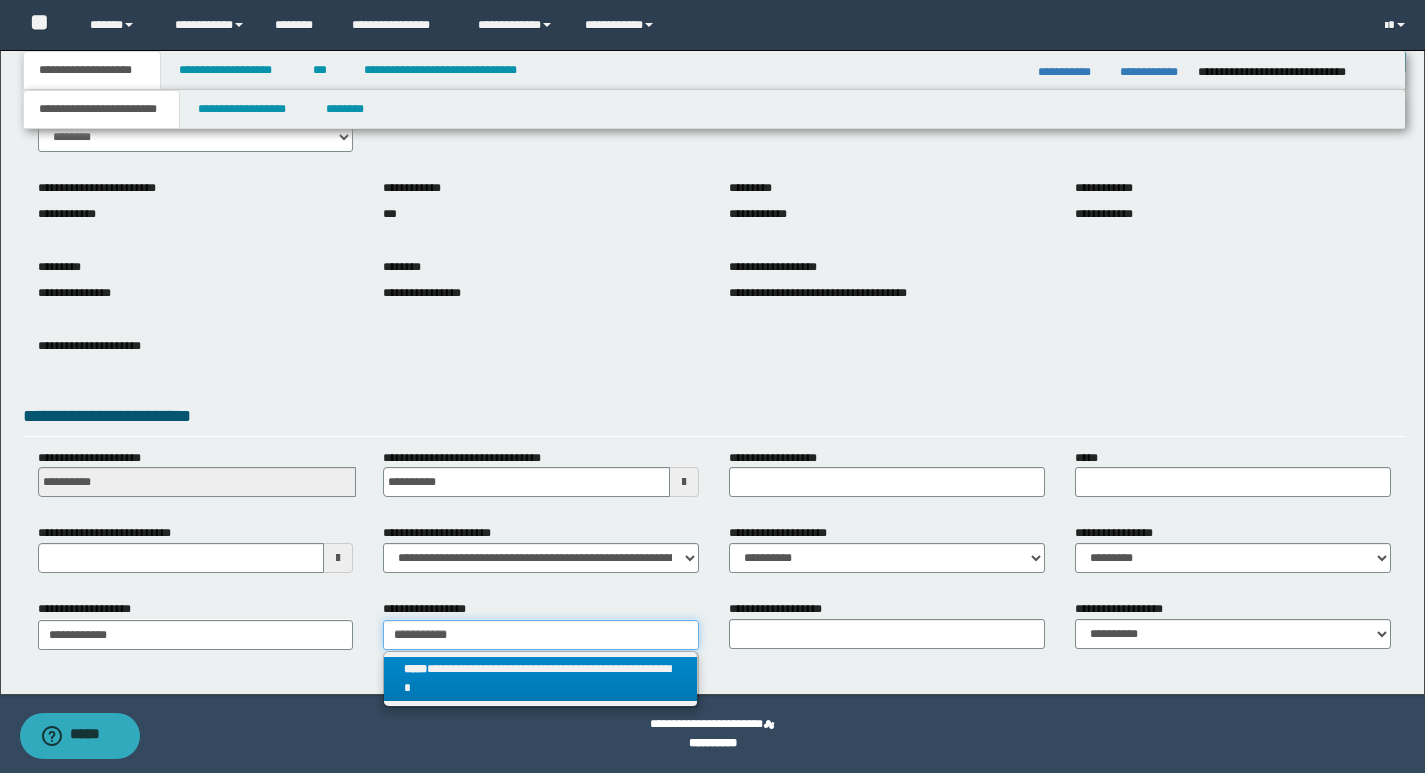 type on "**********" 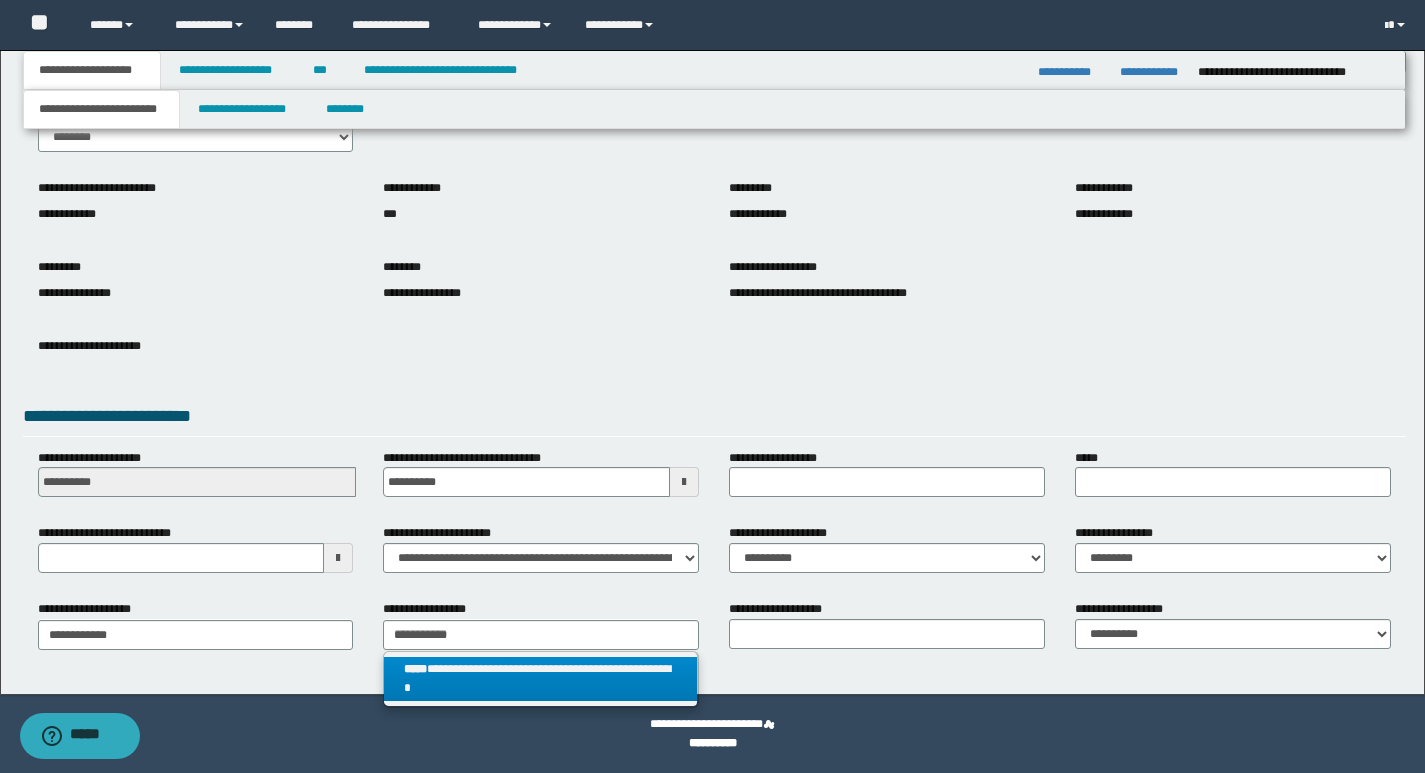 click on "**********" at bounding box center (540, 679) 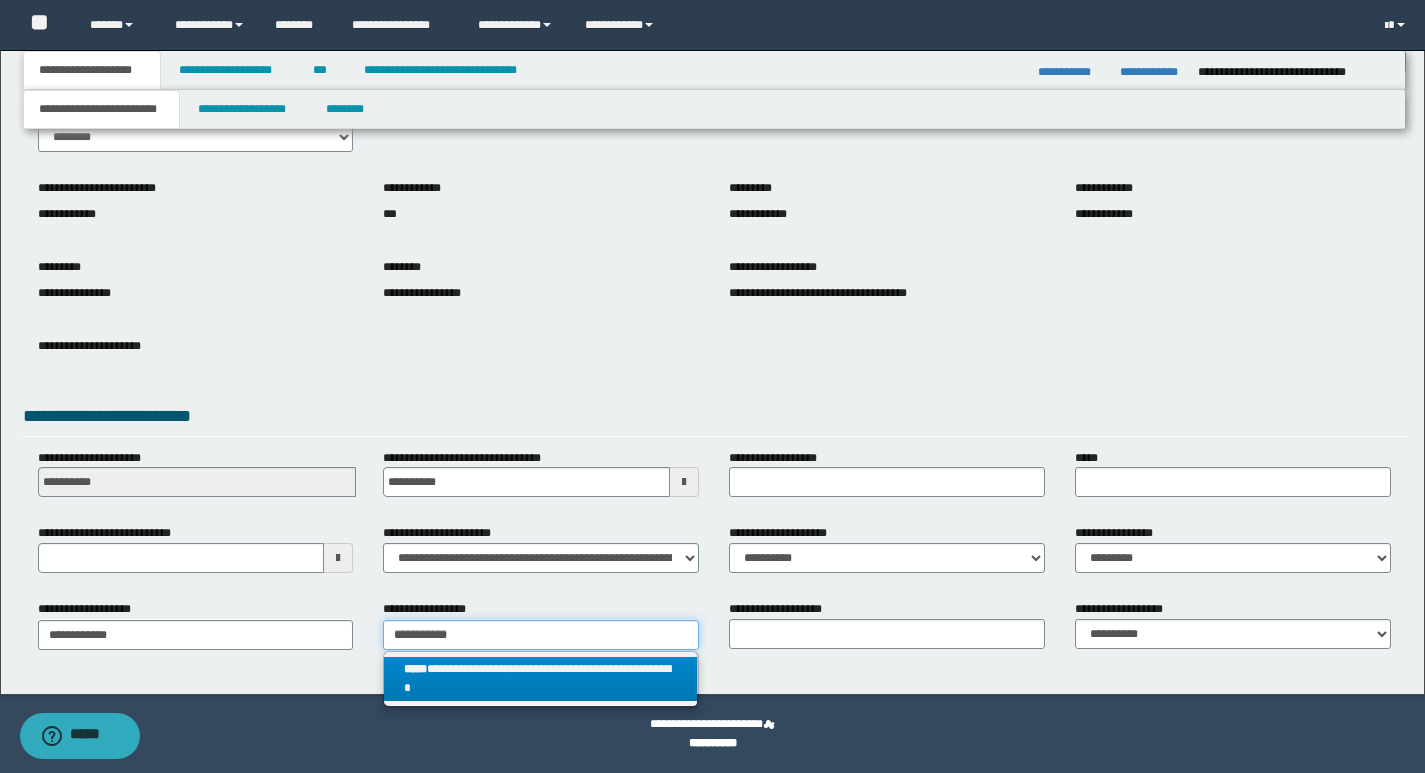 type 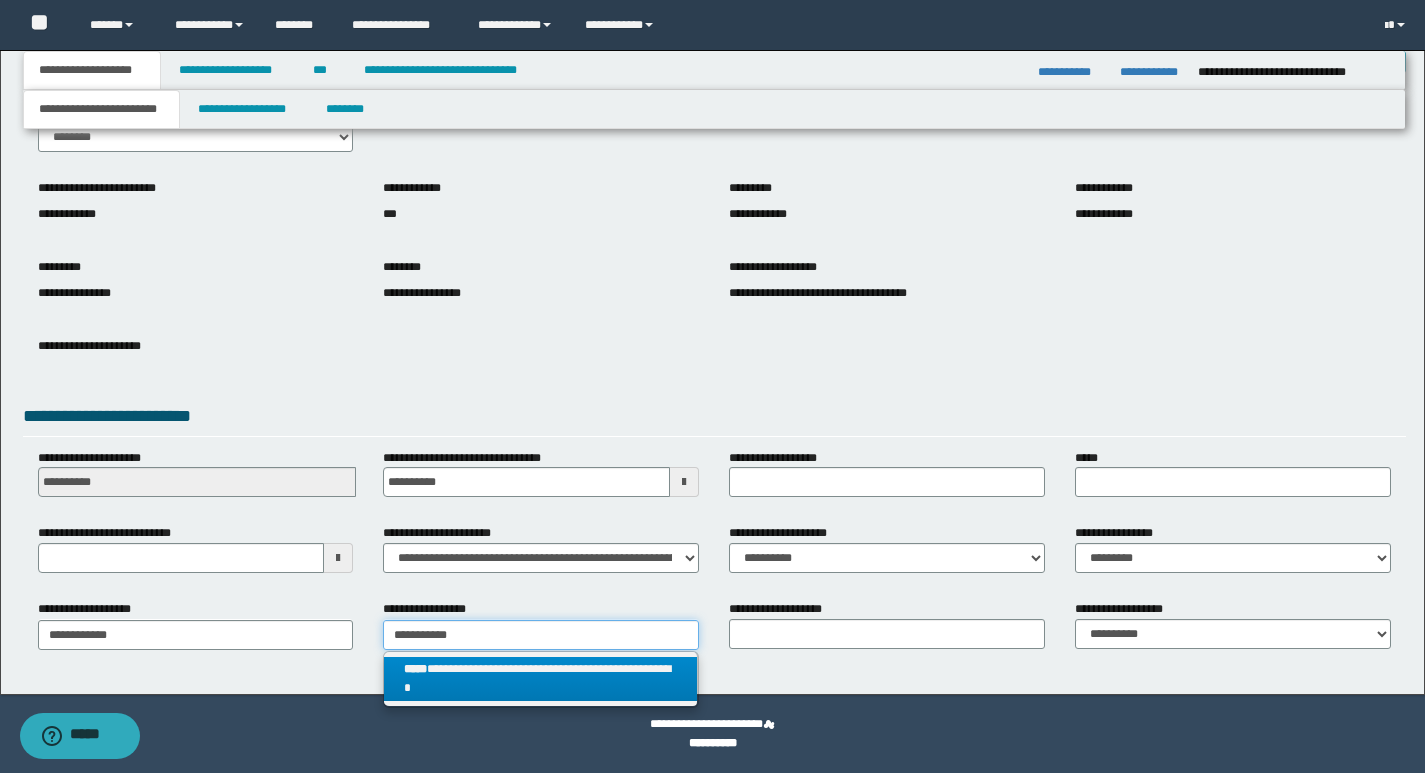 type on "**********" 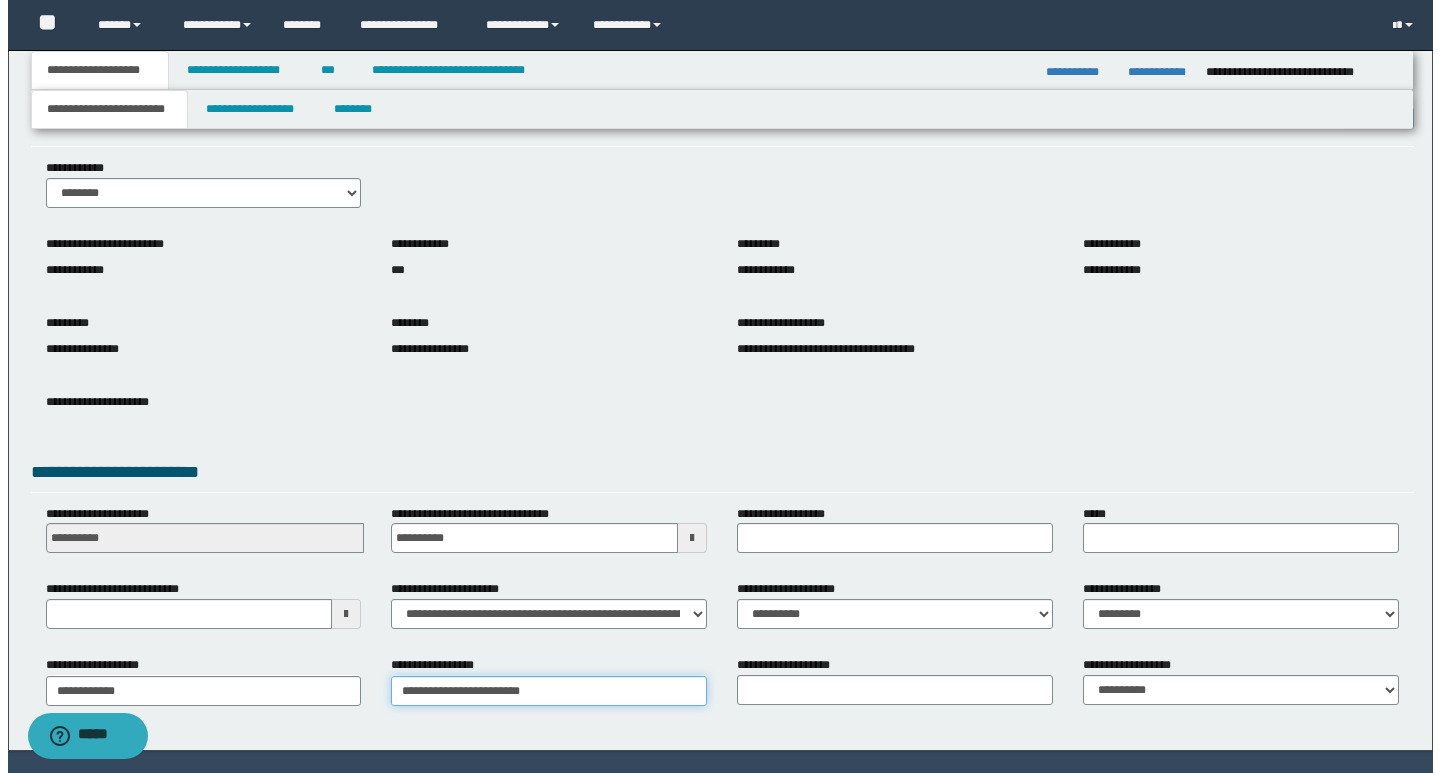 scroll, scrollTop: 0, scrollLeft: 0, axis: both 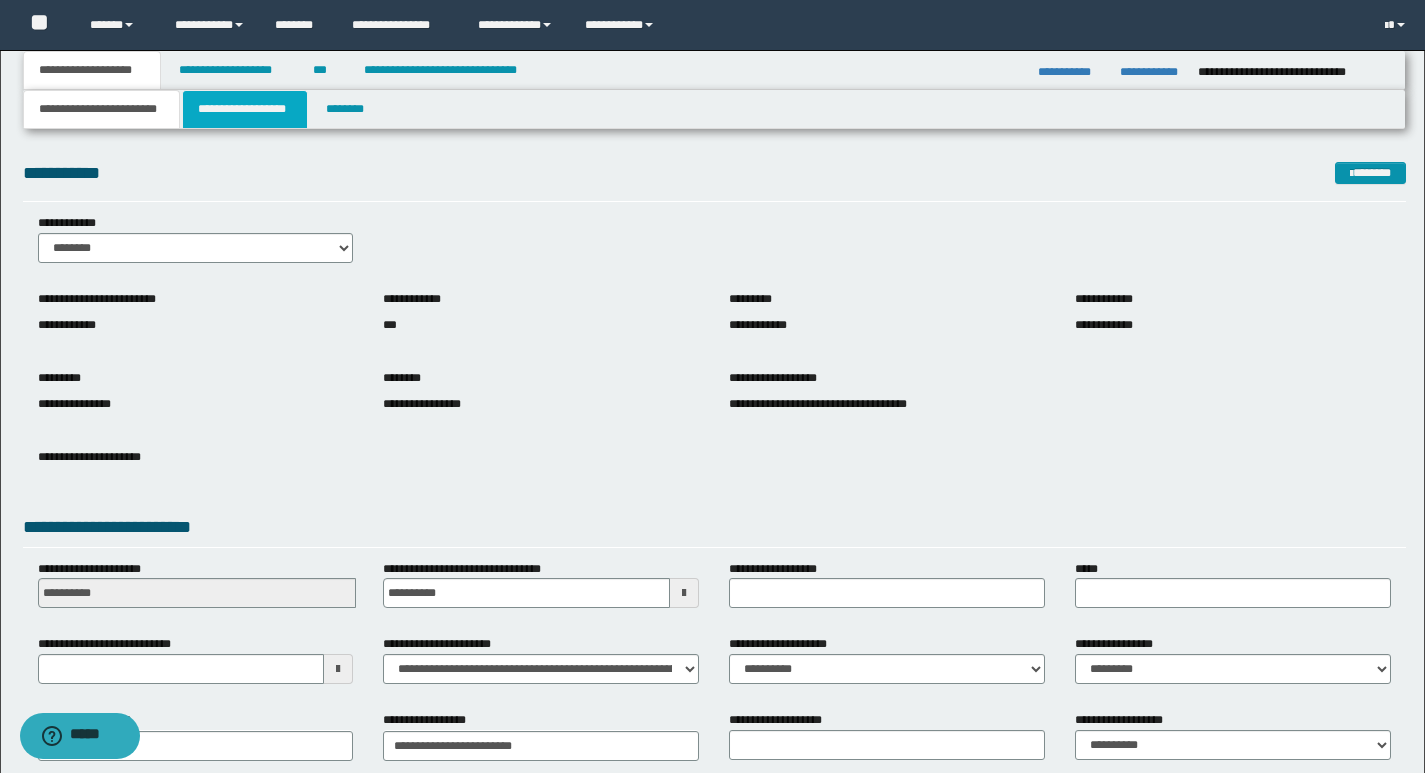 click on "**********" at bounding box center [245, 109] 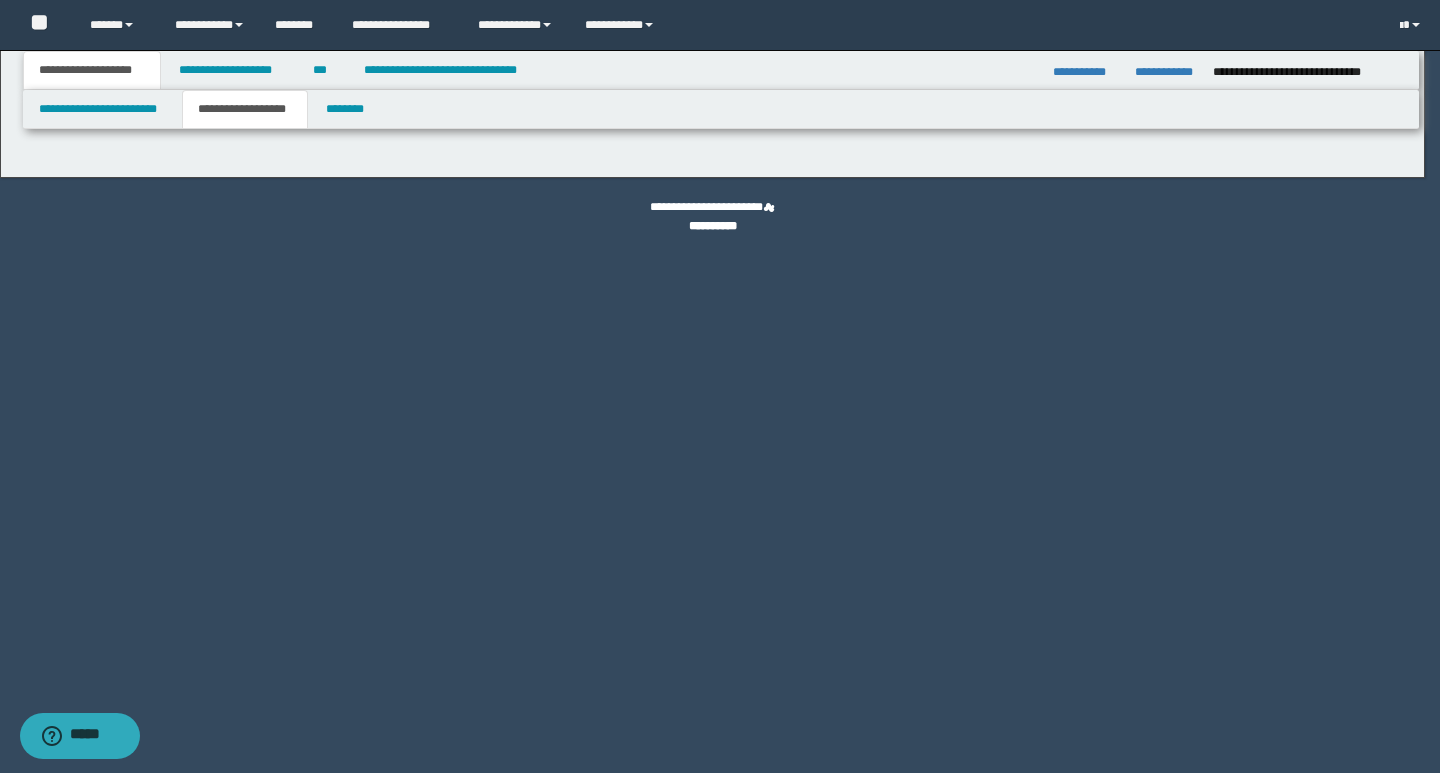 type on "********" 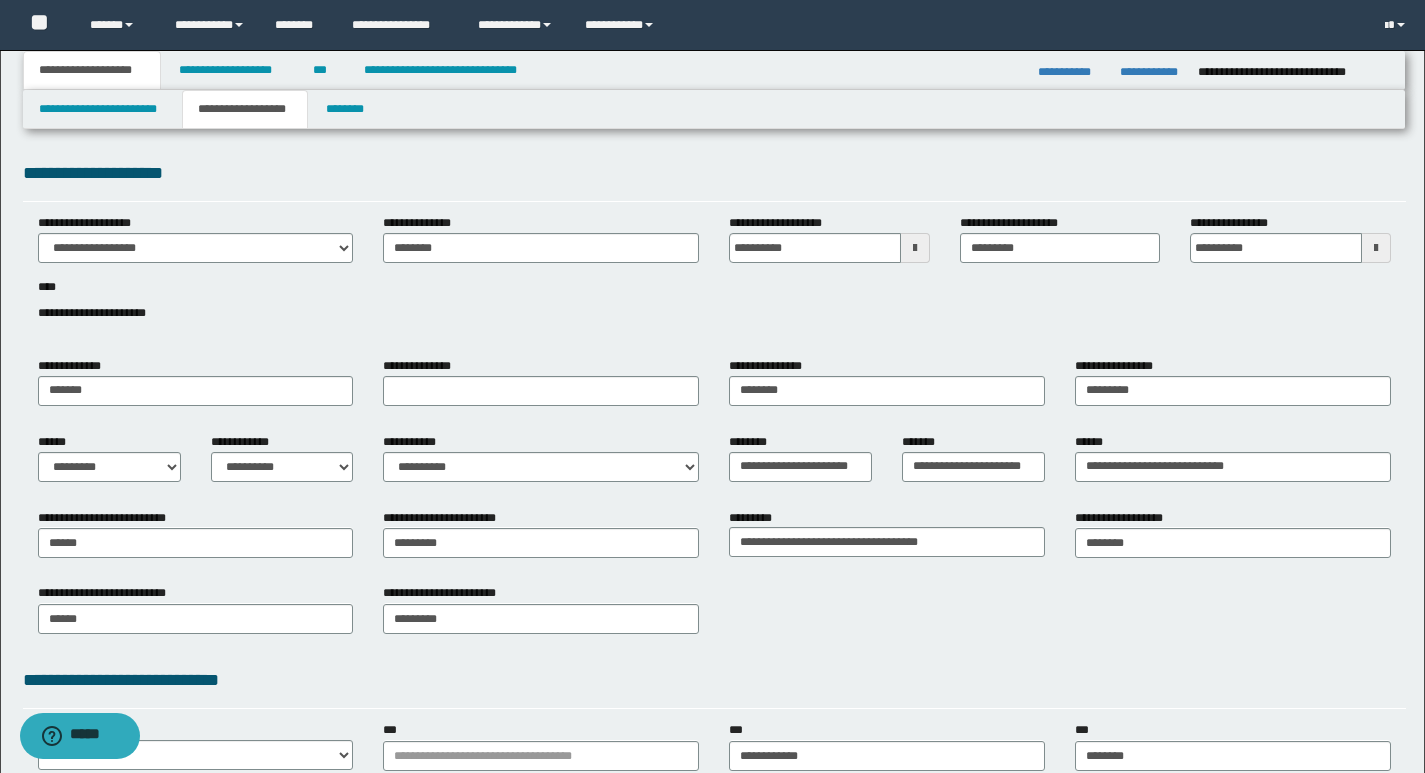 click on "**********" at bounding box center [714, 616] 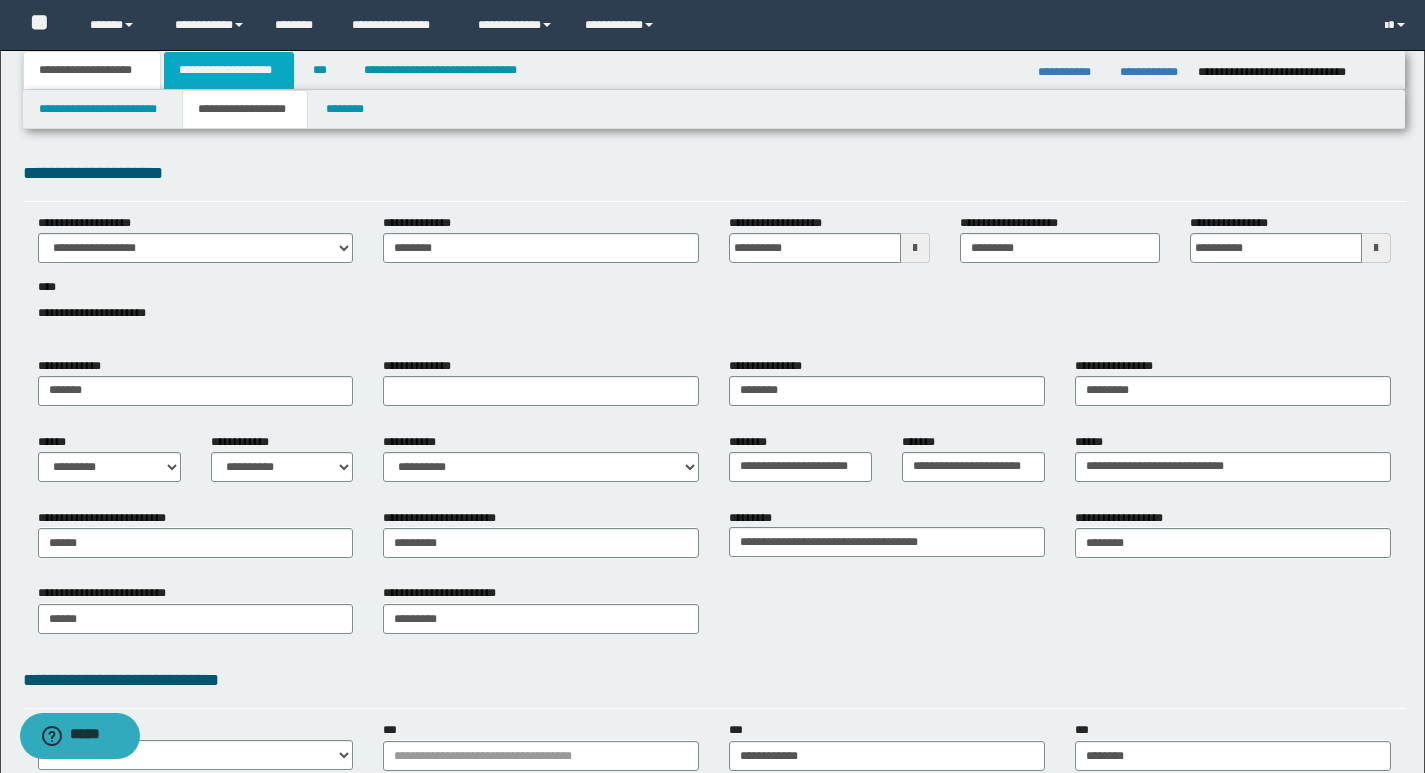 click on "**********" at bounding box center [229, 70] 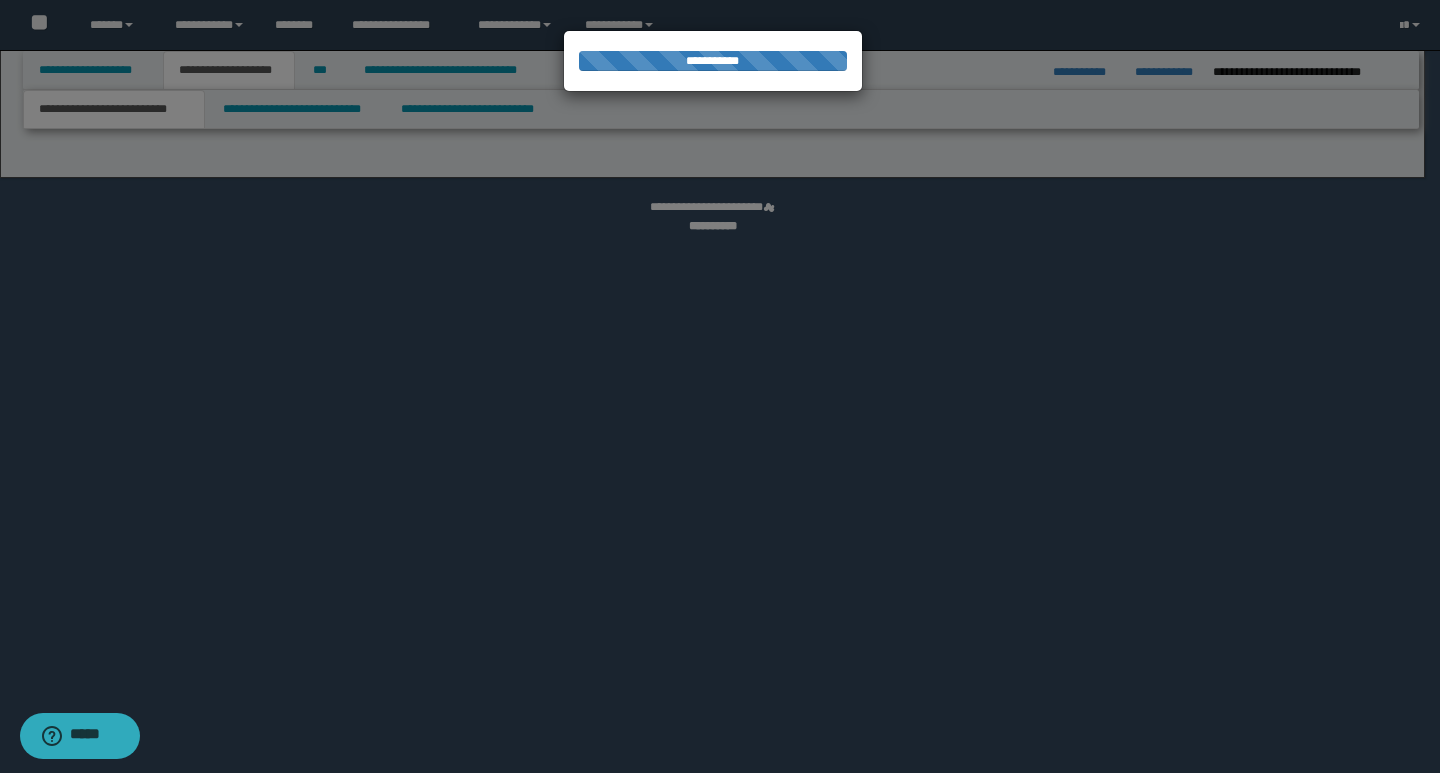 select on "*" 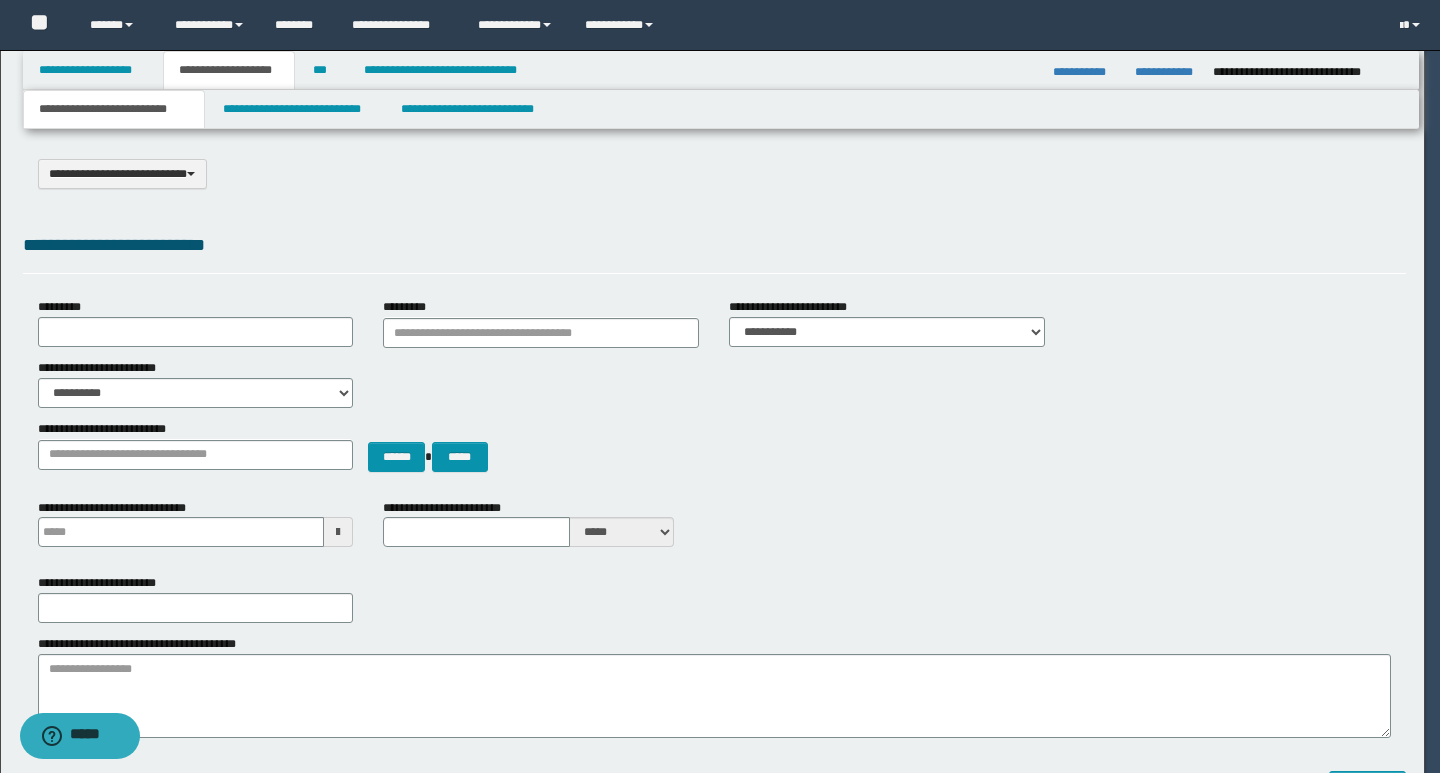 scroll, scrollTop: 0, scrollLeft: 0, axis: both 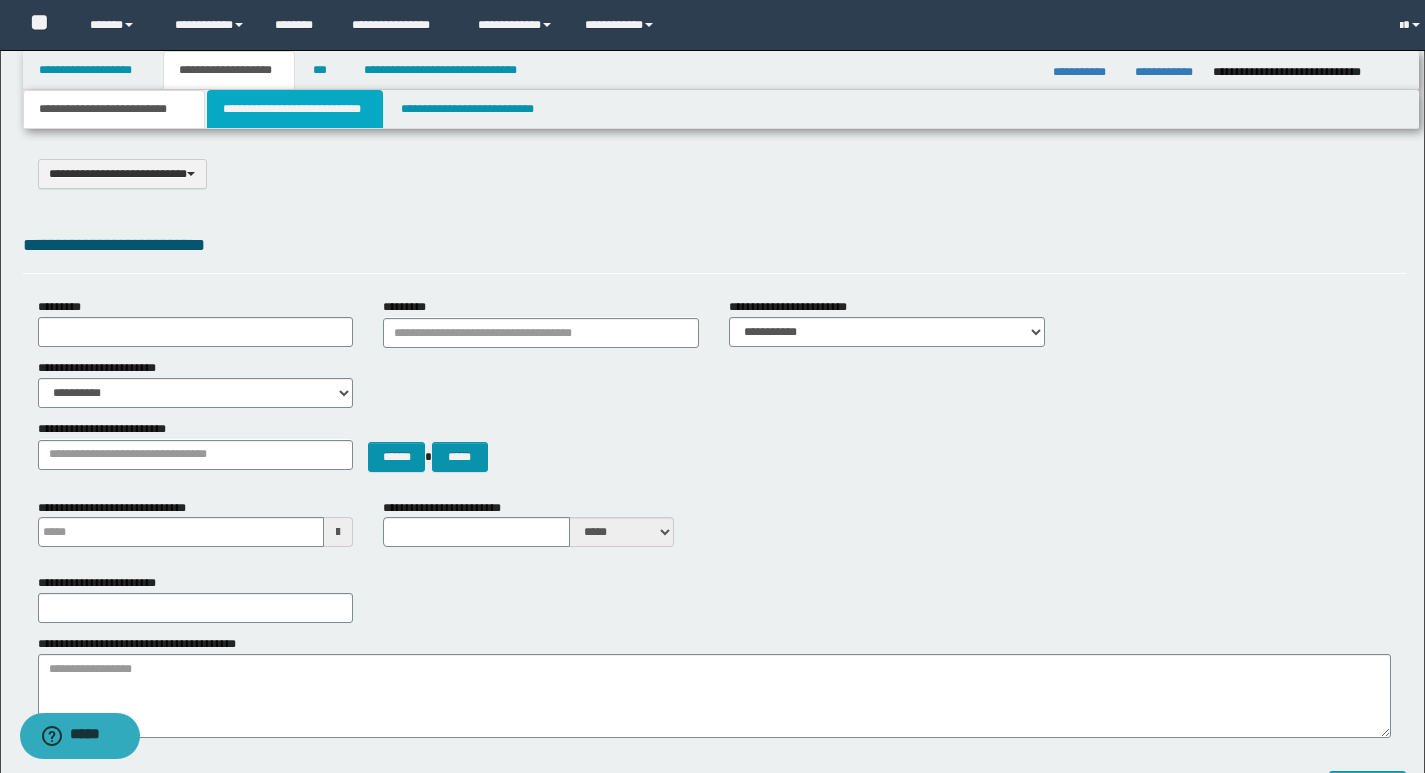 click on "**********" at bounding box center [295, 109] 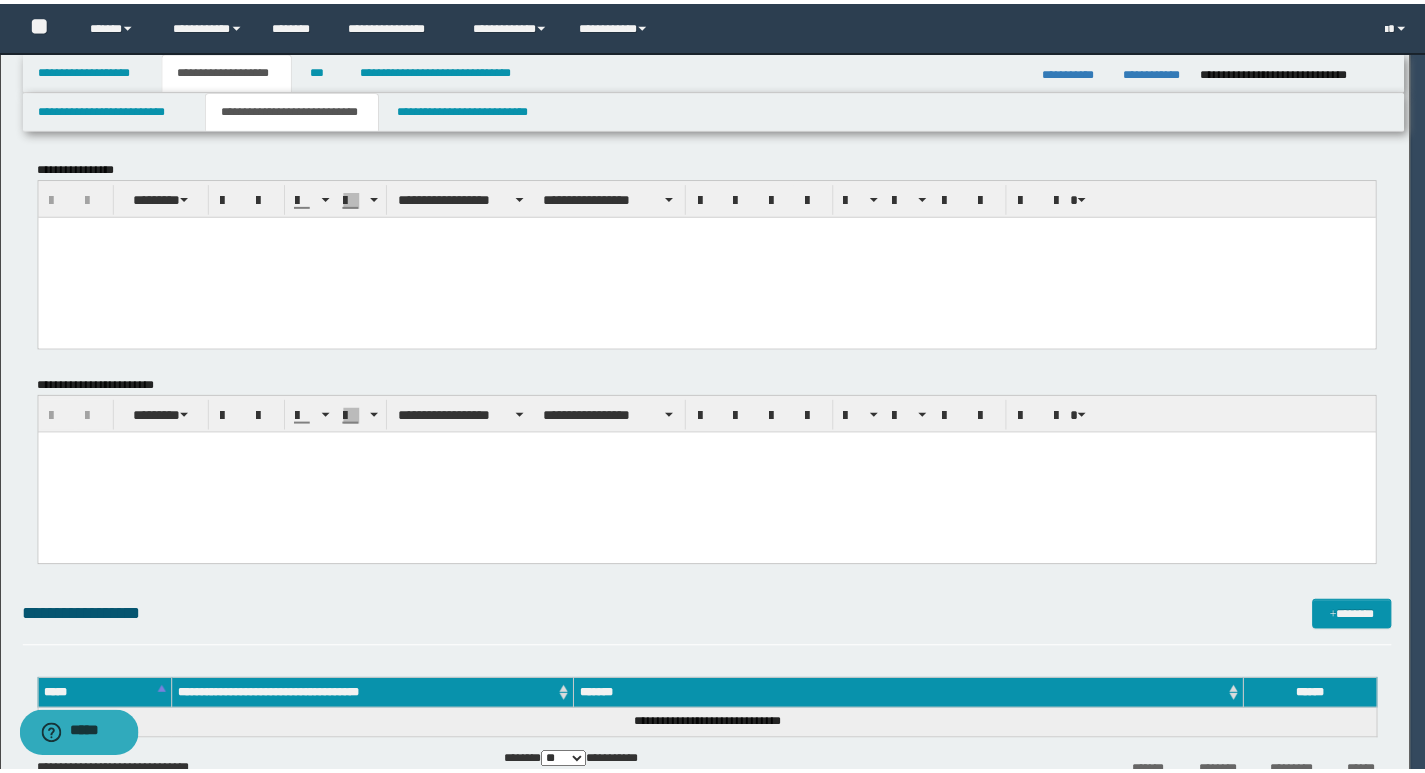 scroll, scrollTop: 0, scrollLeft: 0, axis: both 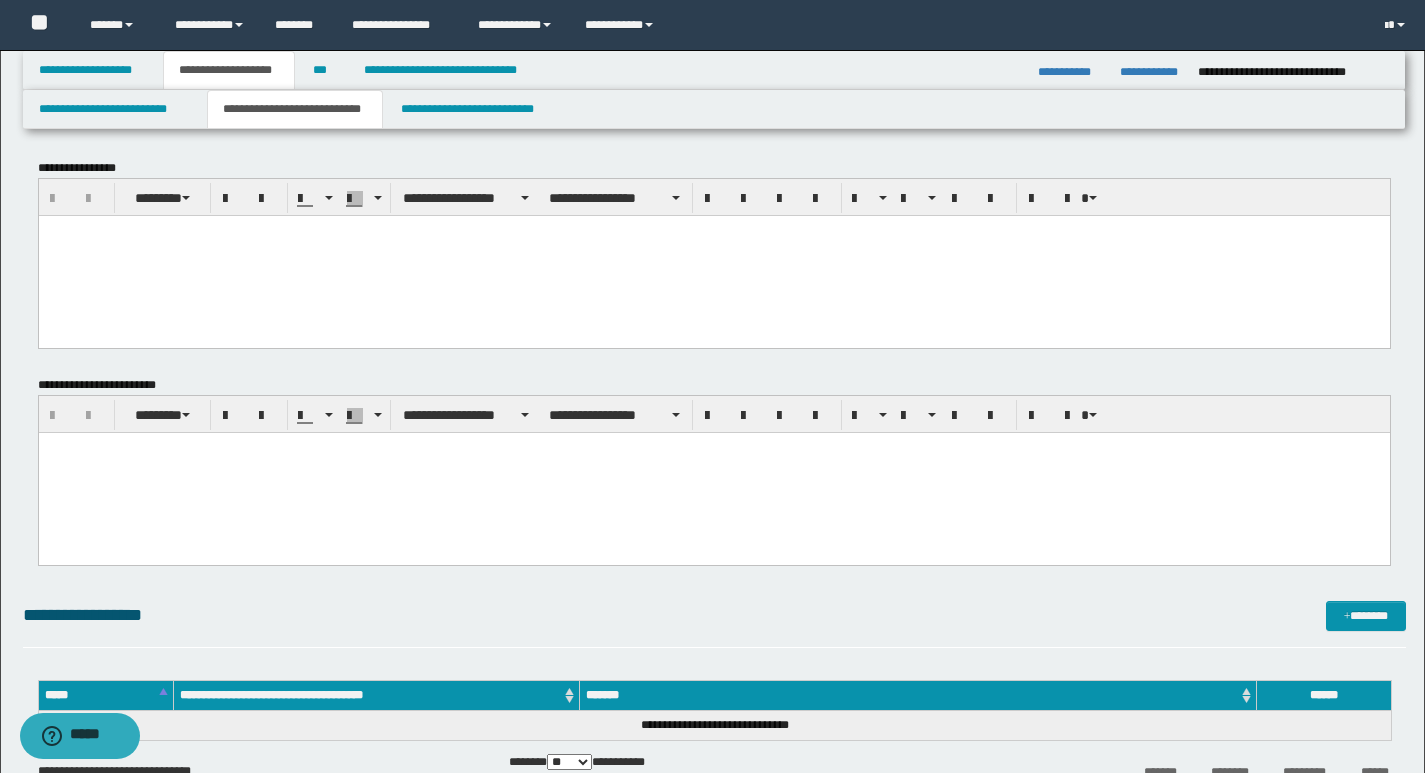 click at bounding box center (713, 255) 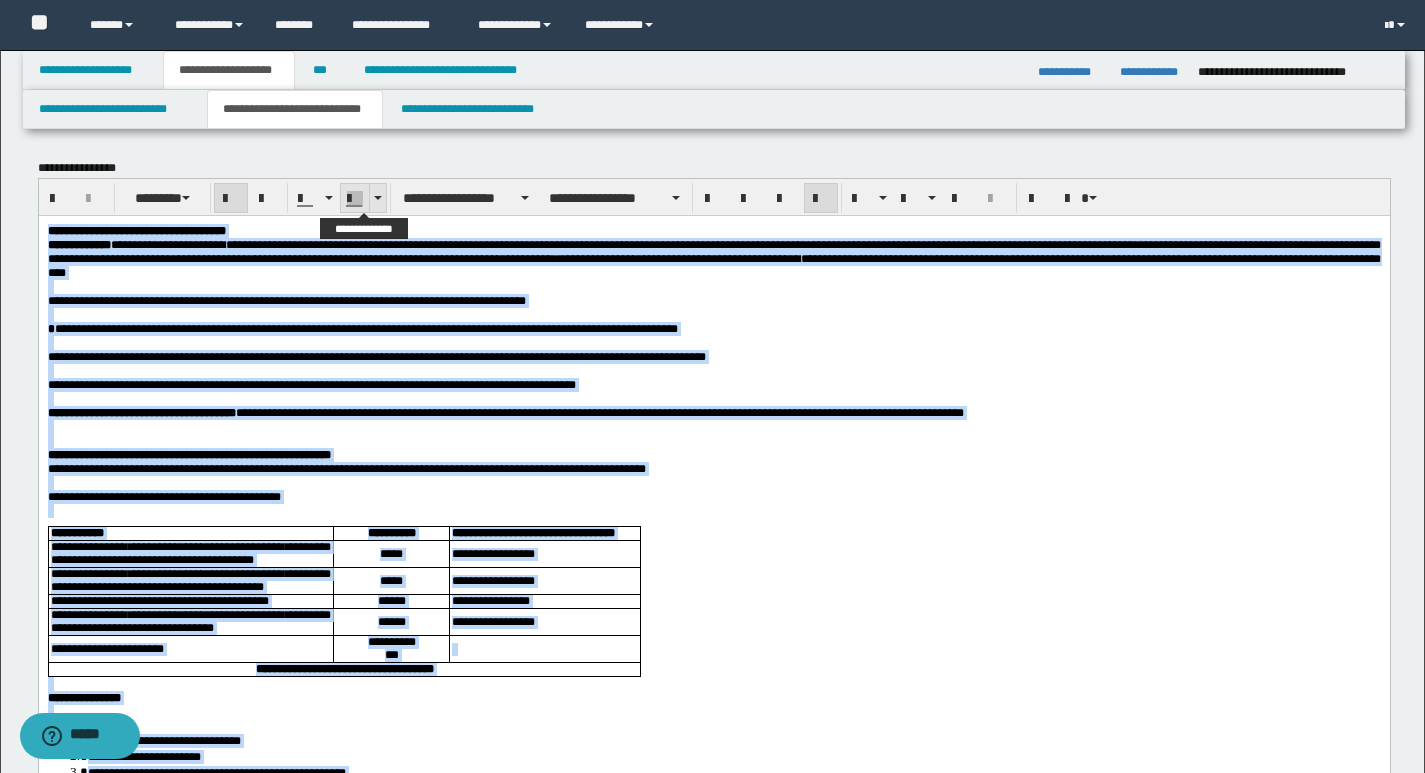 click at bounding box center [377, 198] 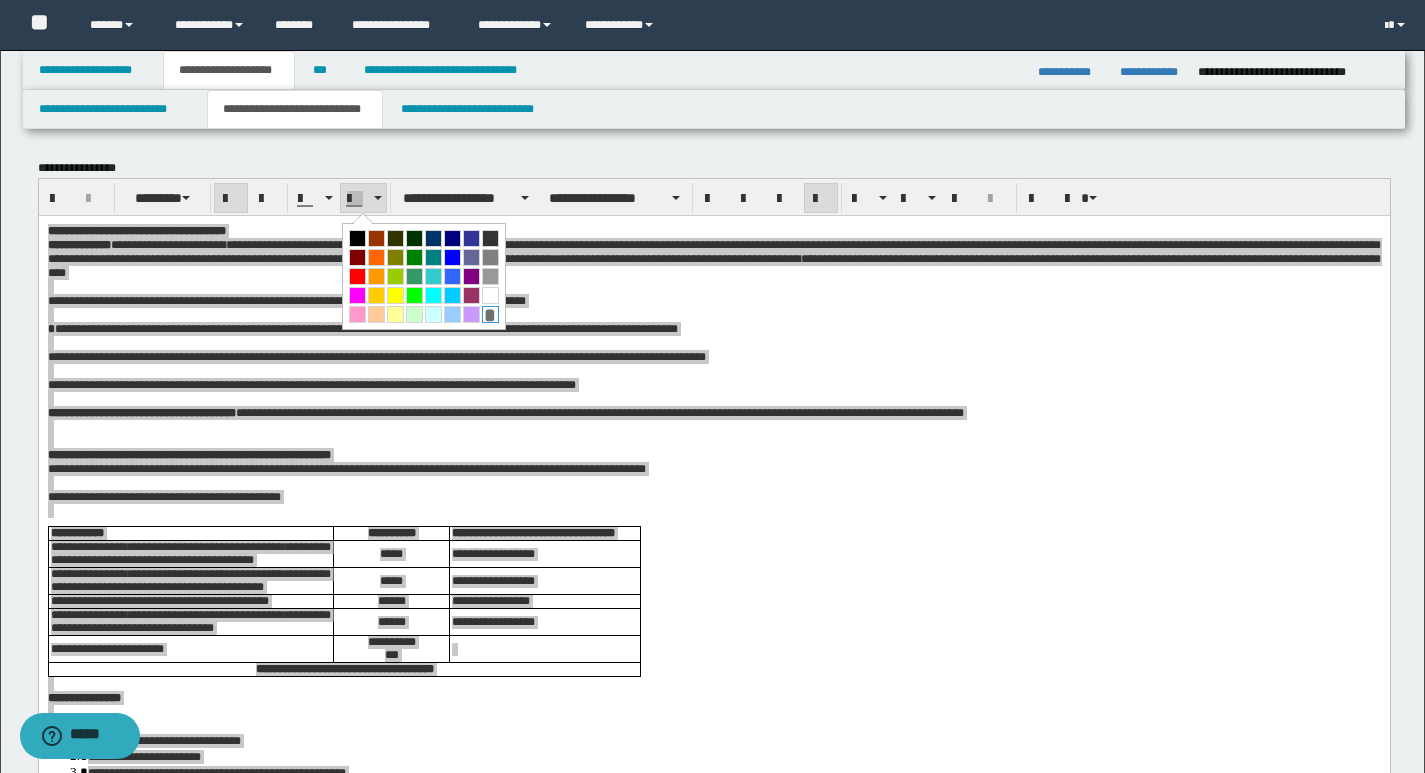 drag, startPoint x: 487, startPoint y: 312, endPoint x: 483, endPoint y: 12, distance: 300.02667 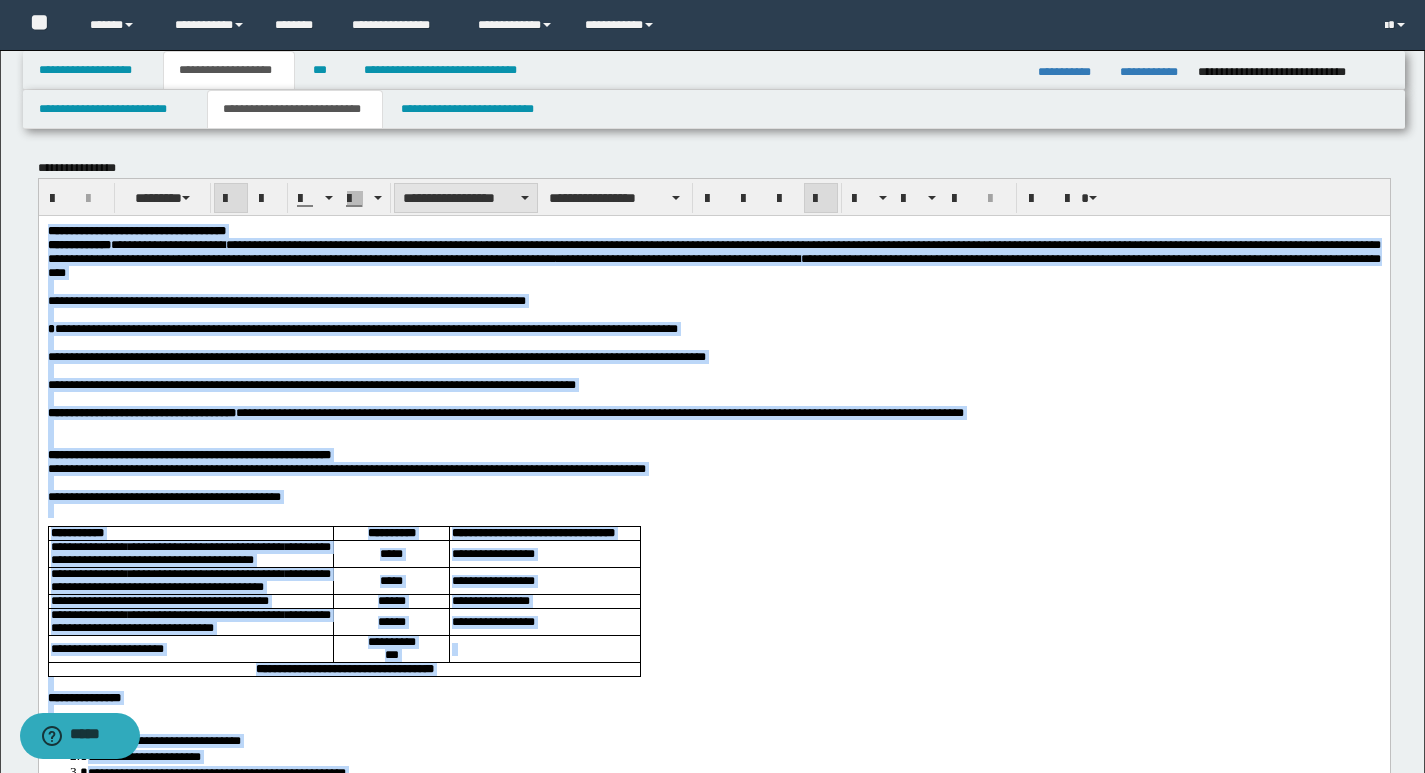 click on "**********" at bounding box center [466, 198] 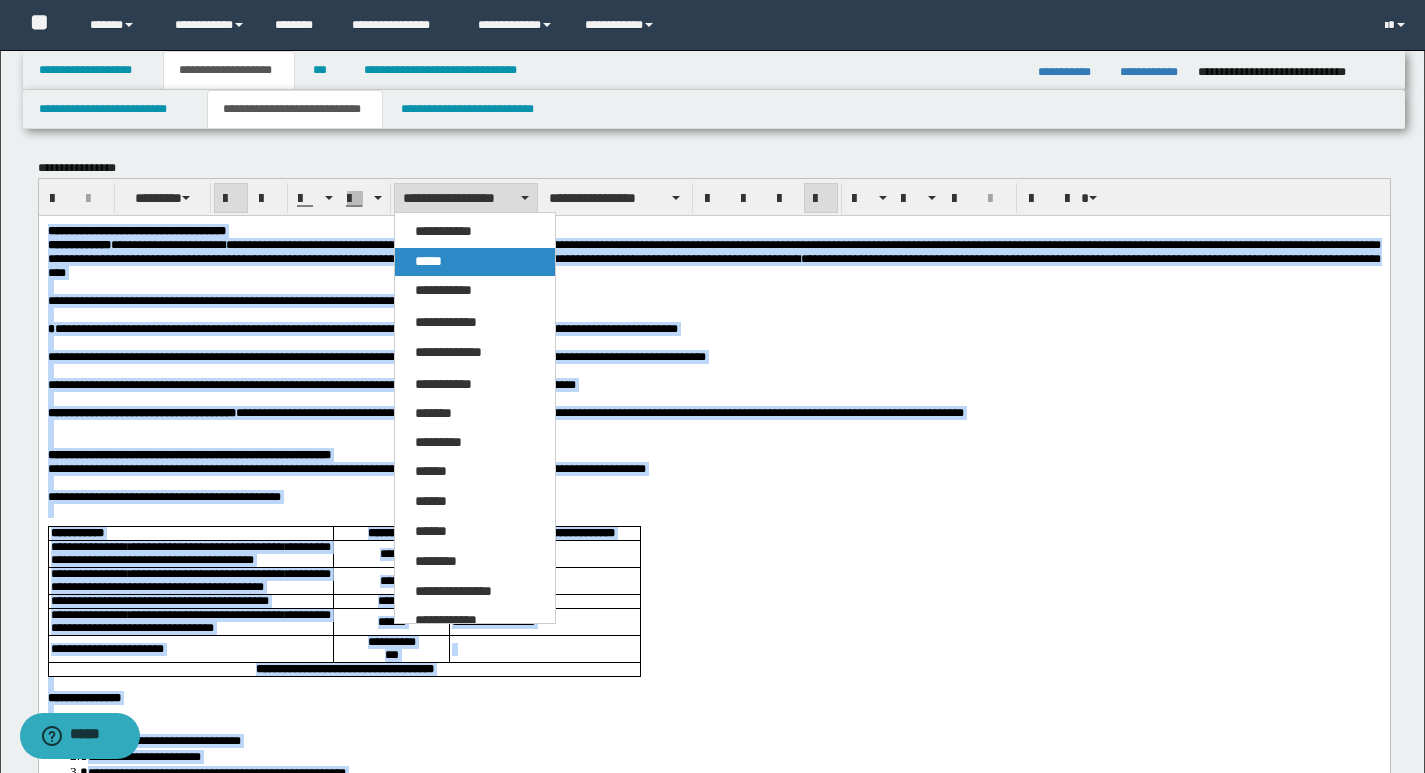 click on "*****" at bounding box center [428, 261] 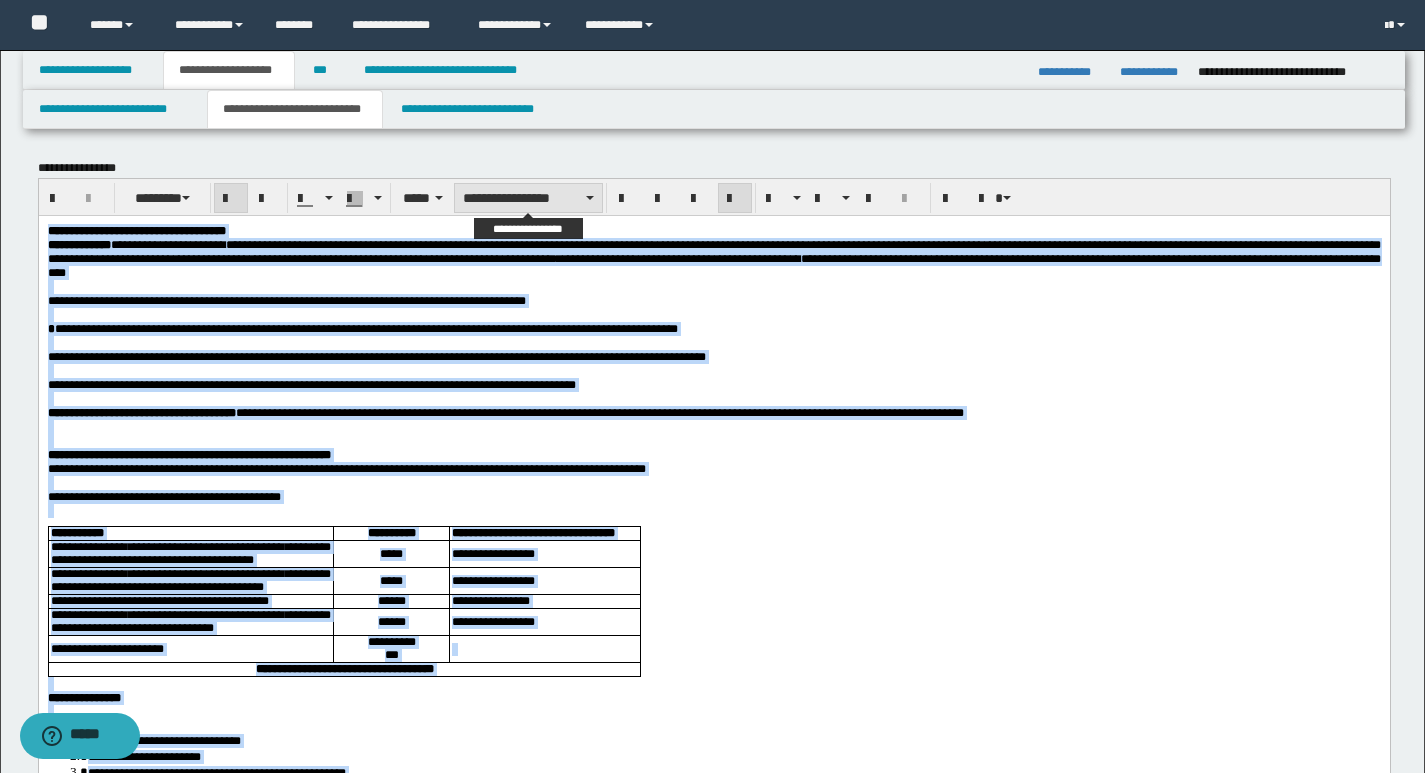 click on "**********" at bounding box center (528, 198) 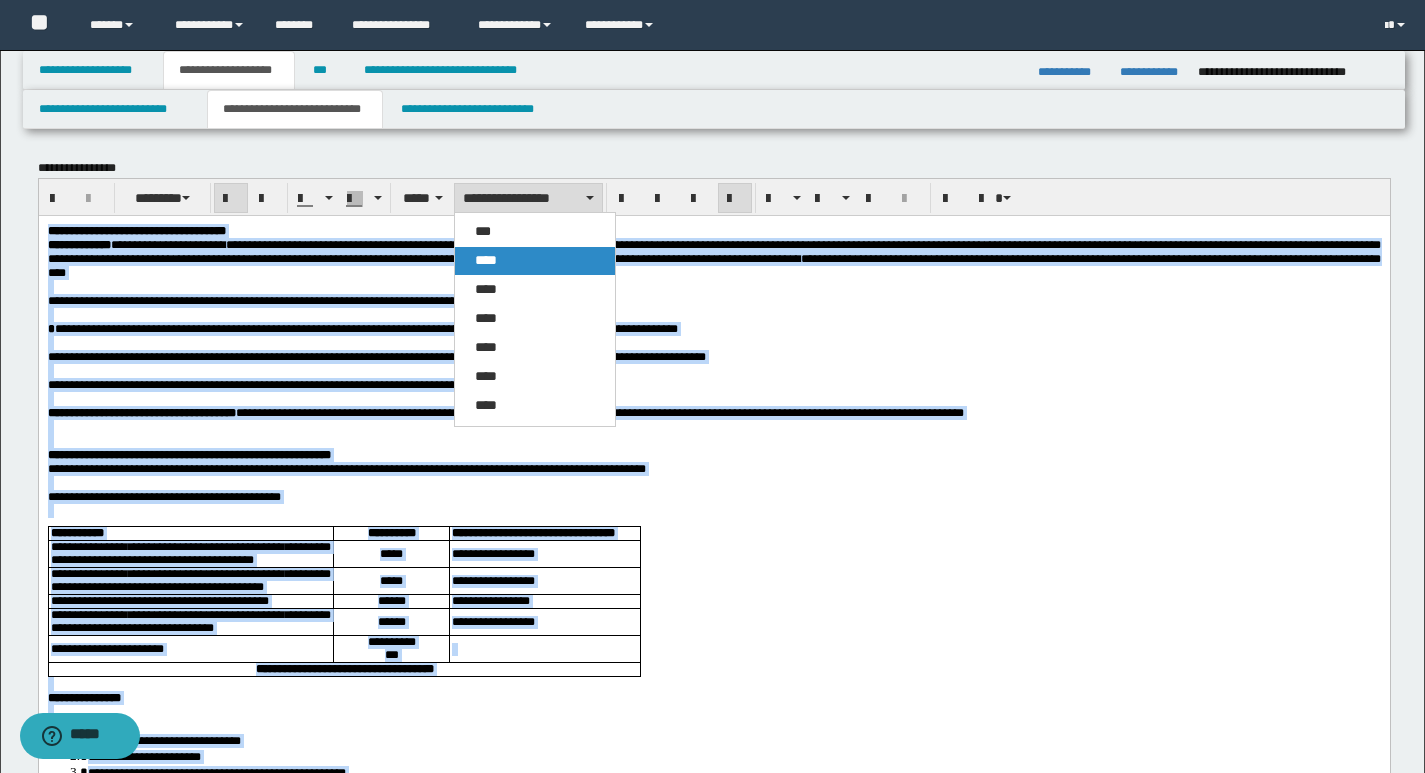 click on "****" at bounding box center [486, 260] 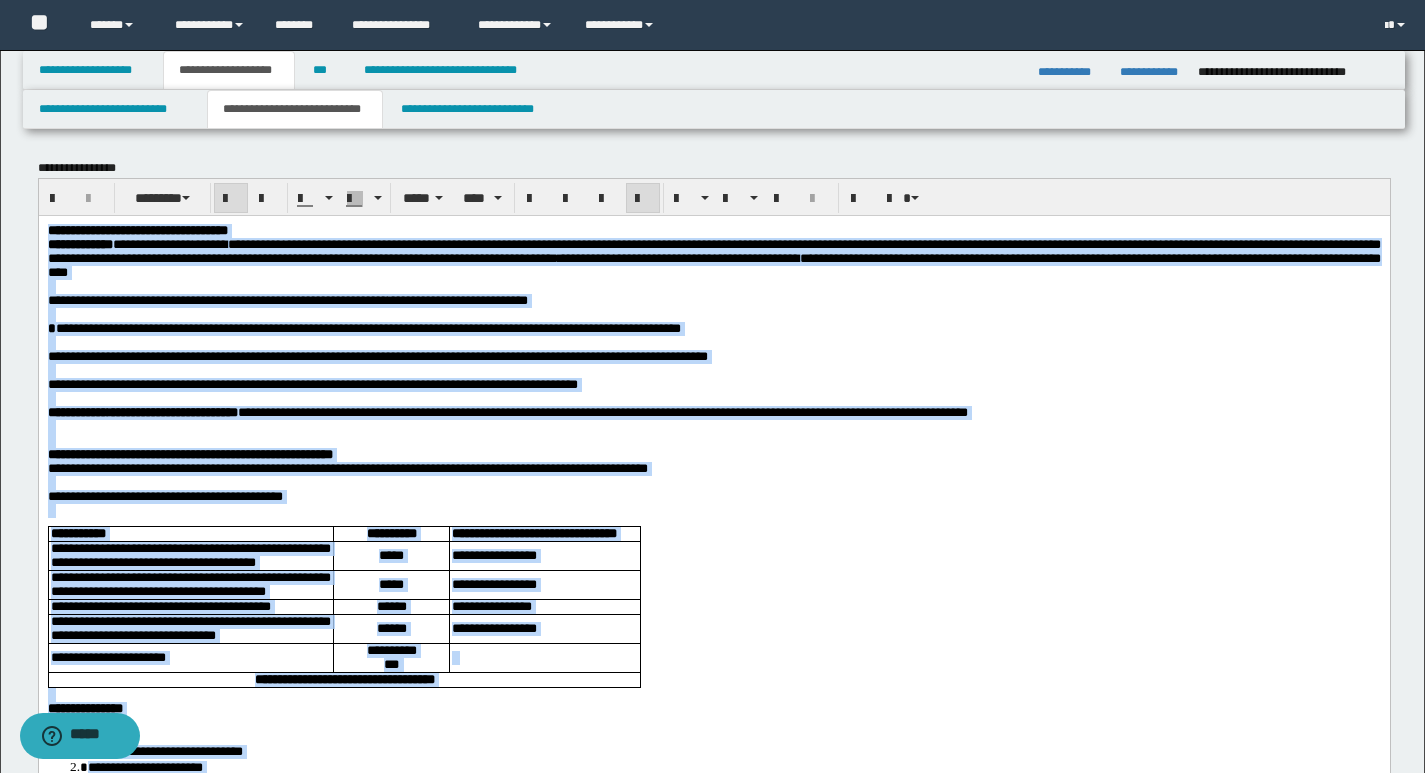 click at bounding box center (643, 199) 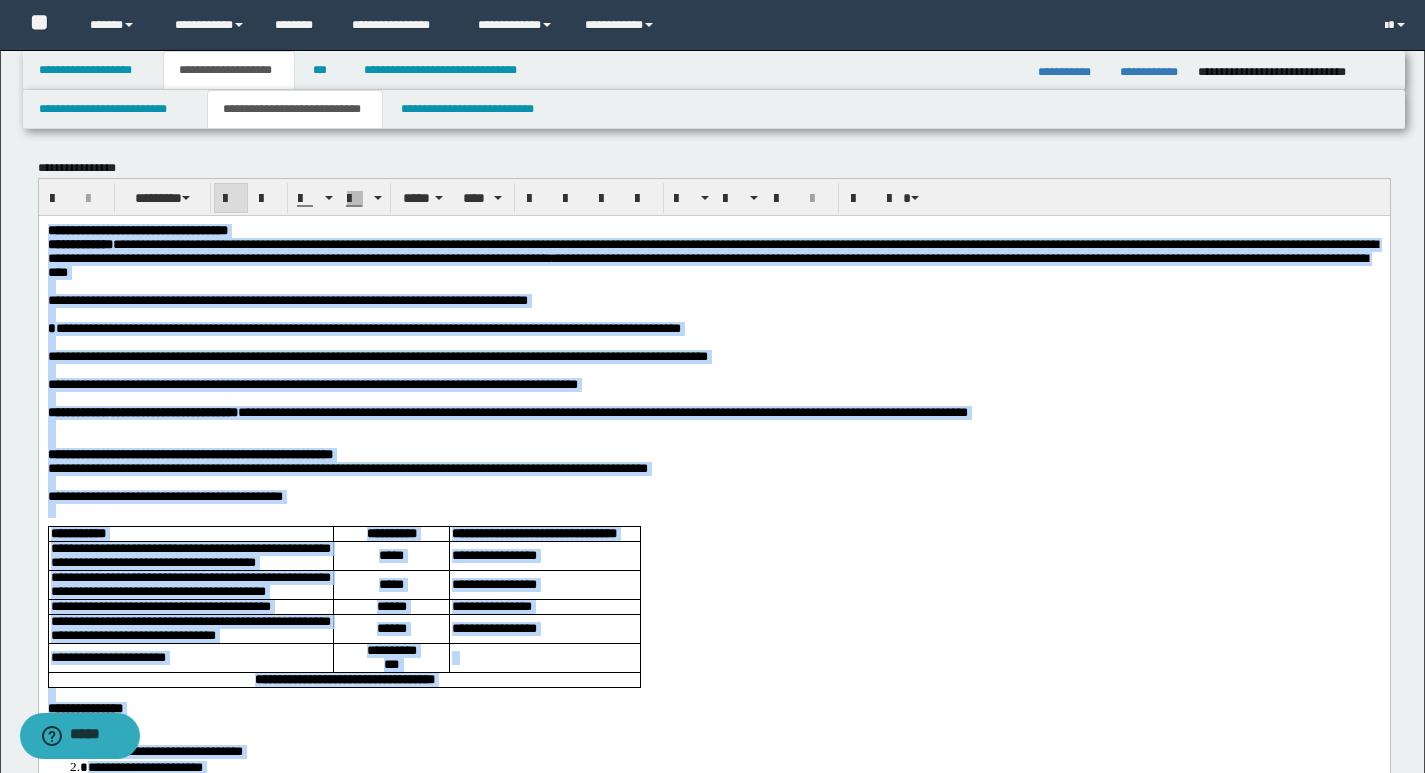 click at bounding box center (713, 510) 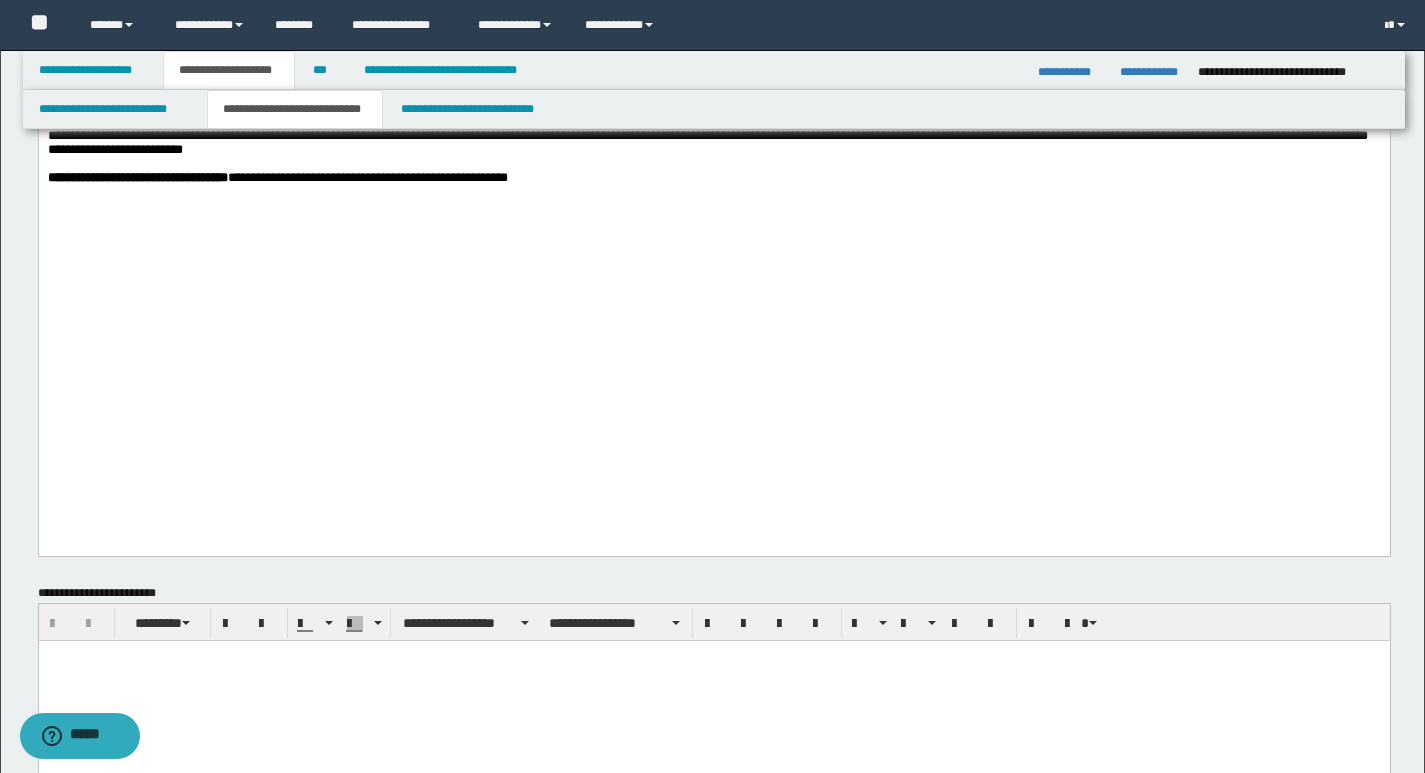 scroll, scrollTop: 1500, scrollLeft: 0, axis: vertical 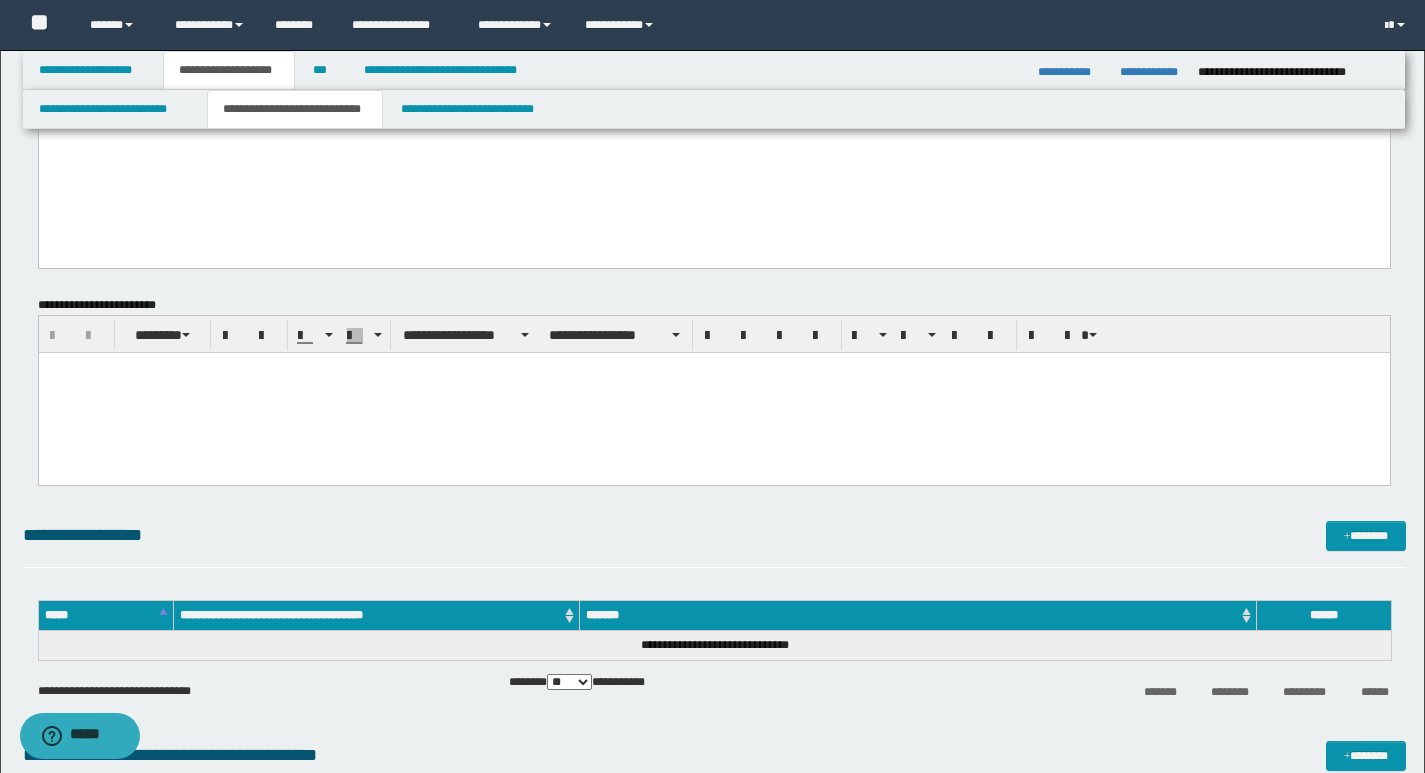 click at bounding box center [713, 392] 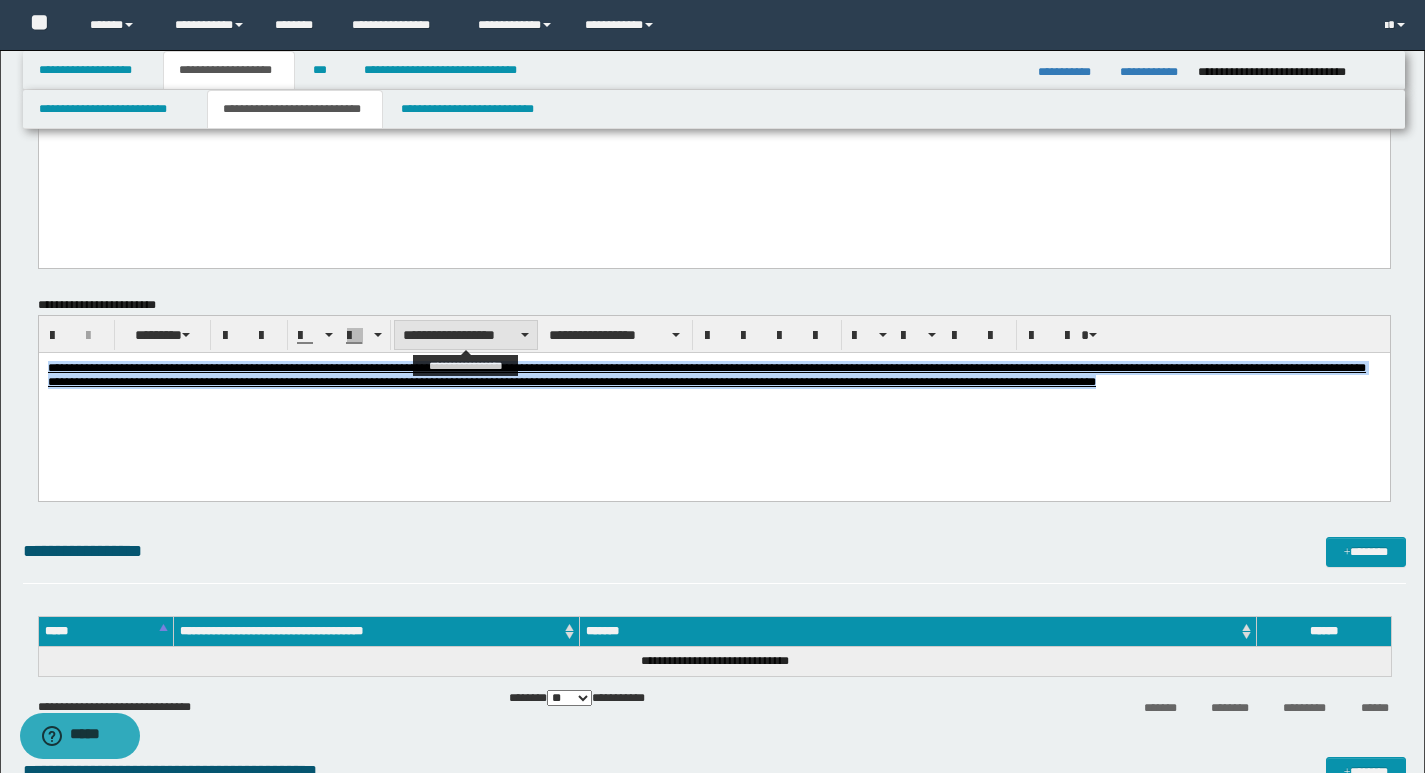 click on "**********" at bounding box center (466, 335) 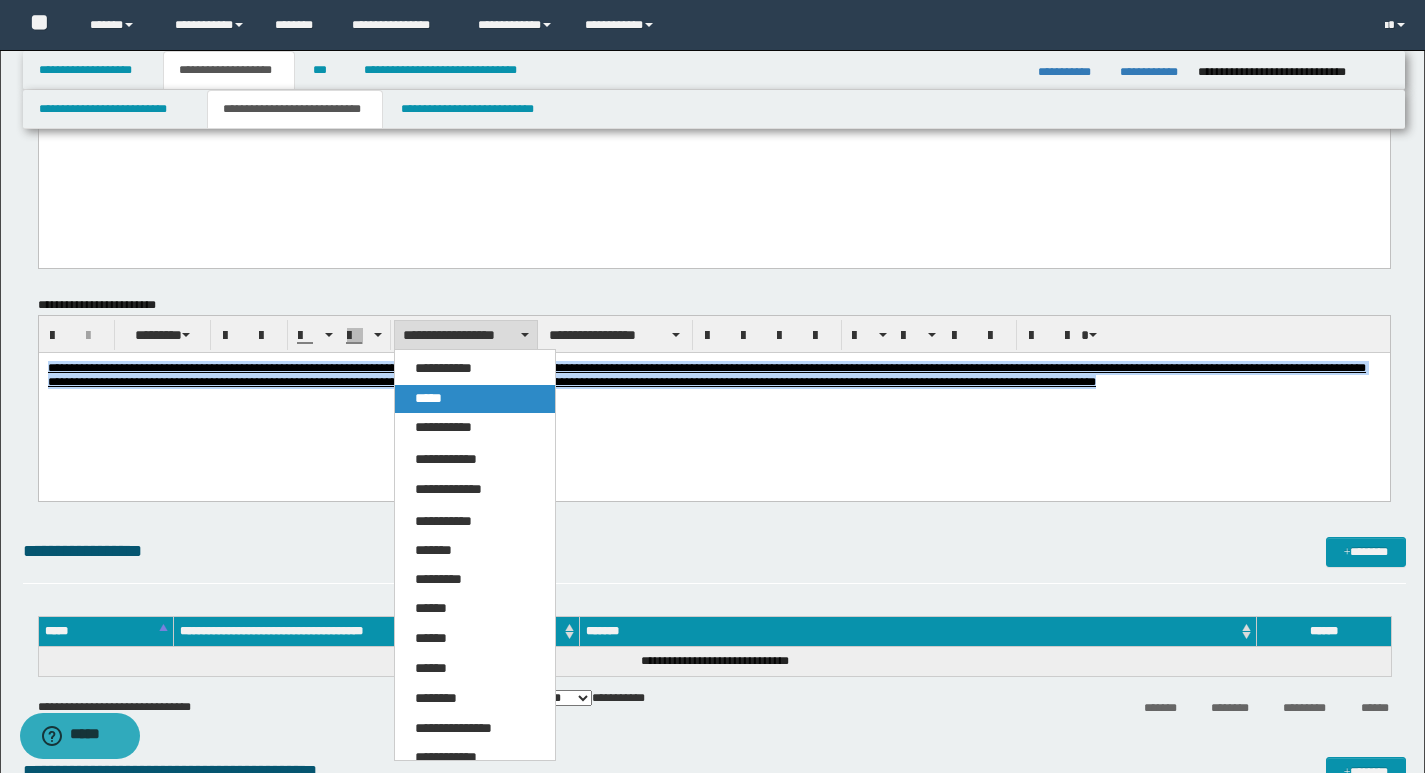 drag, startPoint x: 415, startPoint y: 408, endPoint x: 547, endPoint y: 4, distance: 425.01764 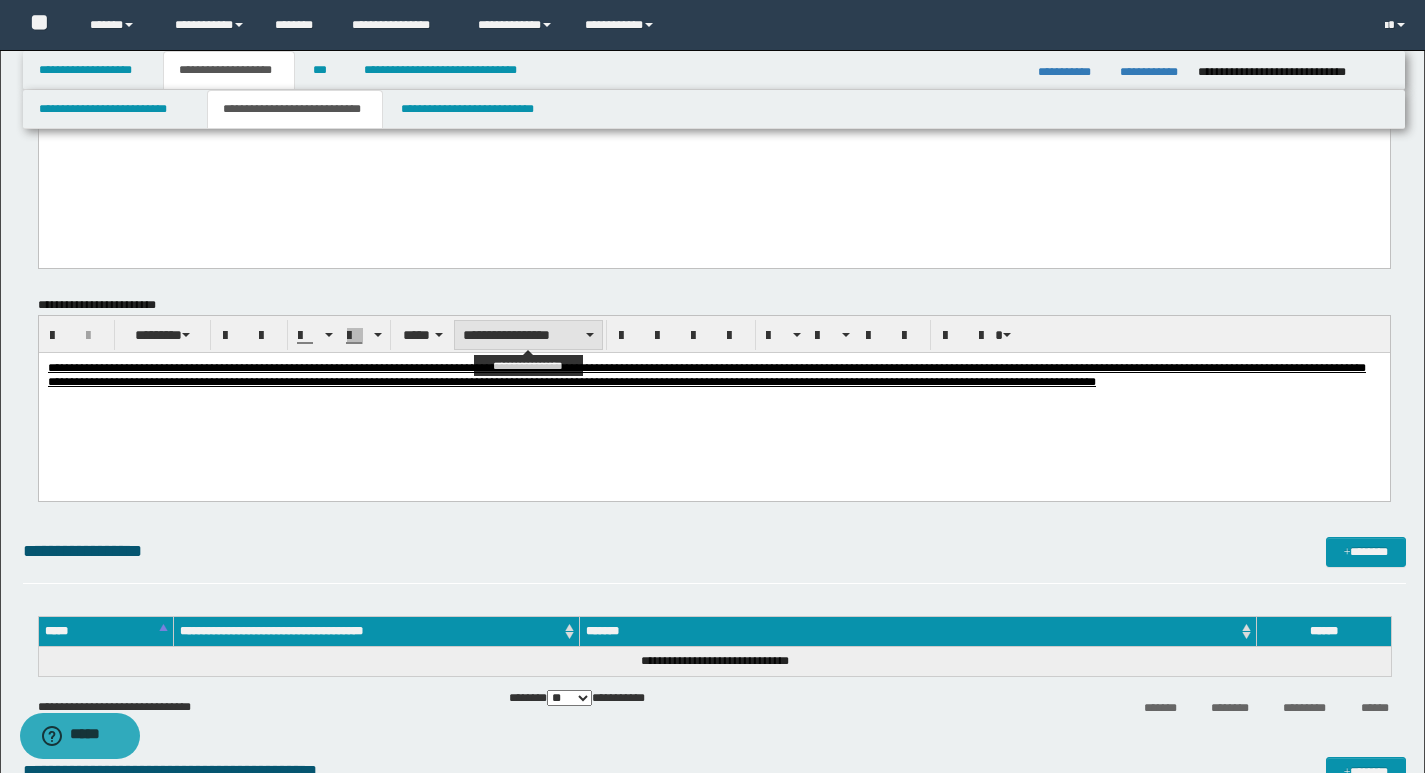 click on "**********" at bounding box center [528, 335] 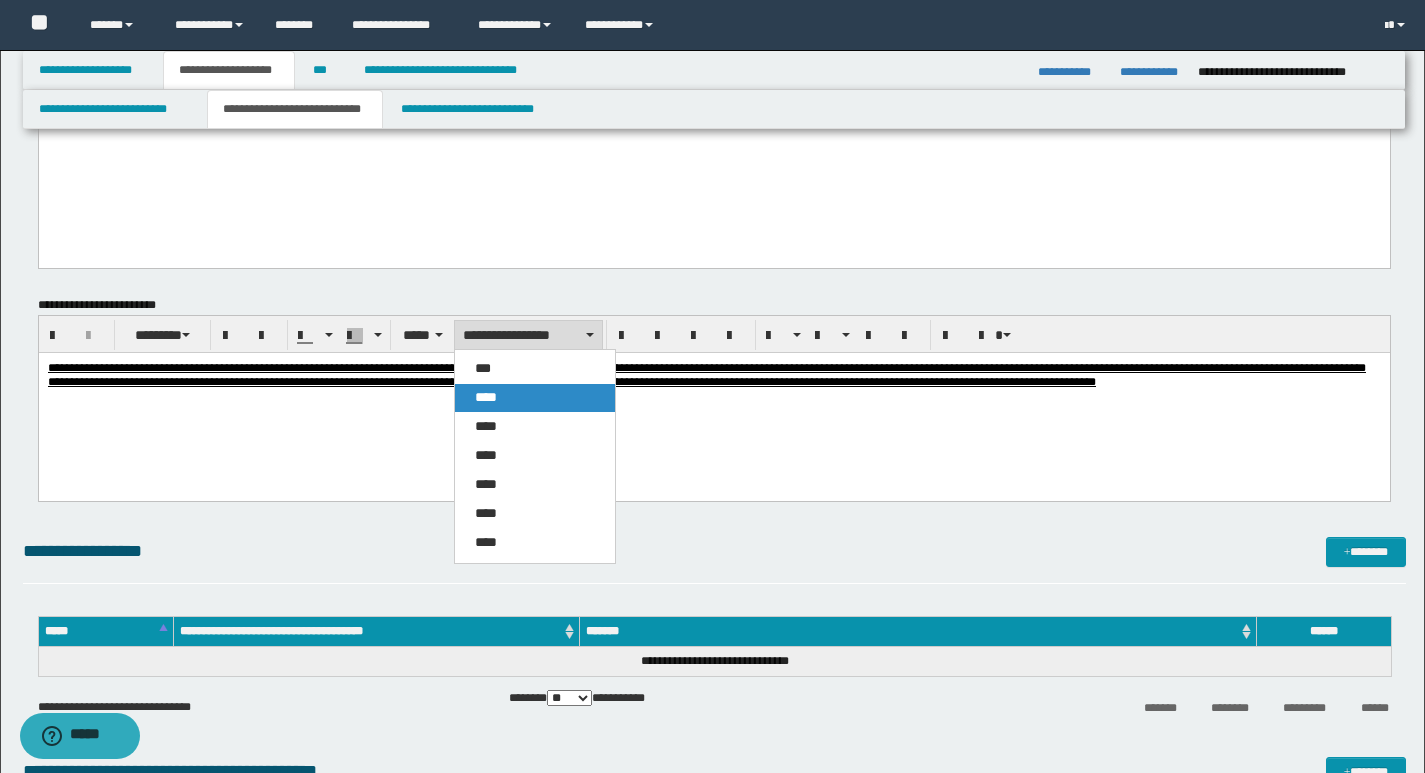 click on "****" at bounding box center (486, 397) 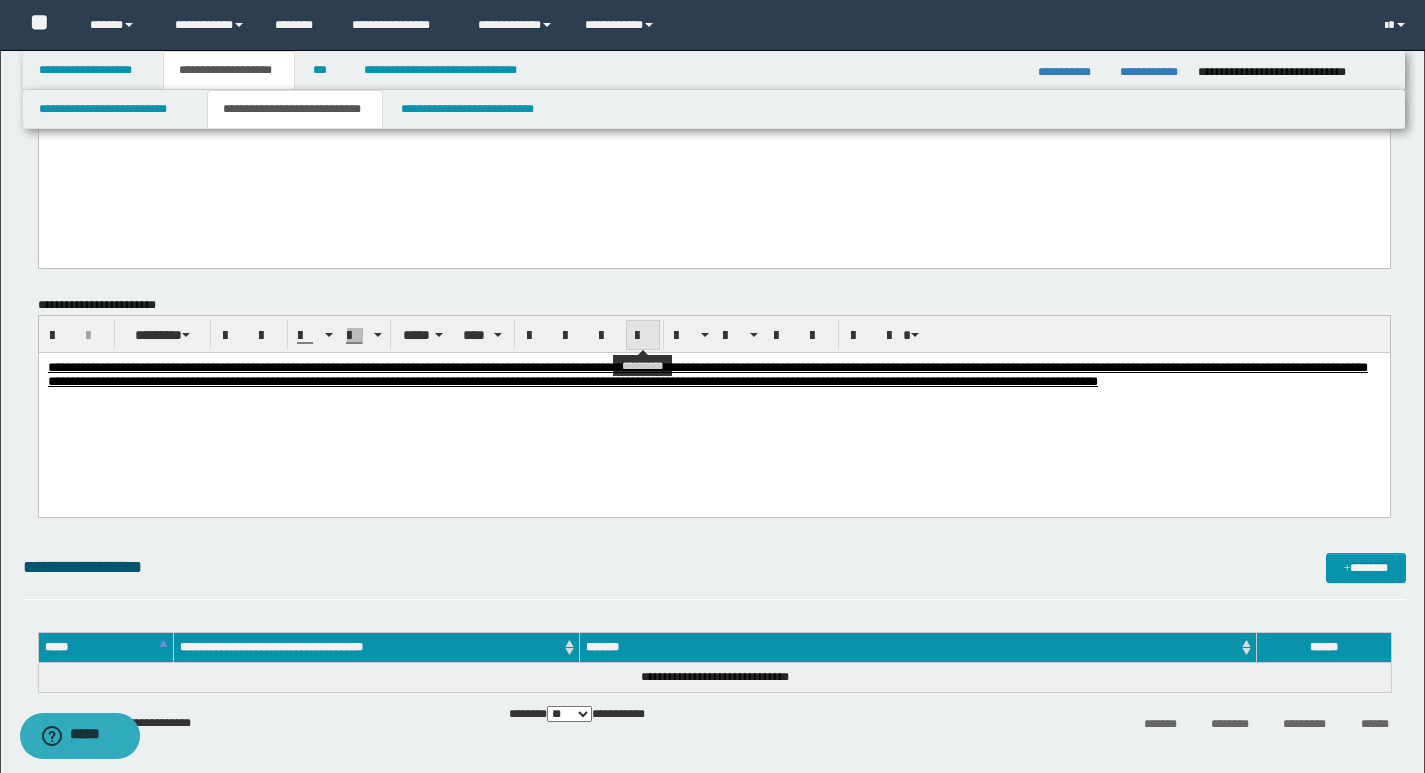 click at bounding box center (643, 336) 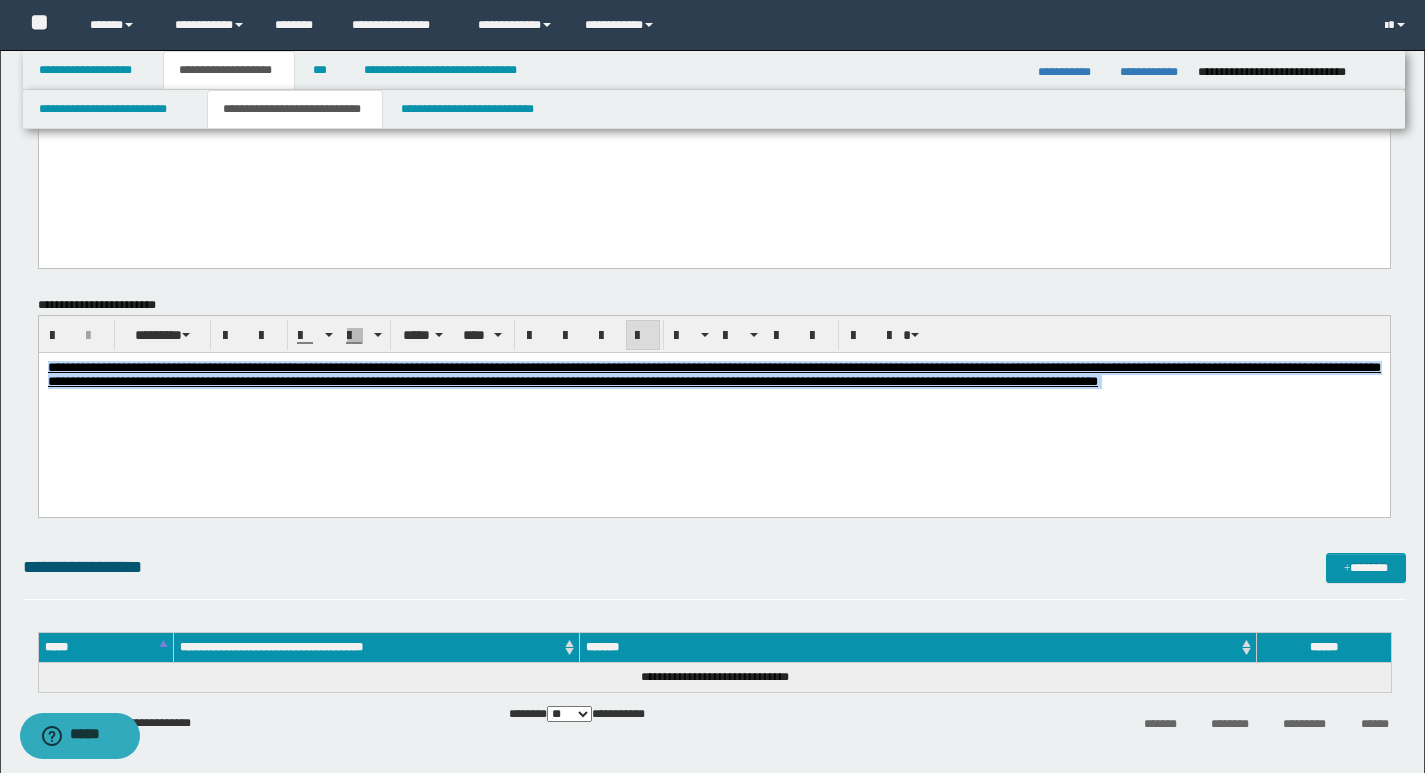 click on "**********" at bounding box center [713, 399] 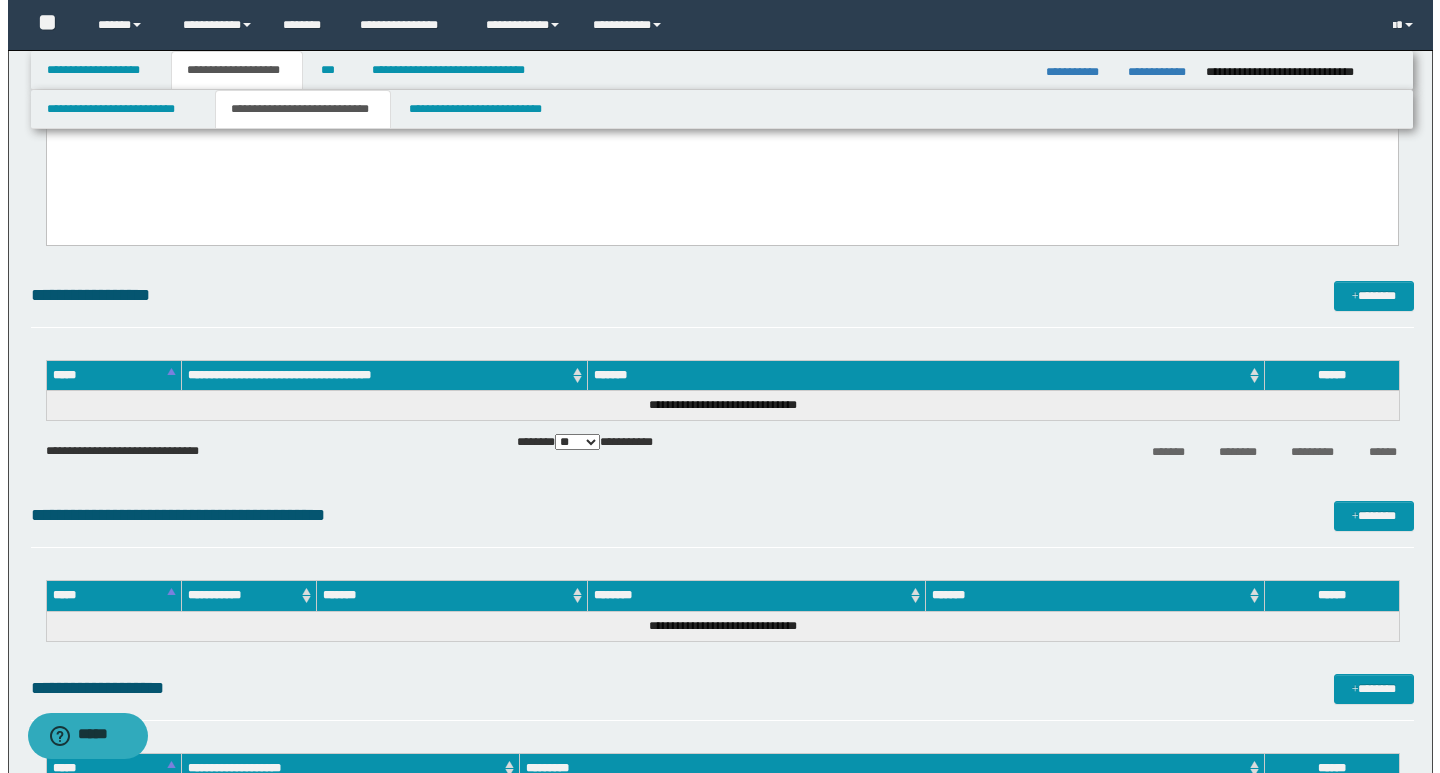 scroll, scrollTop: 1800, scrollLeft: 0, axis: vertical 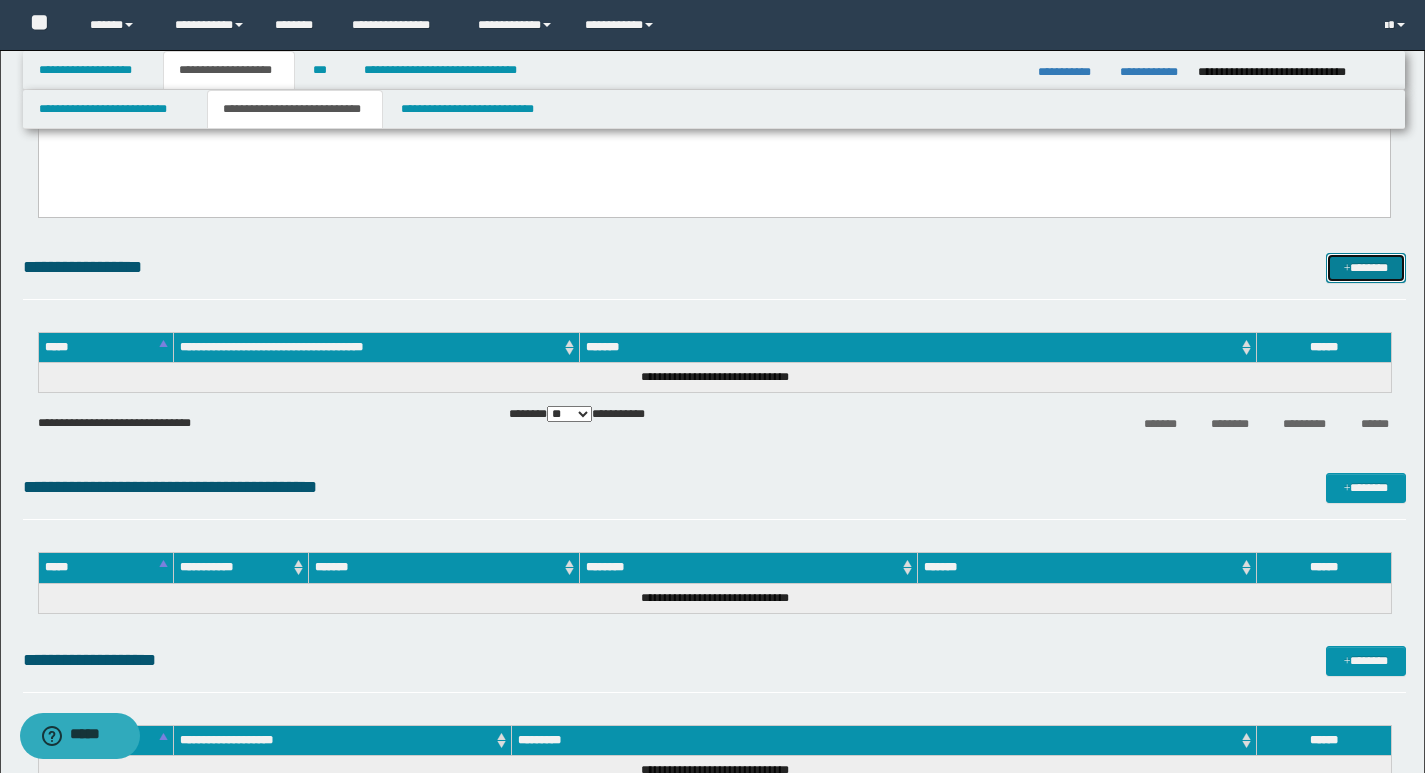 click on "*******" at bounding box center (1366, 268) 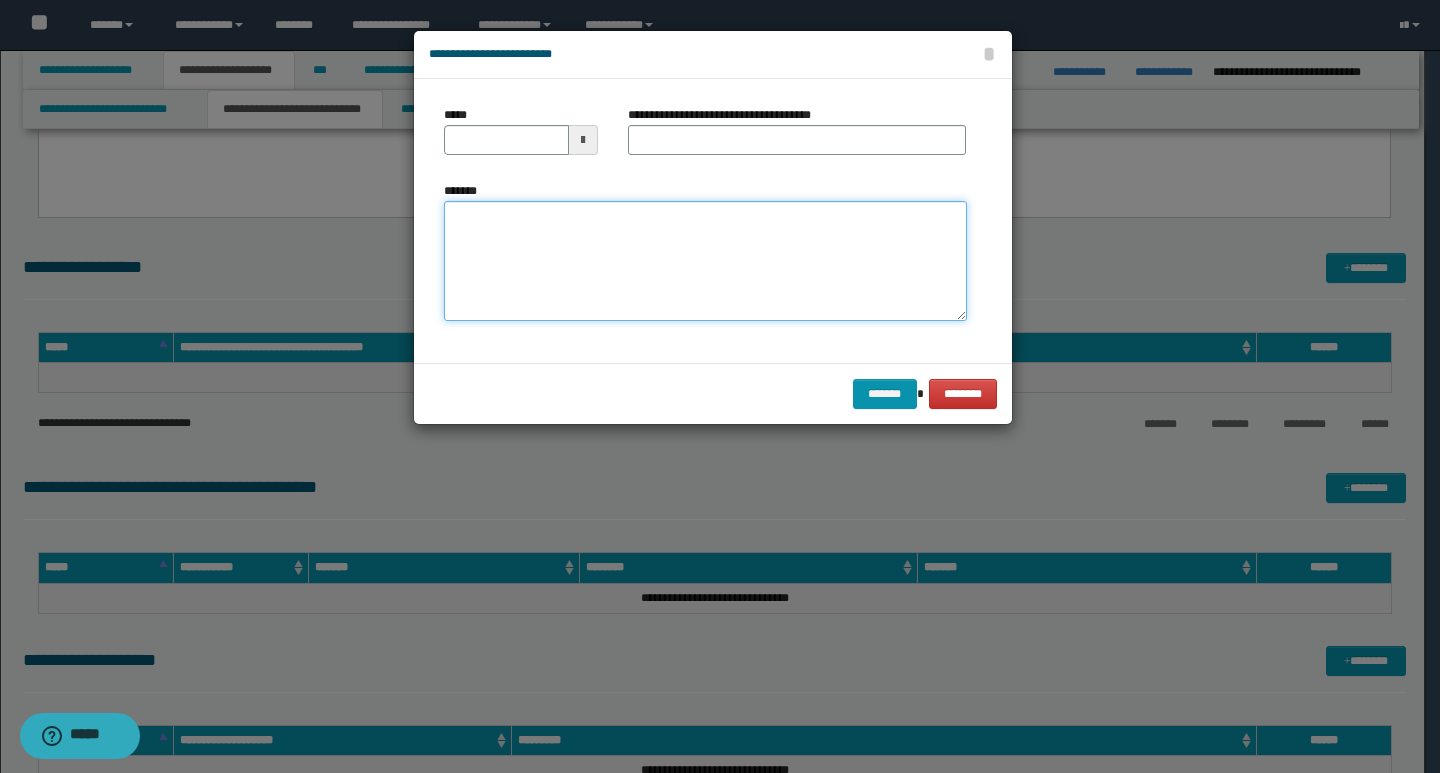 click on "*******" at bounding box center (705, 261) 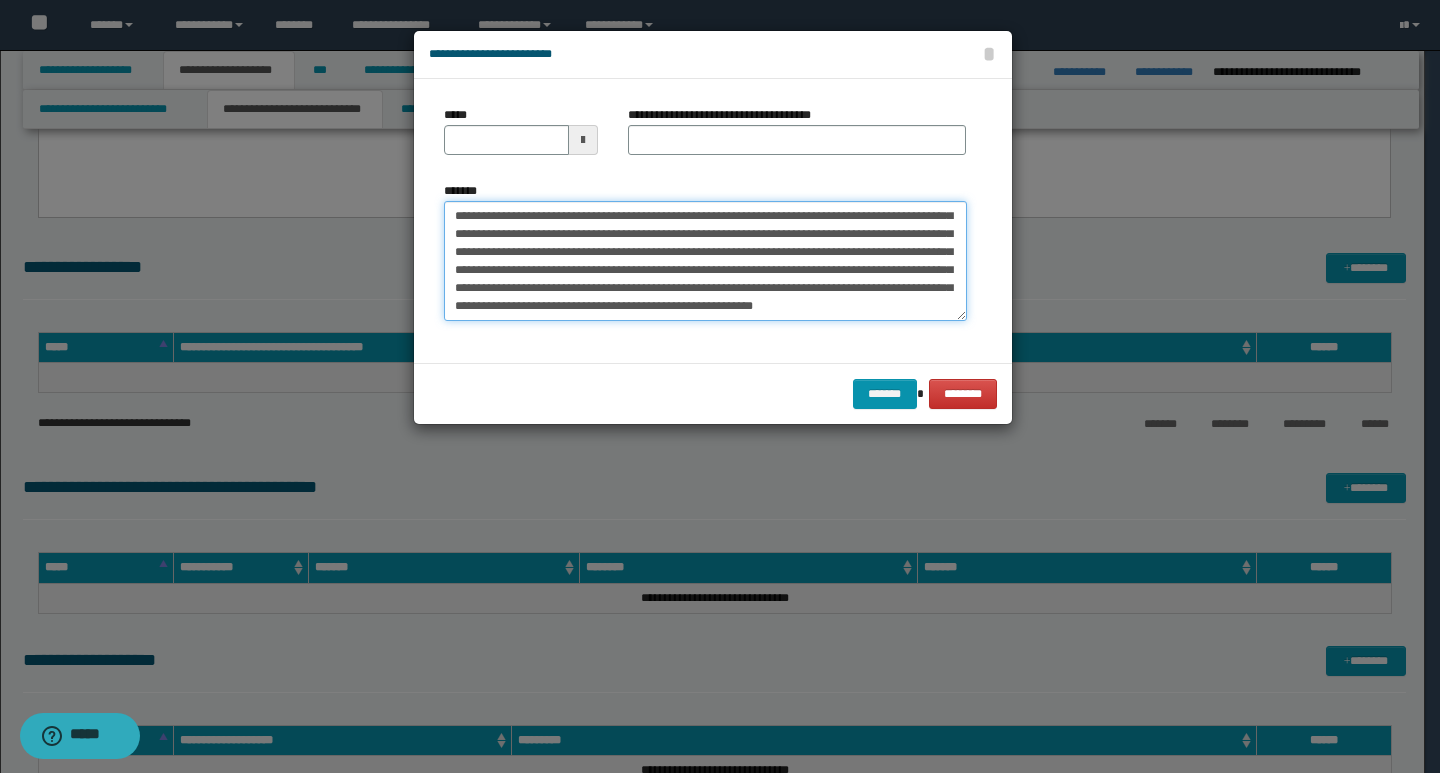 scroll, scrollTop: 0, scrollLeft: 0, axis: both 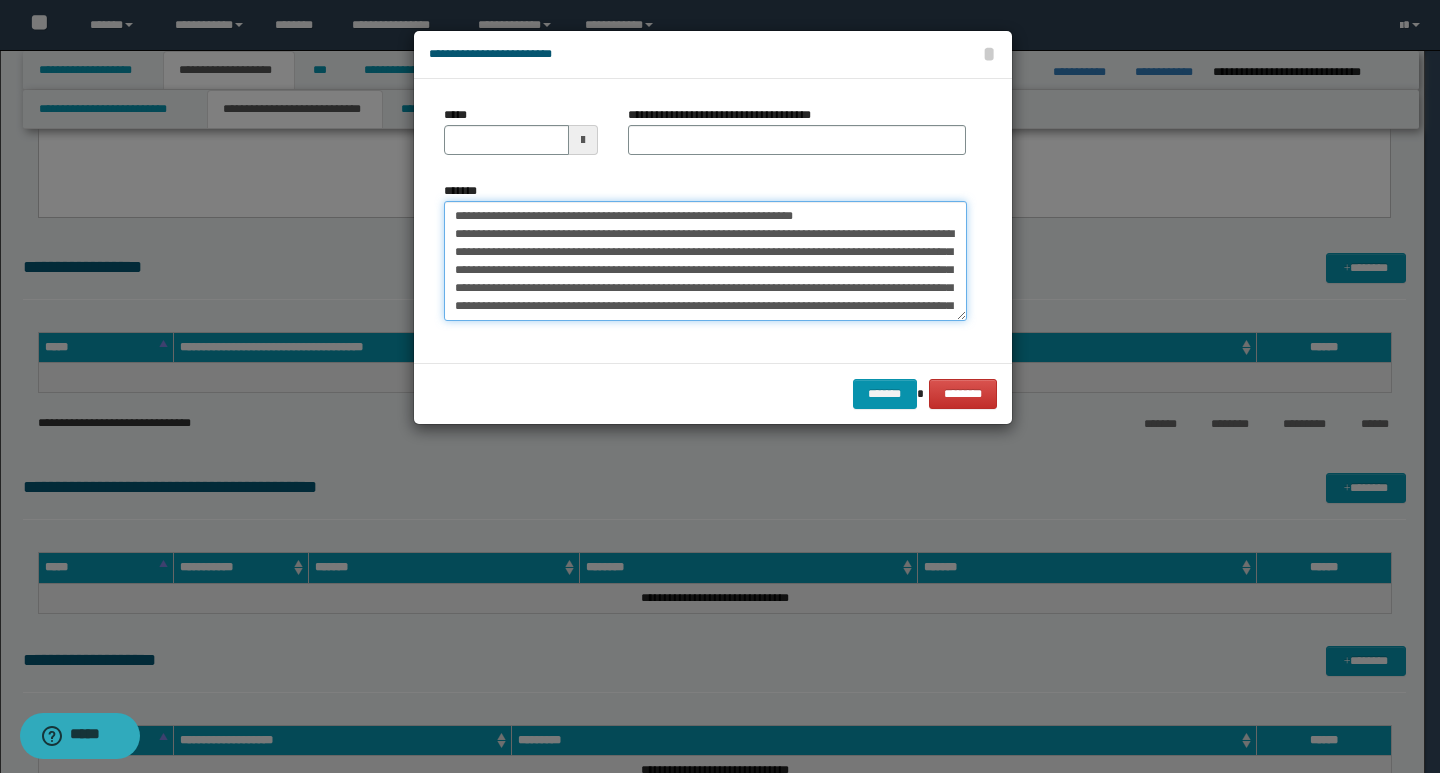 drag, startPoint x: 450, startPoint y: 215, endPoint x: 518, endPoint y: 217, distance: 68.0294 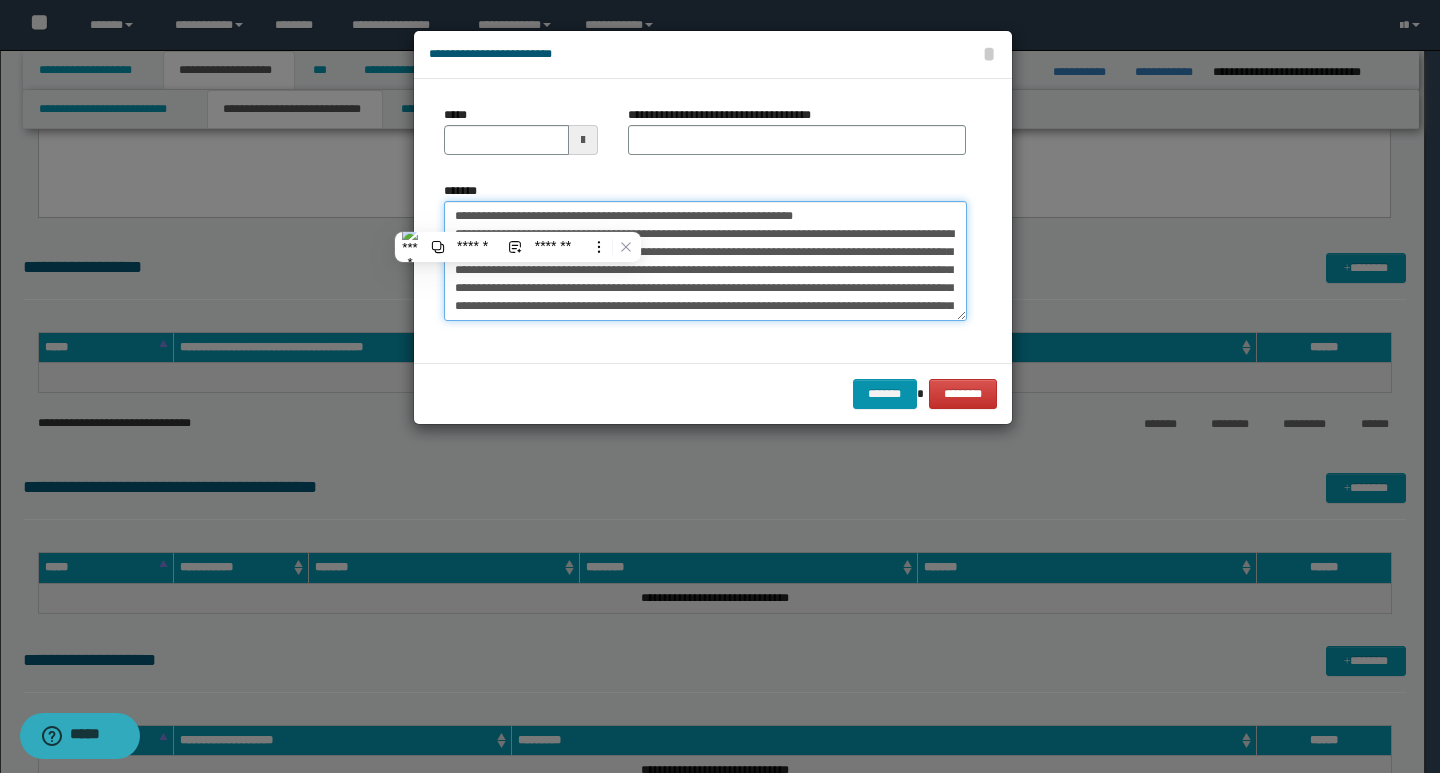 type on "**********" 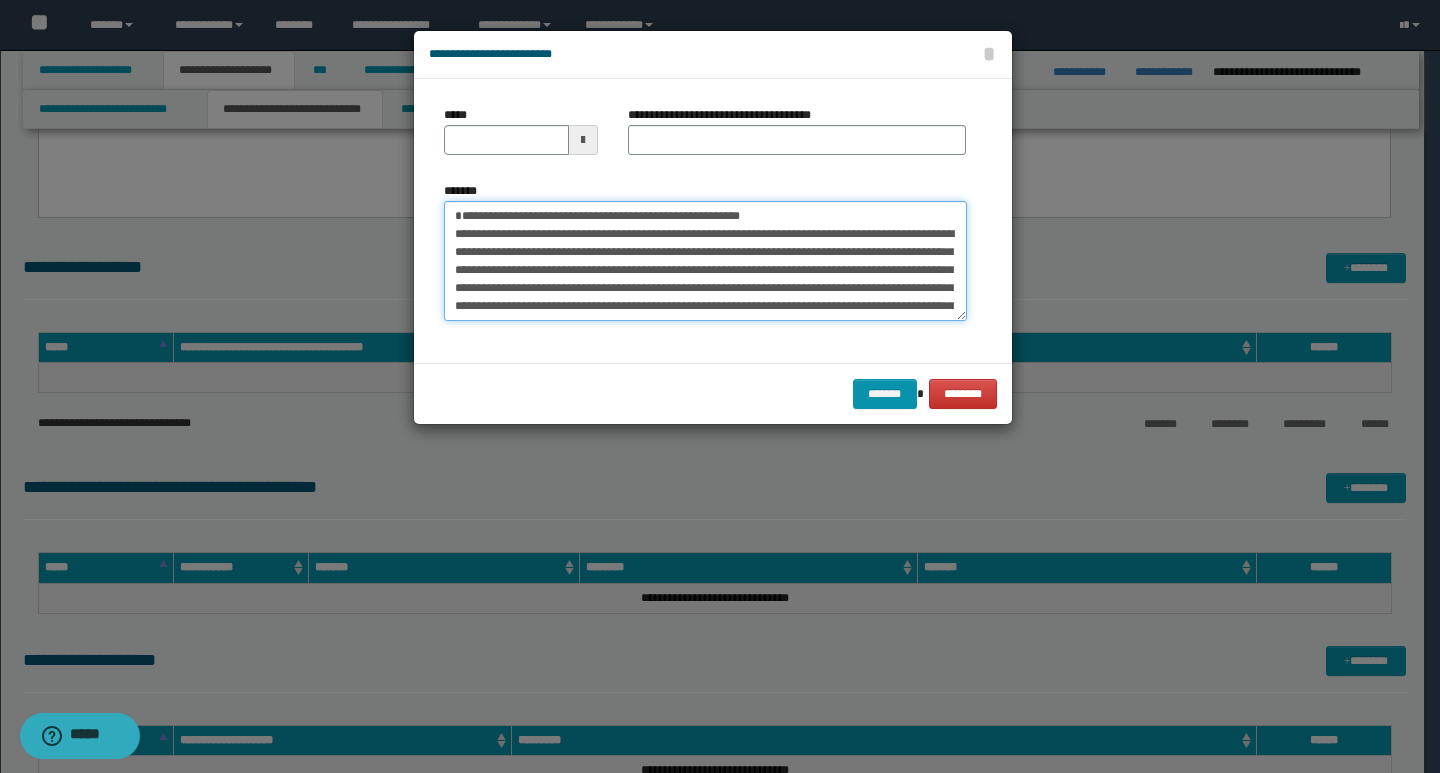 type 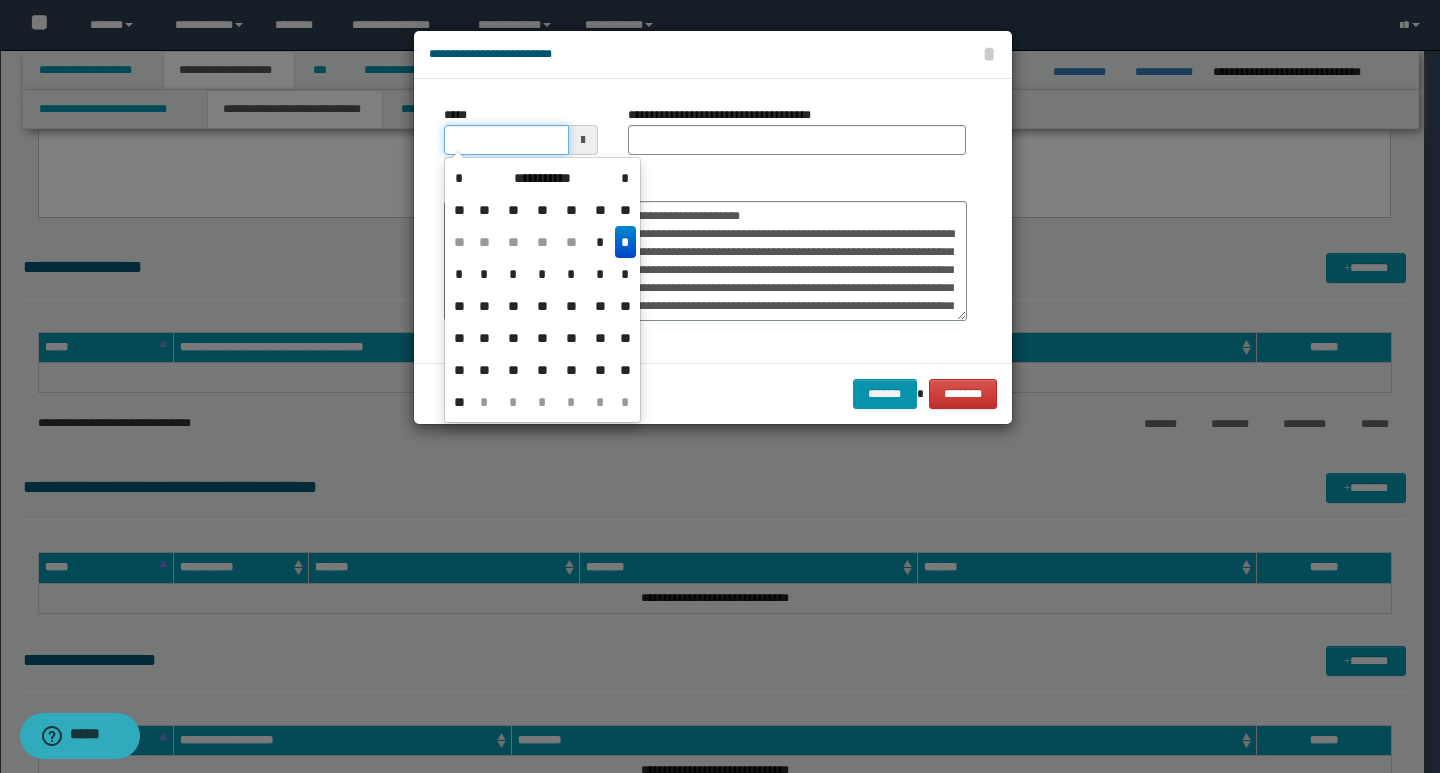 click on "*****" at bounding box center [506, 140] 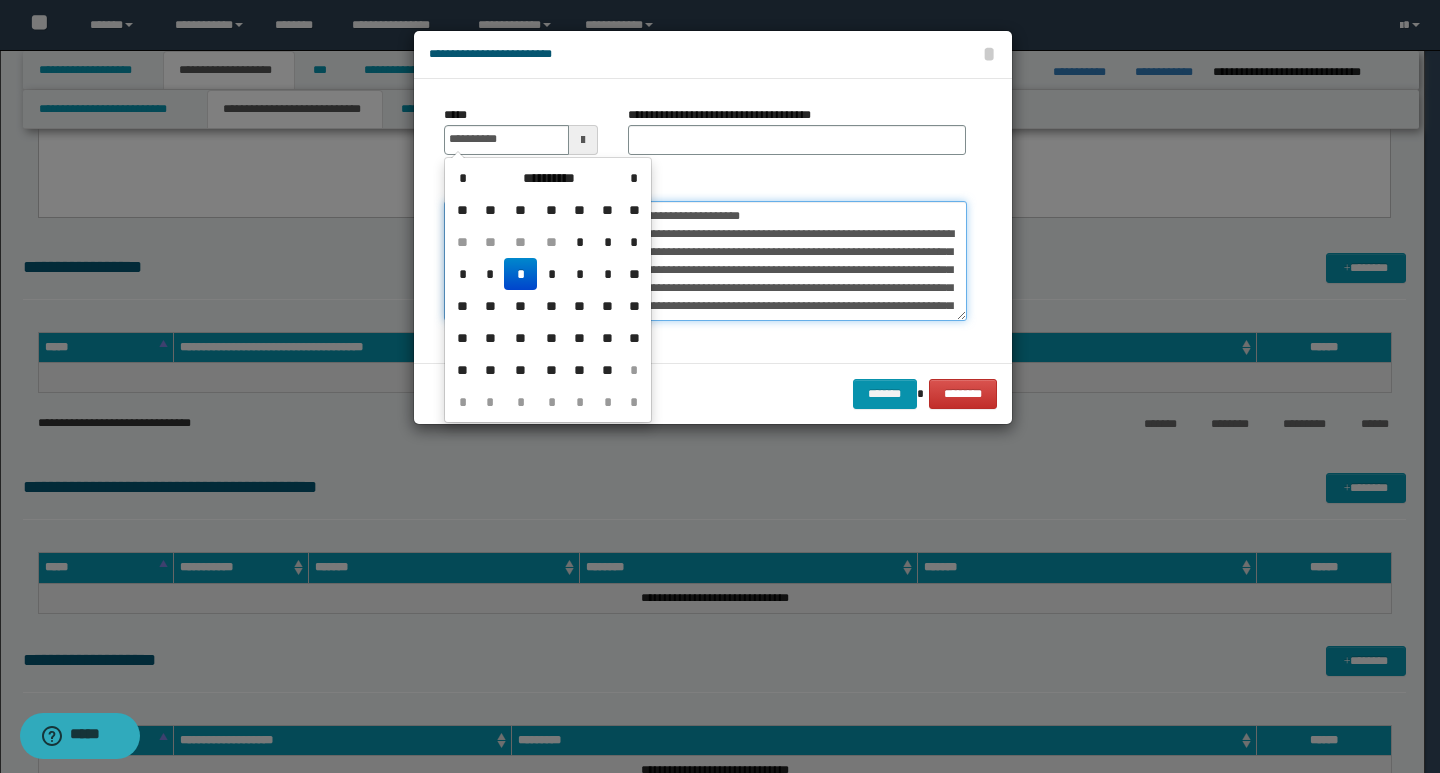 type on "**********" 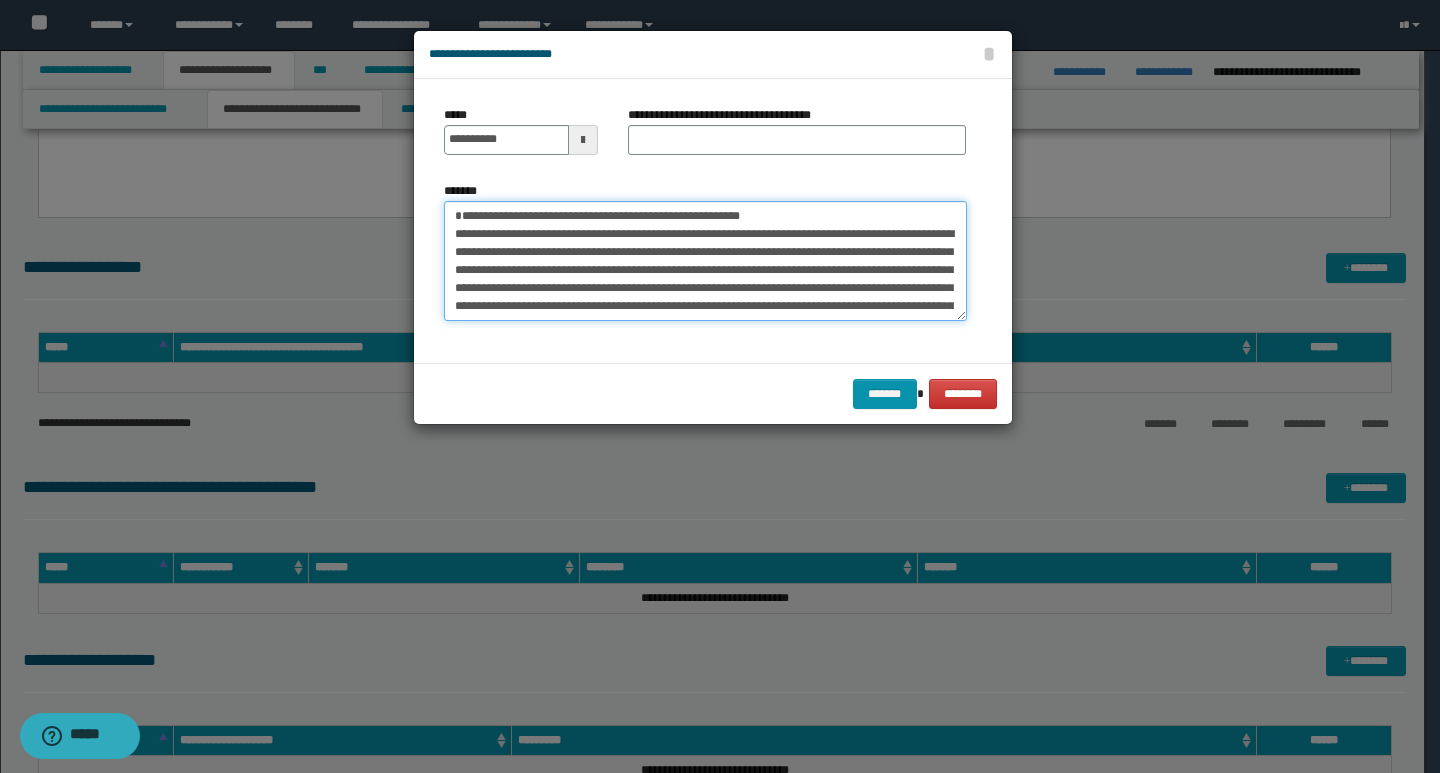 drag, startPoint x: 748, startPoint y: 216, endPoint x: 408, endPoint y: 220, distance: 340.02353 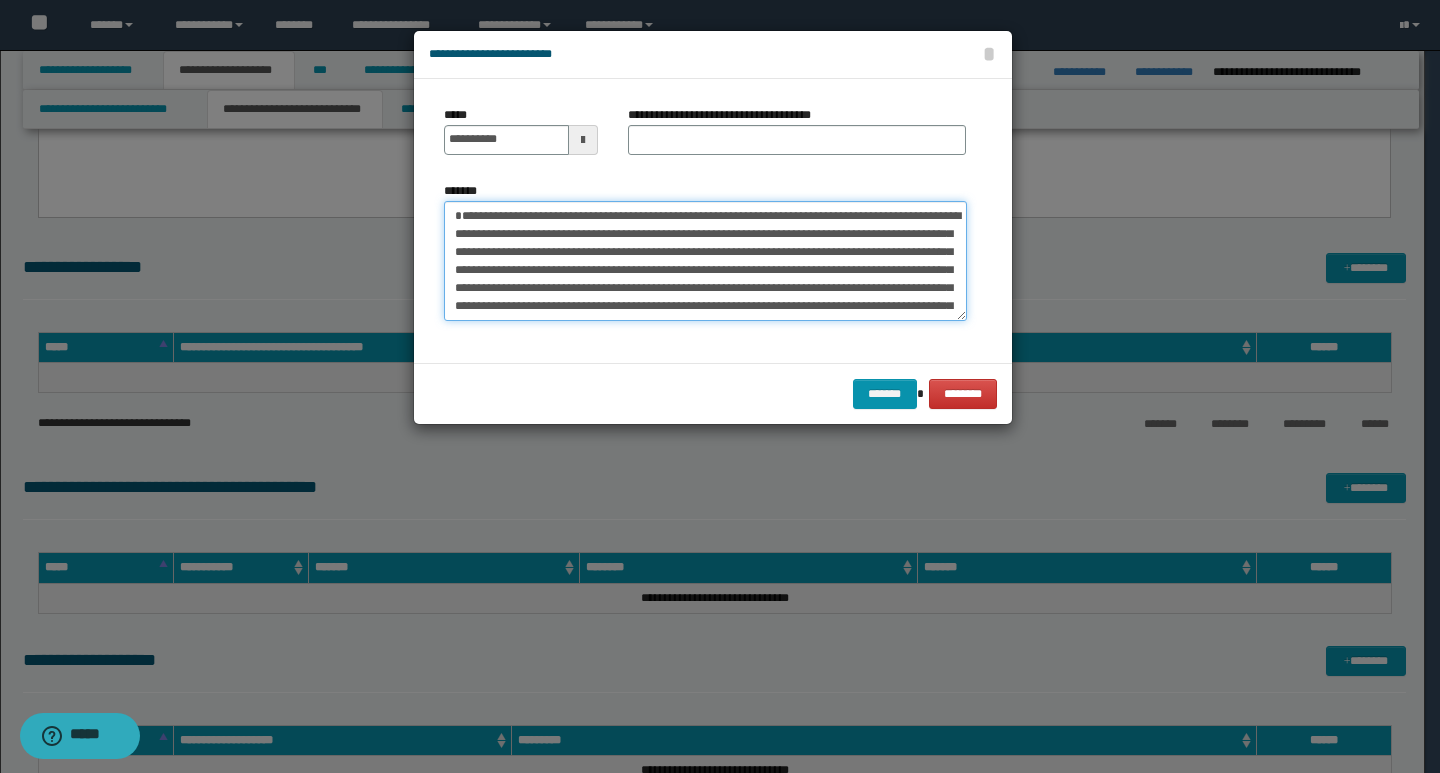 type on "**********" 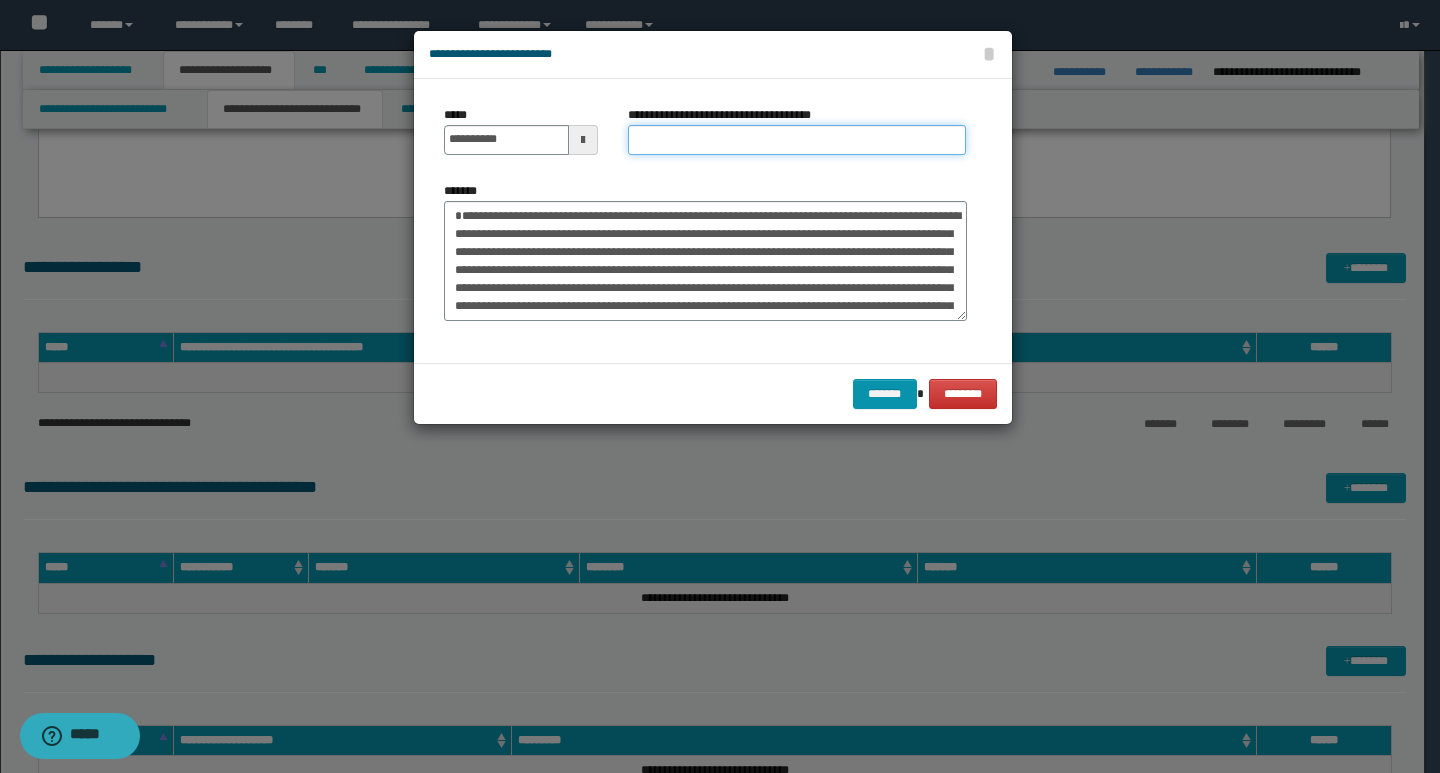 click on "**********" at bounding box center [797, 140] 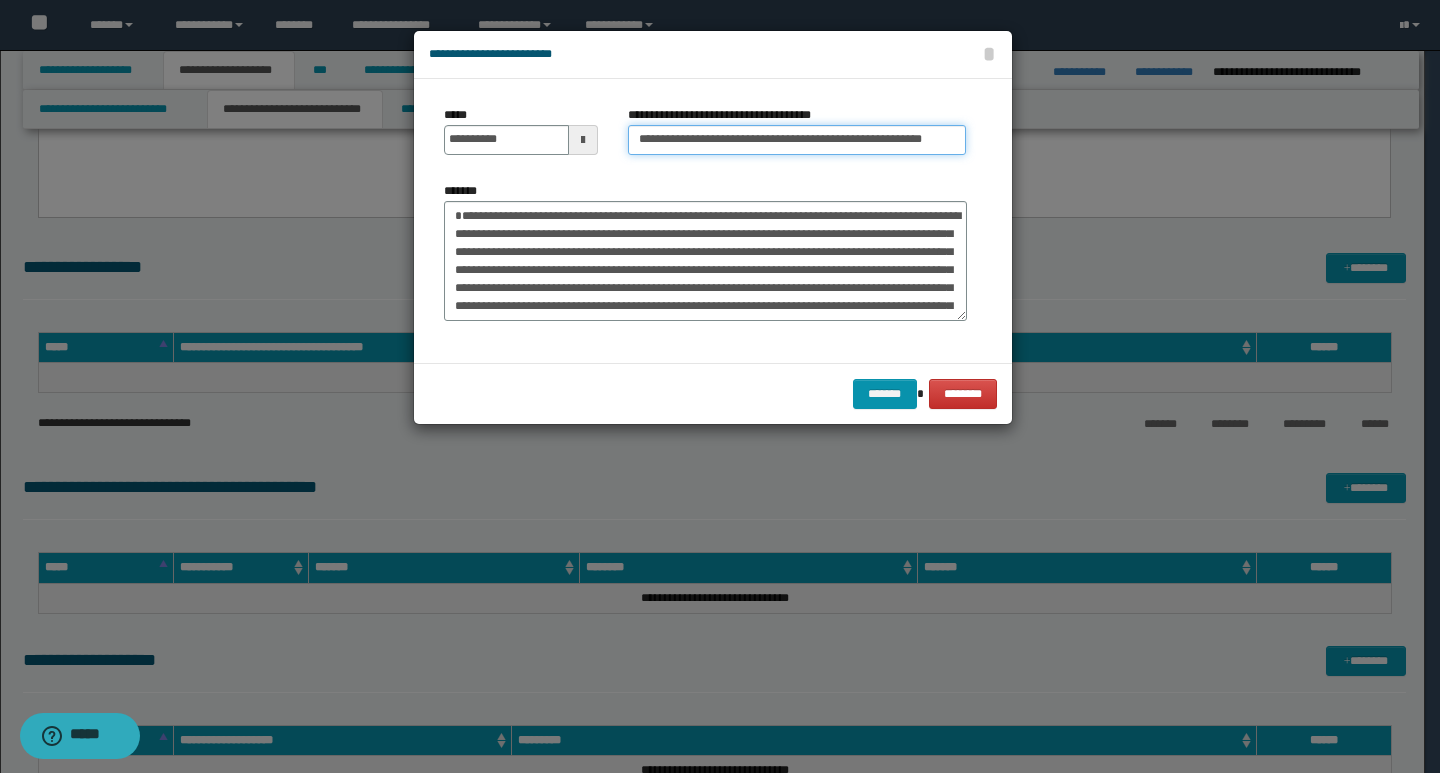type on "**********" 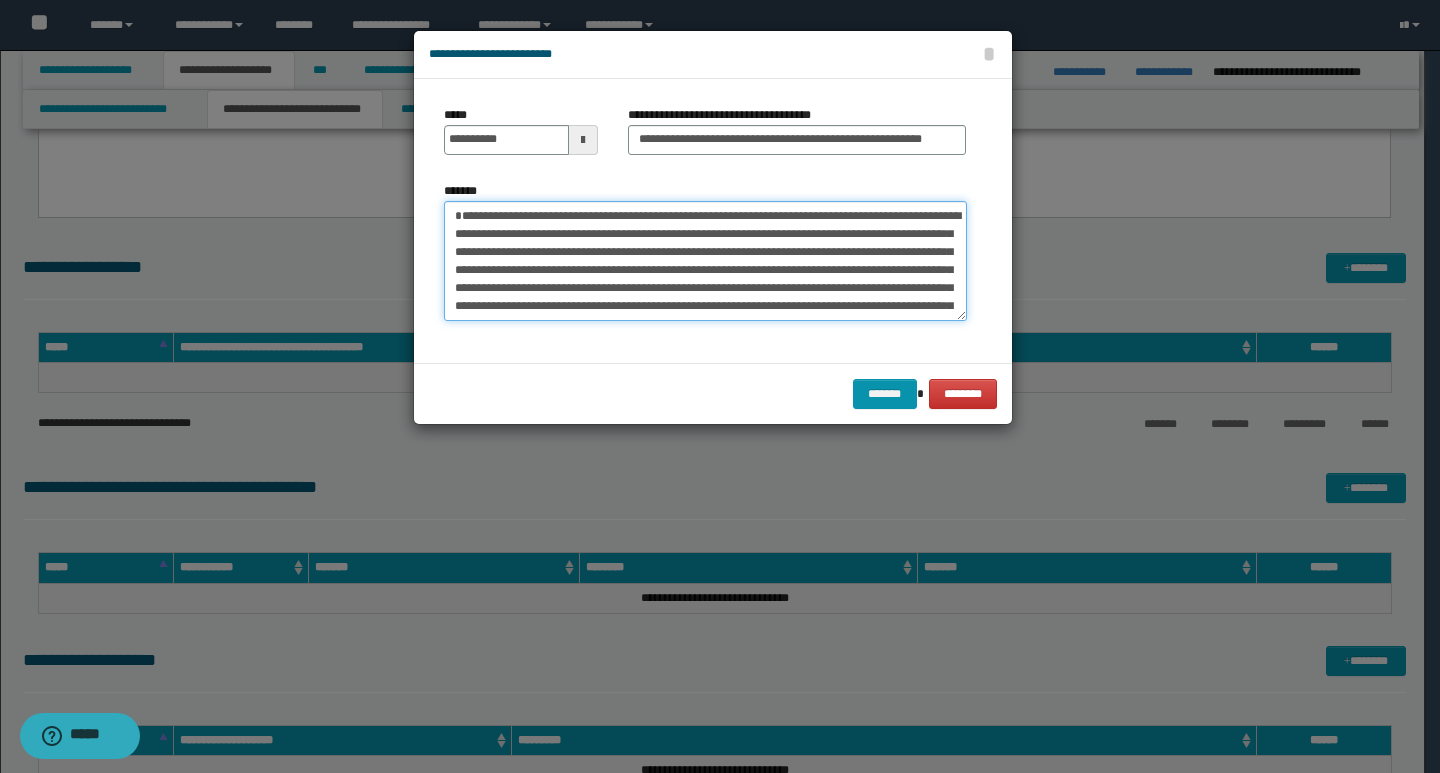 click on "*******" at bounding box center [705, 261] 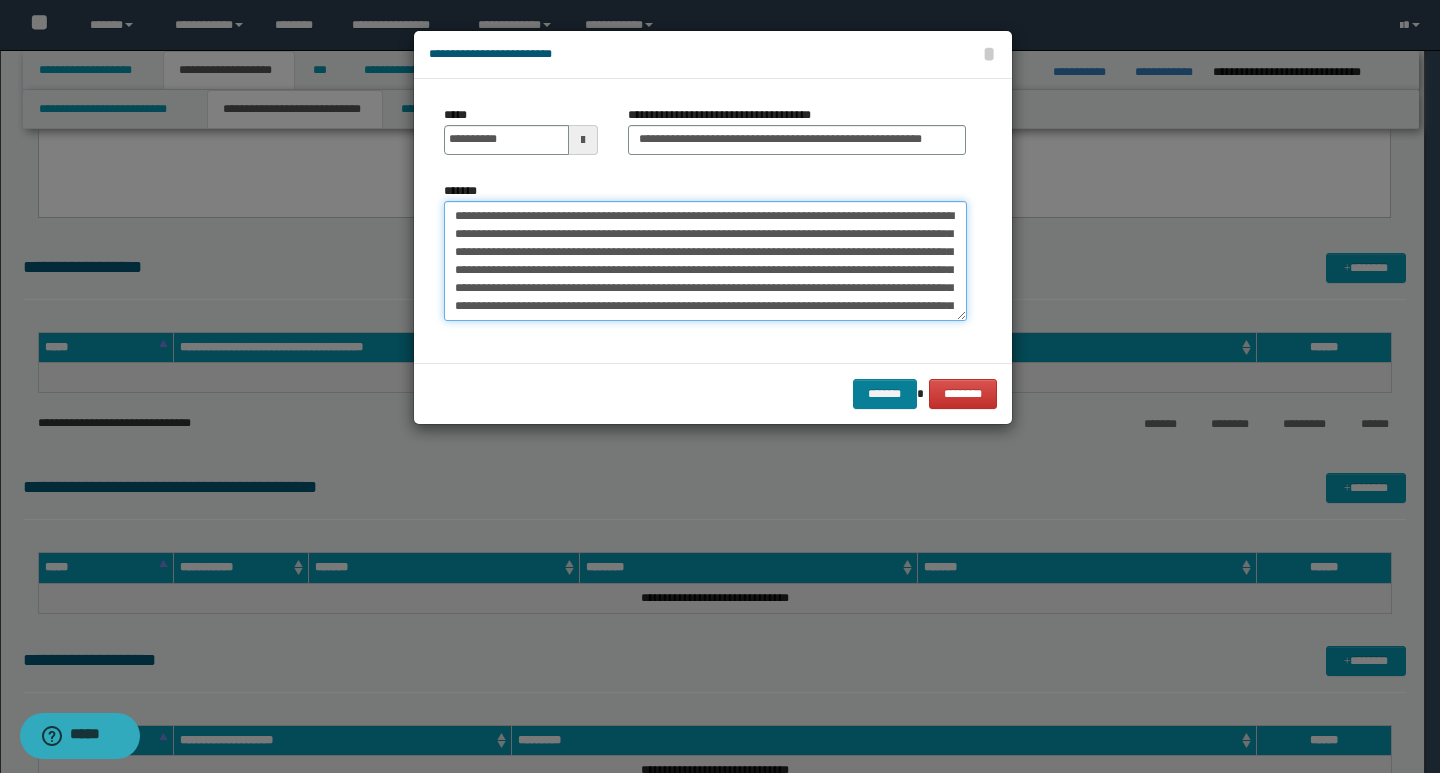 type on "**********" 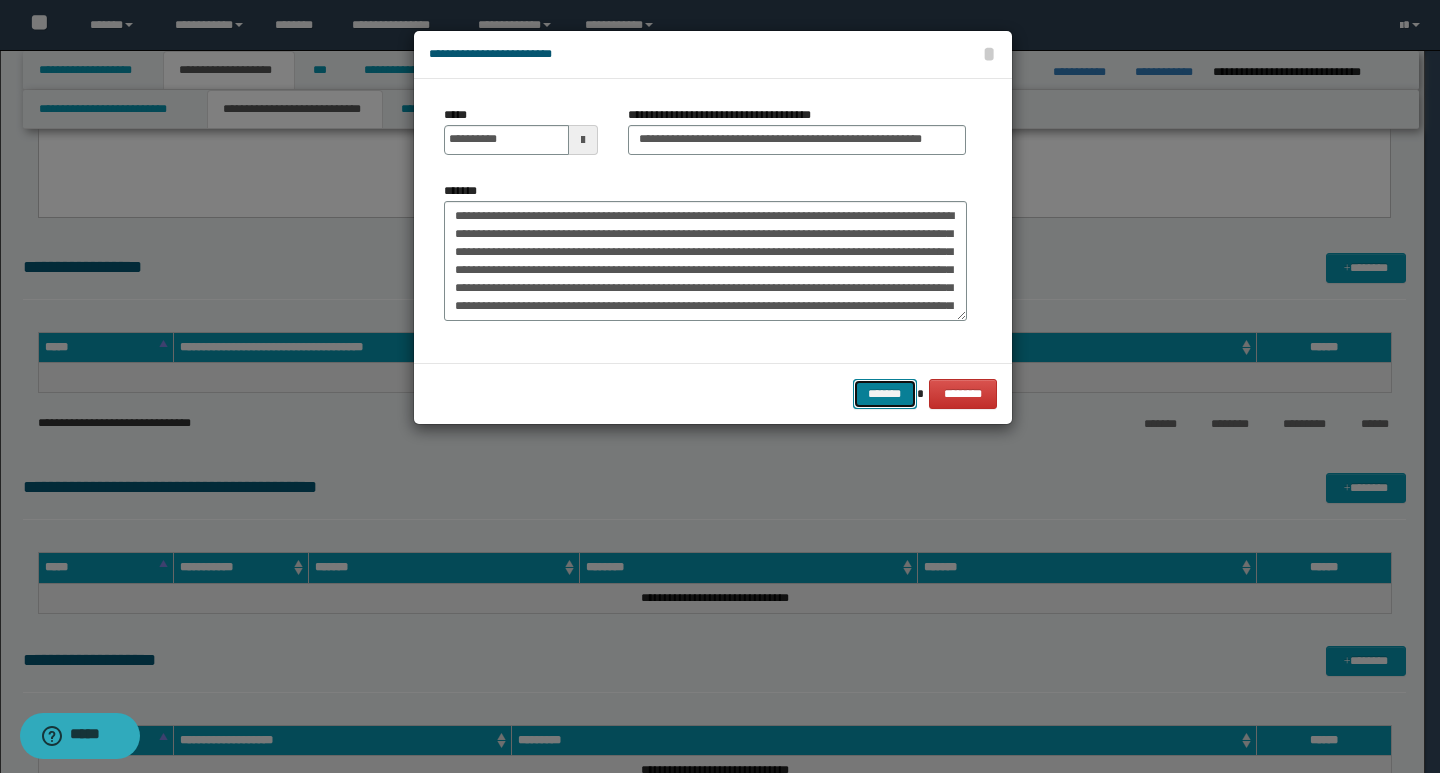 click on "*******" at bounding box center (885, 394) 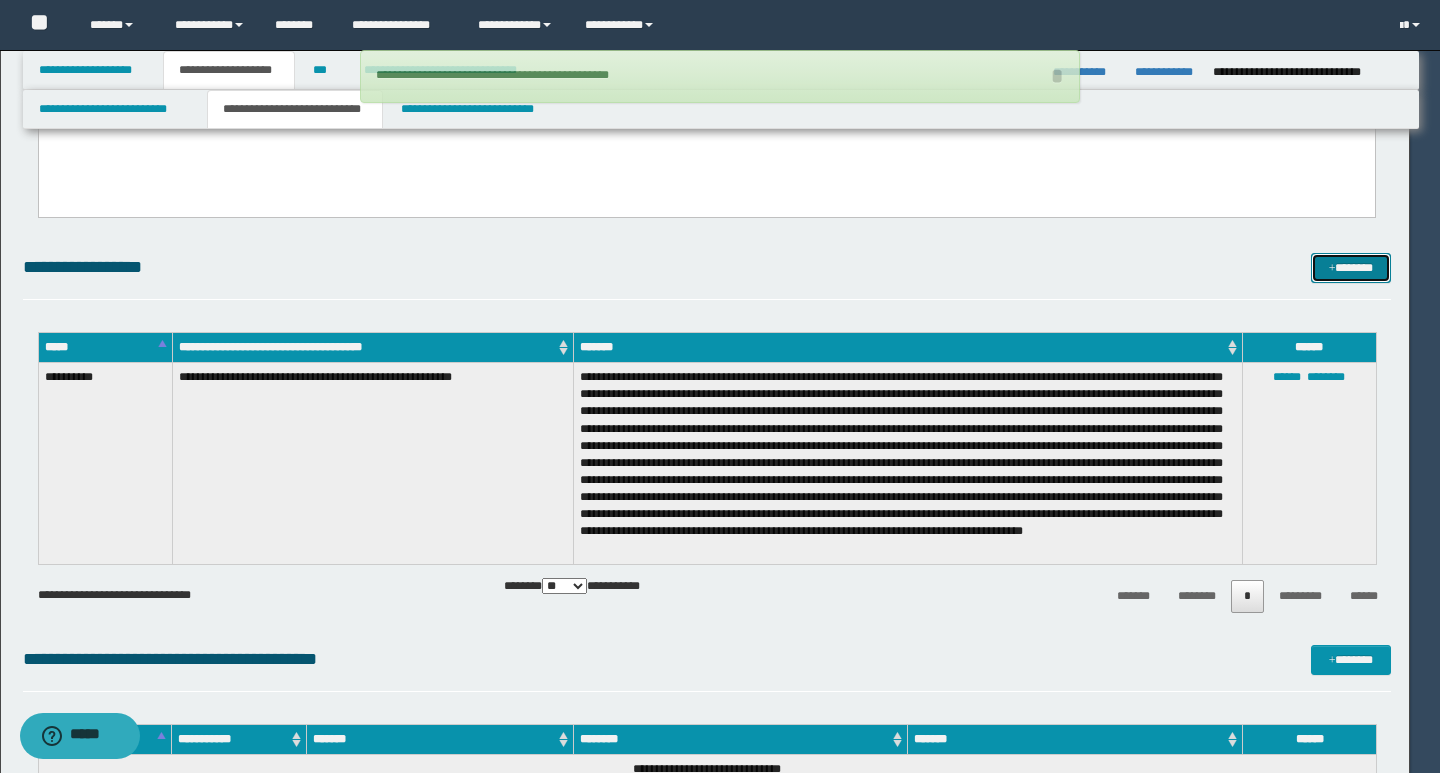 type 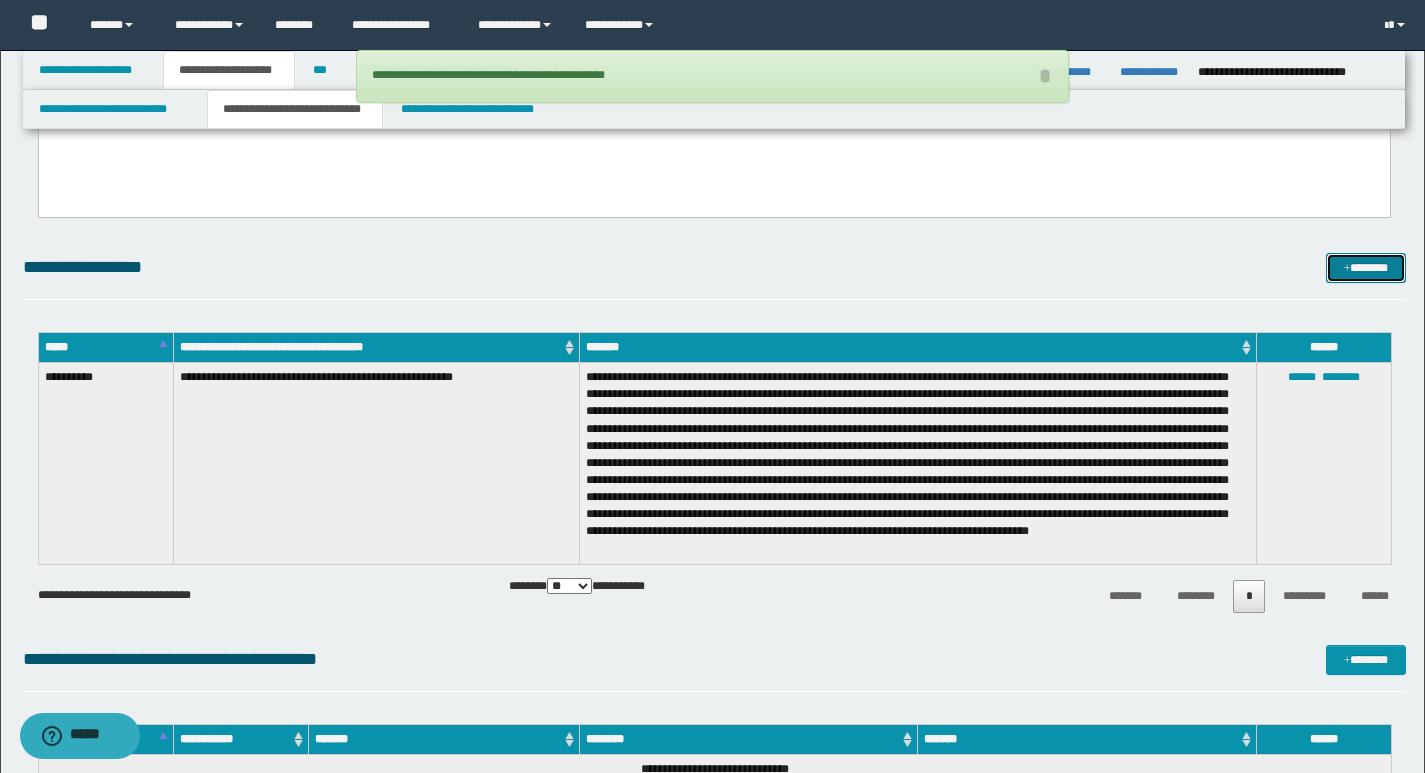 click on "*******" at bounding box center (1366, 268) 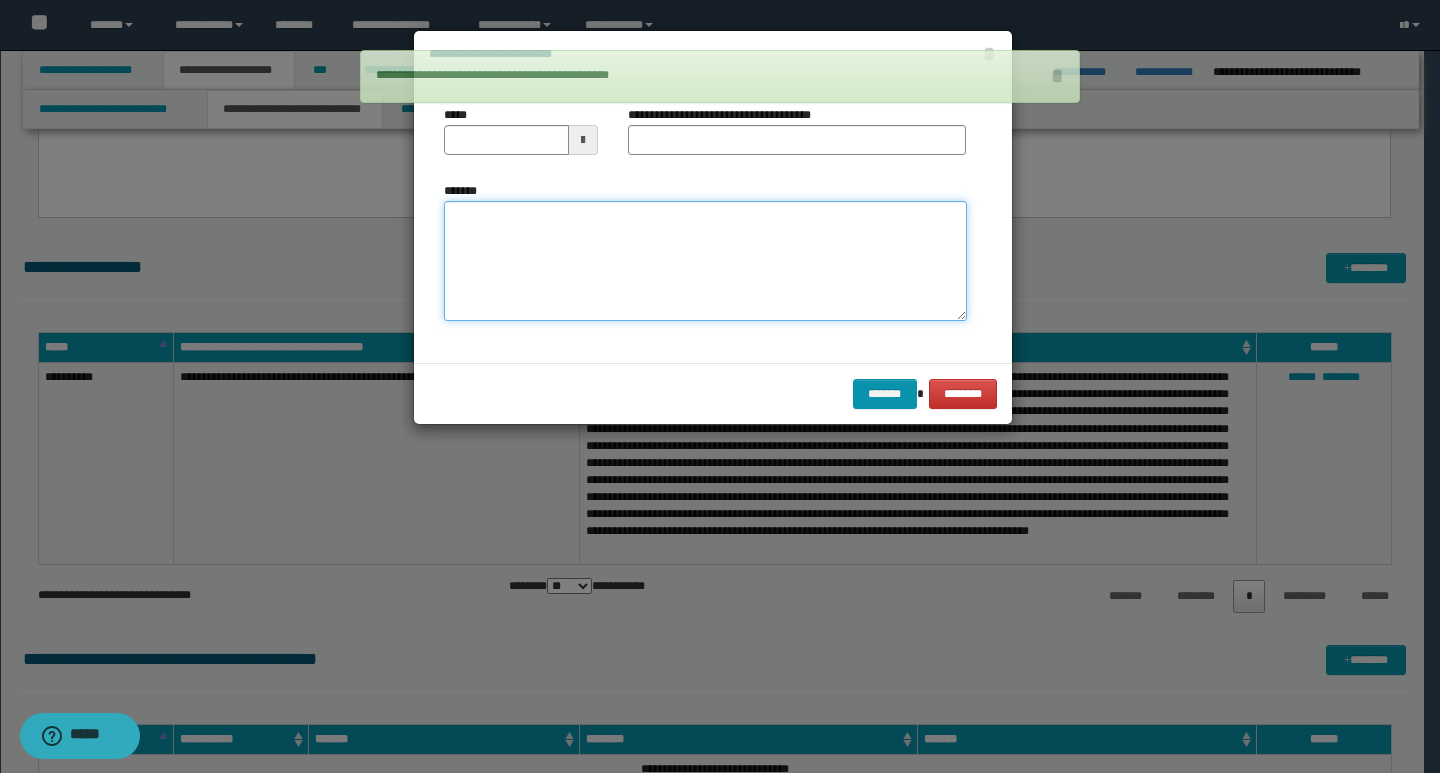 click on "*******" at bounding box center (705, 261) 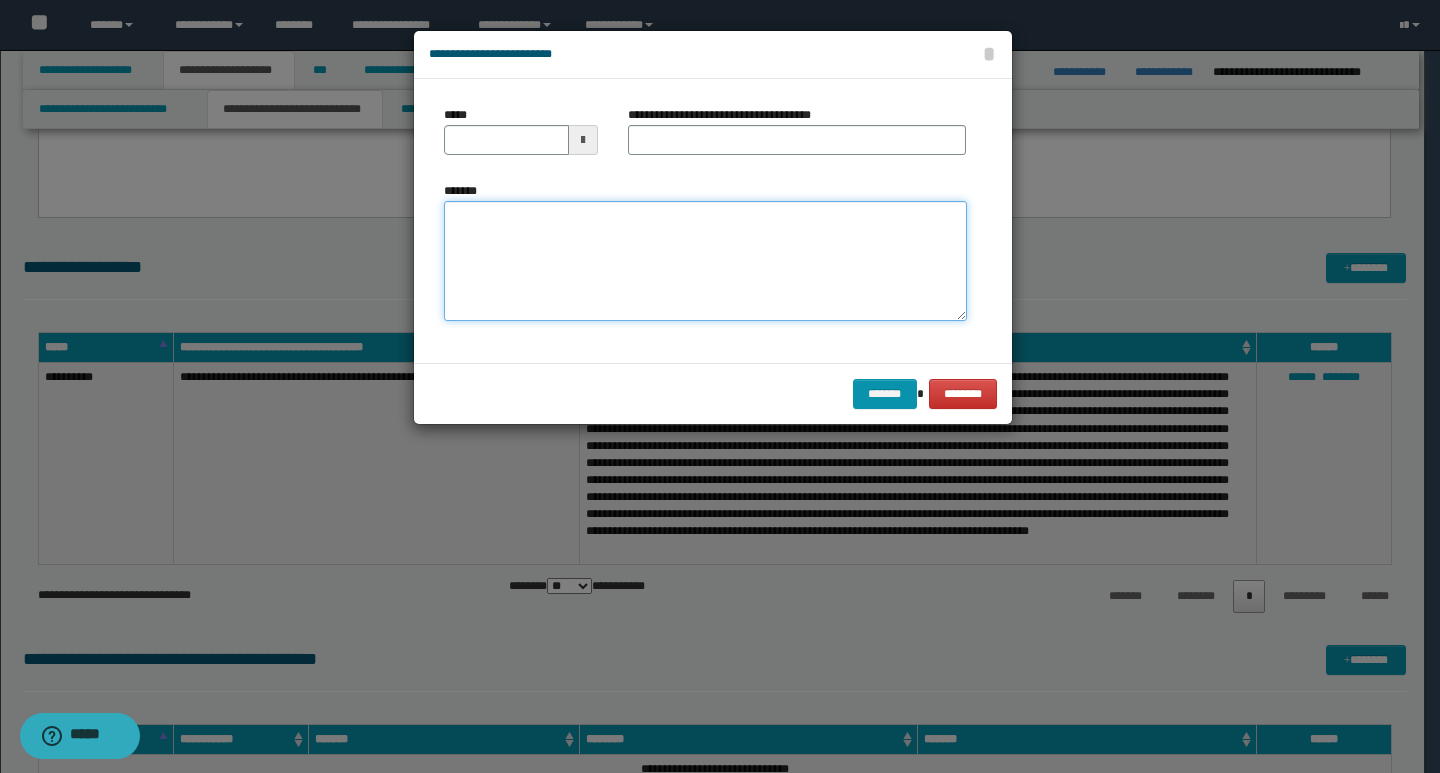 click on "*******" at bounding box center [705, 261] 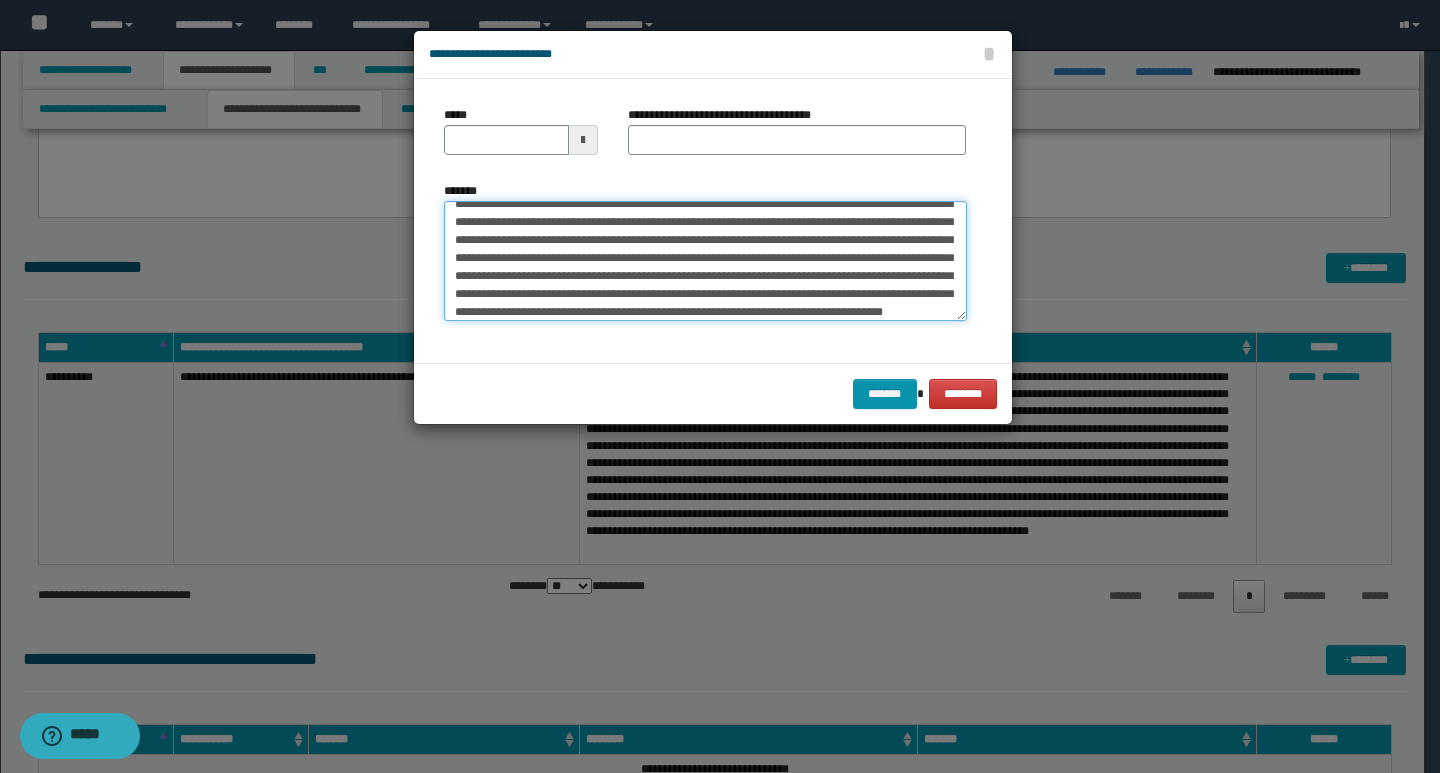 scroll, scrollTop: 0, scrollLeft: 0, axis: both 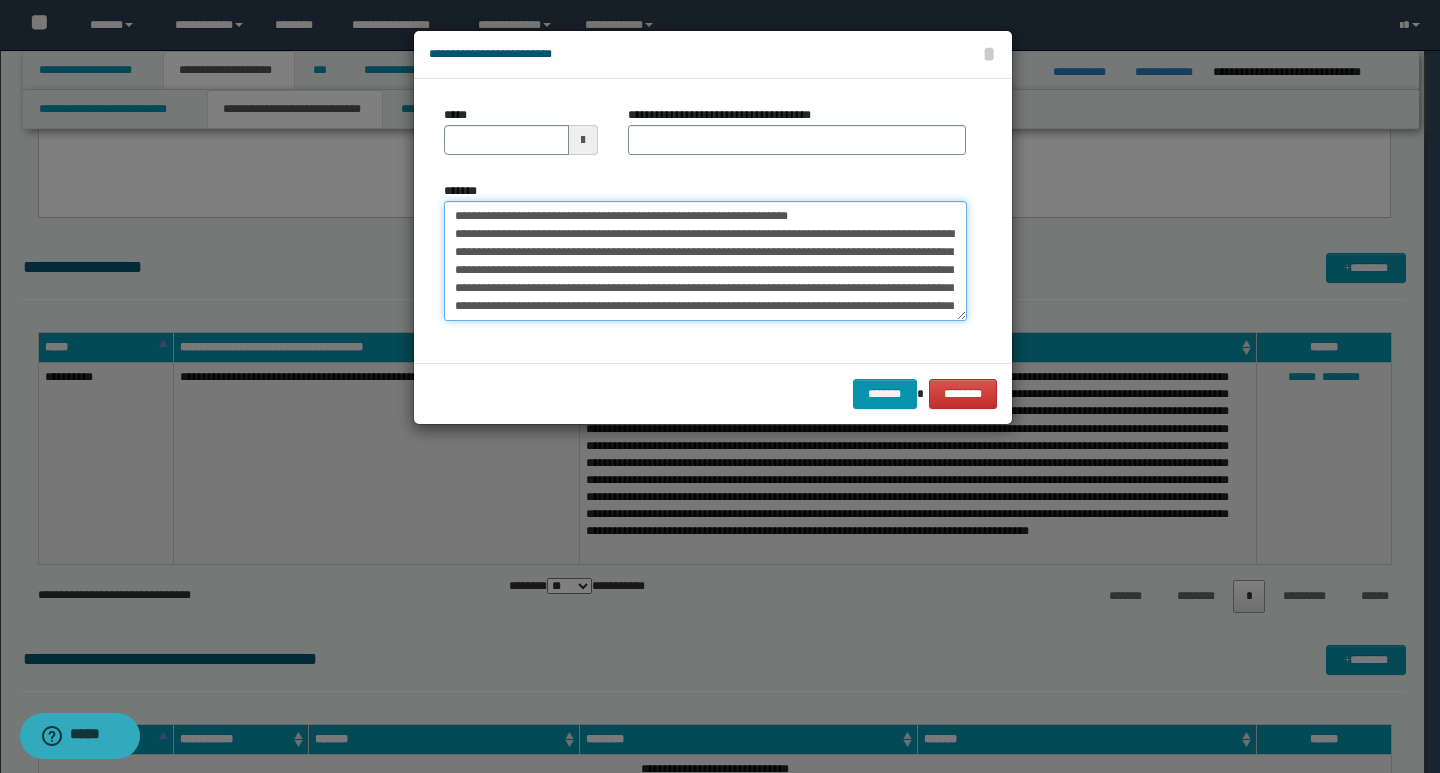drag, startPoint x: 455, startPoint y: 216, endPoint x: 520, endPoint y: 214, distance: 65.03076 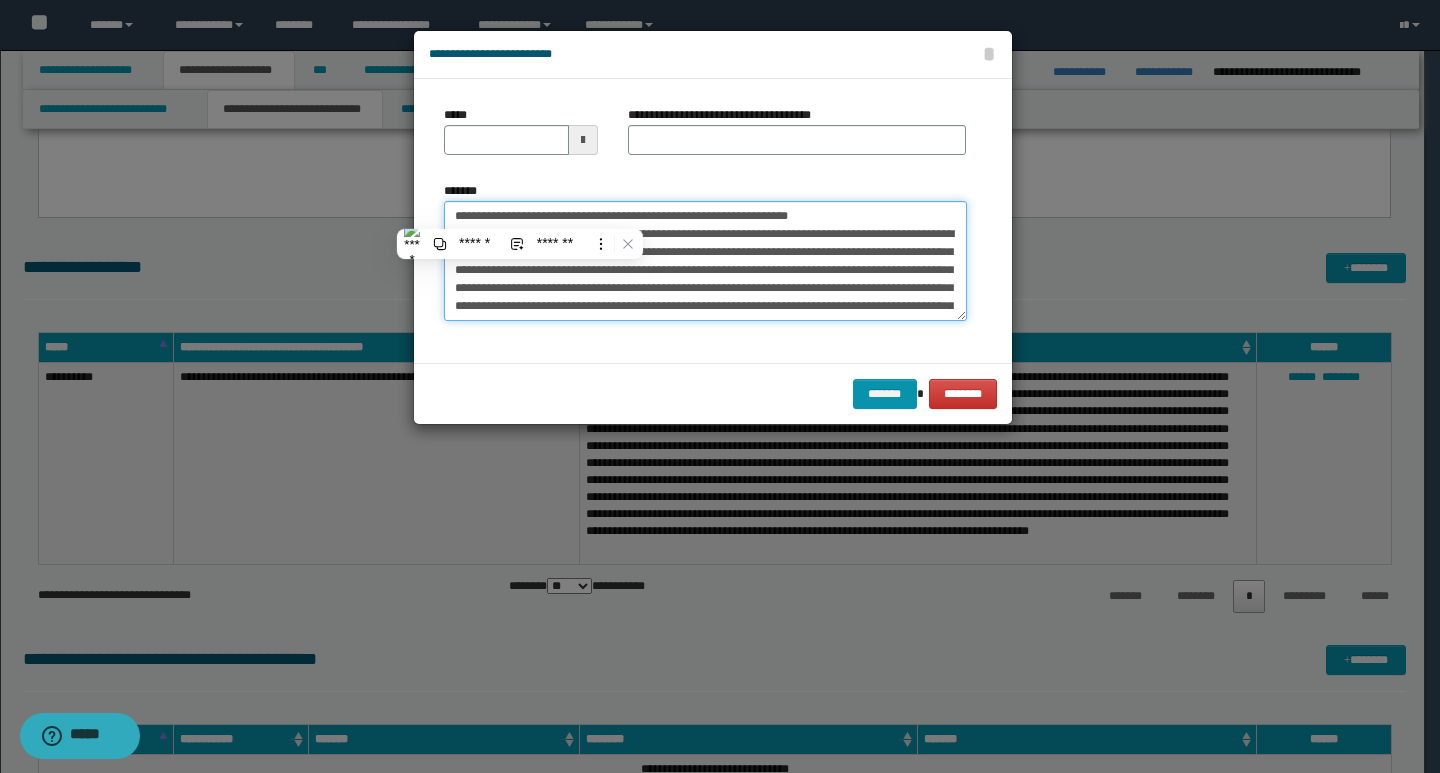 type on "**********" 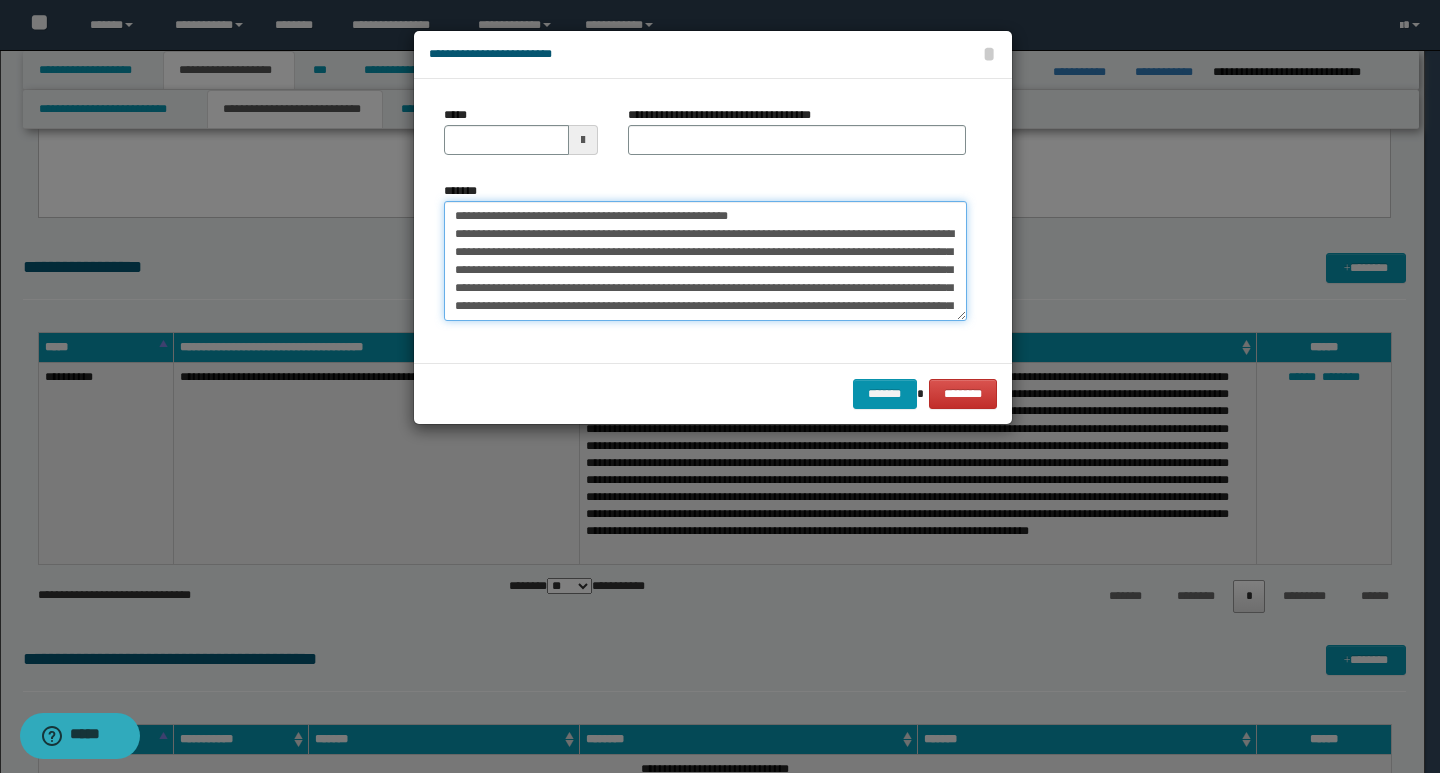 type 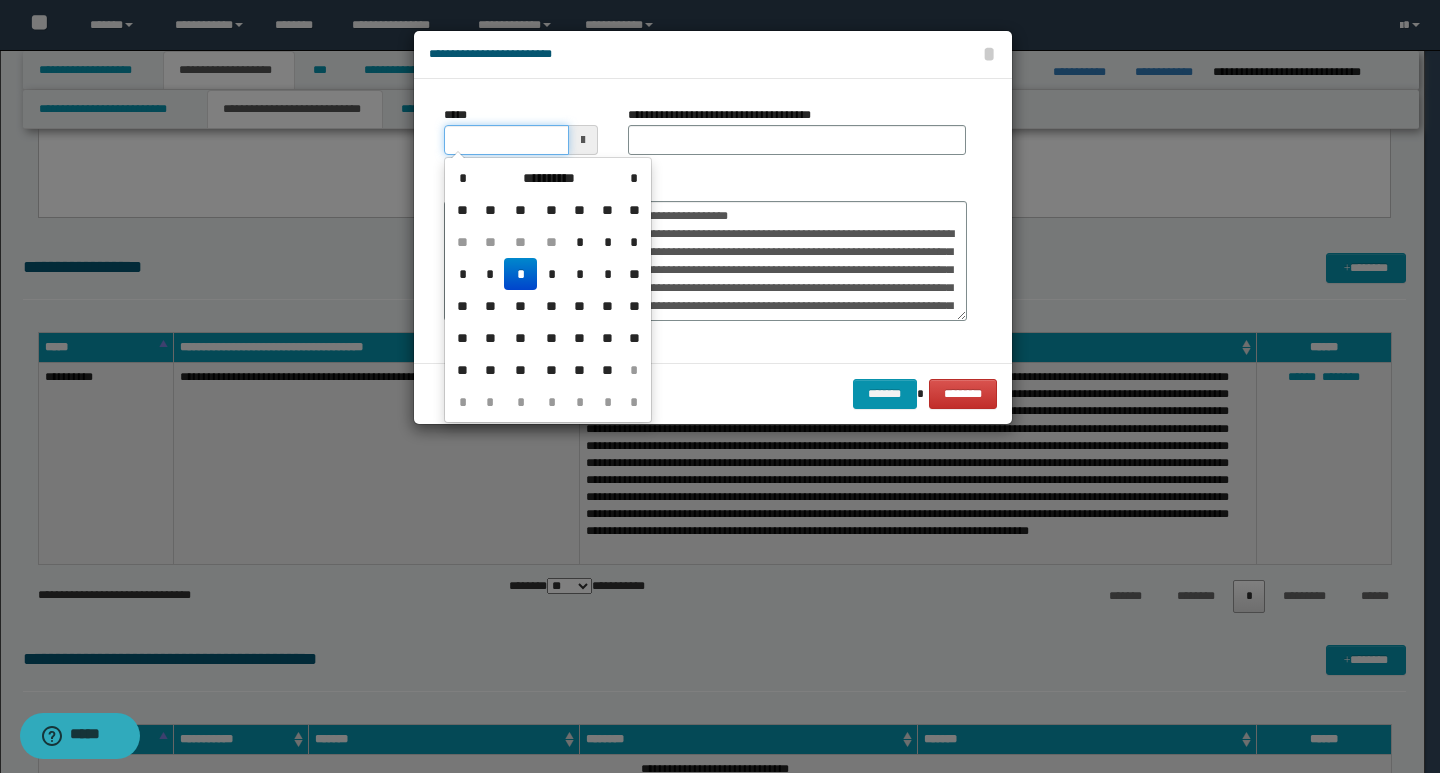 click on "*****" at bounding box center (506, 140) 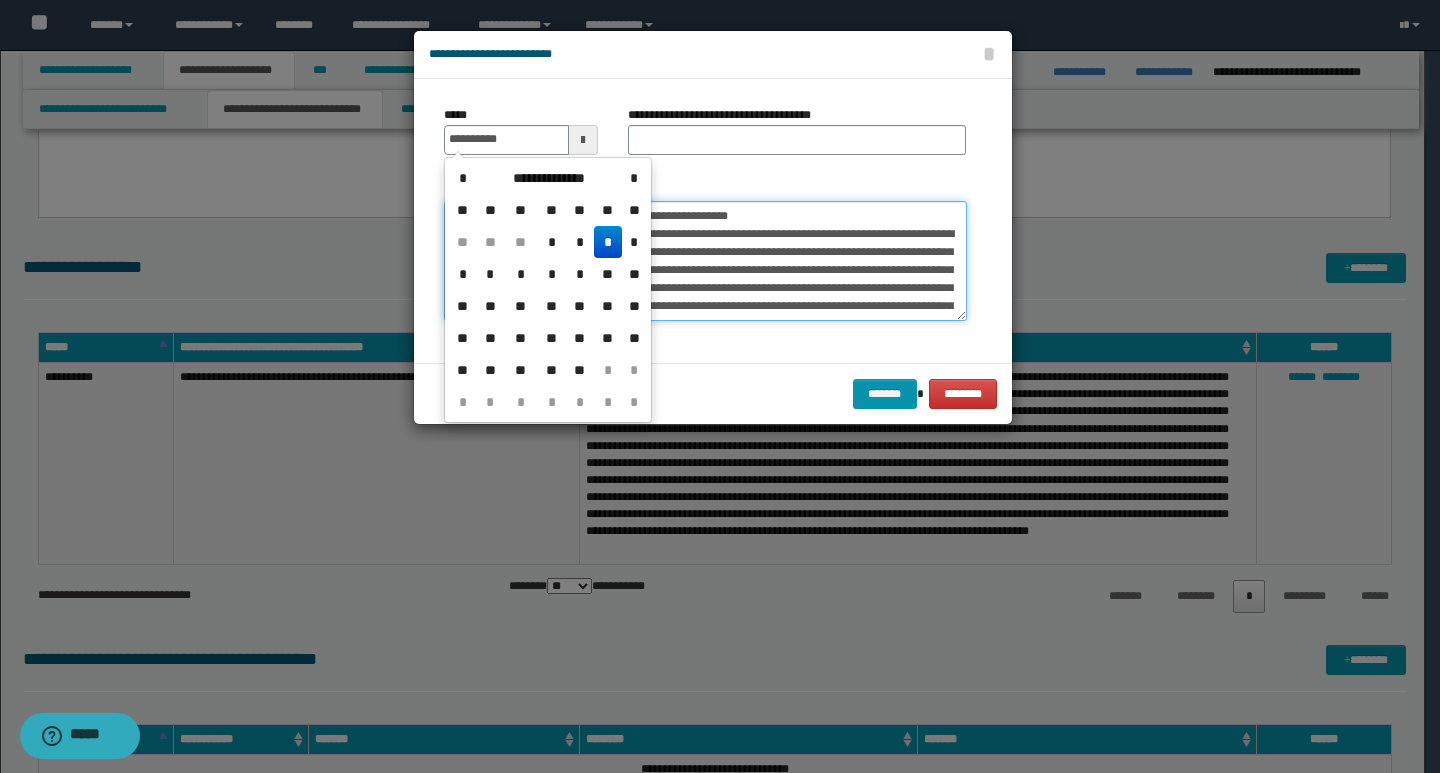 type on "**********" 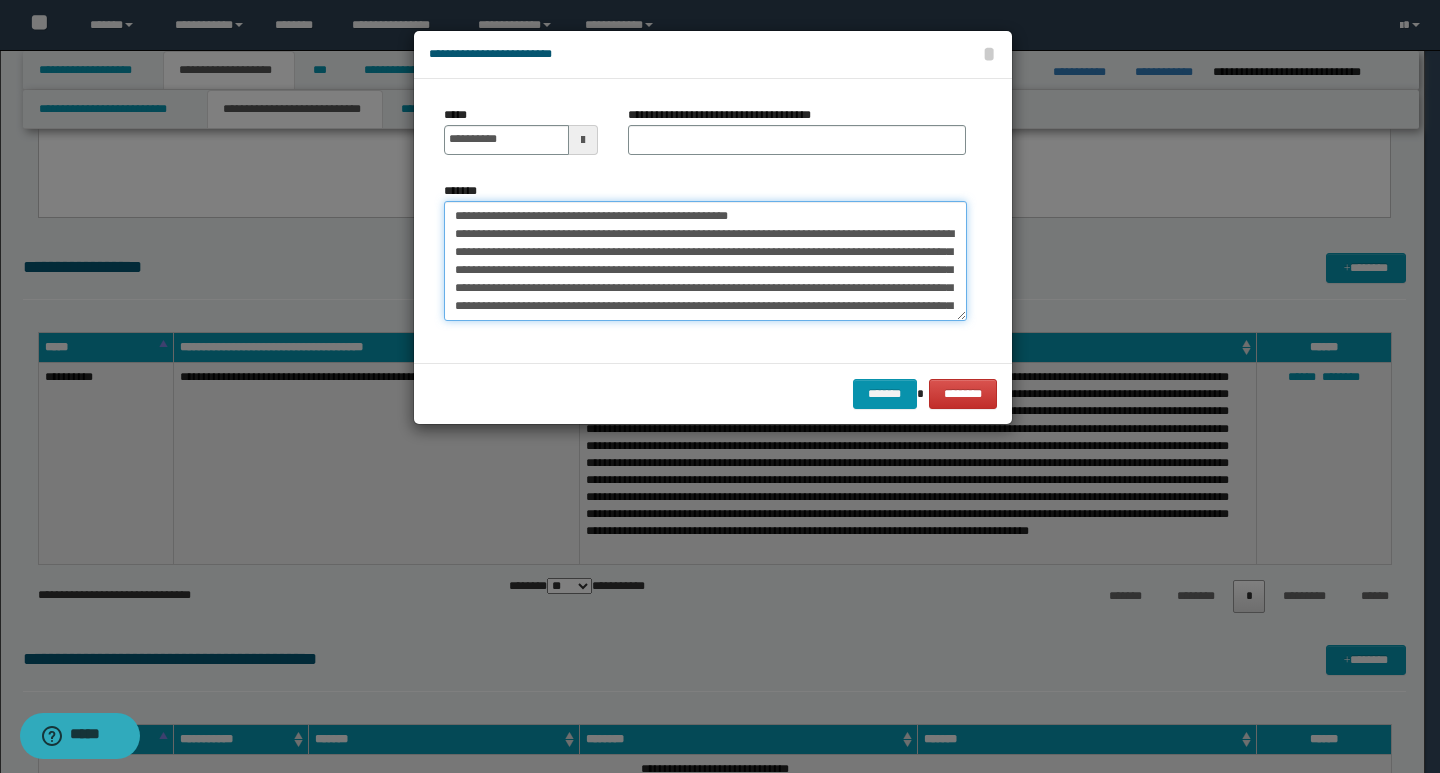 drag, startPoint x: 759, startPoint y: 214, endPoint x: 450, endPoint y: 212, distance: 309.00647 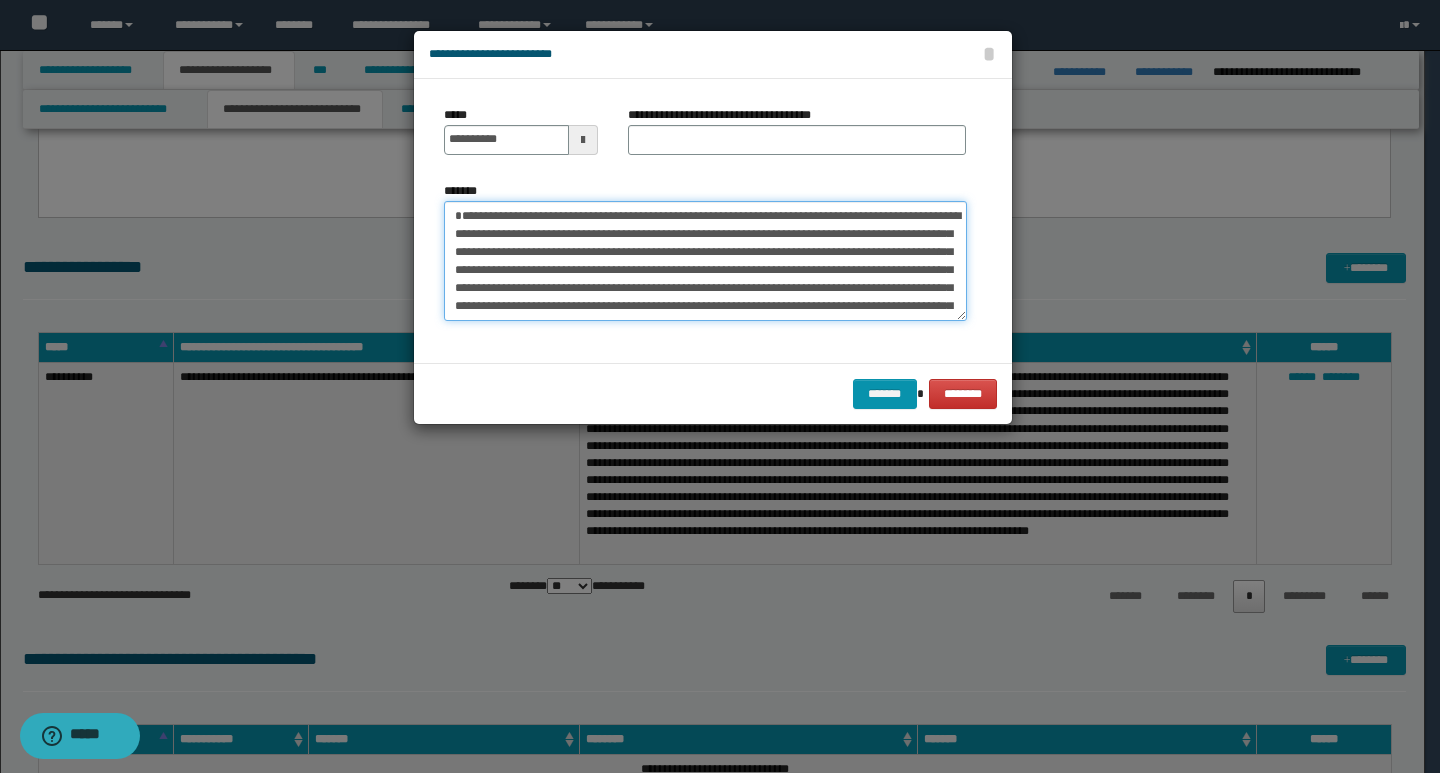 type on "**********" 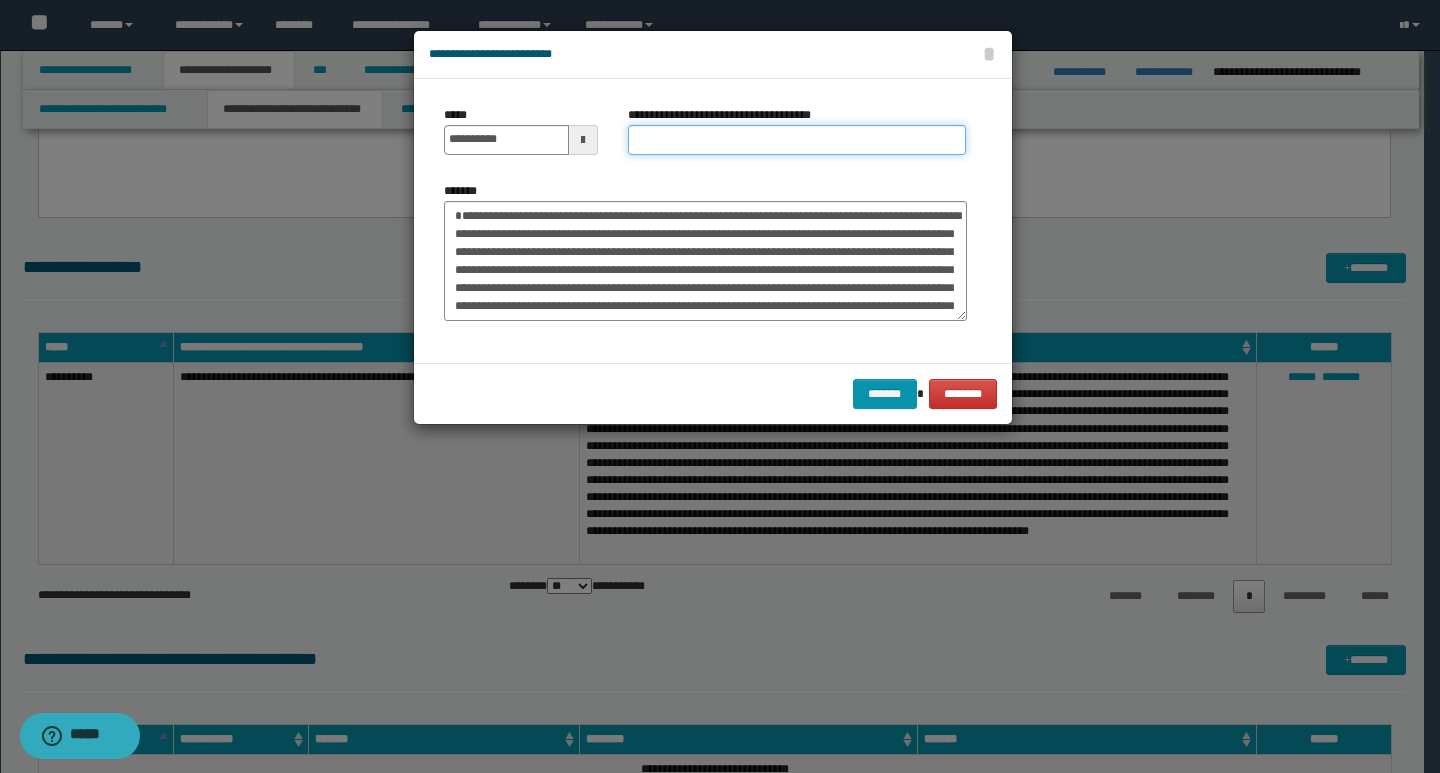 click on "**********" at bounding box center (797, 140) 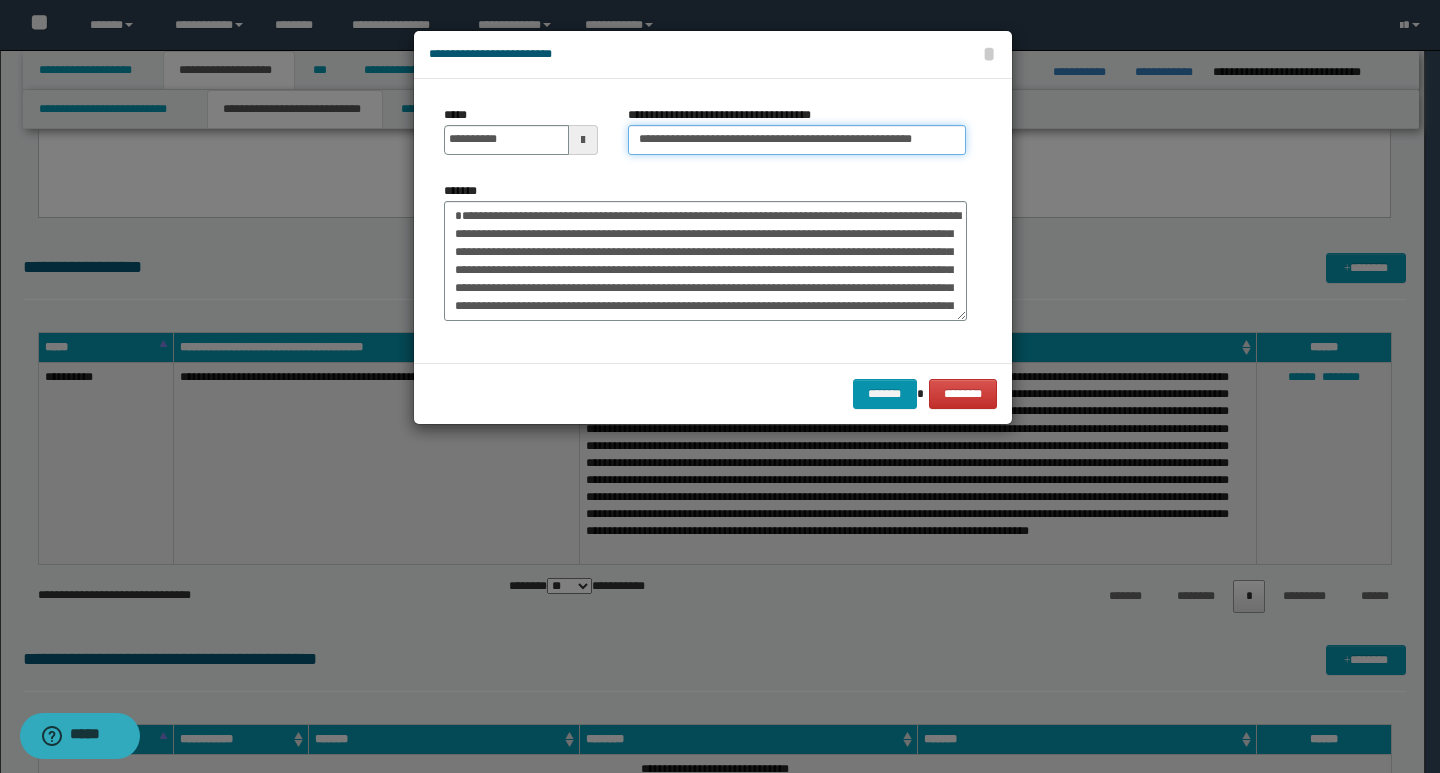type on "**********" 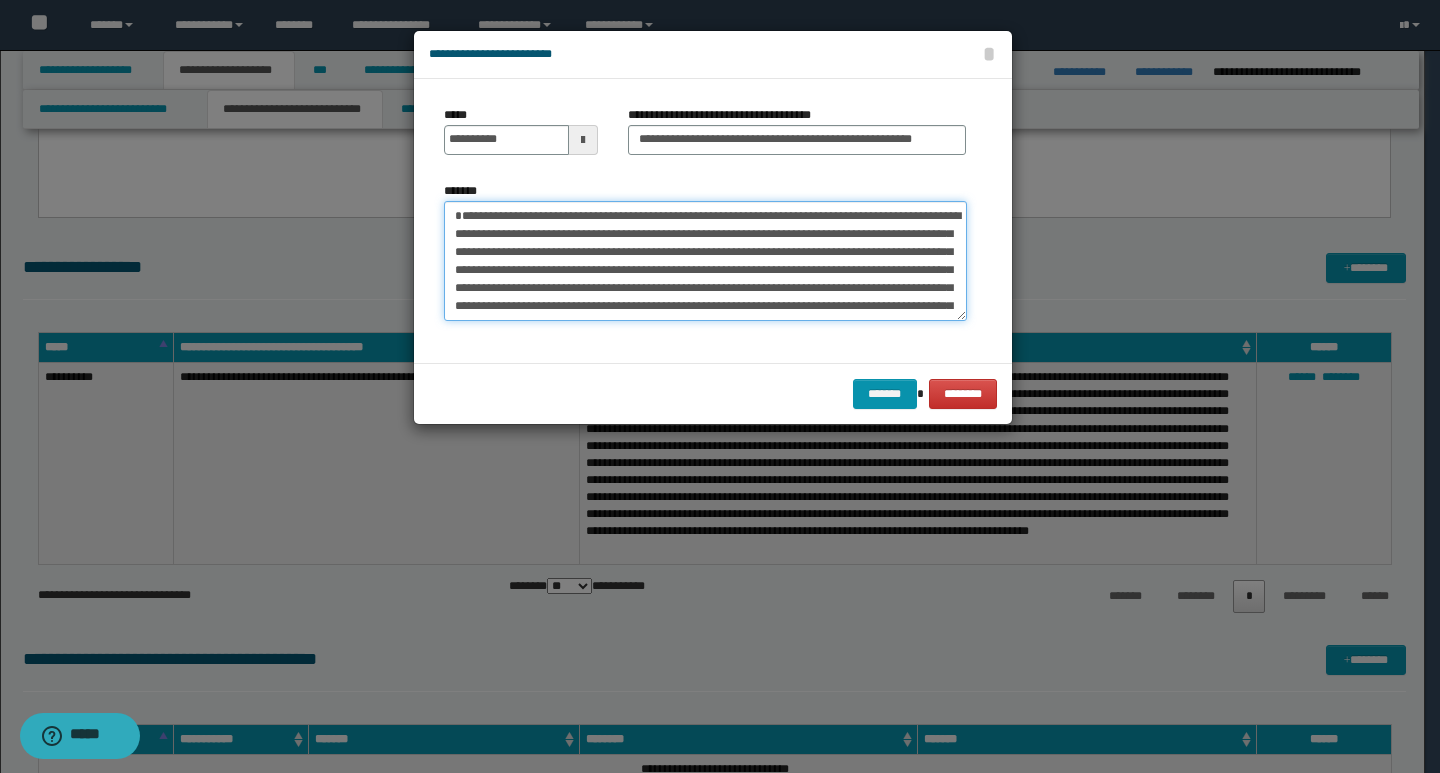 click on "**********" at bounding box center [705, 261] 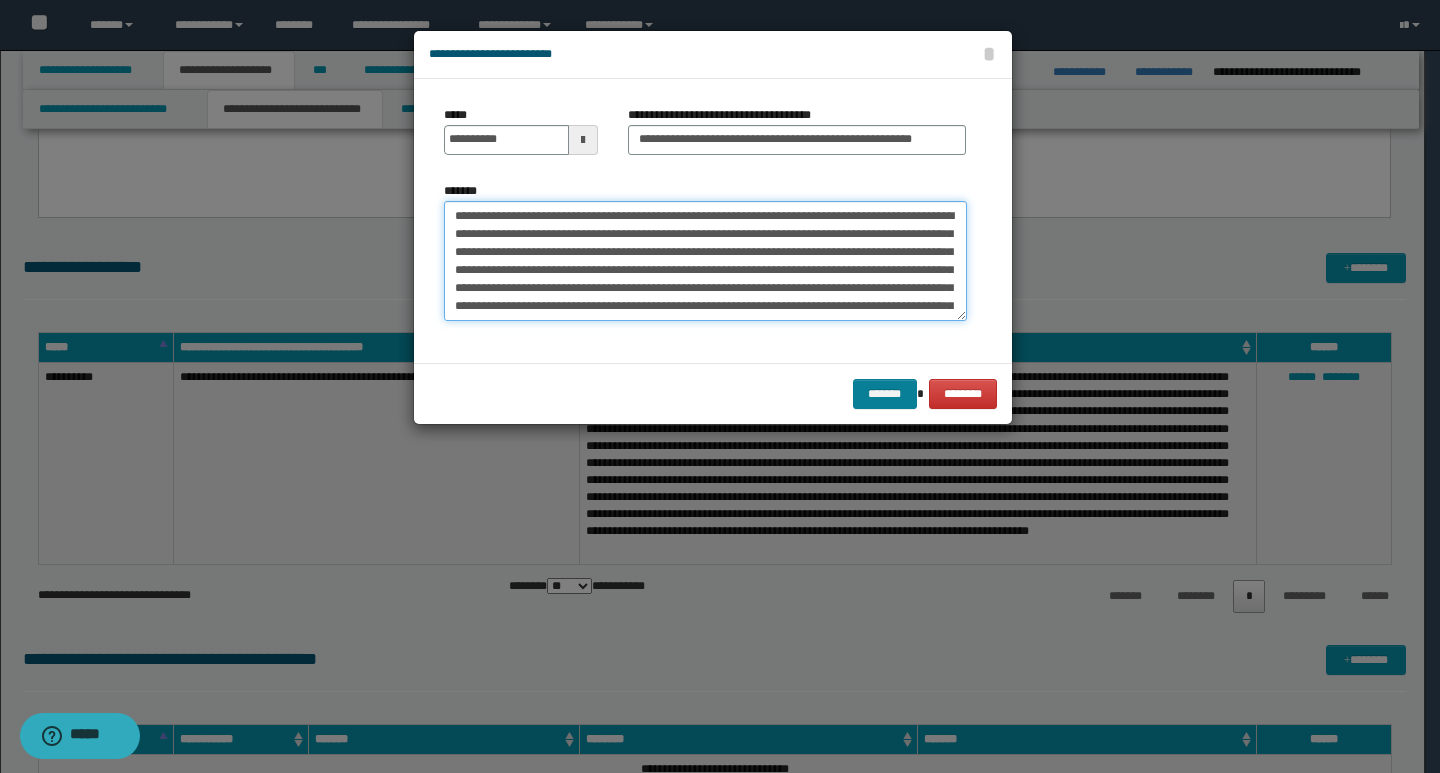 type on "**********" 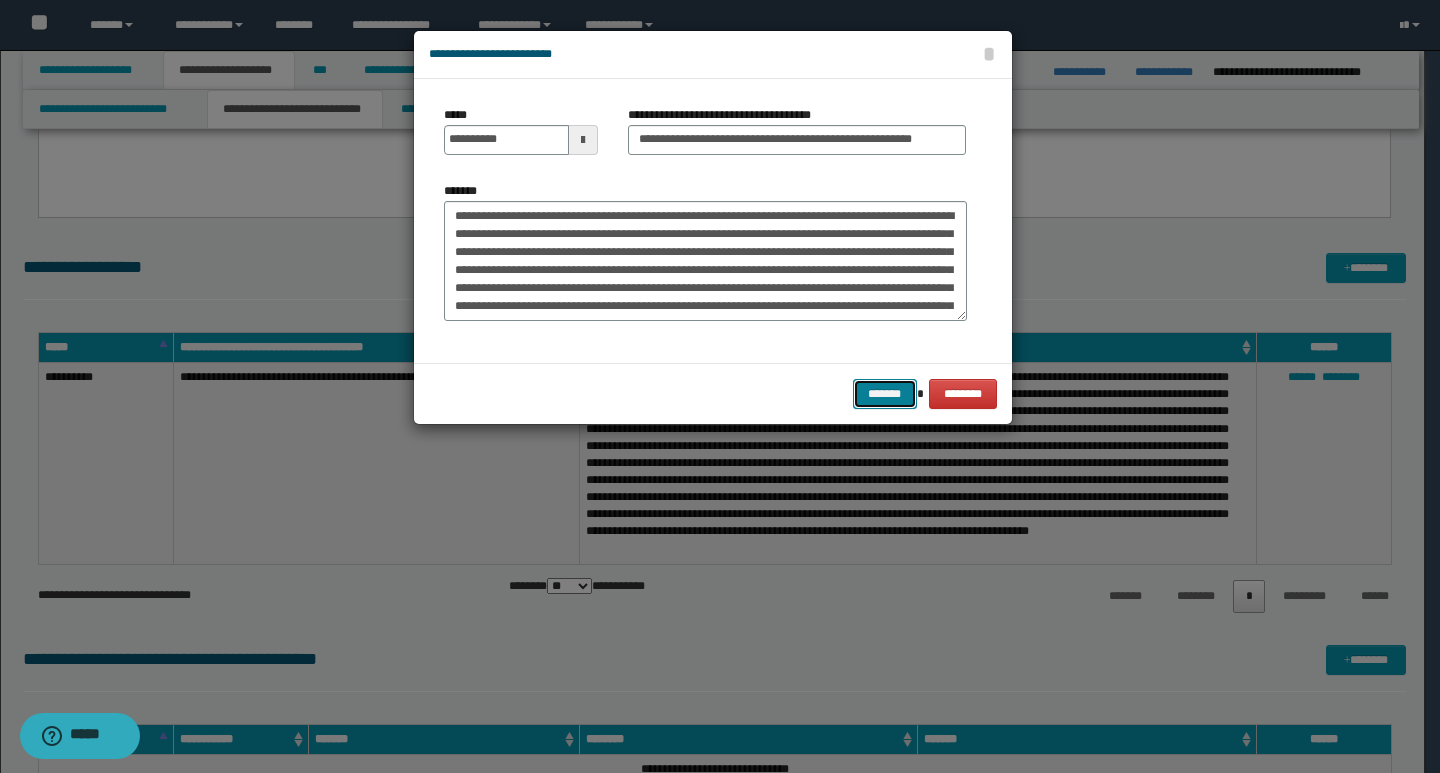 click on "*******" at bounding box center [885, 394] 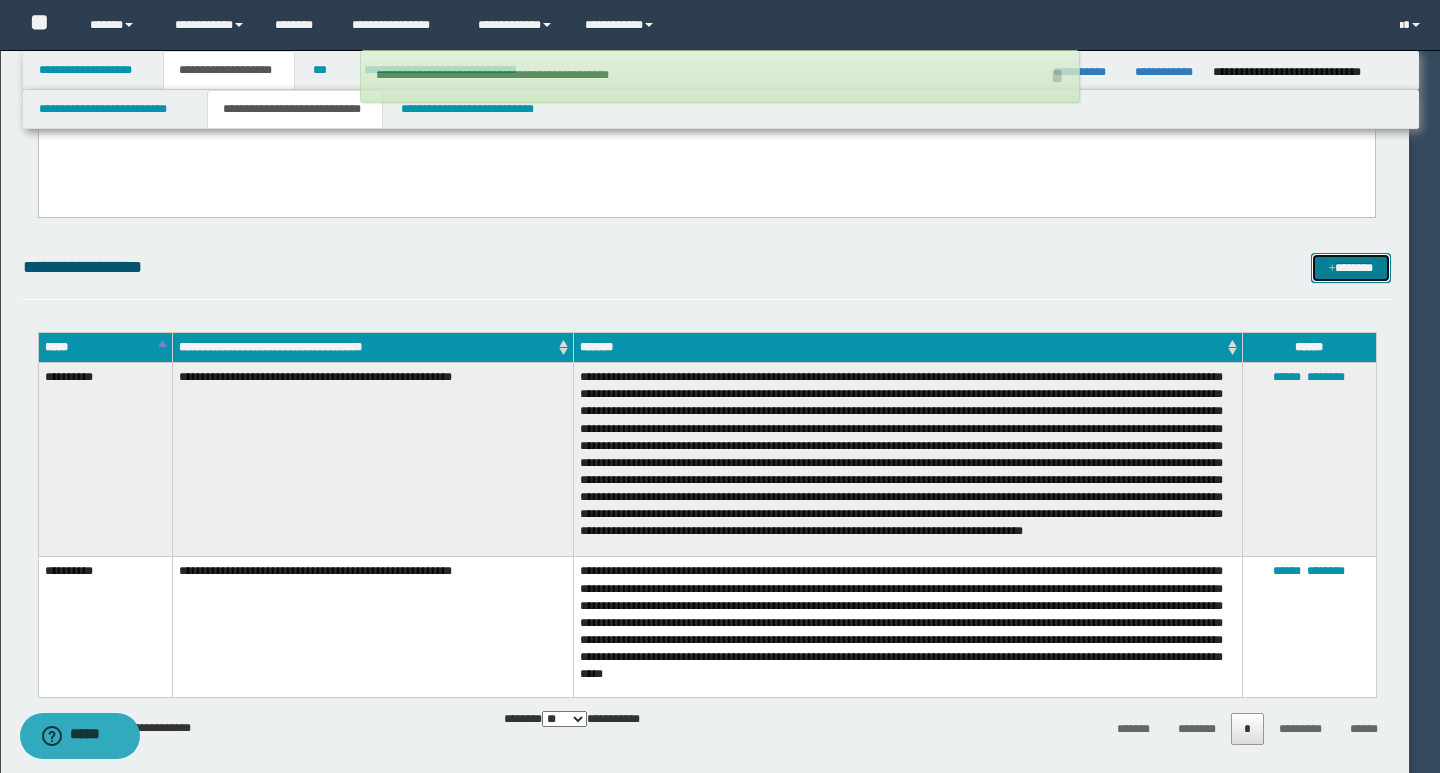 type 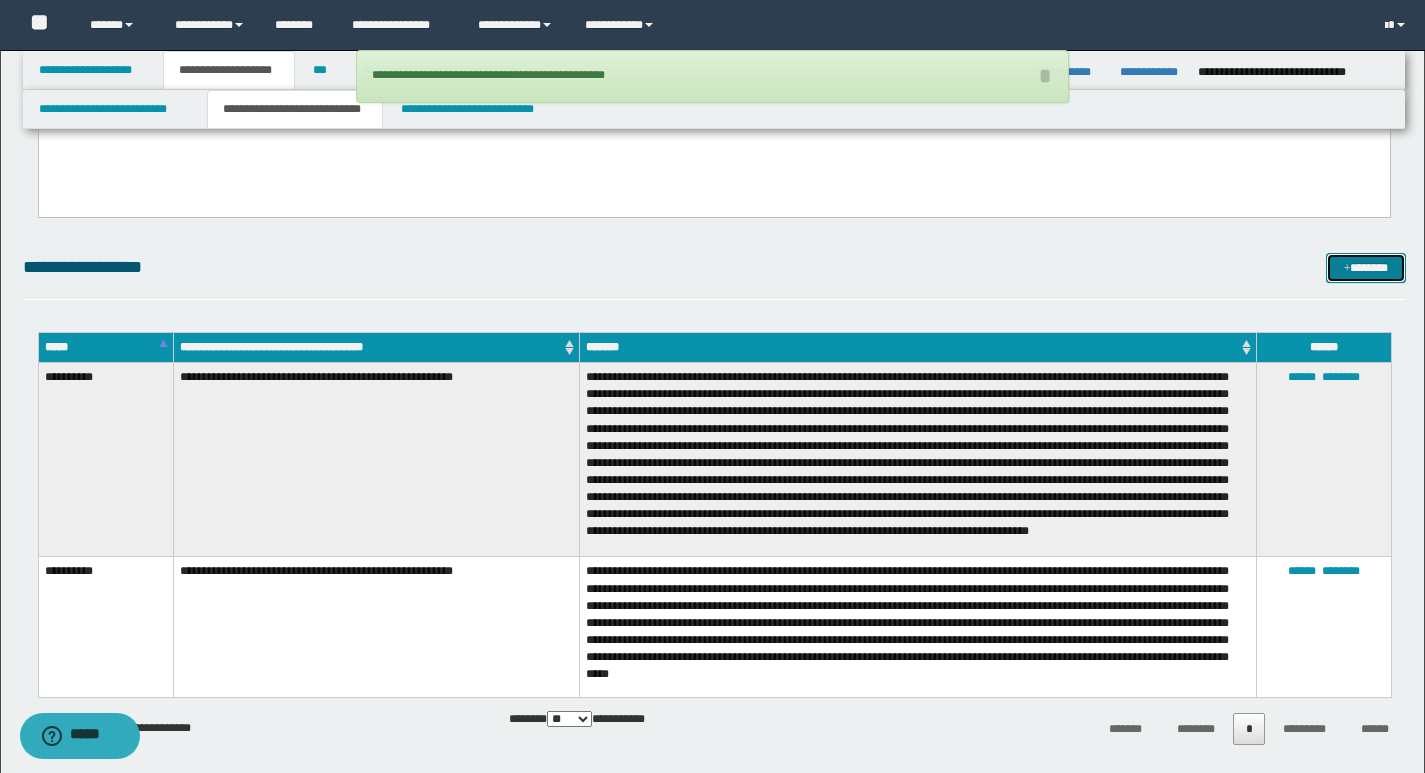 click on "*******" at bounding box center (1366, 268) 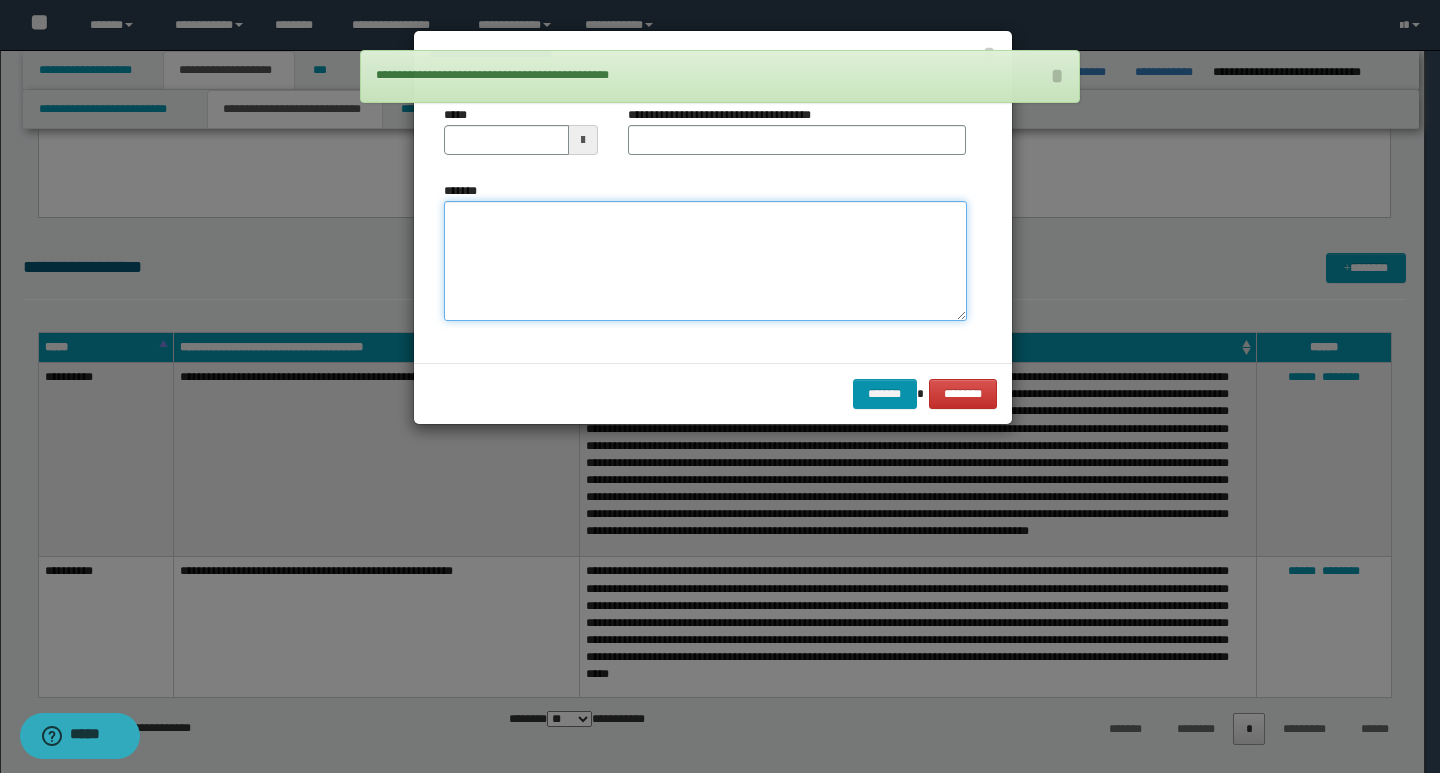 click on "*******" at bounding box center [705, 261] 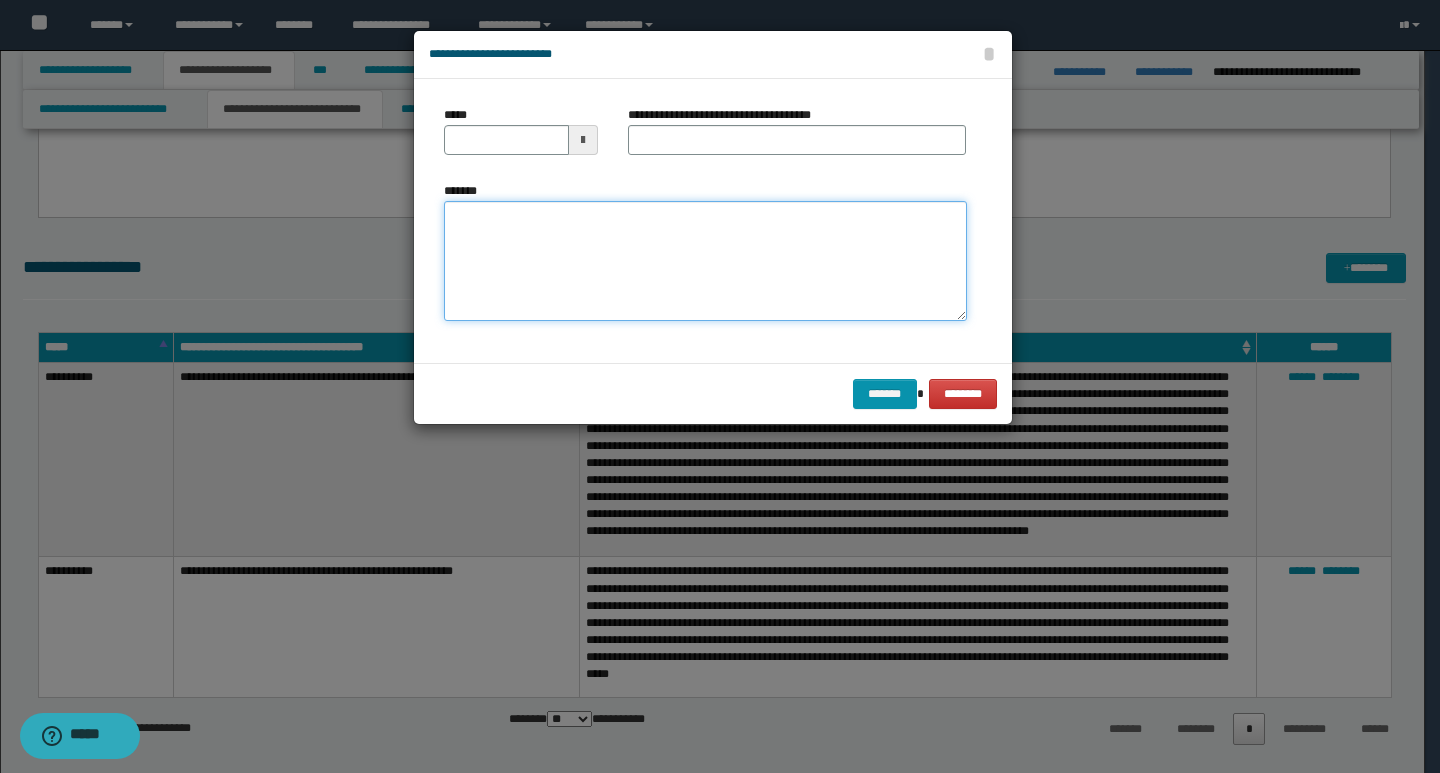 click on "*******" at bounding box center (705, 261) 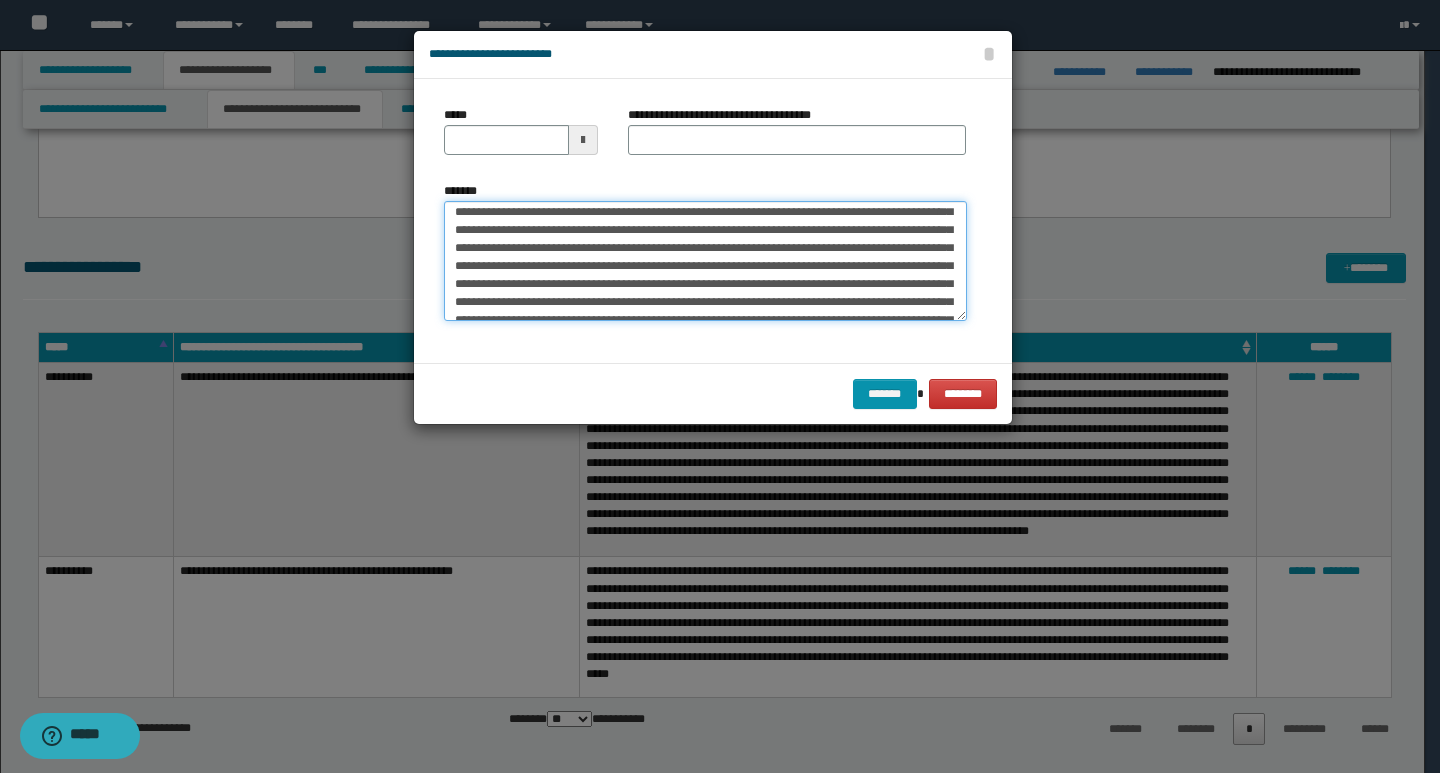 scroll, scrollTop: 0, scrollLeft: 0, axis: both 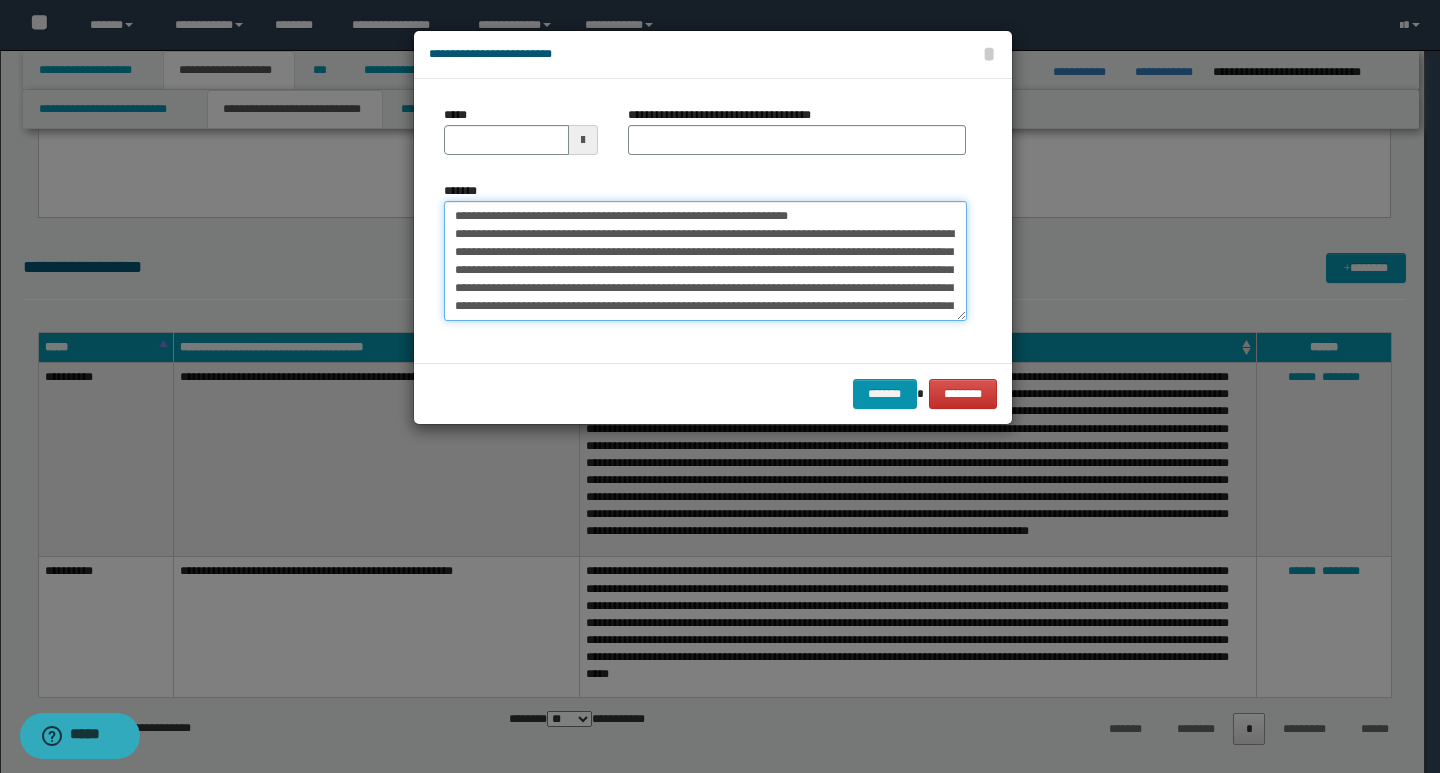 drag, startPoint x: 452, startPoint y: 217, endPoint x: 520, endPoint y: 220, distance: 68.06615 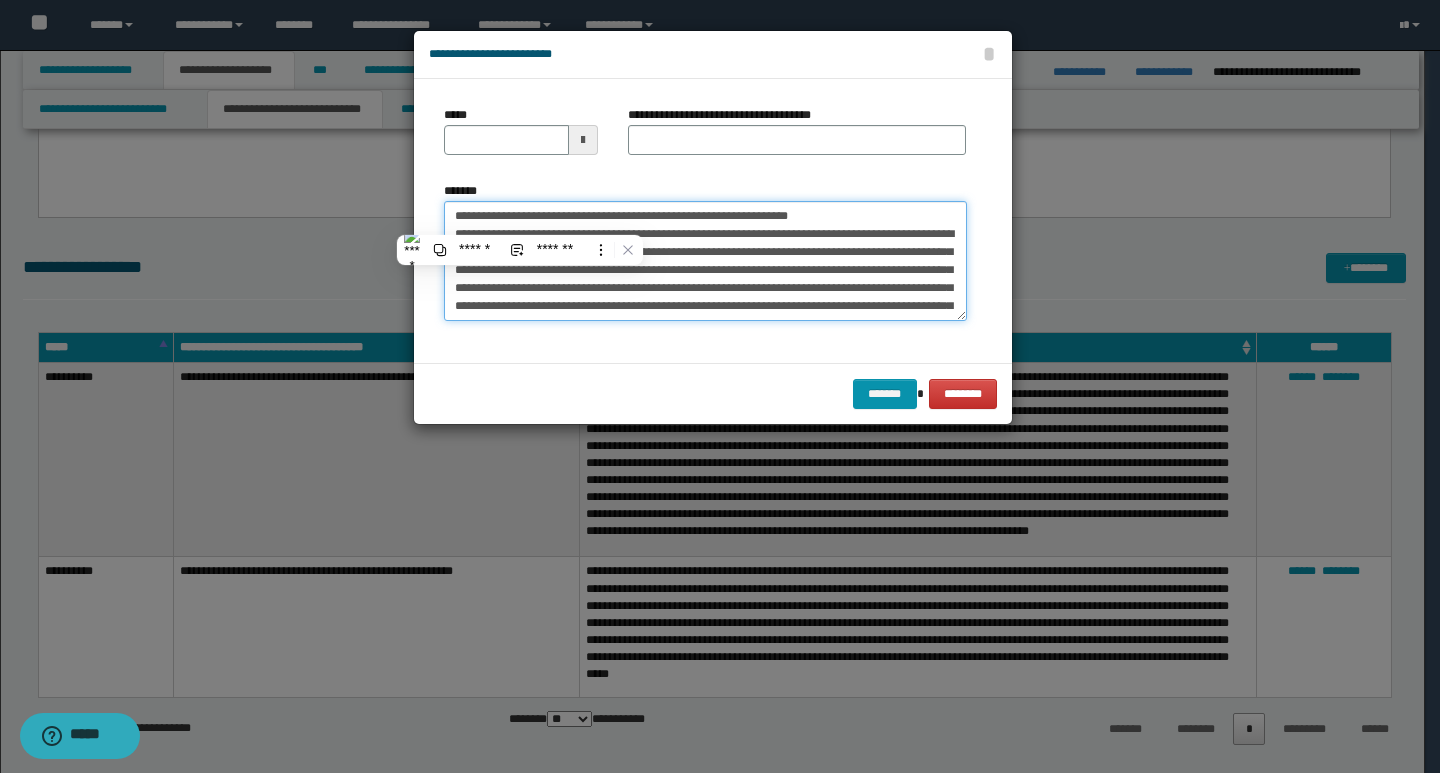 type on "**********" 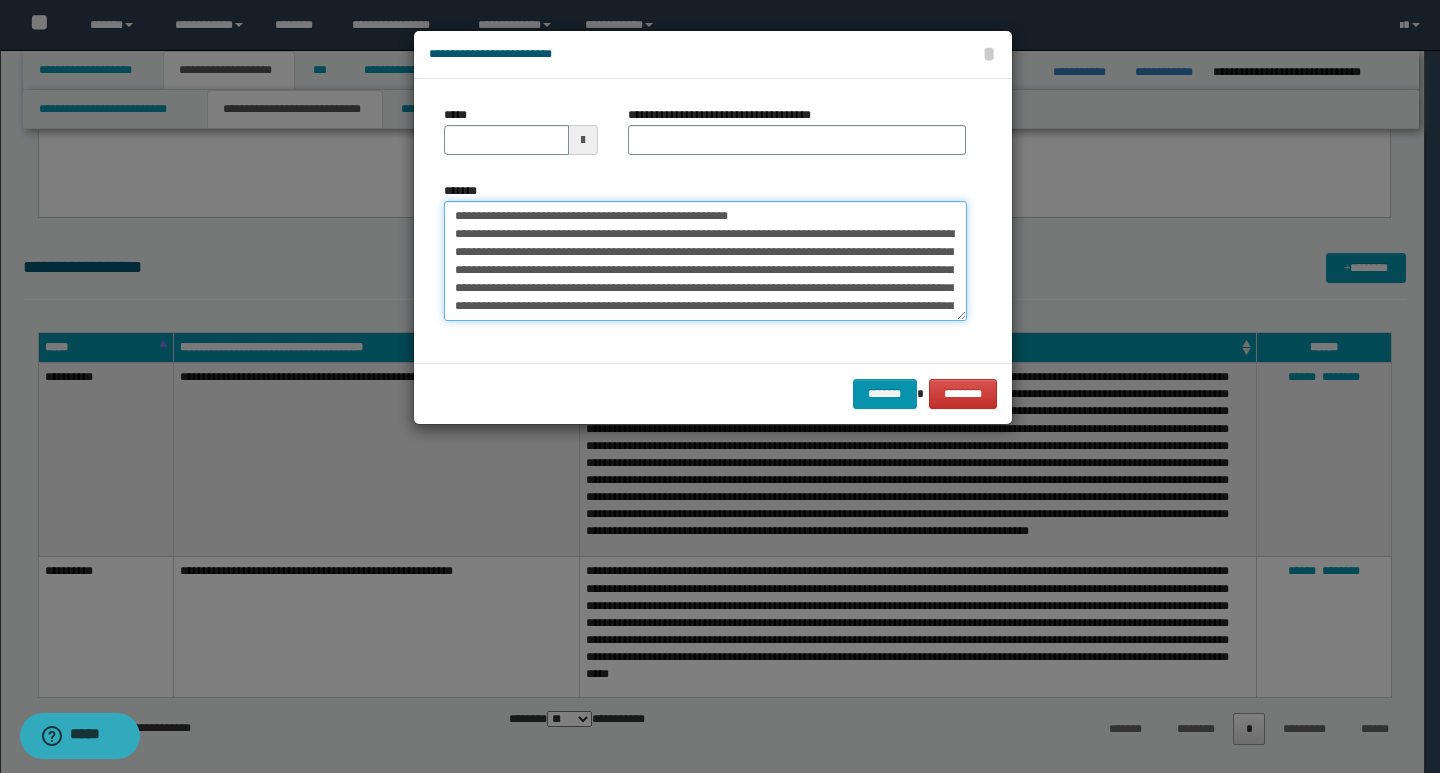 type 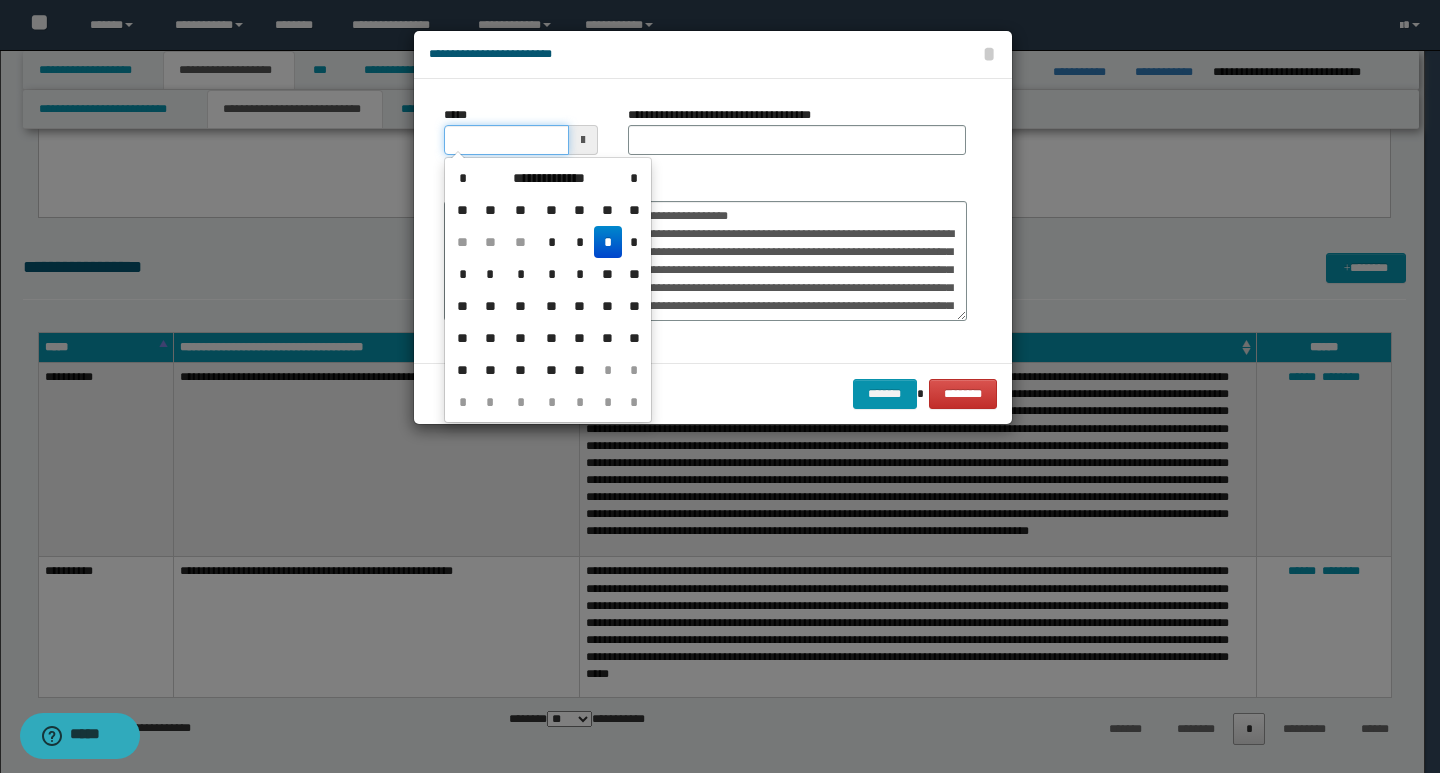 click on "*****" at bounding box center [506, 140] 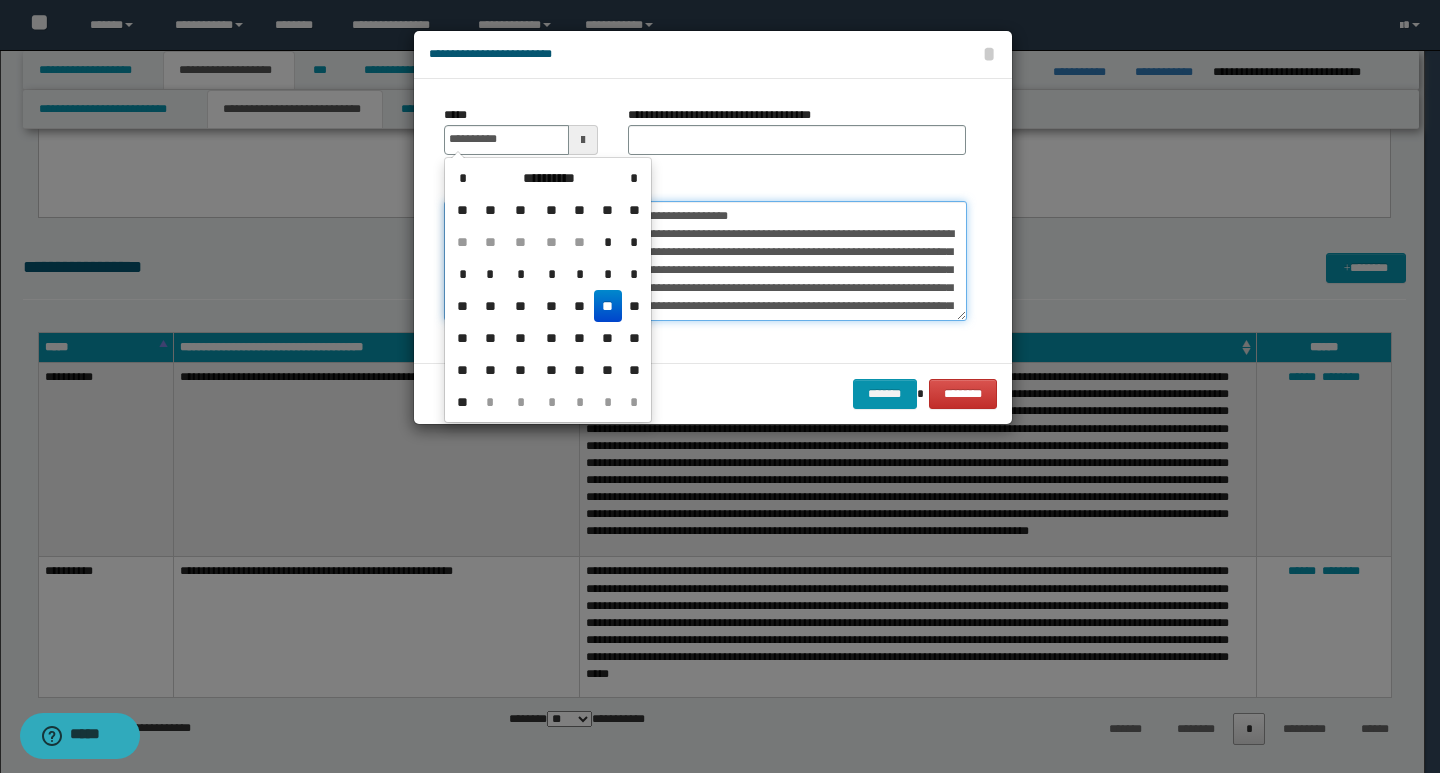 type on "**********" 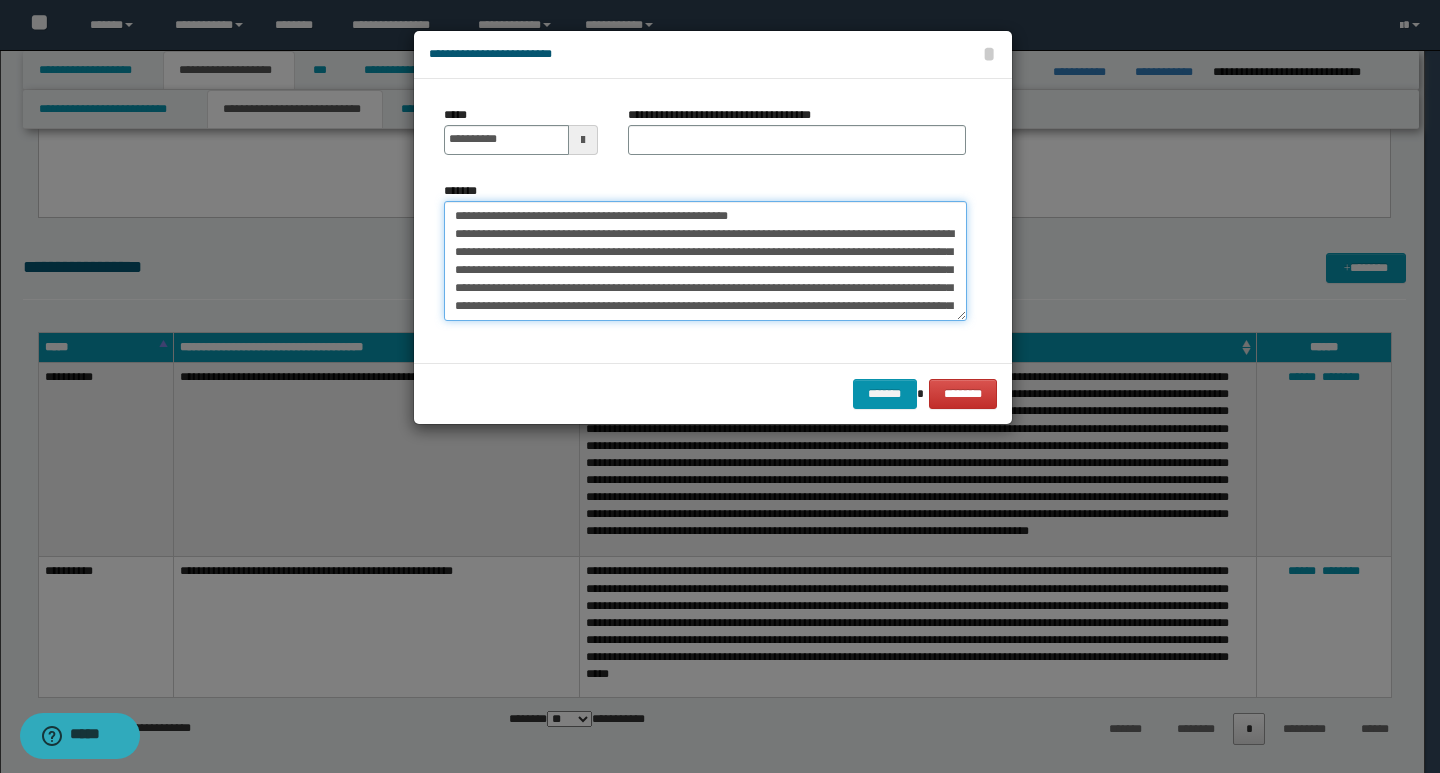 drag, startPoint x: 769, startPoint y: 217, endPoint x: 440, endPoint y: 205, distance: 329.21878 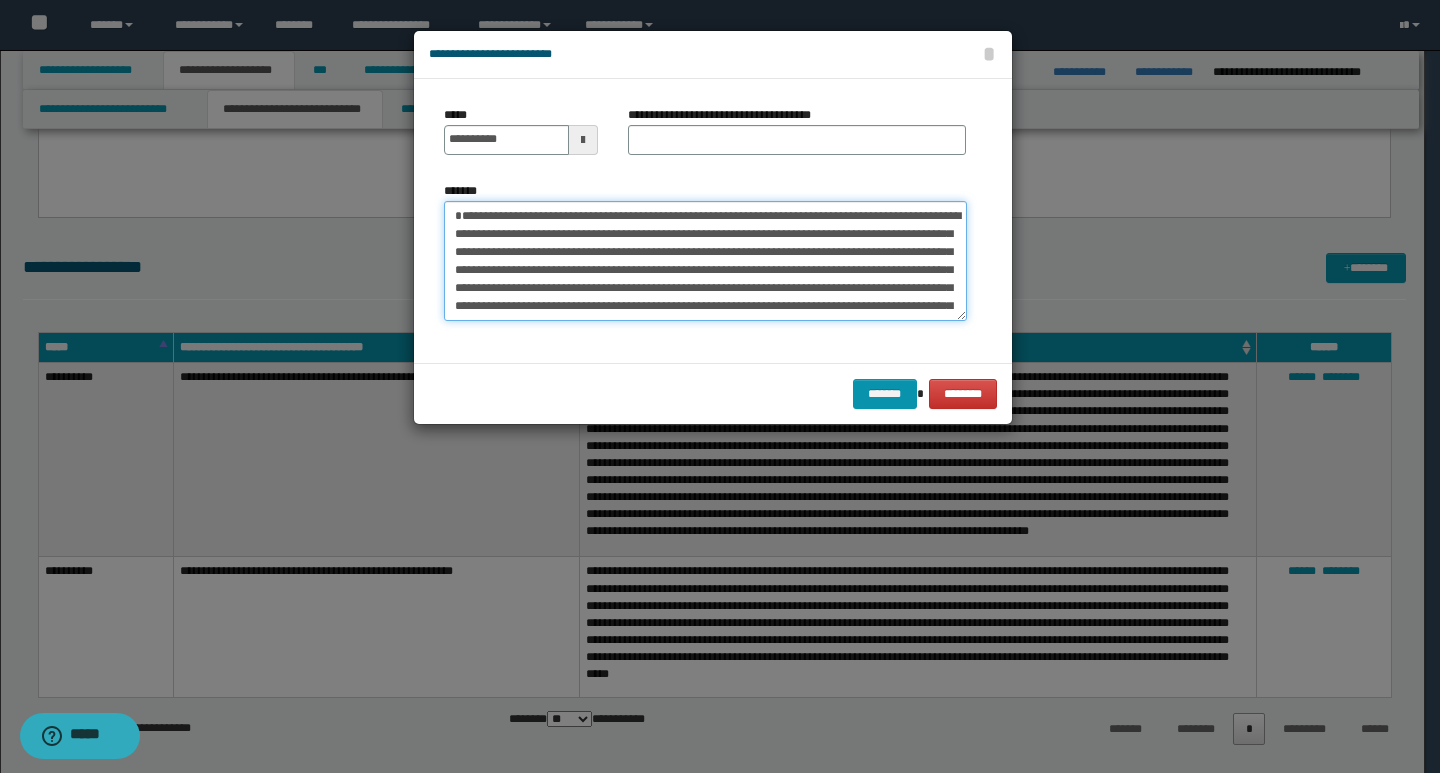 type on "**********" 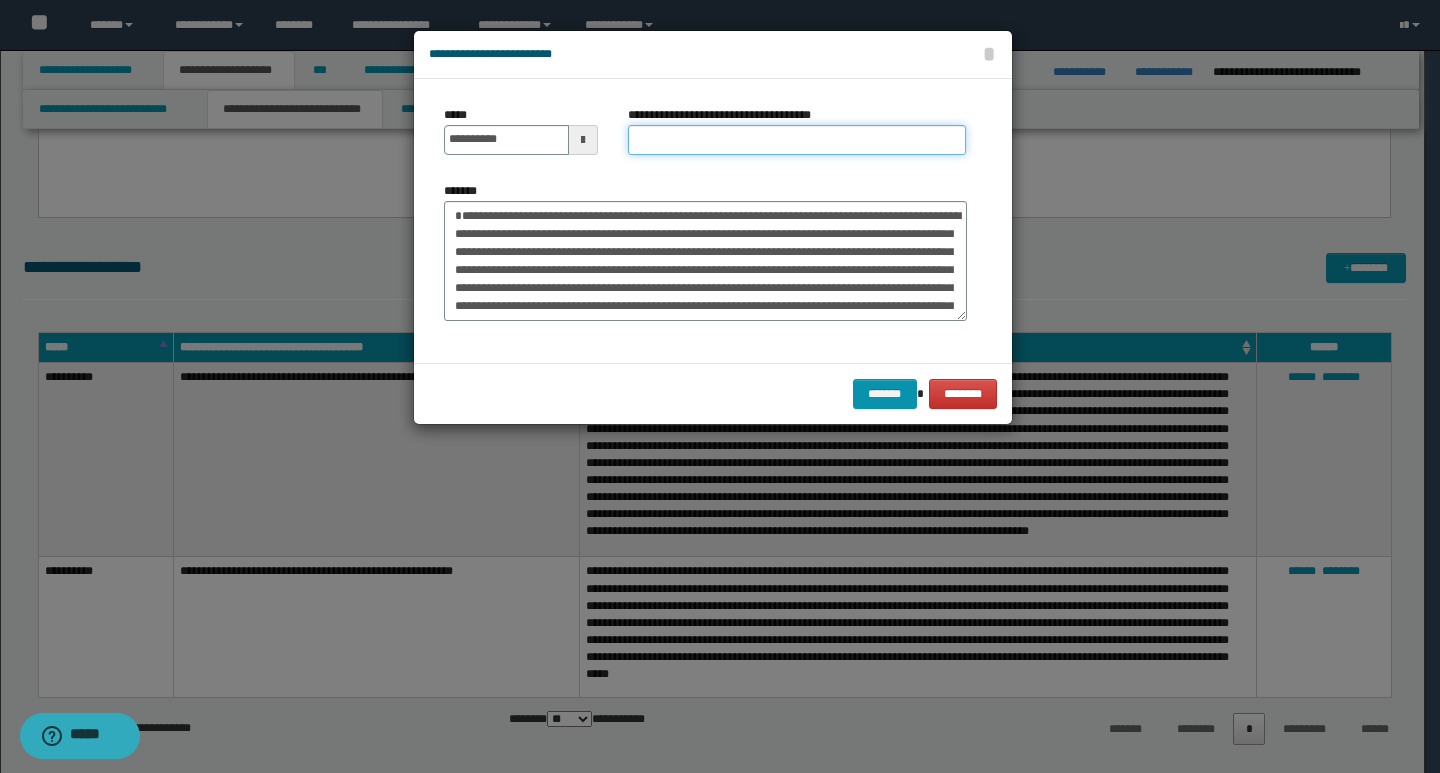 drag, startPoint x: 642, startPoint y: 137, endPoint x: 653, endPoint y: 137, distance: 11 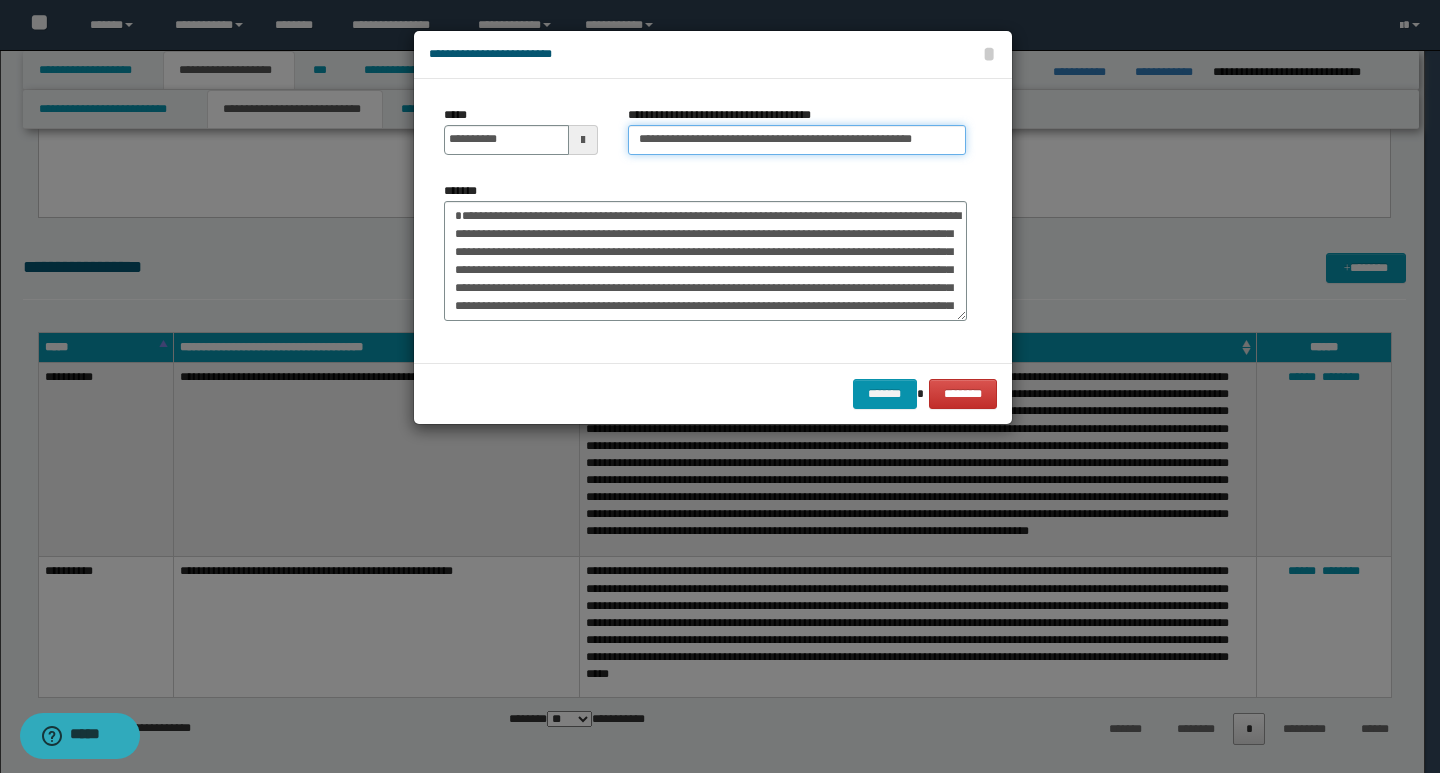type on "**********" 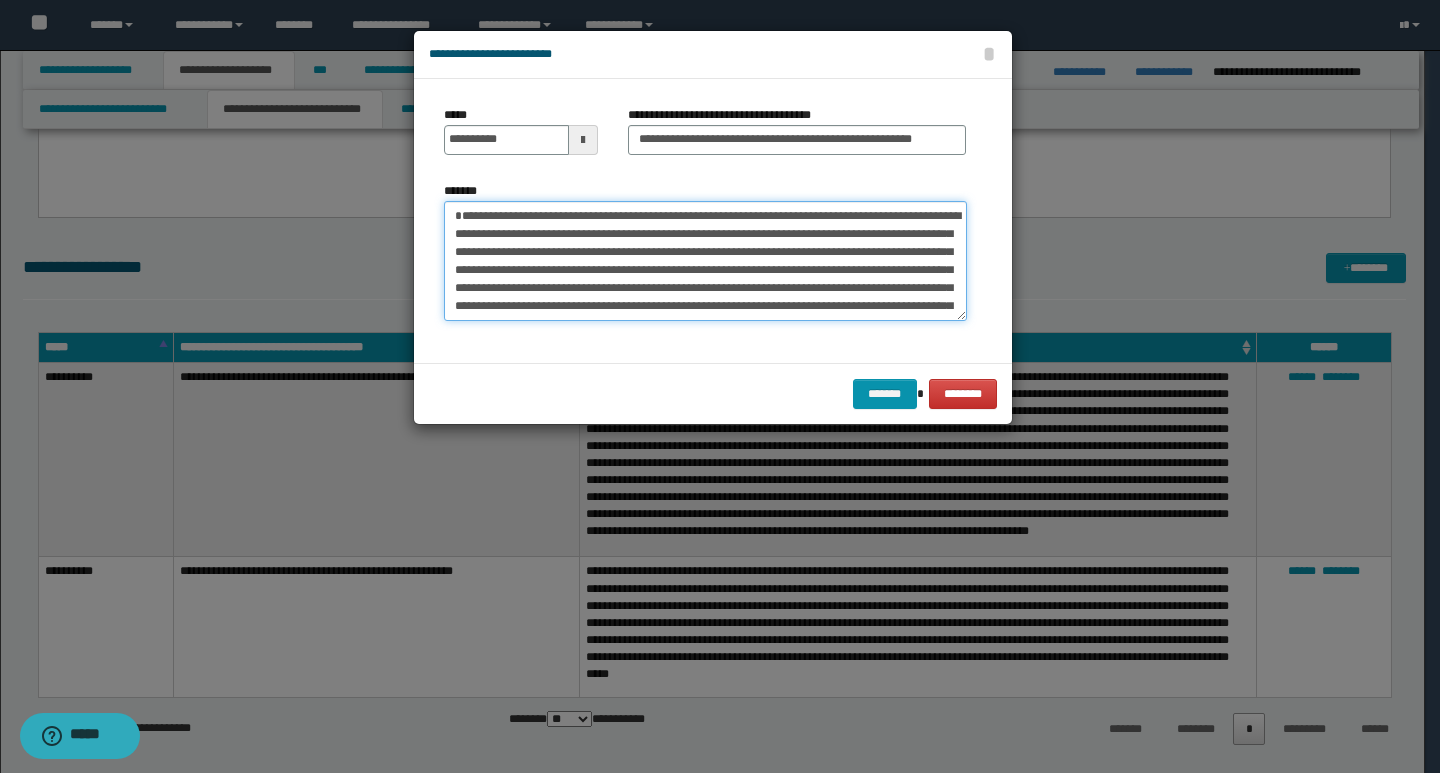 click on "*******" at bounding box center [705, 261] 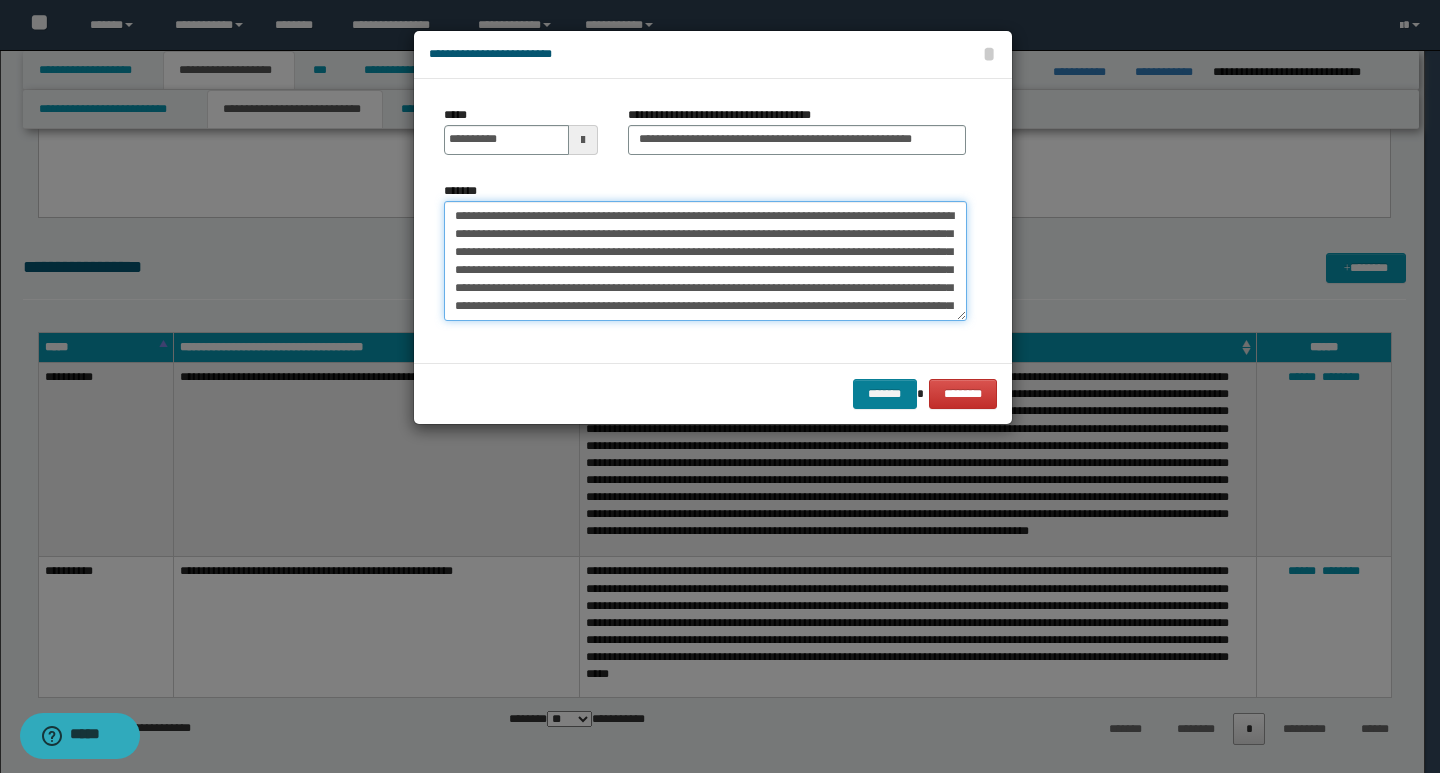 type on "**********" 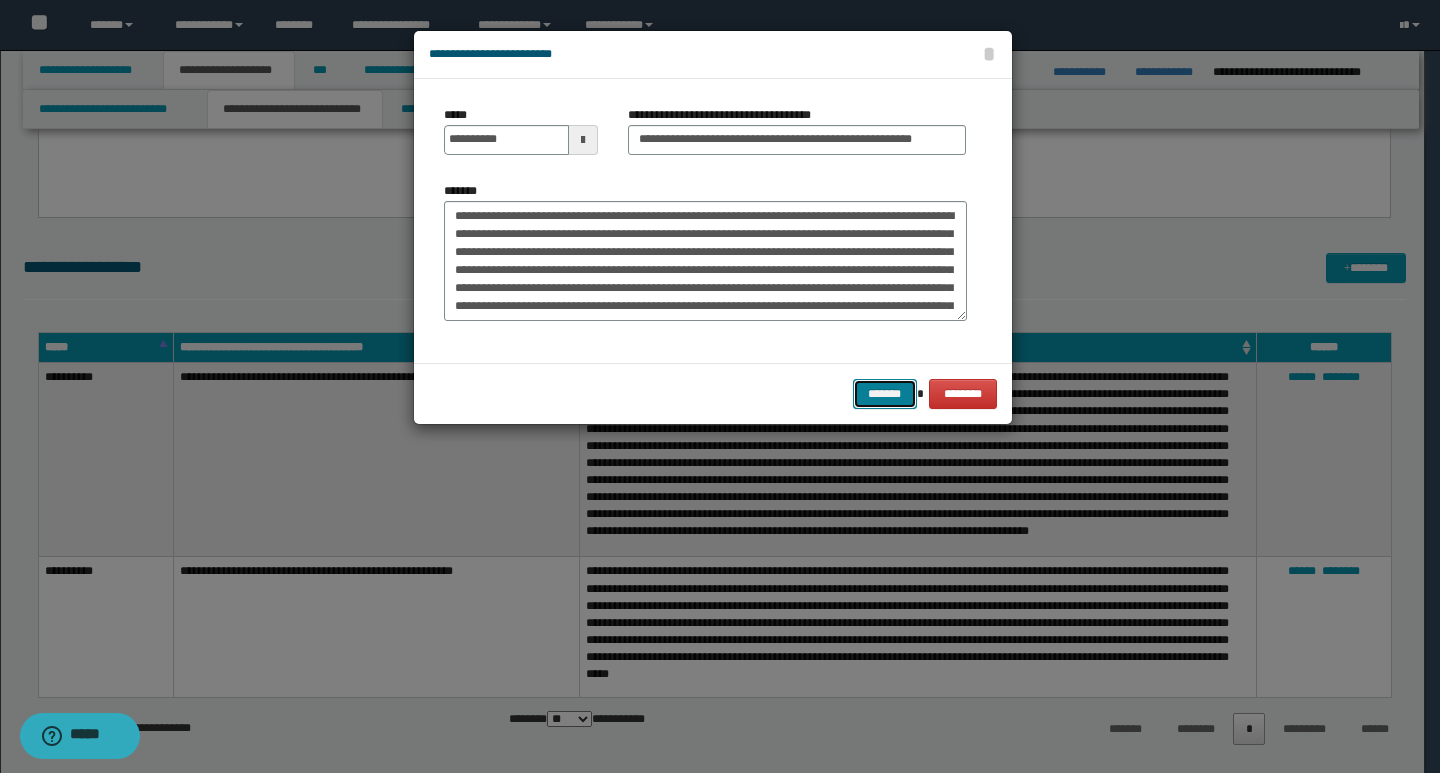 click on "*******" at bounding box center [885, 394] 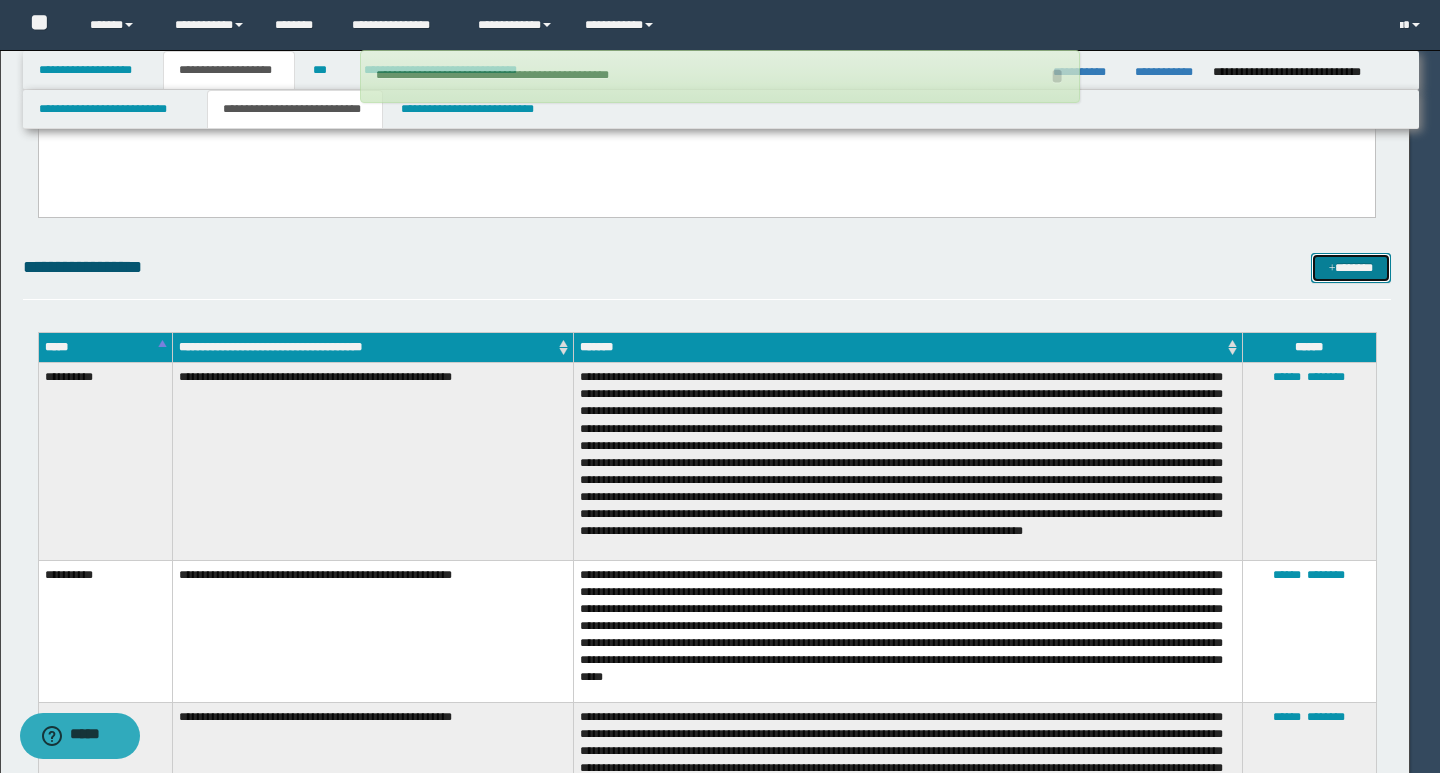 type 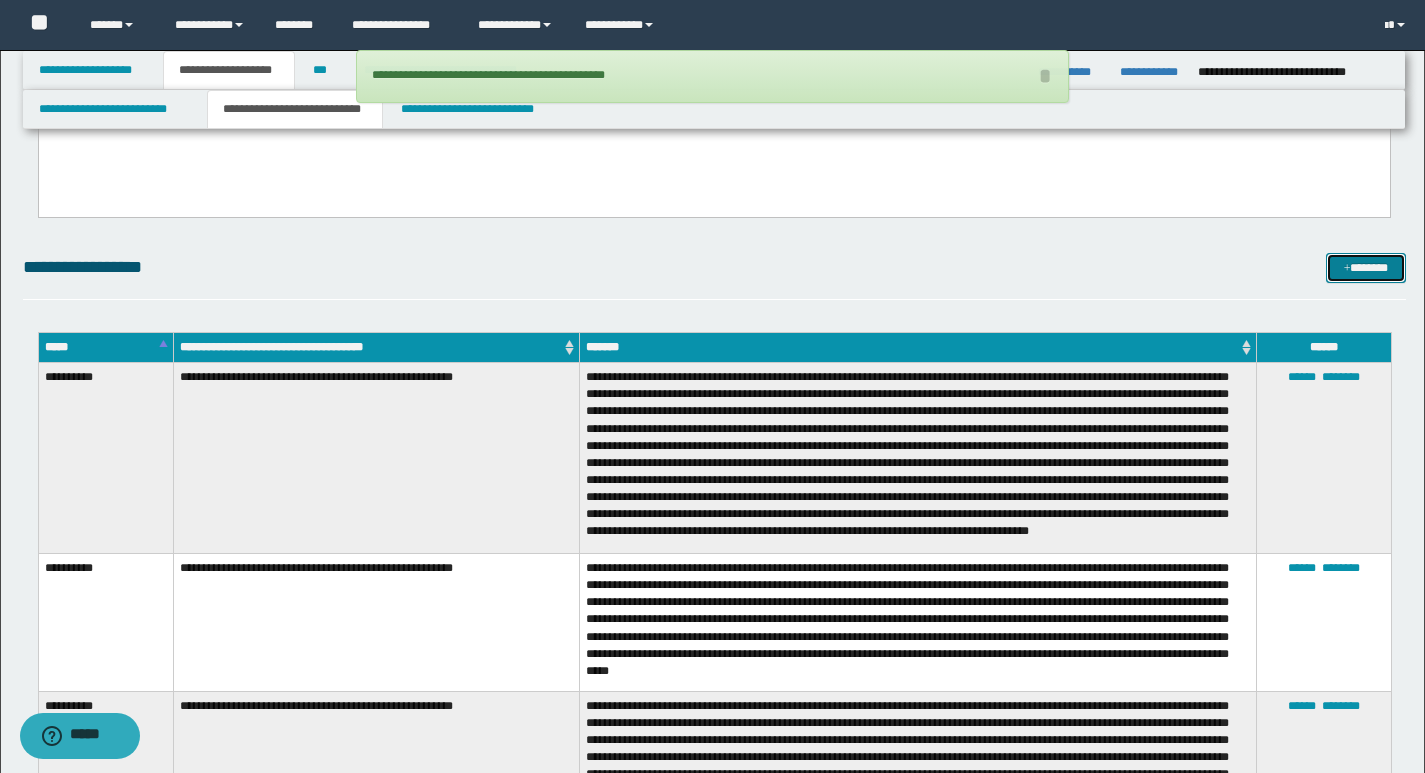 click on "*******" at bounding box center (1366, 268) 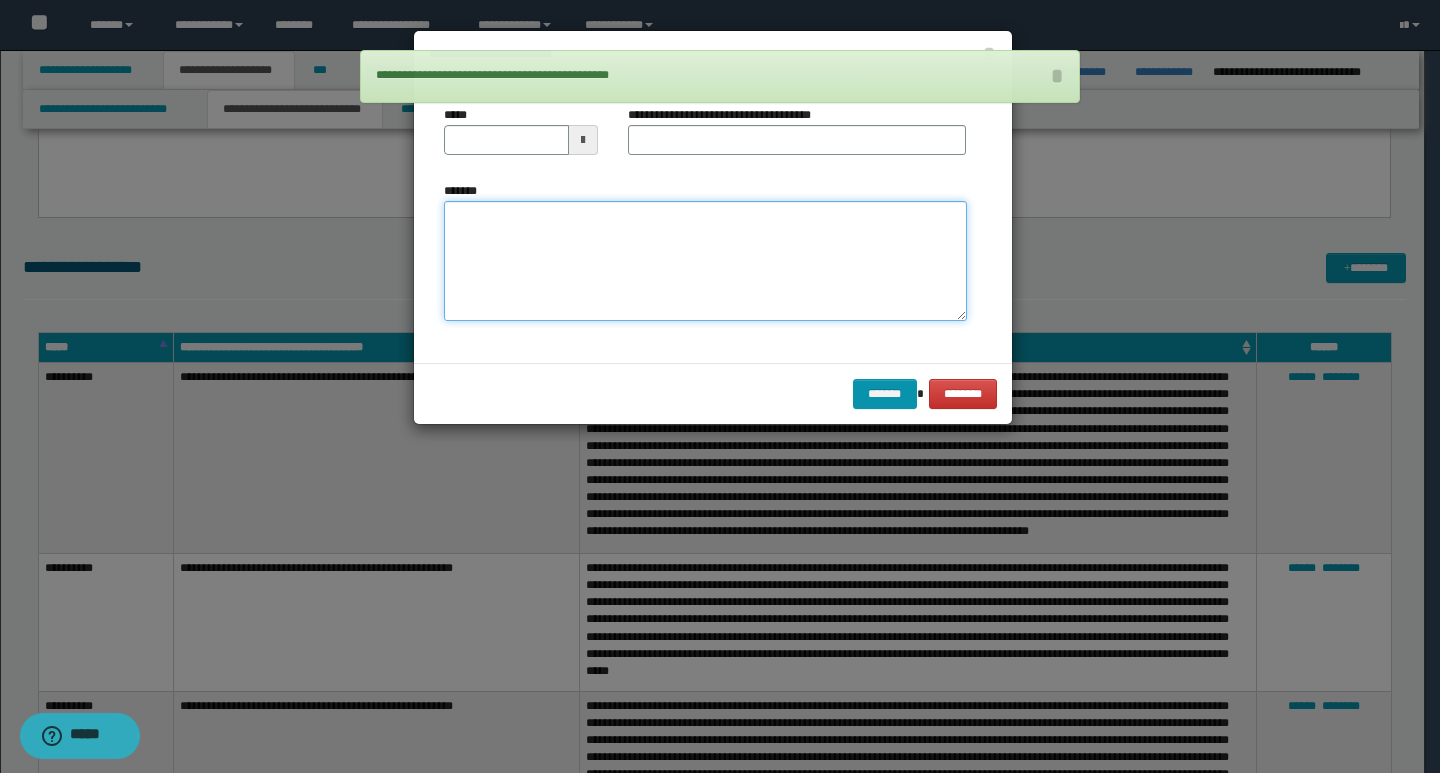 click on "*******" at bounding box center [705, 261] 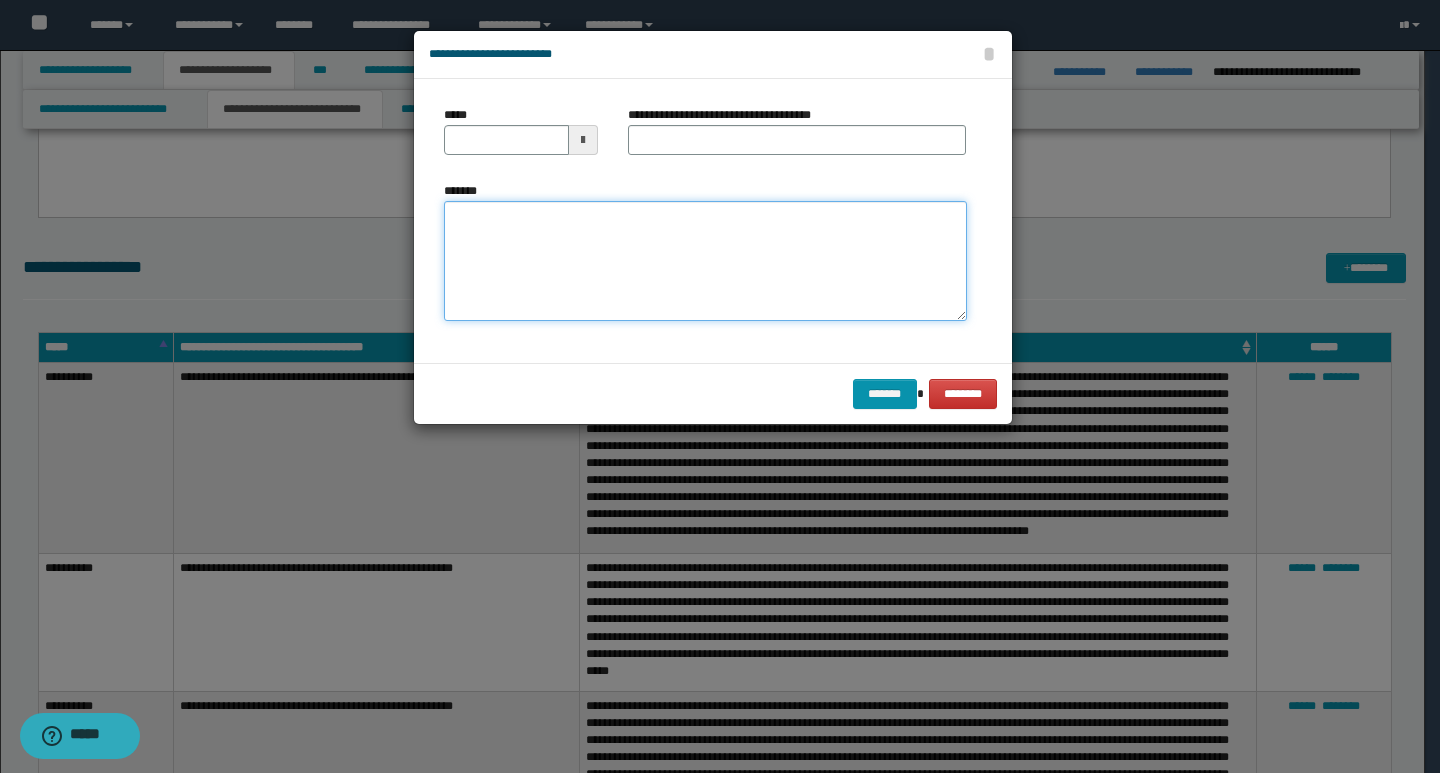 click on "*******" at bounding box center (705, 261) 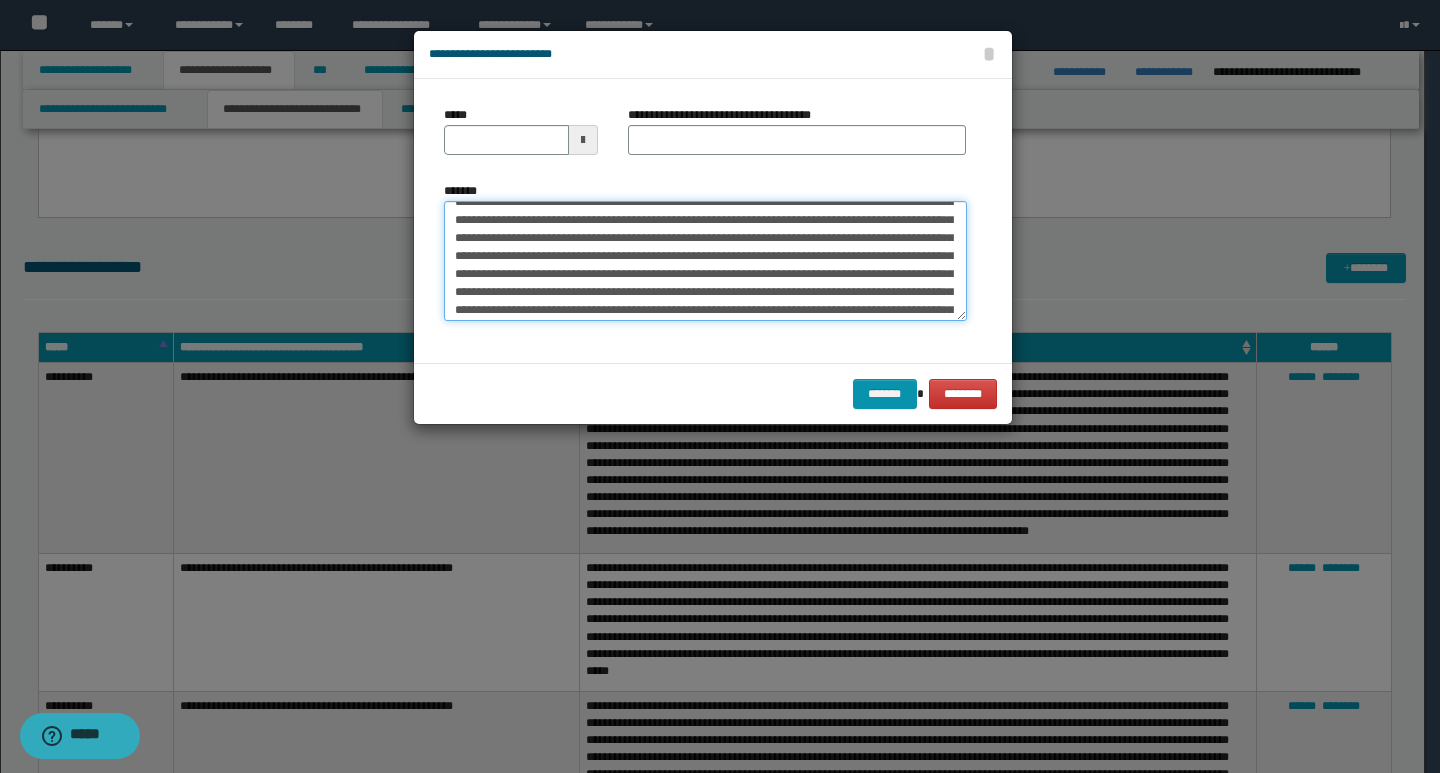 scroll, scrollTop: 0, scrollLeft: 0, axis: both 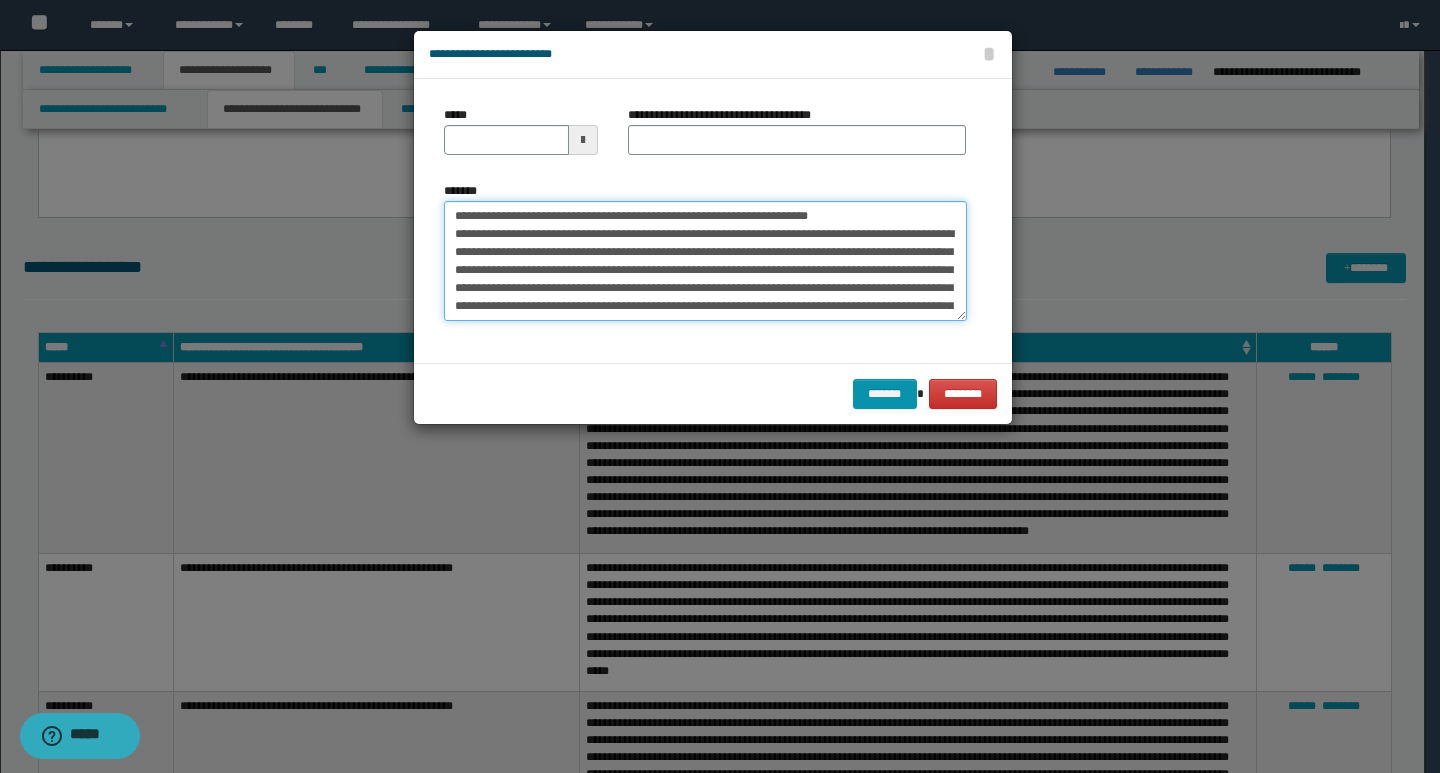 drag, startPoint x: 452, startPoint y: 216, endPoint x: 523, endPoint y: 224, distance: 71.44928 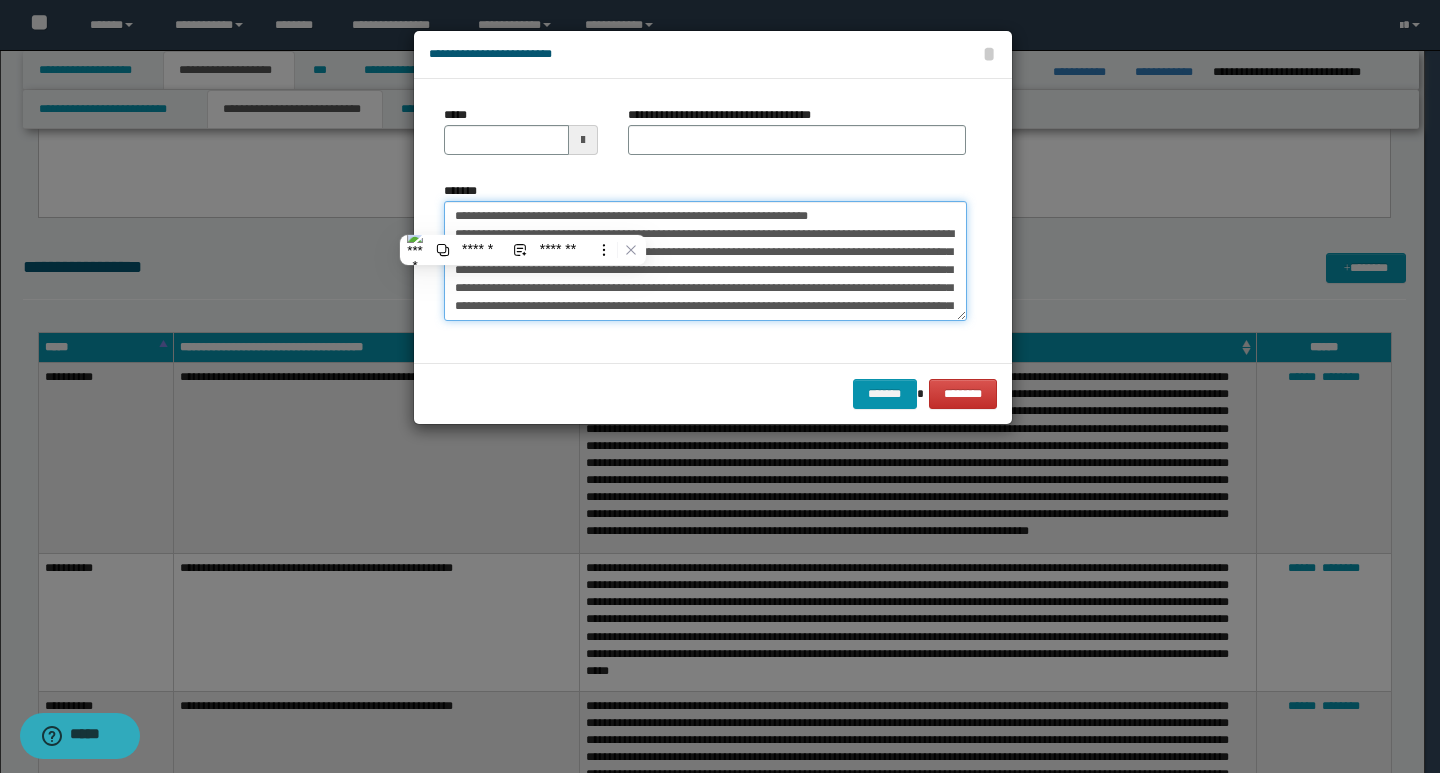 type on "**********" 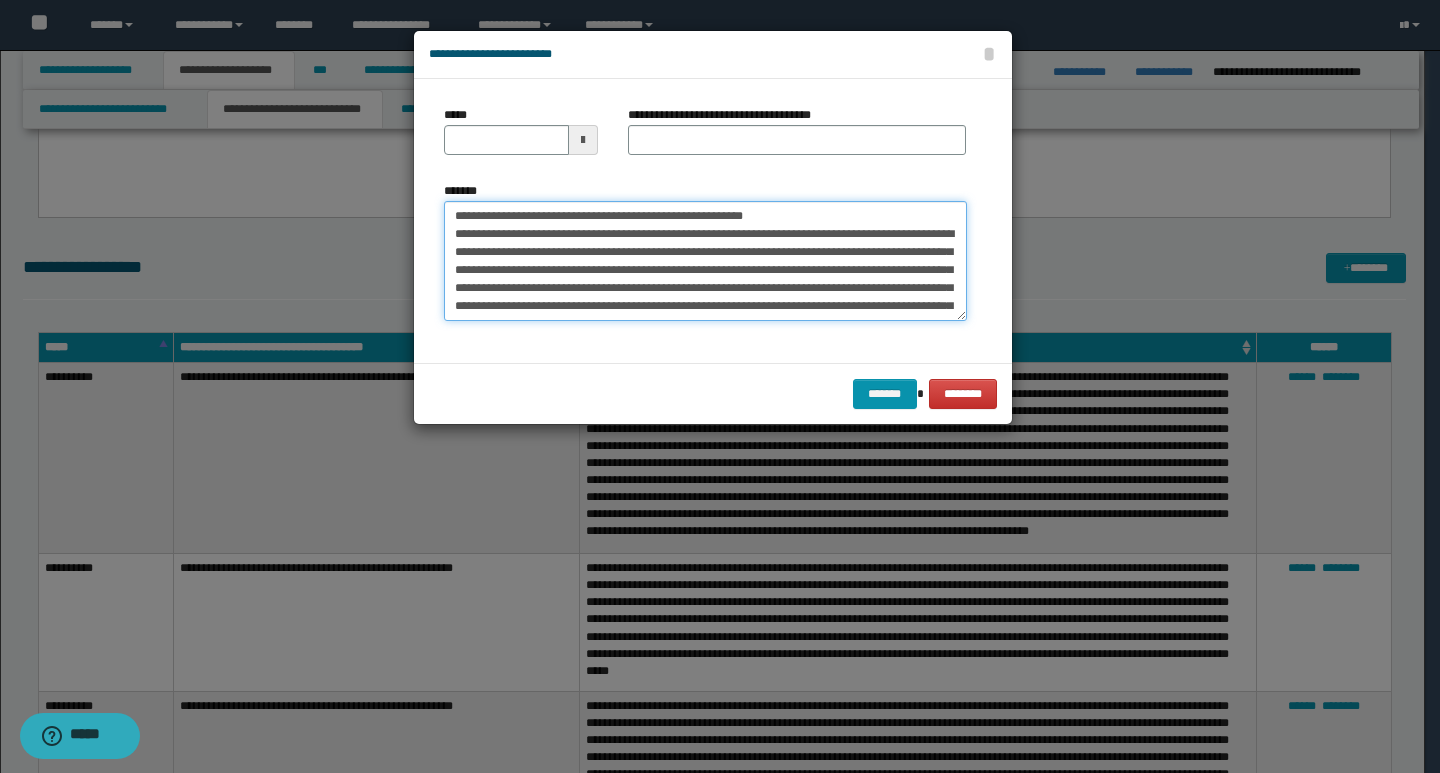 type 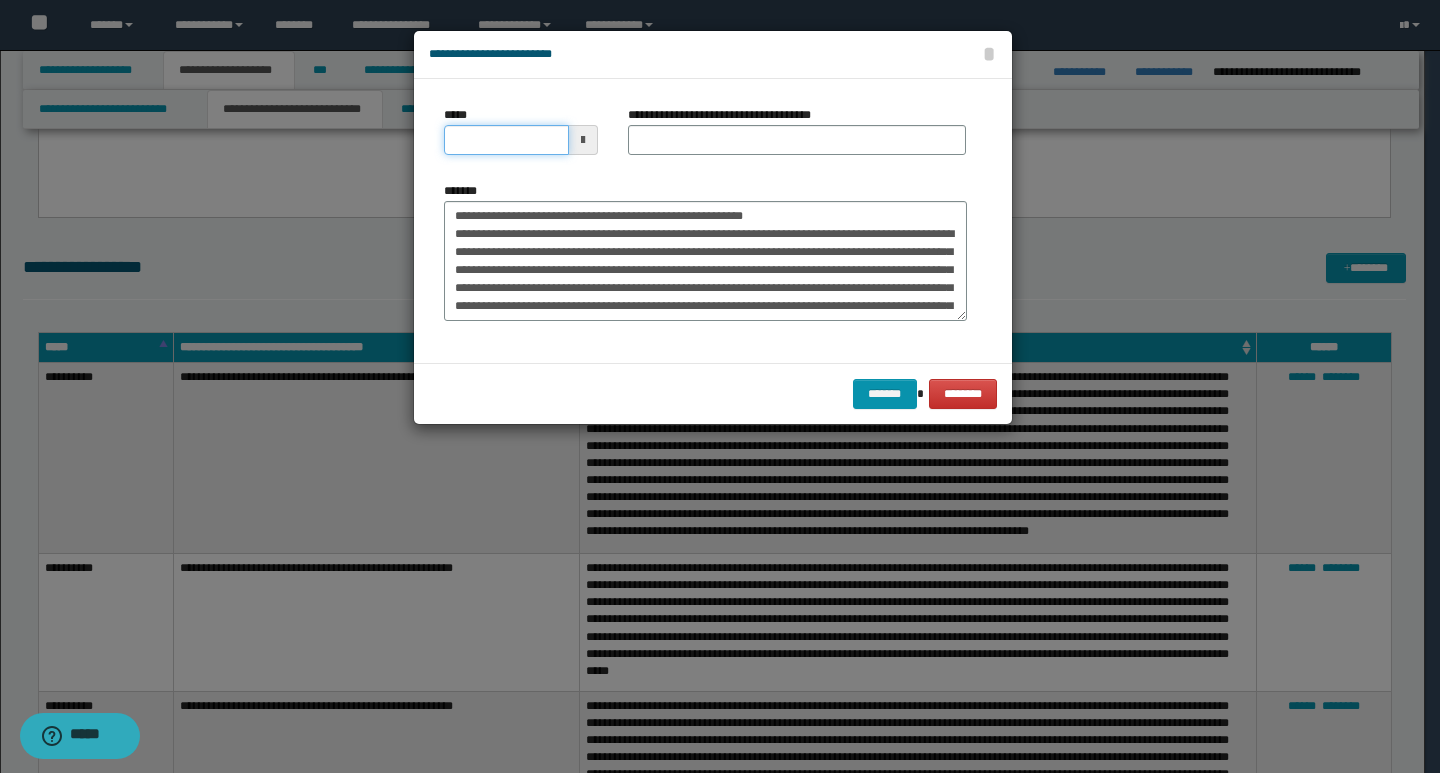 click on "*****" at bounding box center (506, 140) 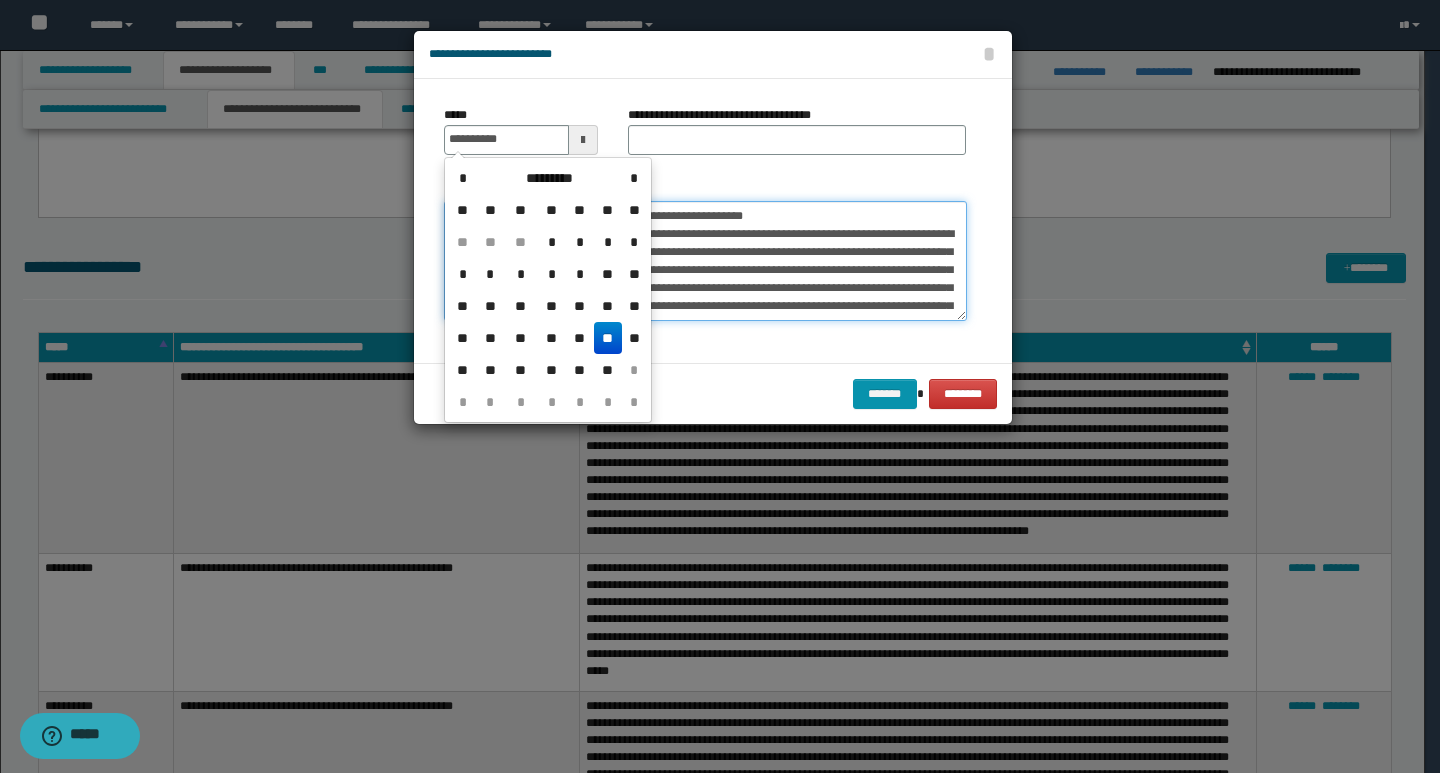 type on "**********" 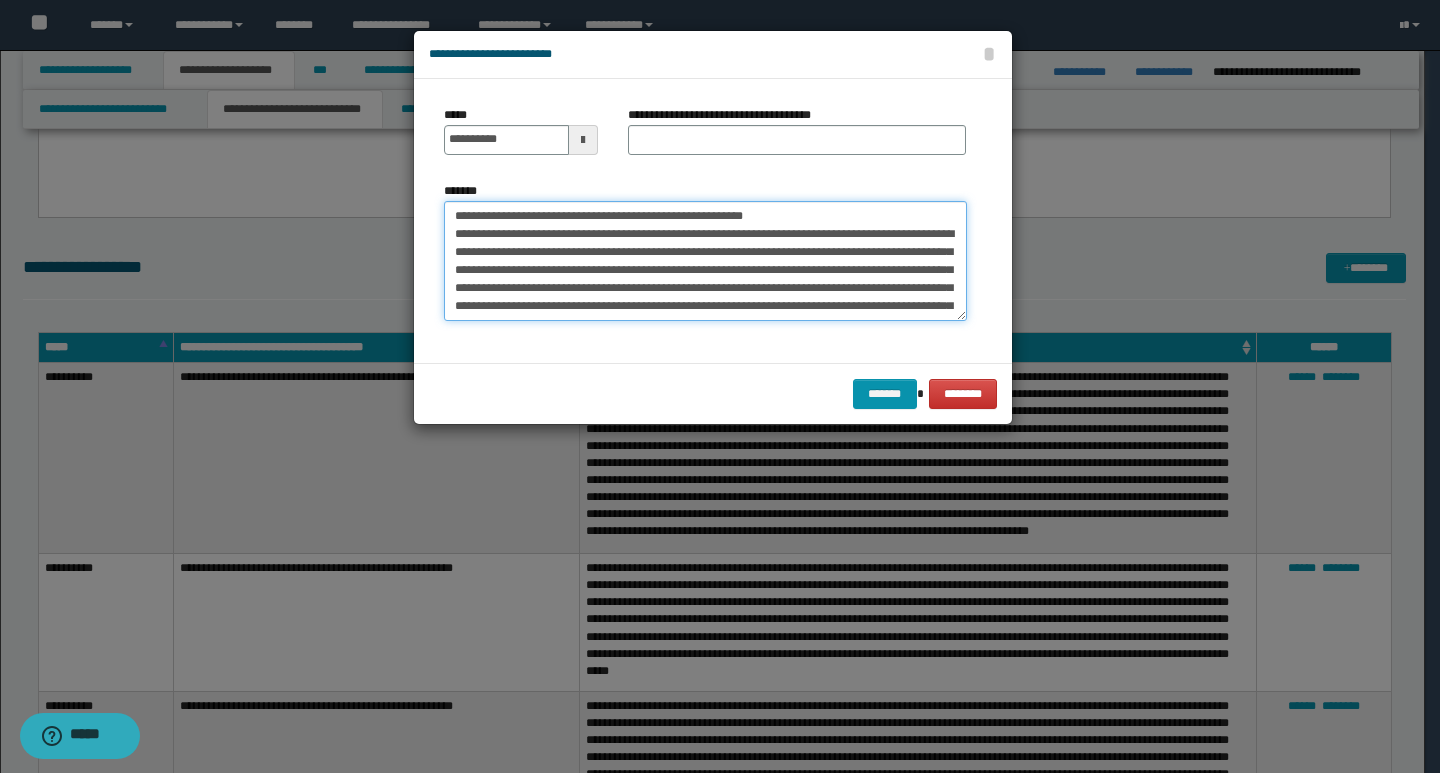 drag, startPoint x: 799, startPoint y: 214, endPoint x: 440, endPoint y: 211, distance: 359.01254 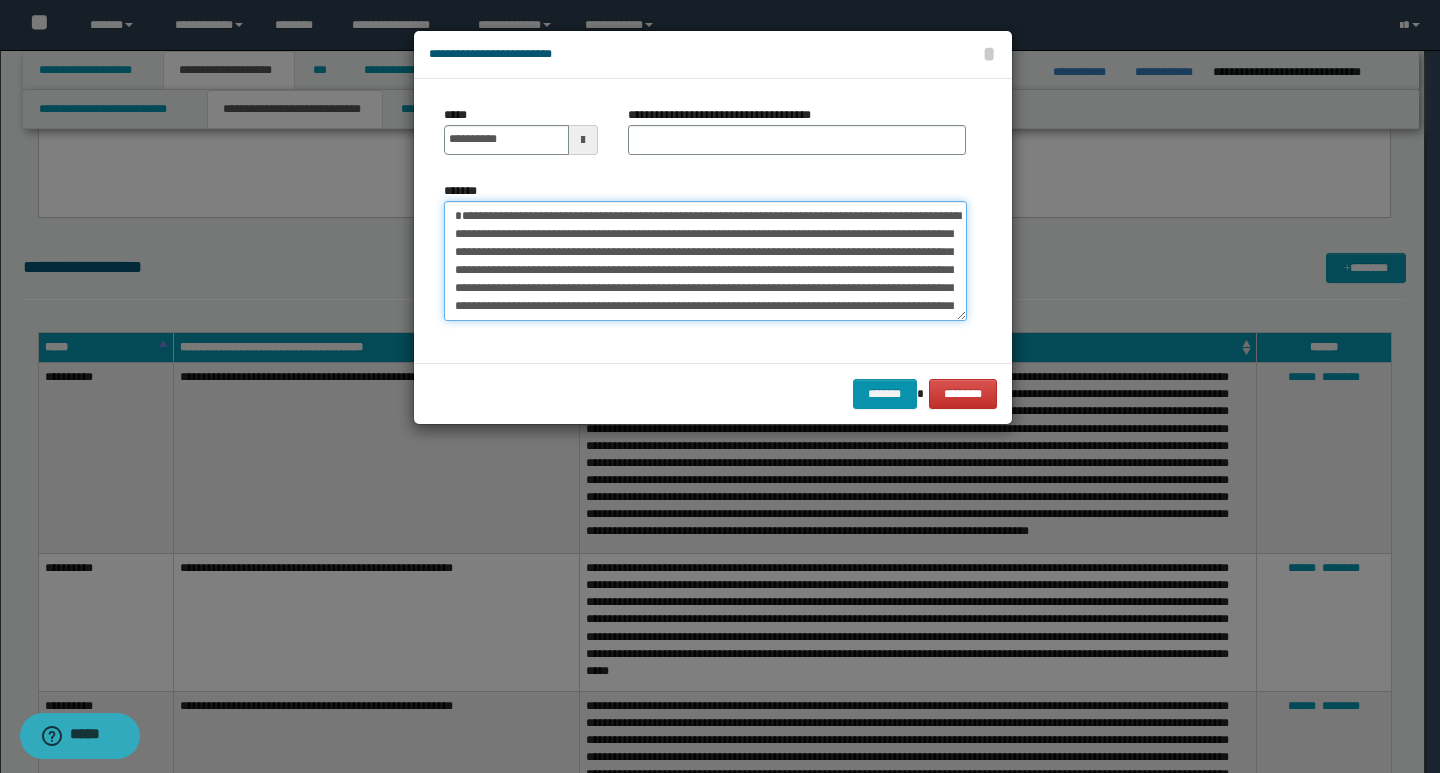 type on "**********" 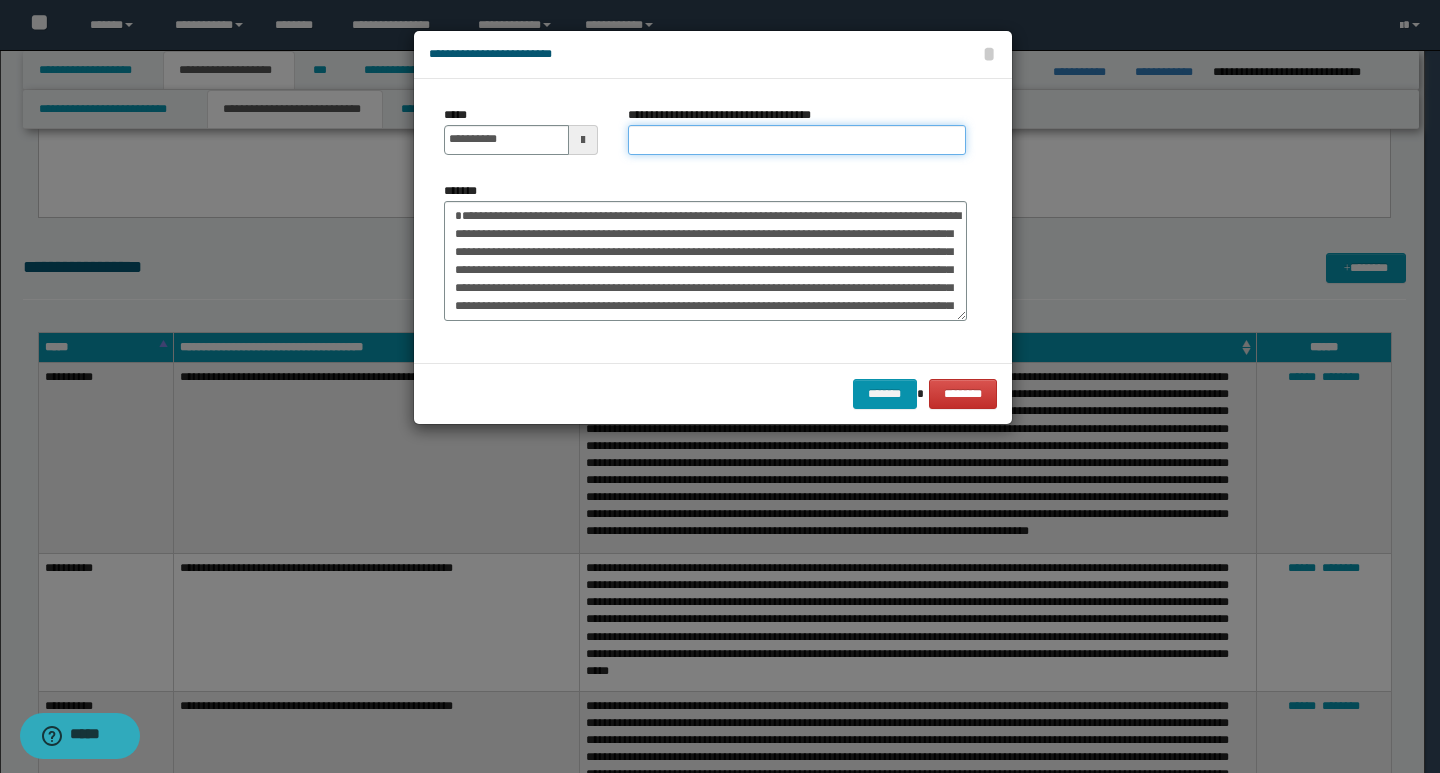 click on "**********" at bounding box center [797, 140] 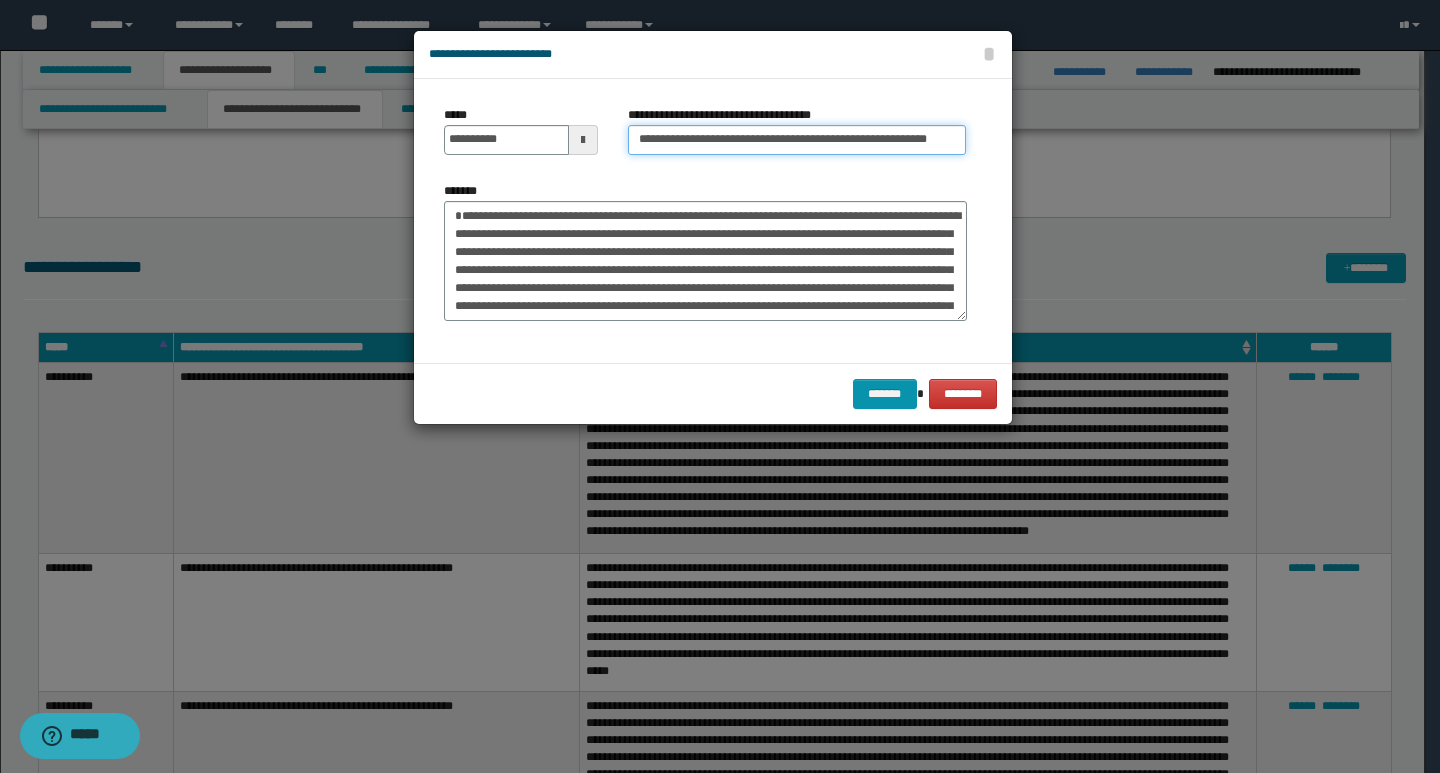 type on "**********" 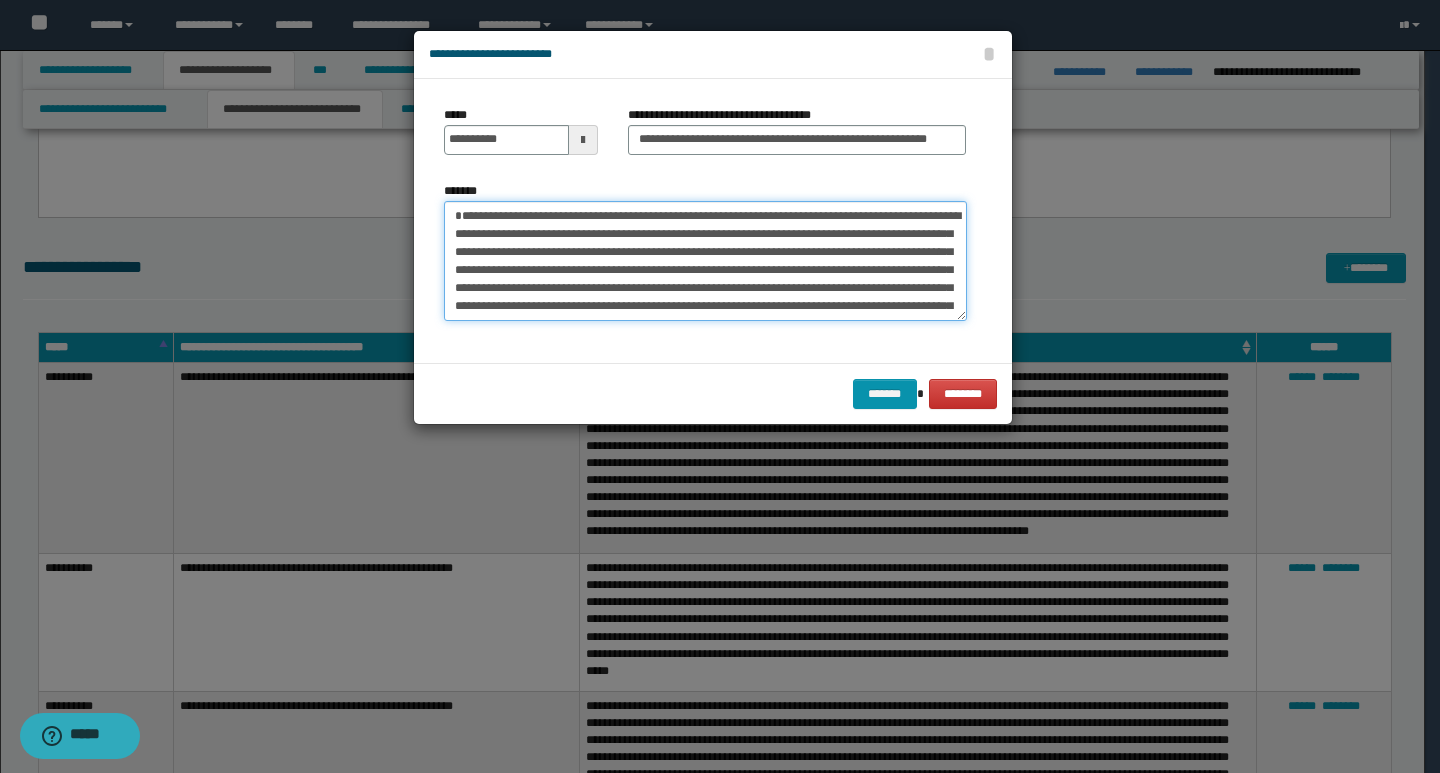 click on "*******" at bounding box center [705, 261] 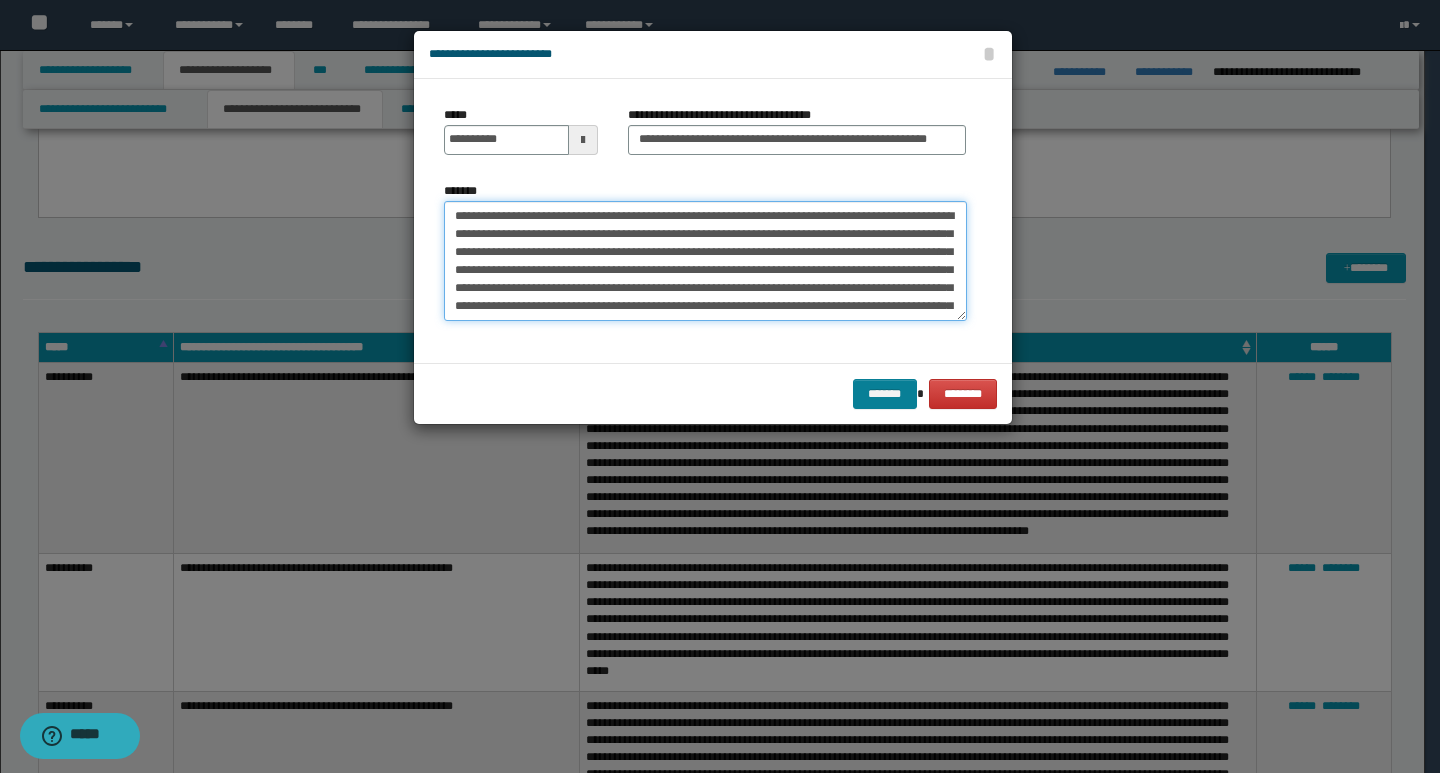 type on "**********" 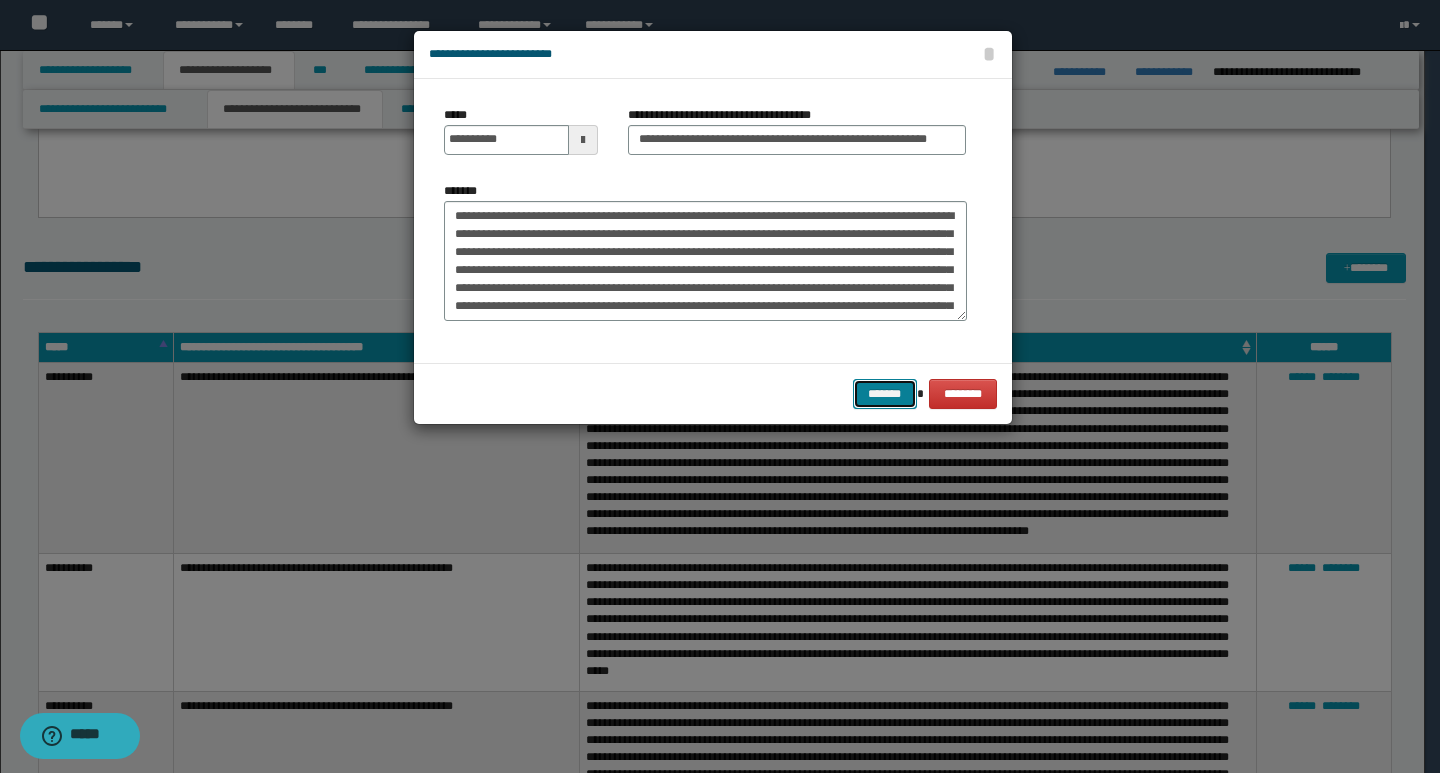 click on "*******" at bounding box center [885, 394] 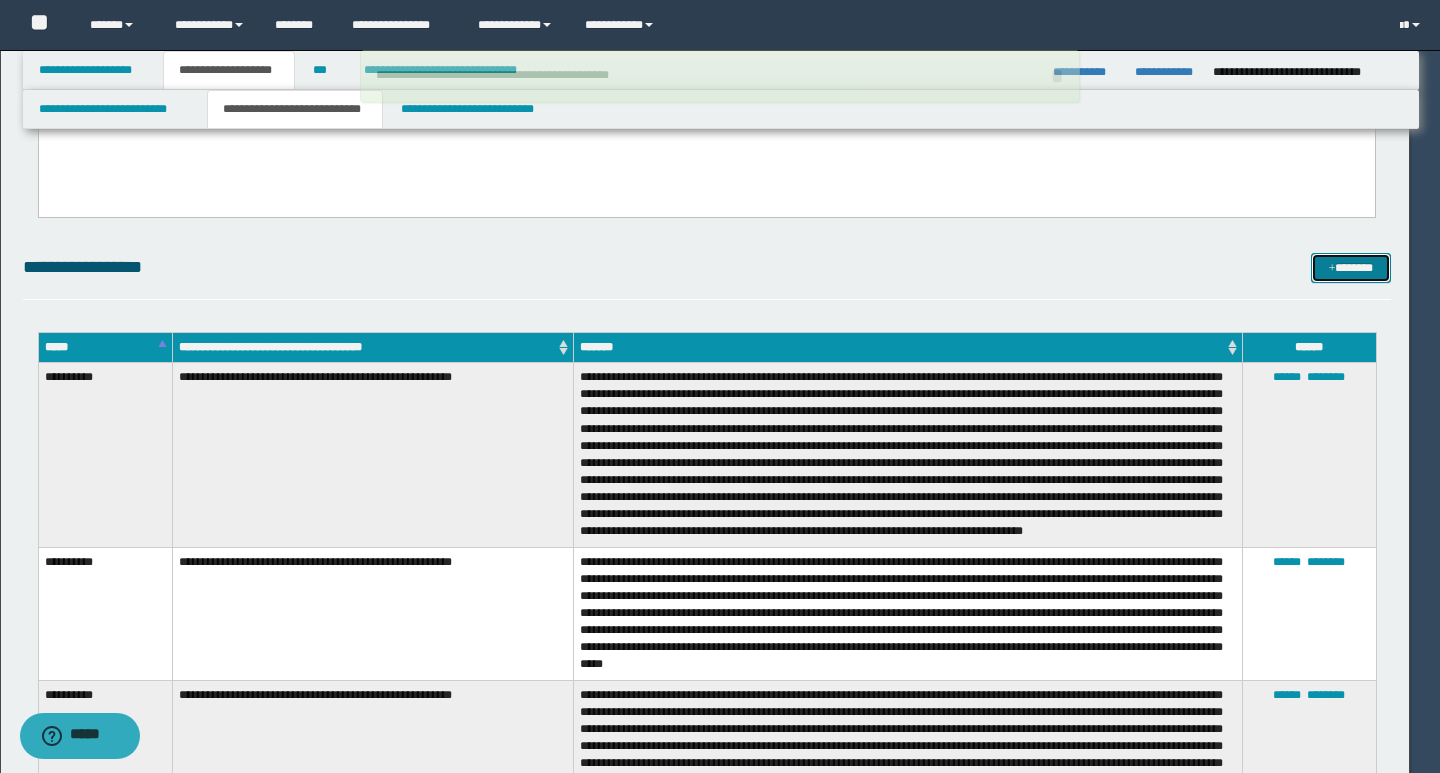 type 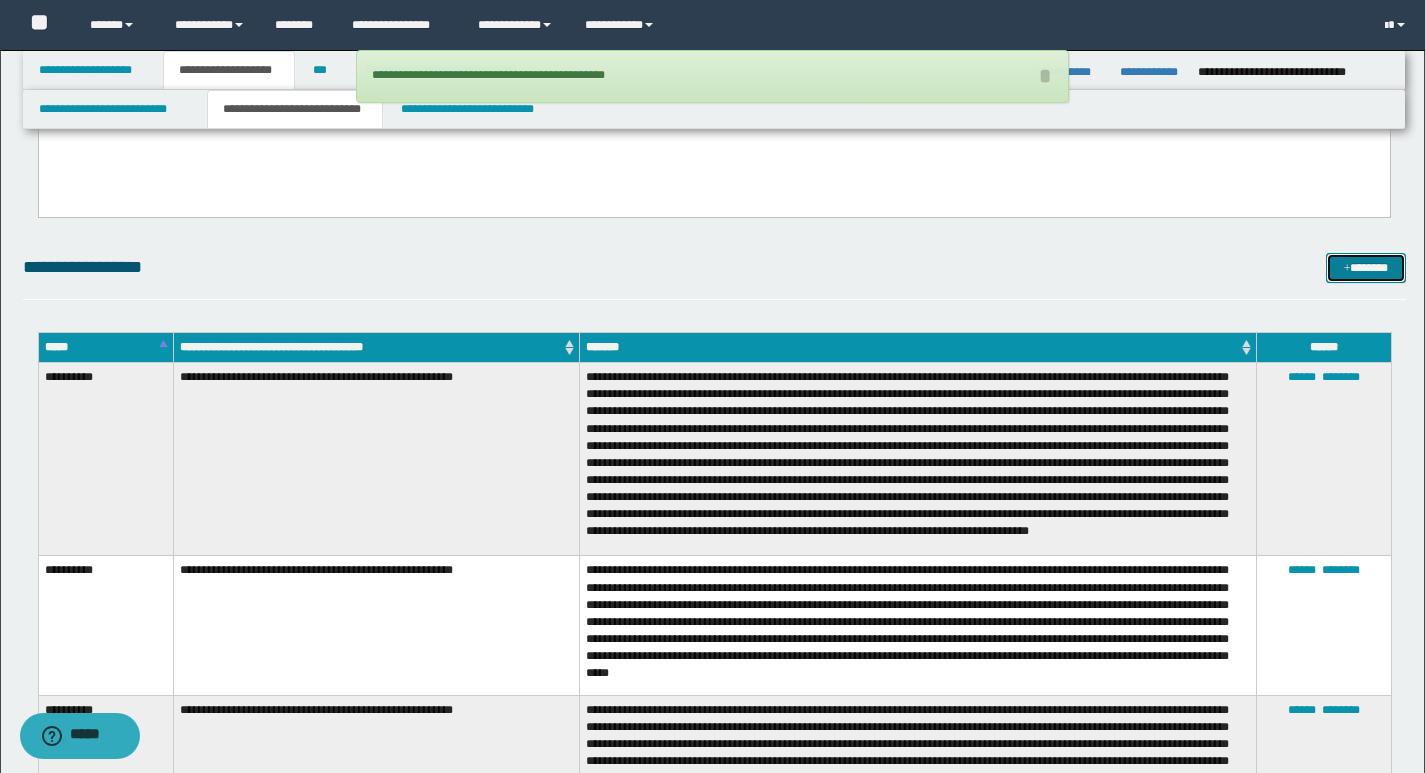 click on "*******" at bounding box center [1366, 268] 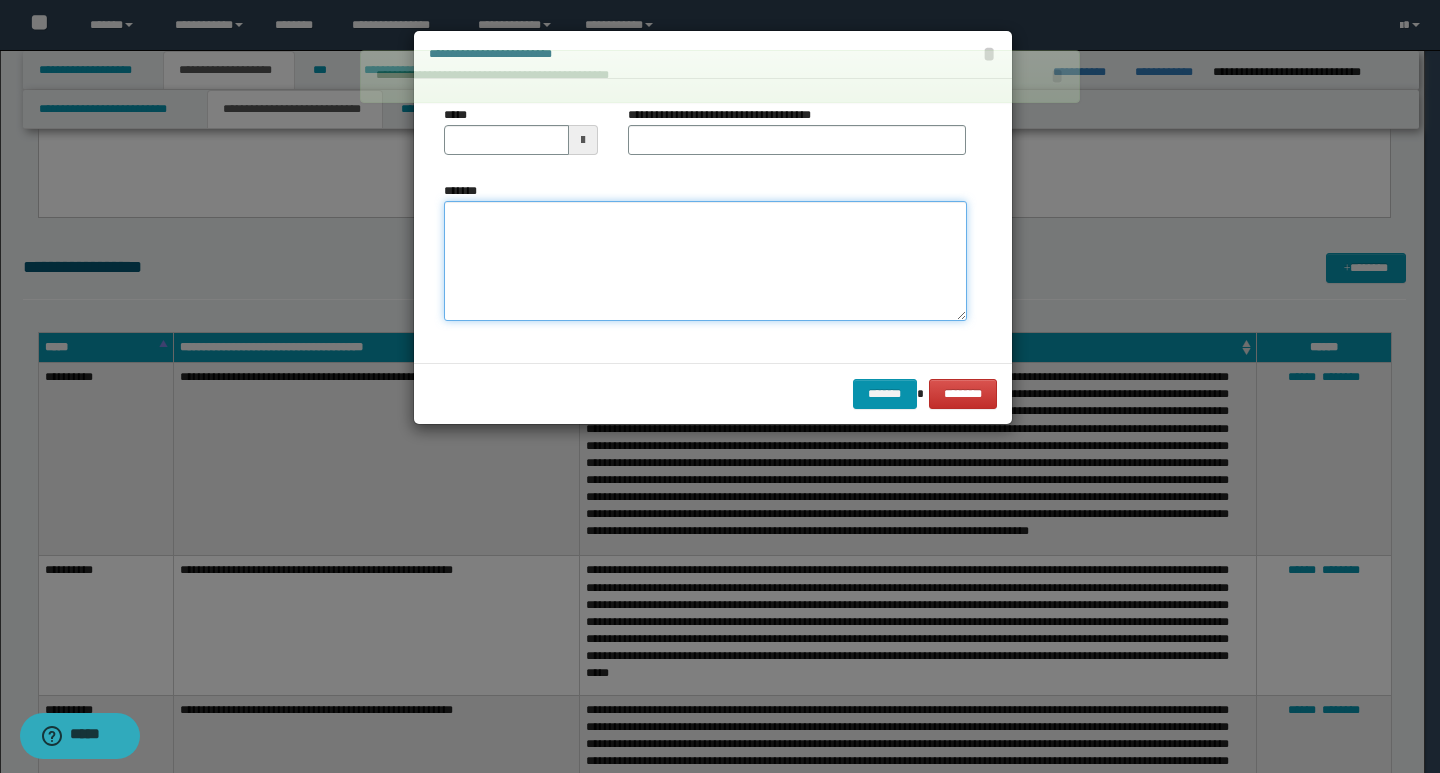 click on "*******" at bounding box center [705, 261] 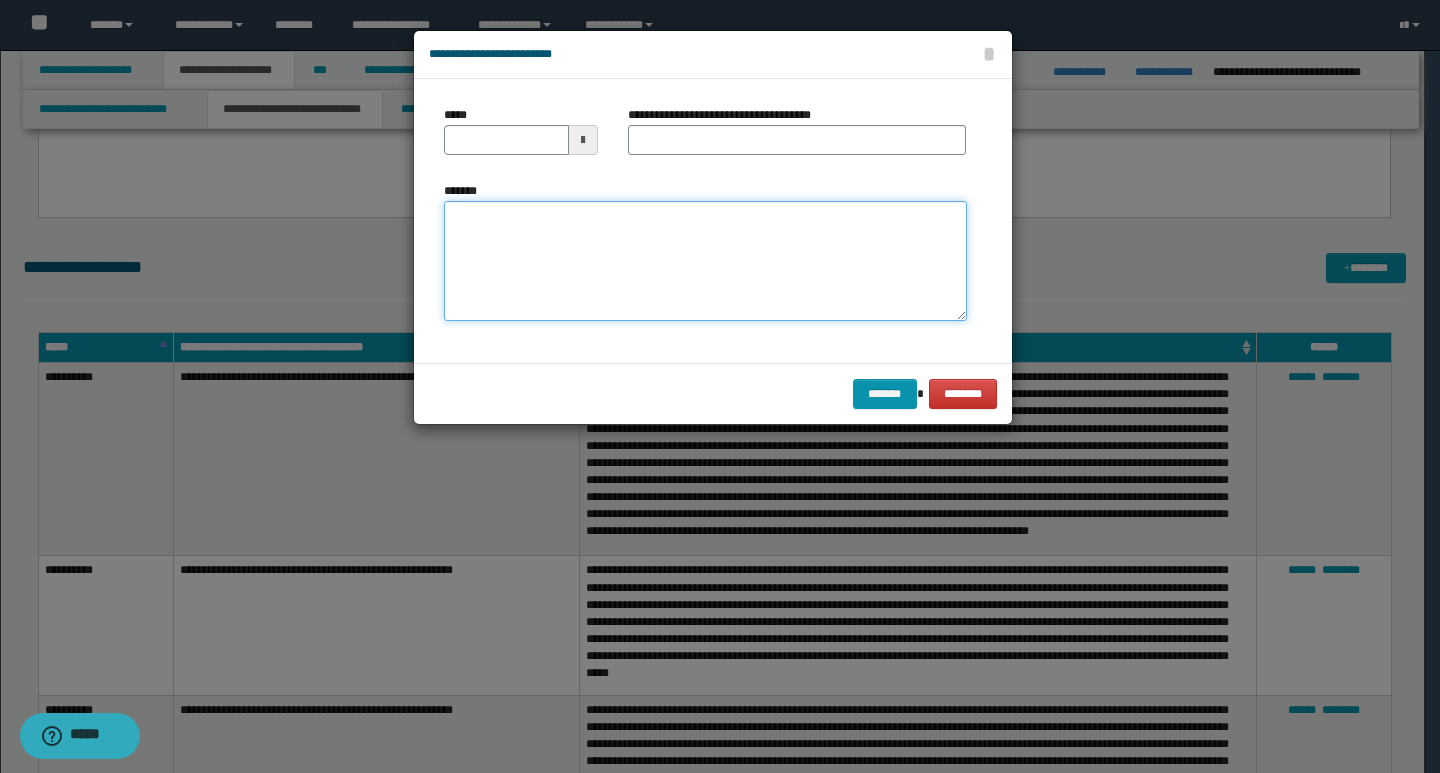 click on "*******" at bounding box center [705, 261] 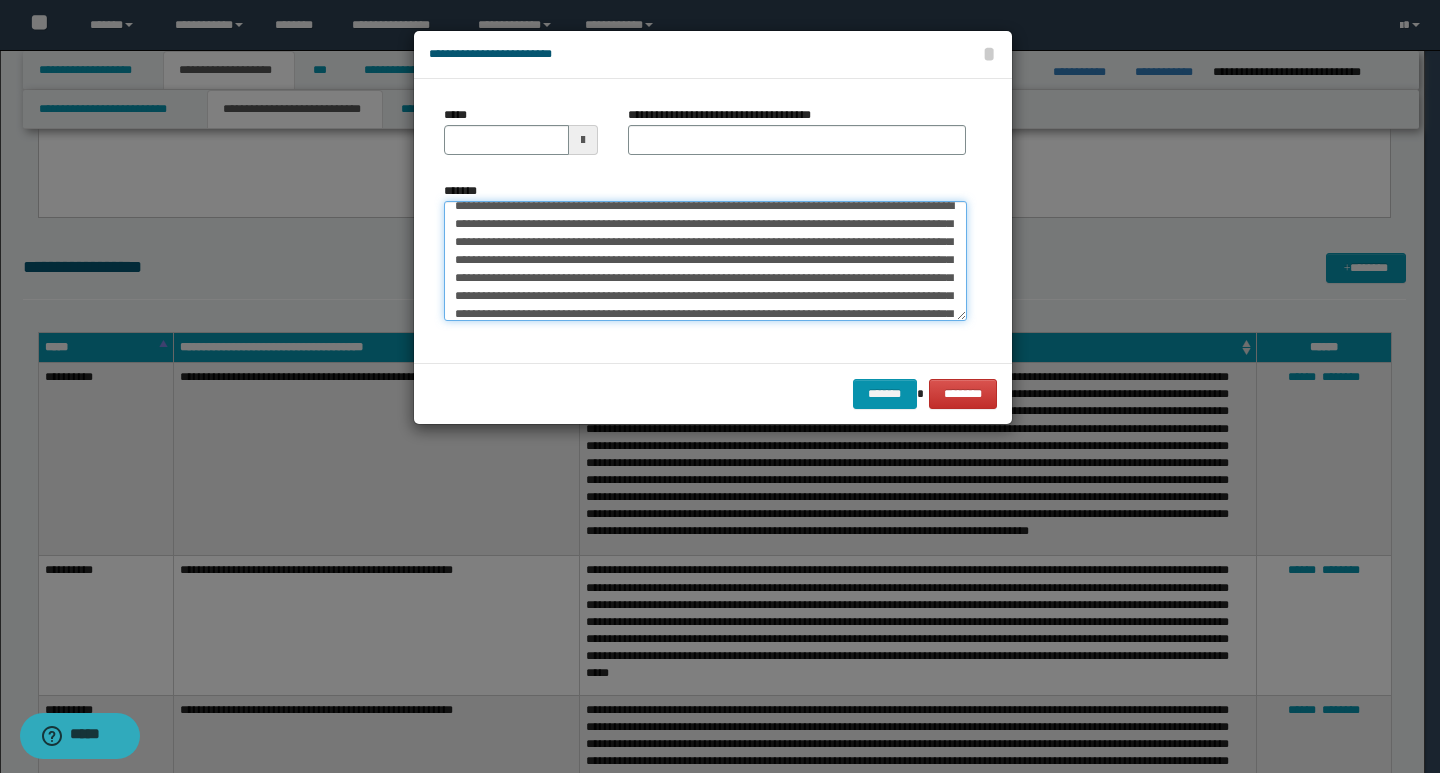 scroll, scrollTop: 0, scrollLeft: 0, axis: both 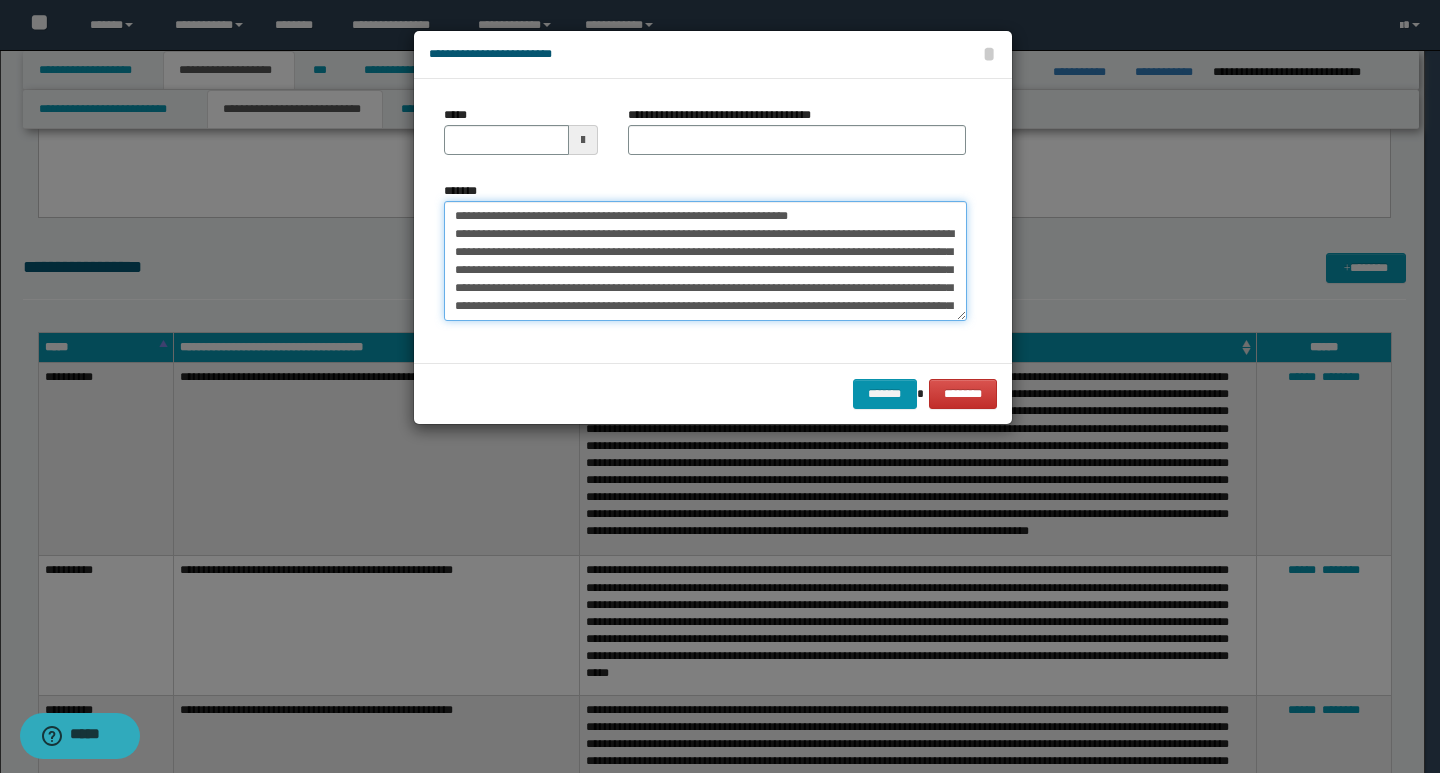 drag, startPoint x: 451, startPoint y: 216, endPoint x: 522, endPoint y: 219, distance: 71.063354 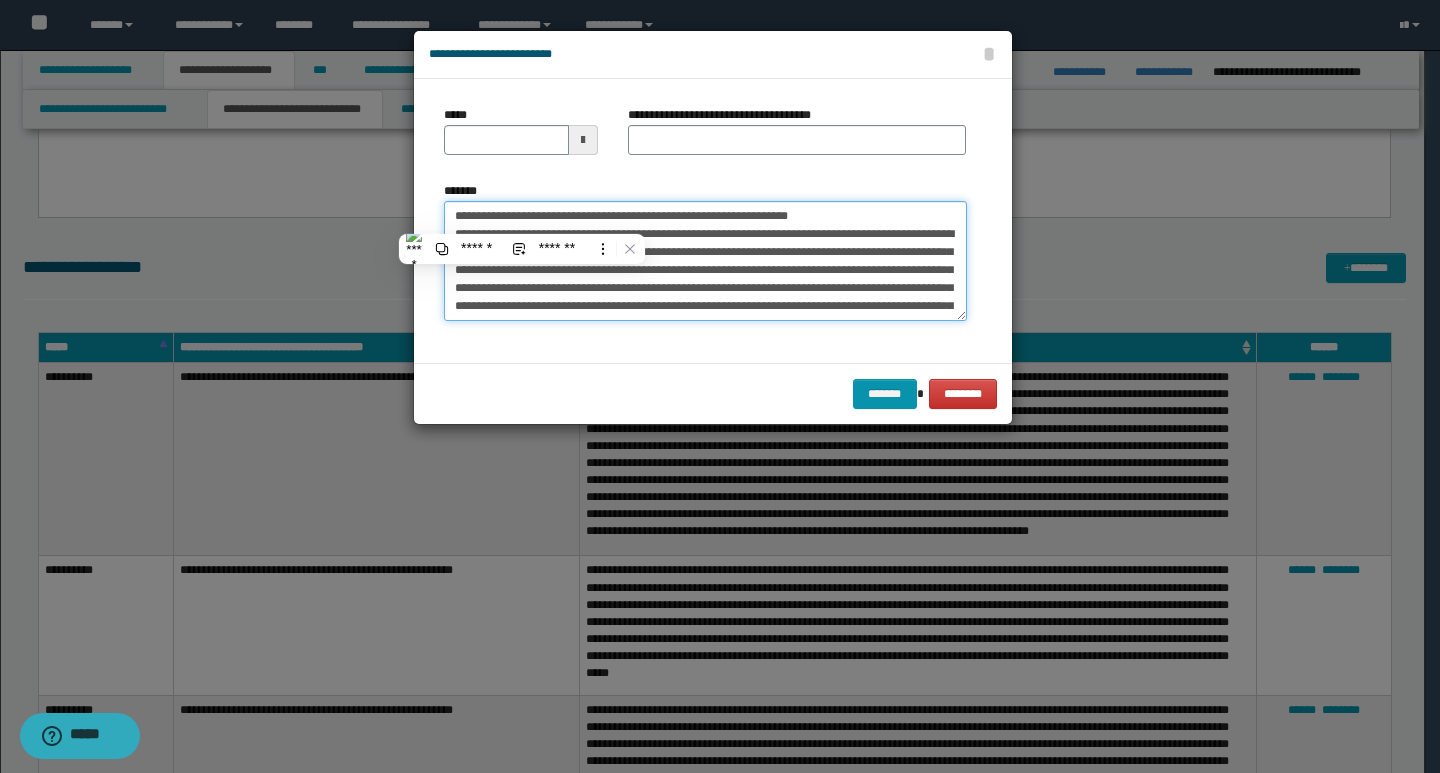 type on "**********" 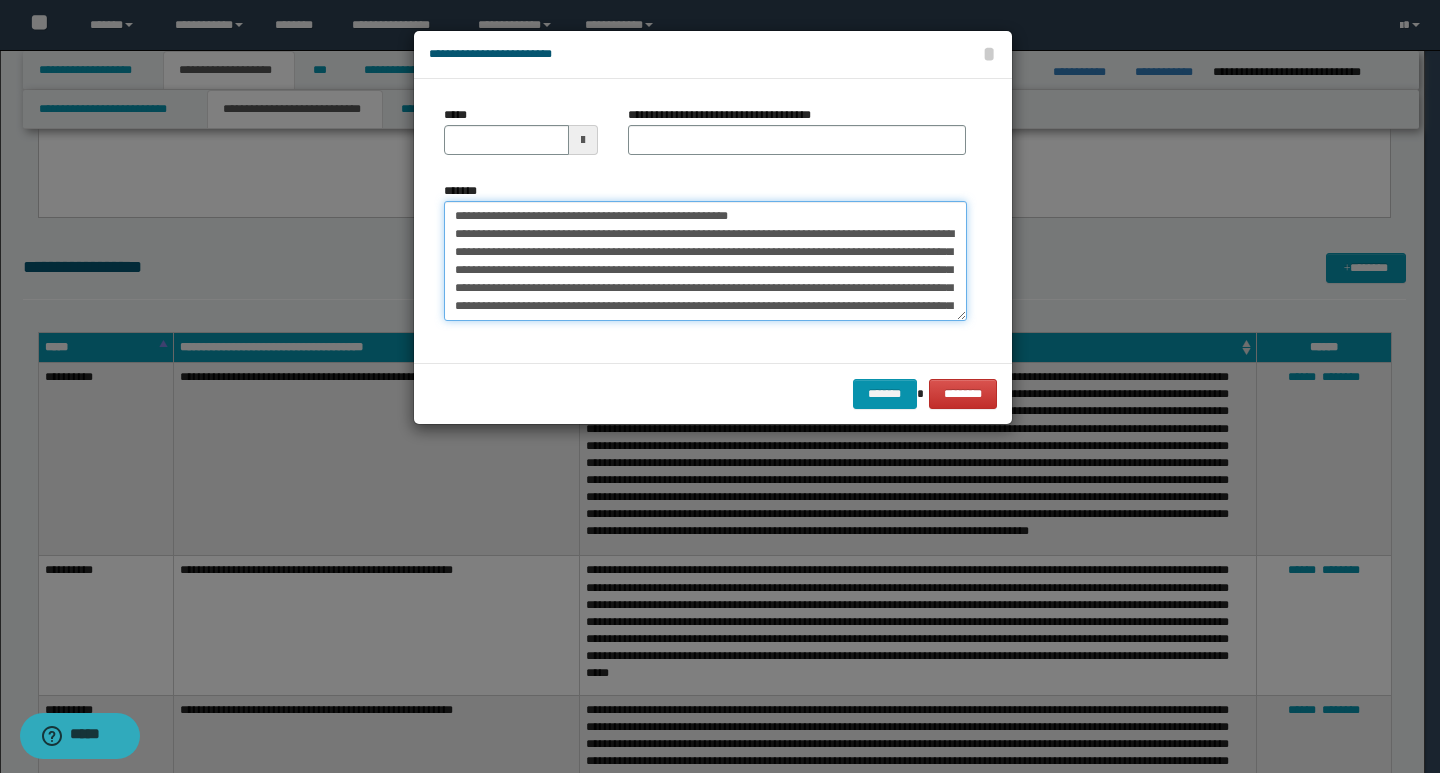 type 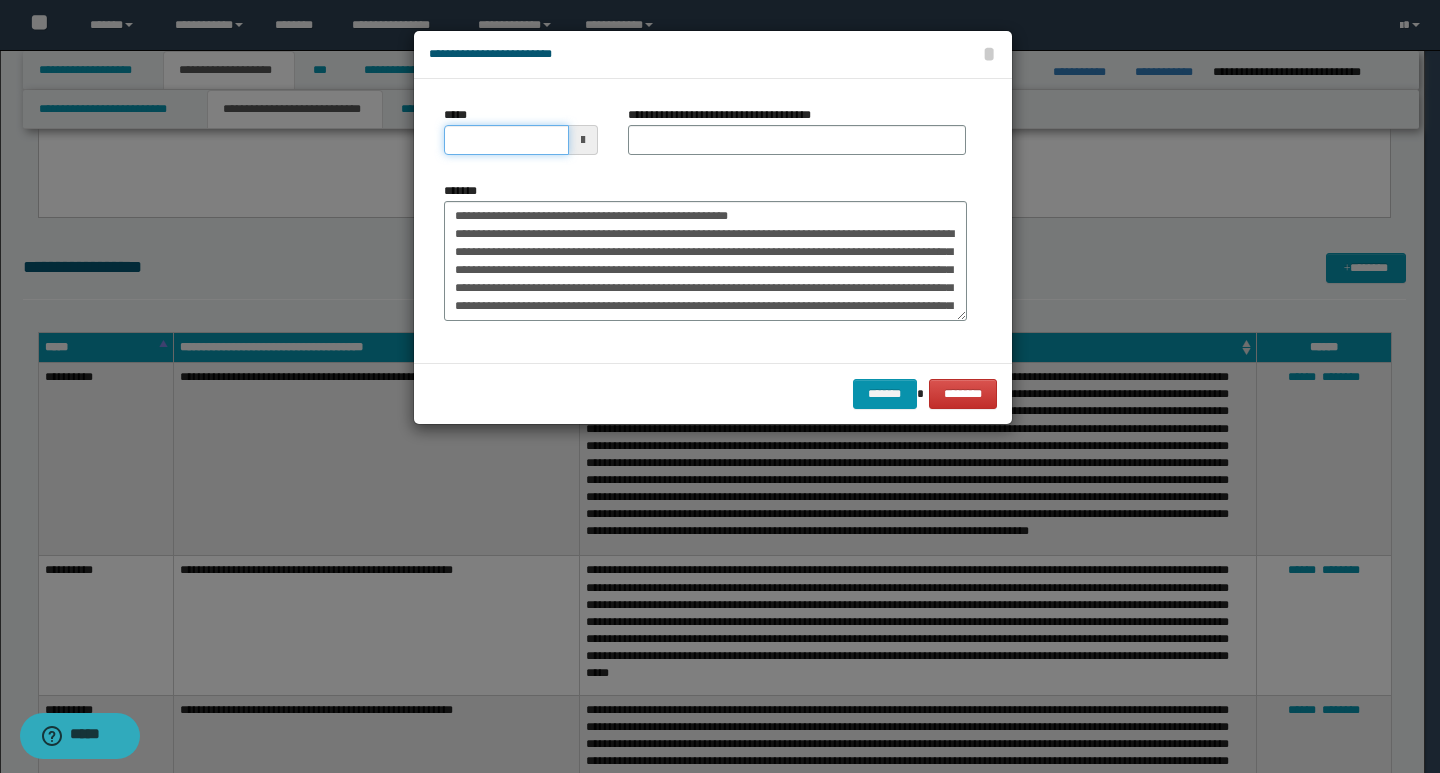 click on "*****" at bounding box center (506, 140) 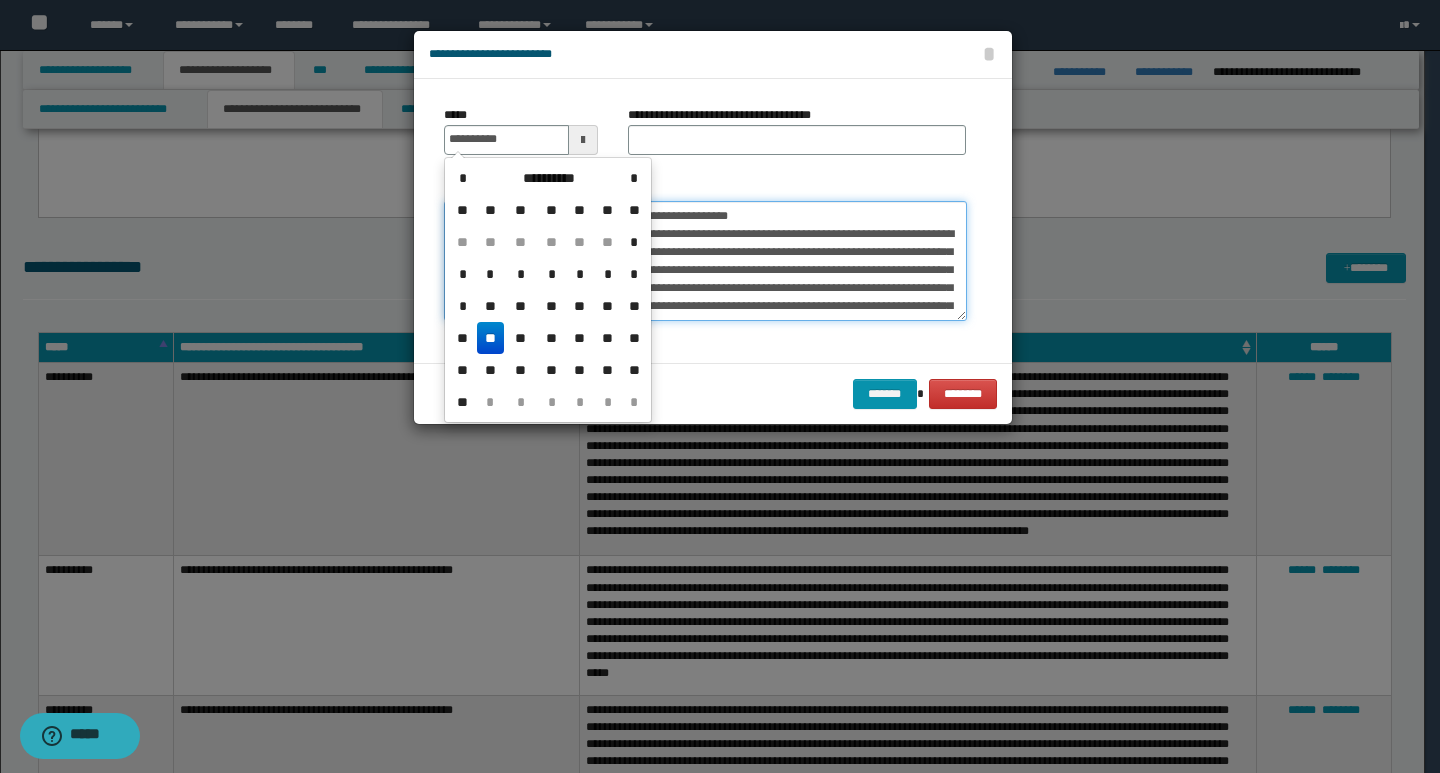type on "**********" 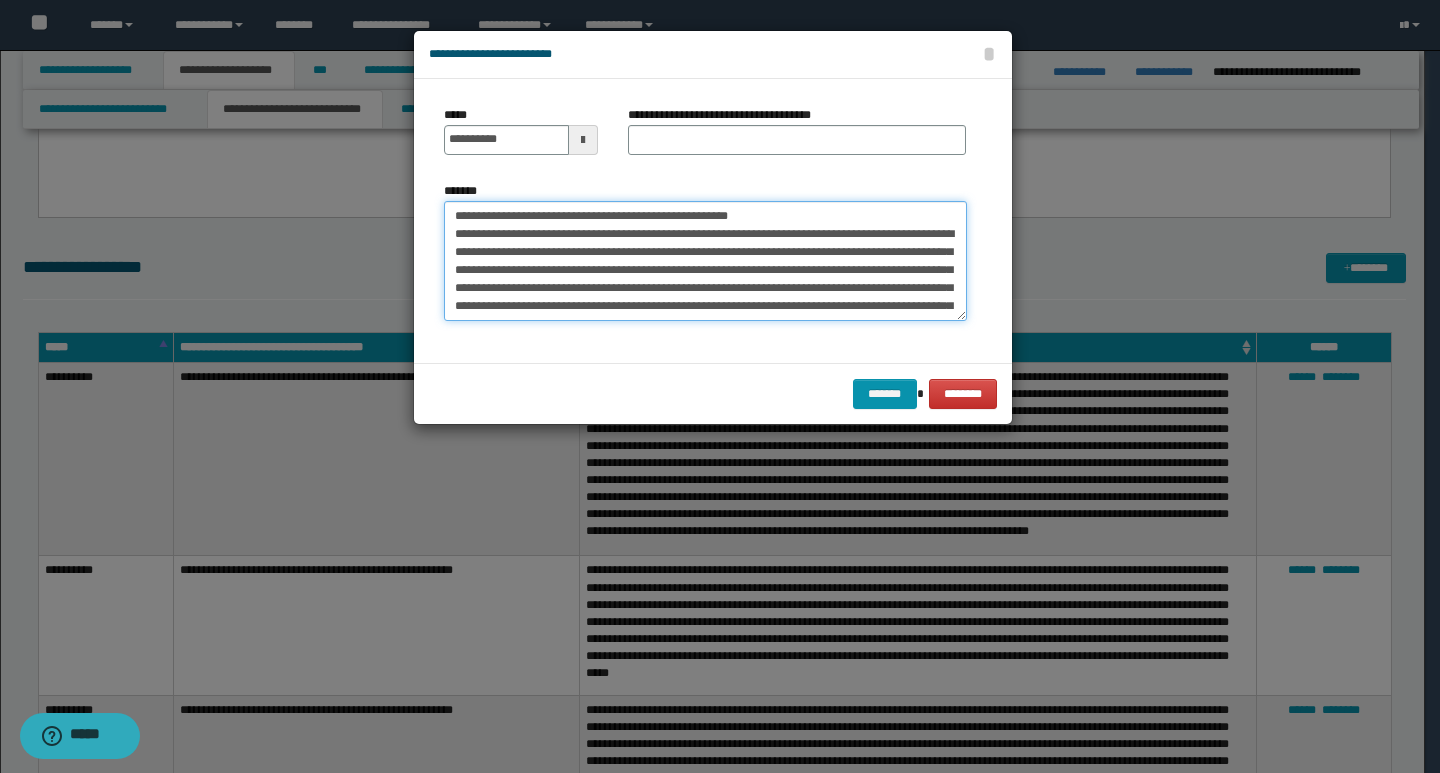 drag, startPoint x: 767, startPoint y: 217, endPoint x: 436, endPoint y: 215, distance: 331.00604 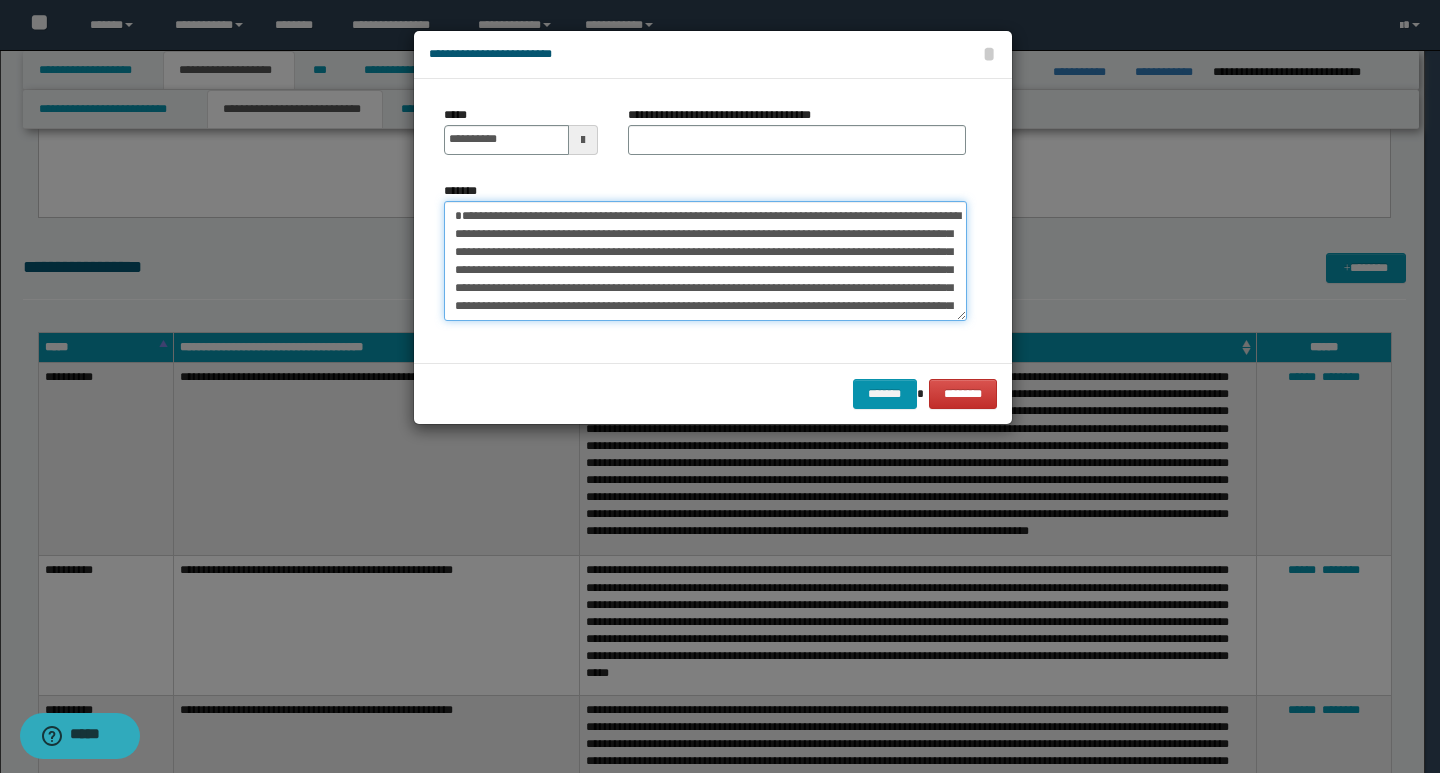 type on "**********" 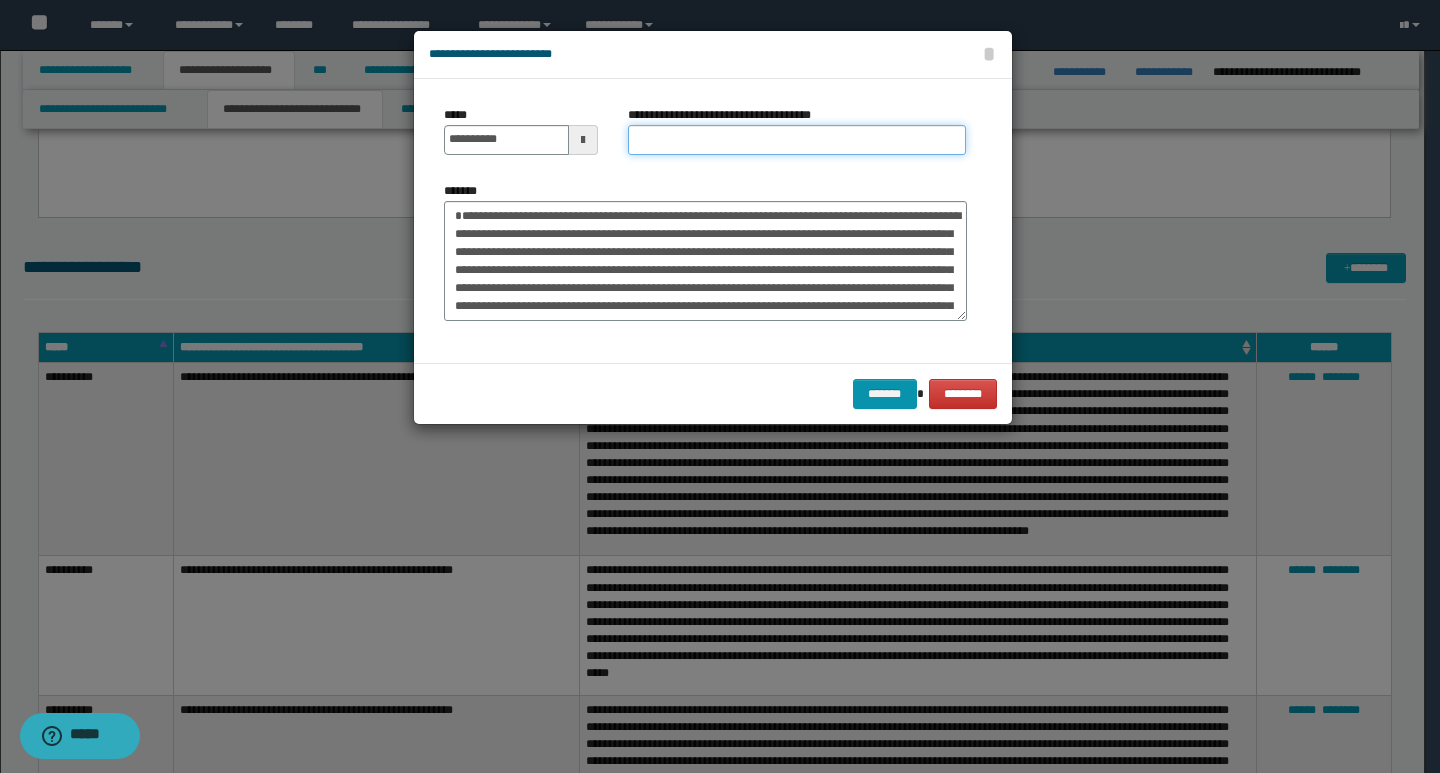 click on "**********" at bounding box center [797, 140] 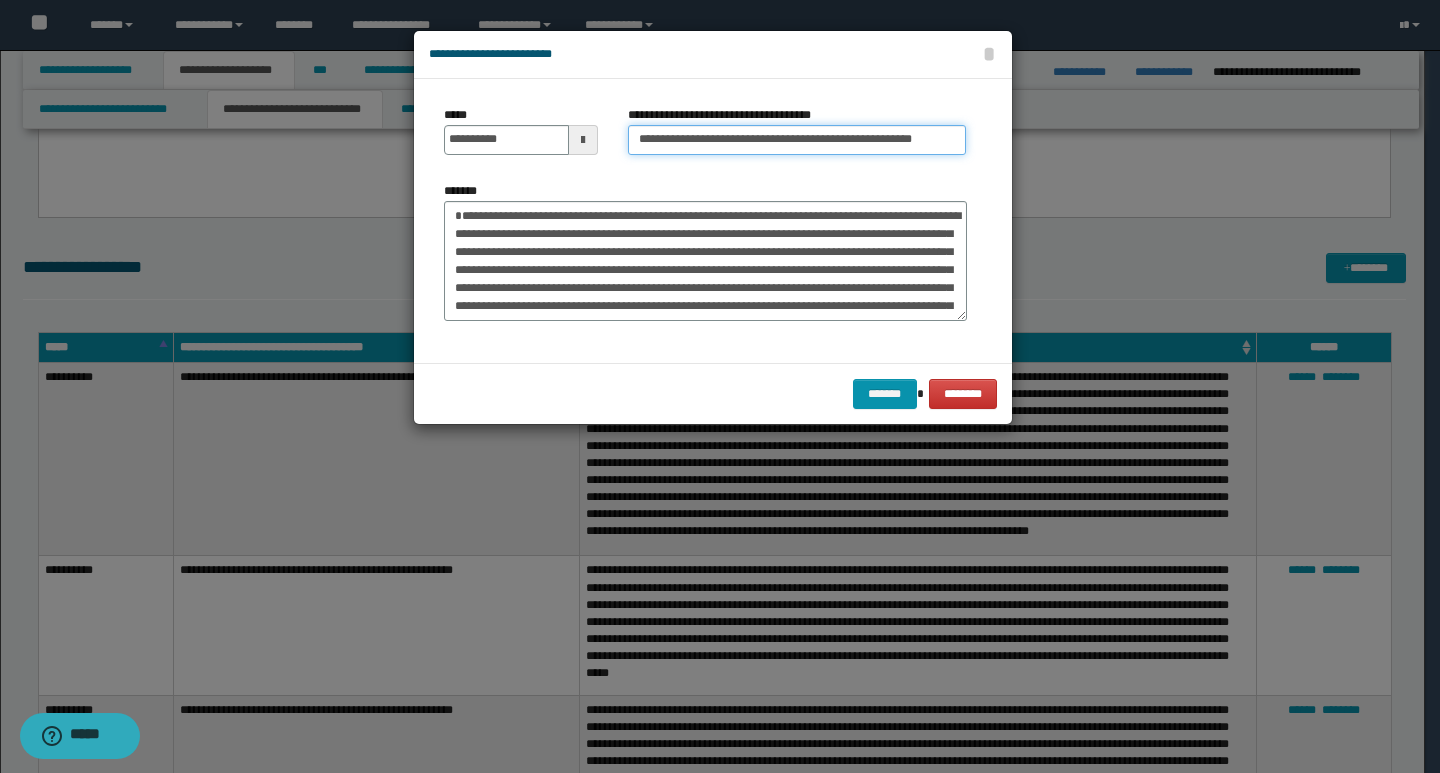 type on "**********" 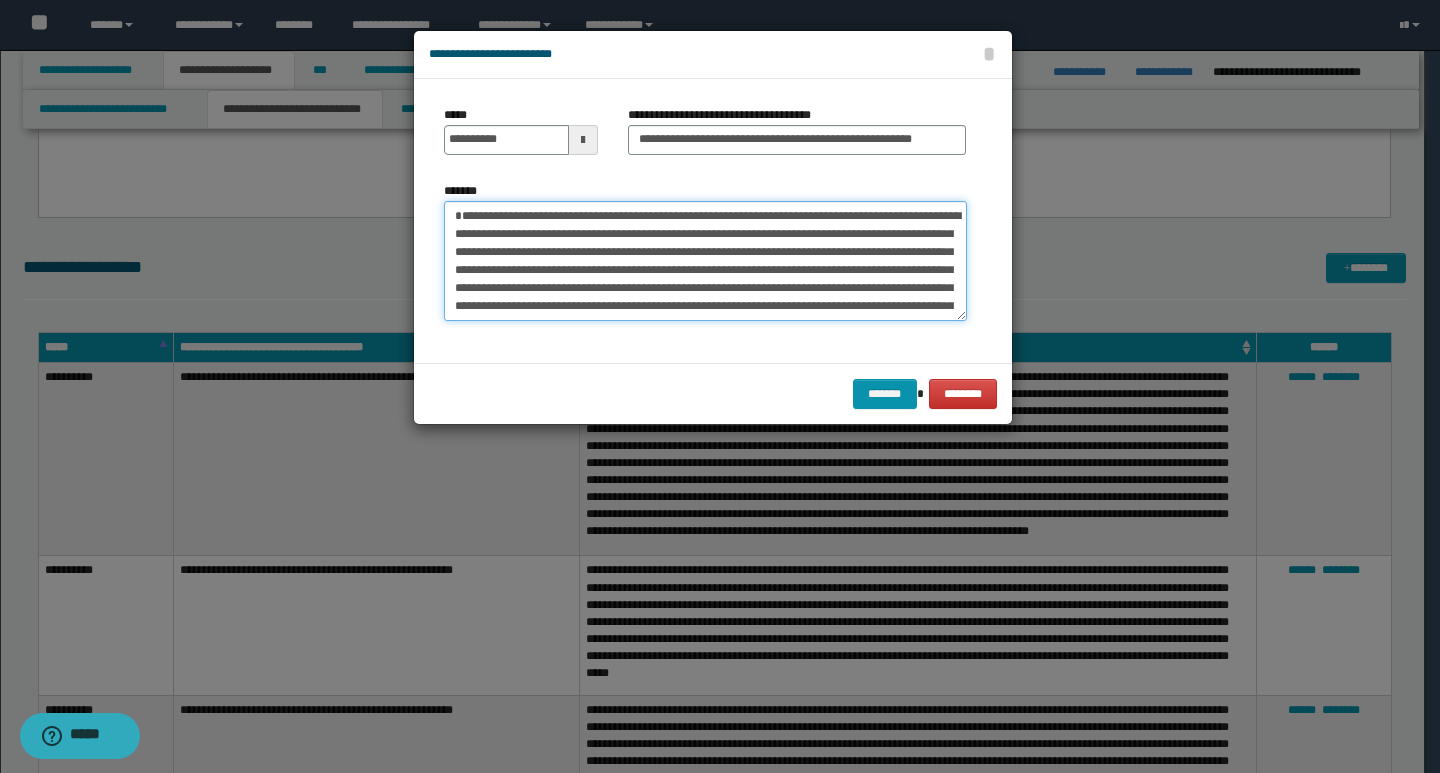 click on "**********" at bounding box center [705, 261] 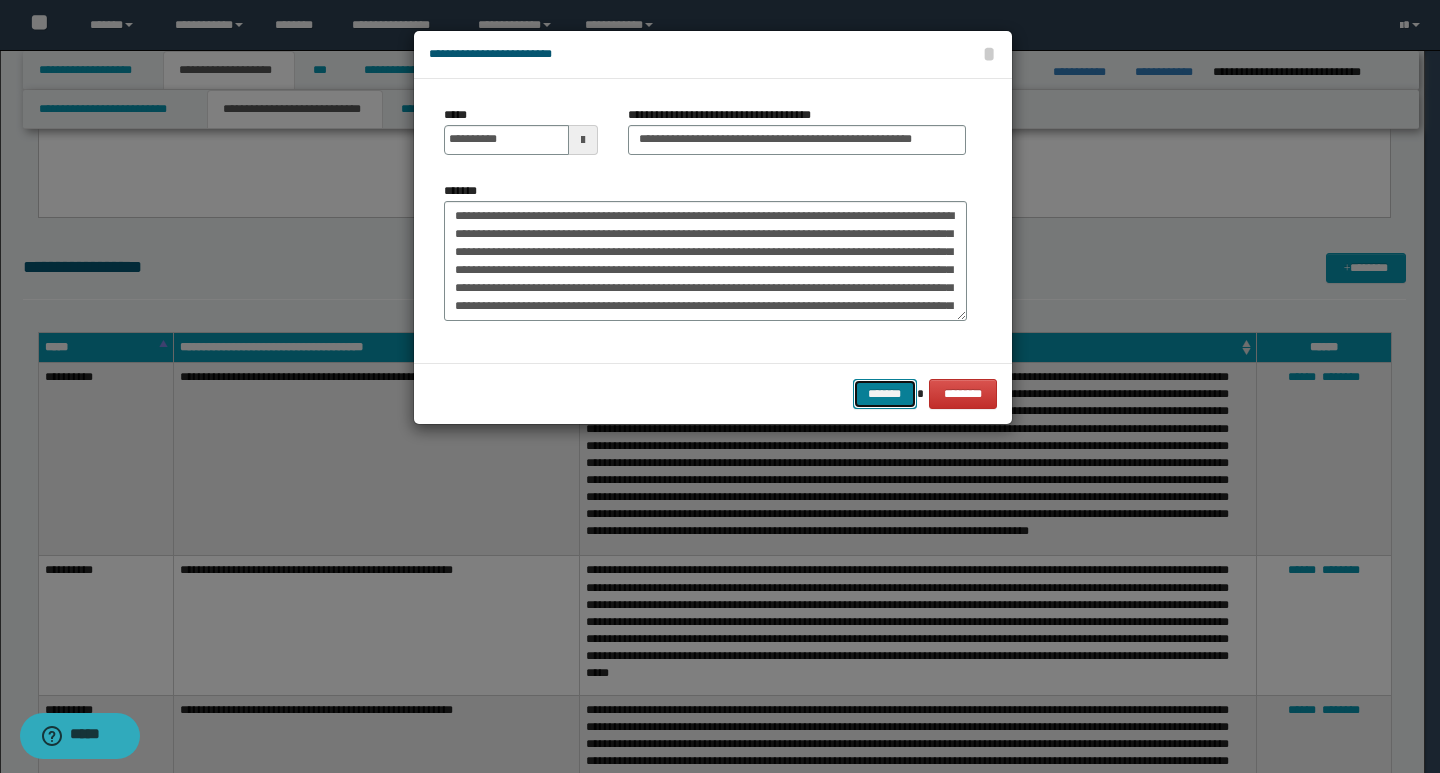click on "*******" at bounding box center [885, 394] 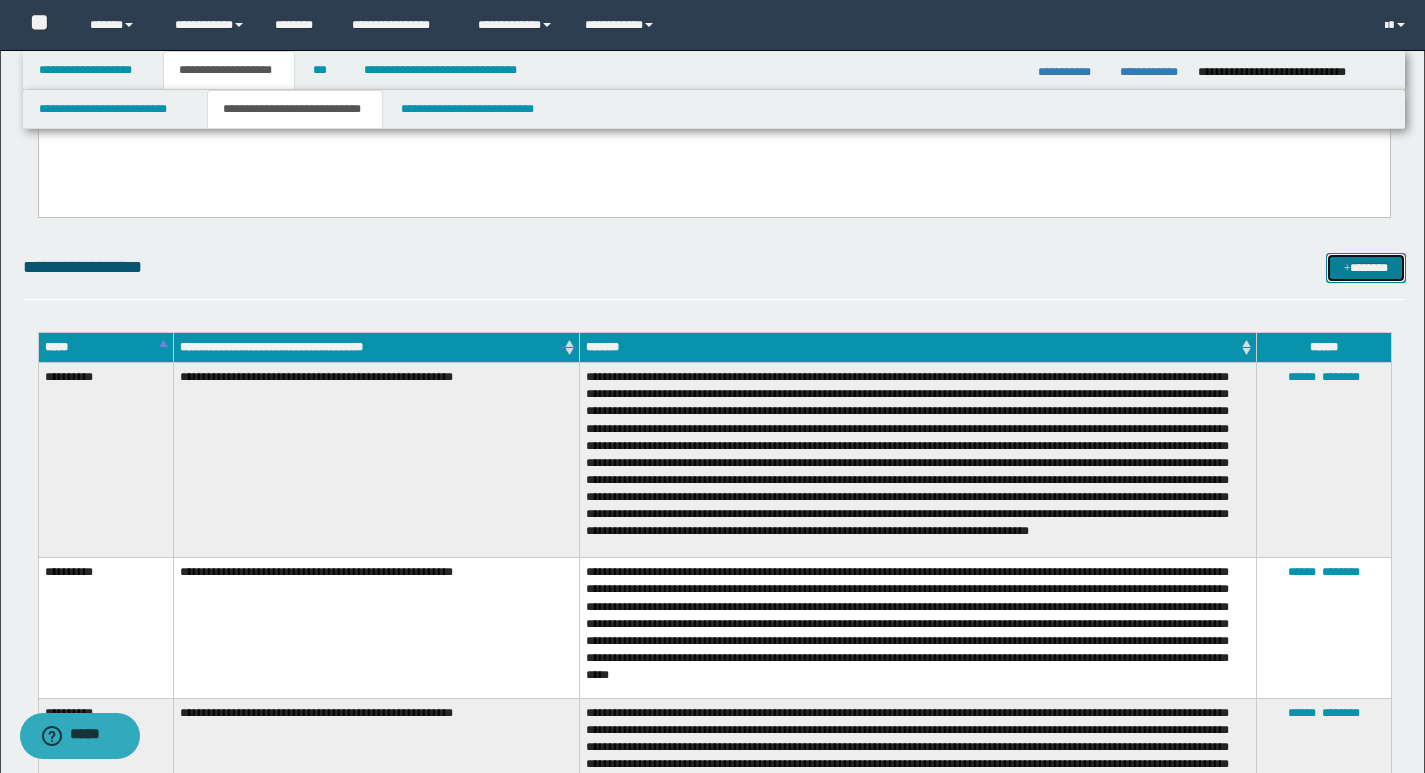 click on "*******" at bounding box center [1366, 268] 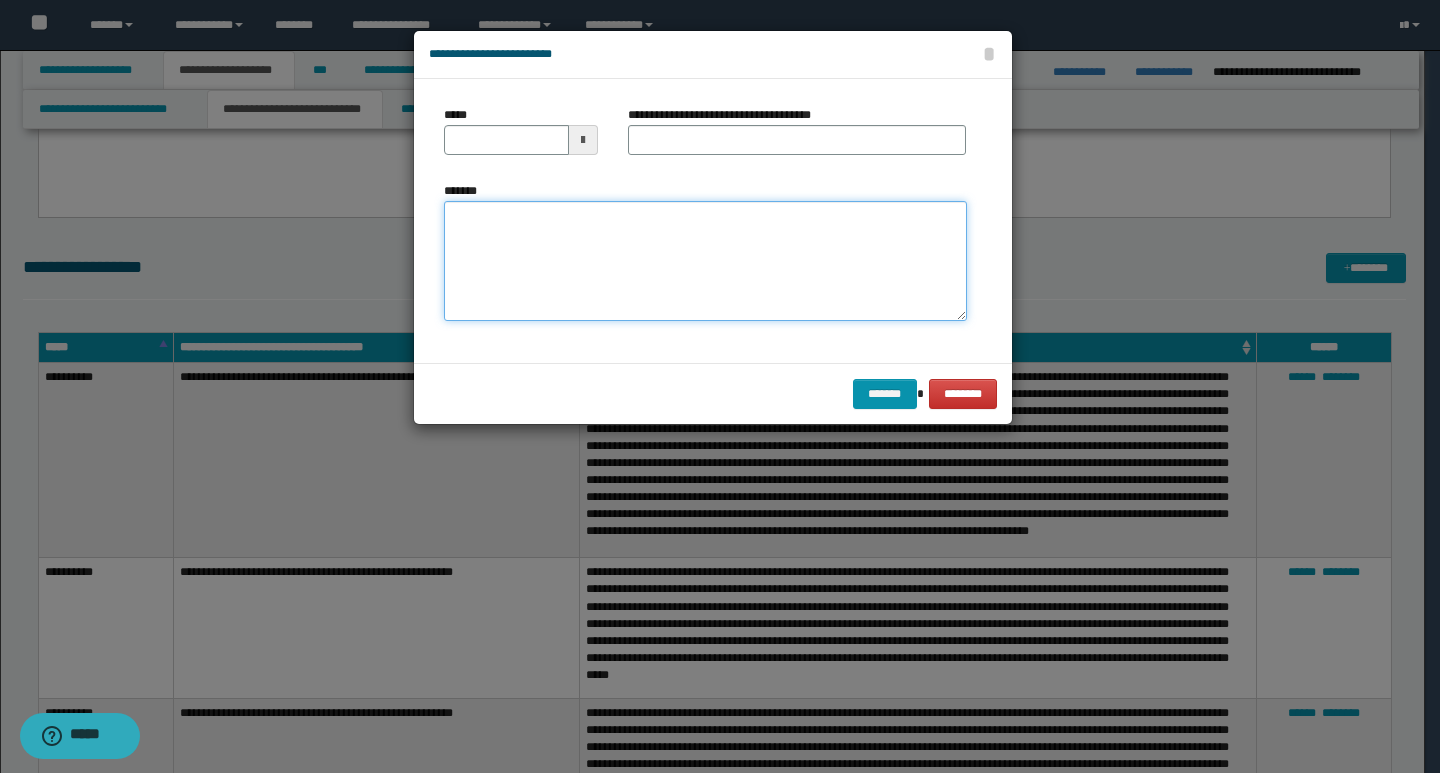 click on "*******" at bounding box center (705, 261) 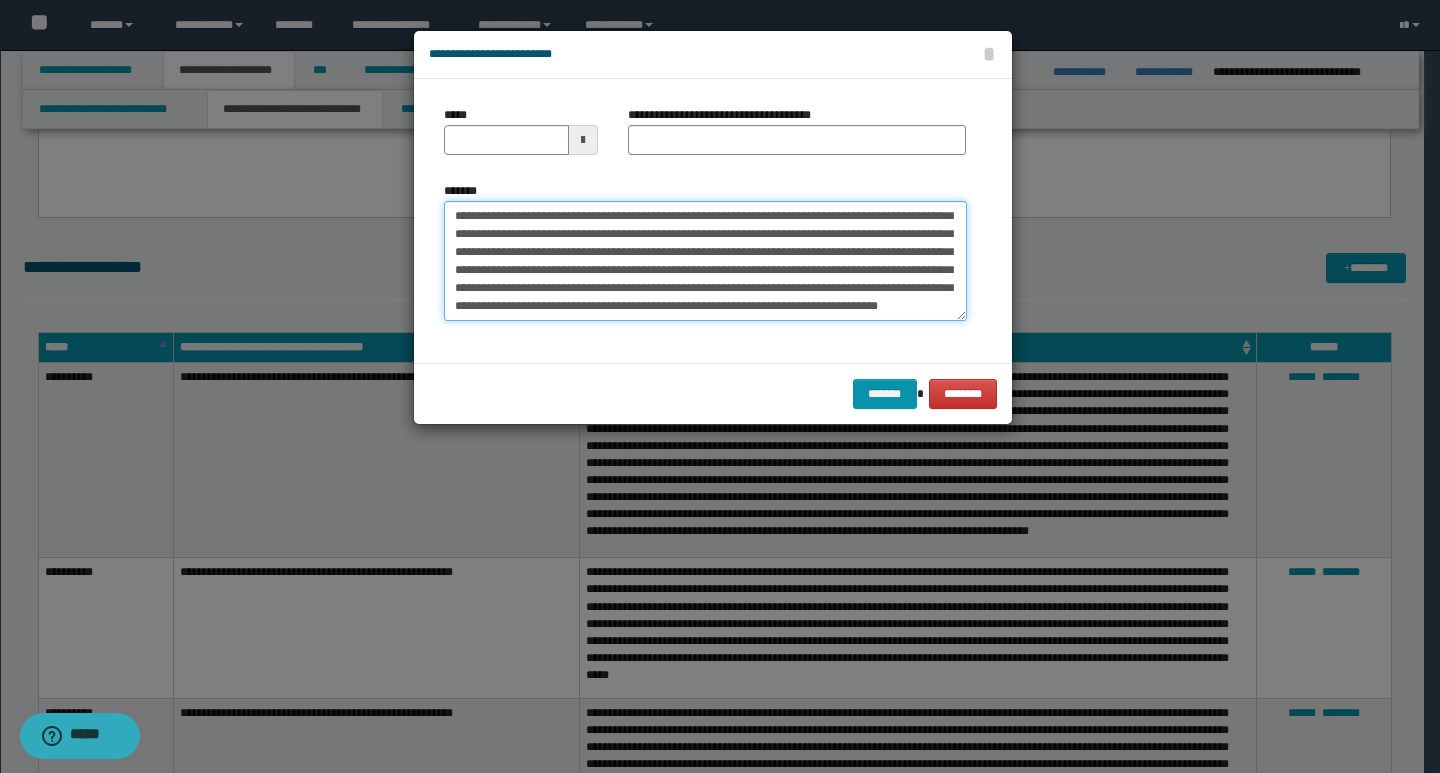 scroll, scrollTop: 0, scrollLeft: 0, axis: both 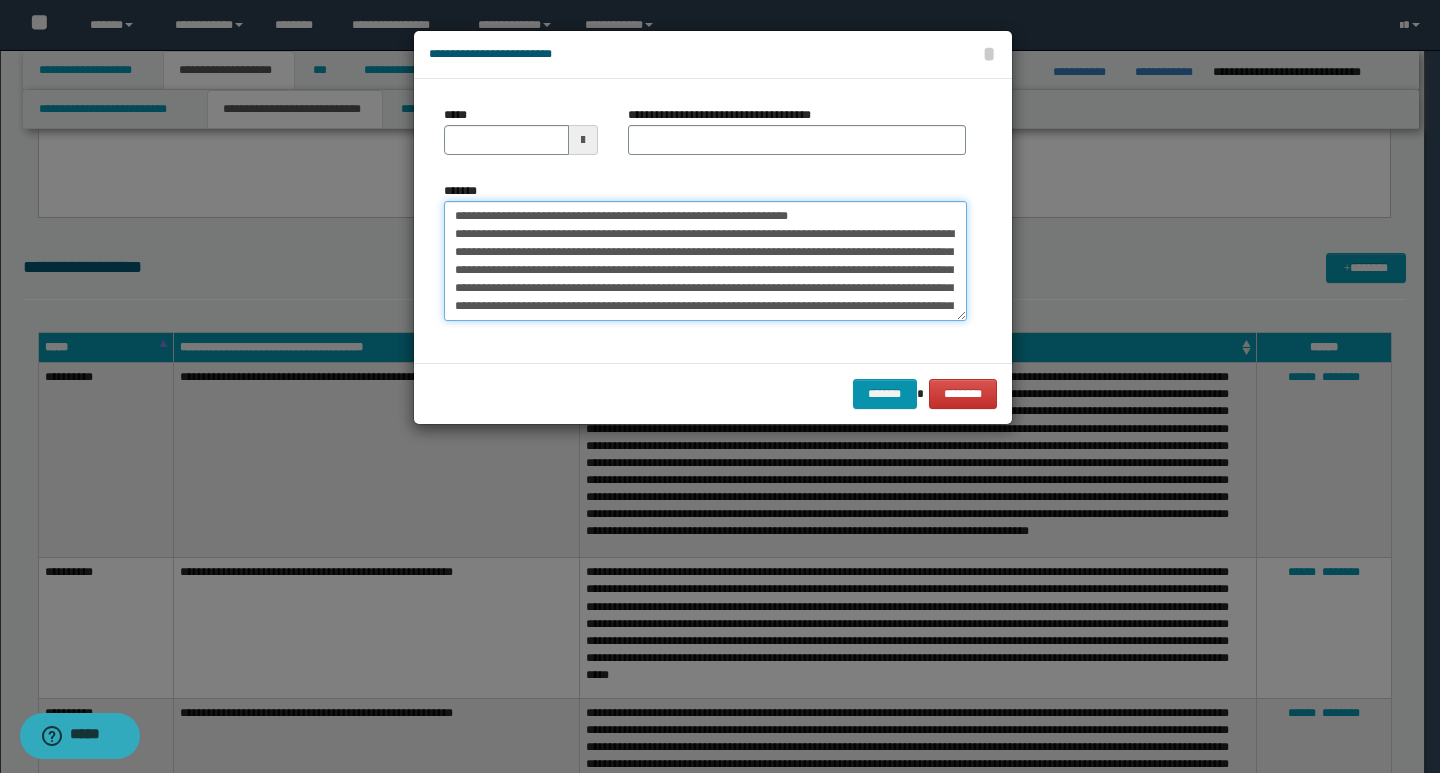 drag, startPoint x: 450, startPoint y: 219, endPoint x: 520, endPoint y: 213, distance: 70.256676 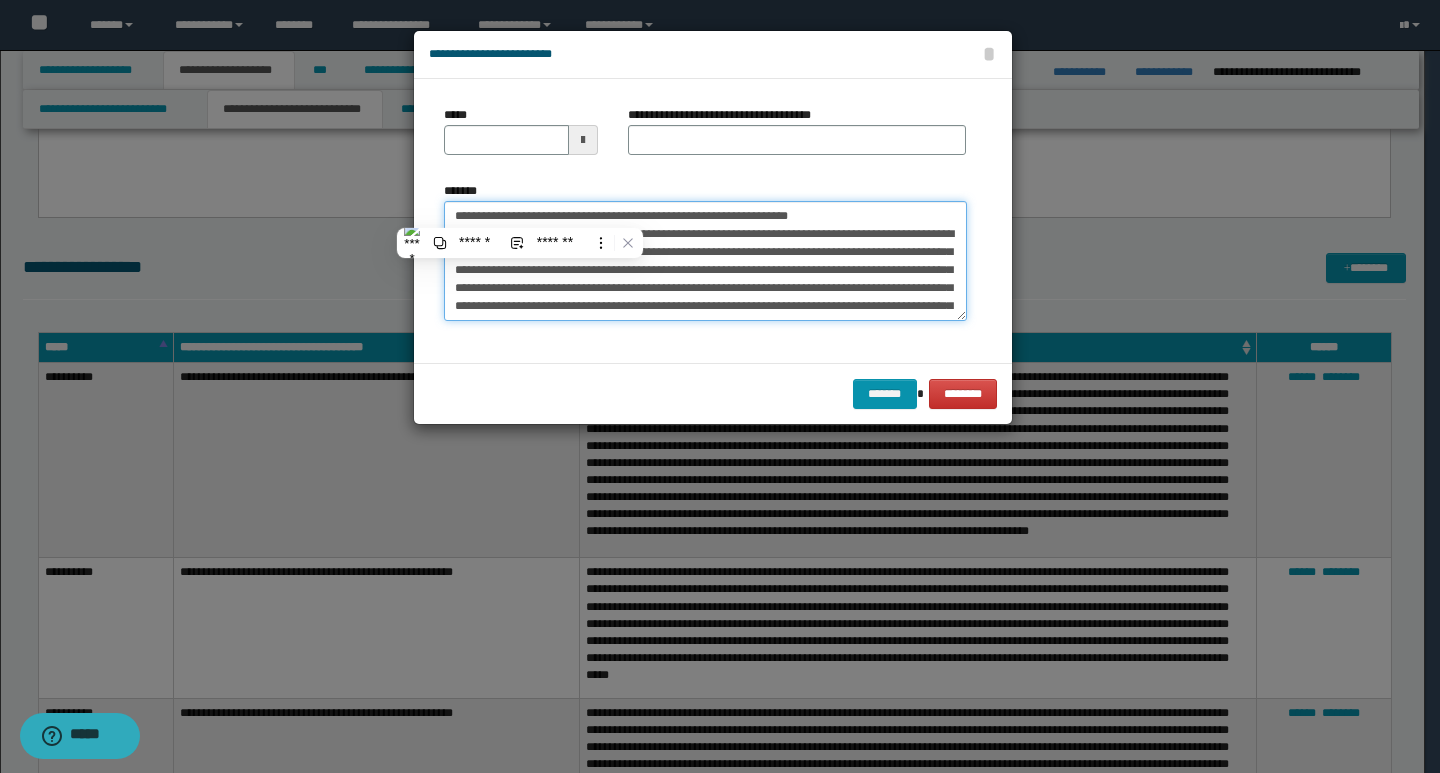 type on "**********" 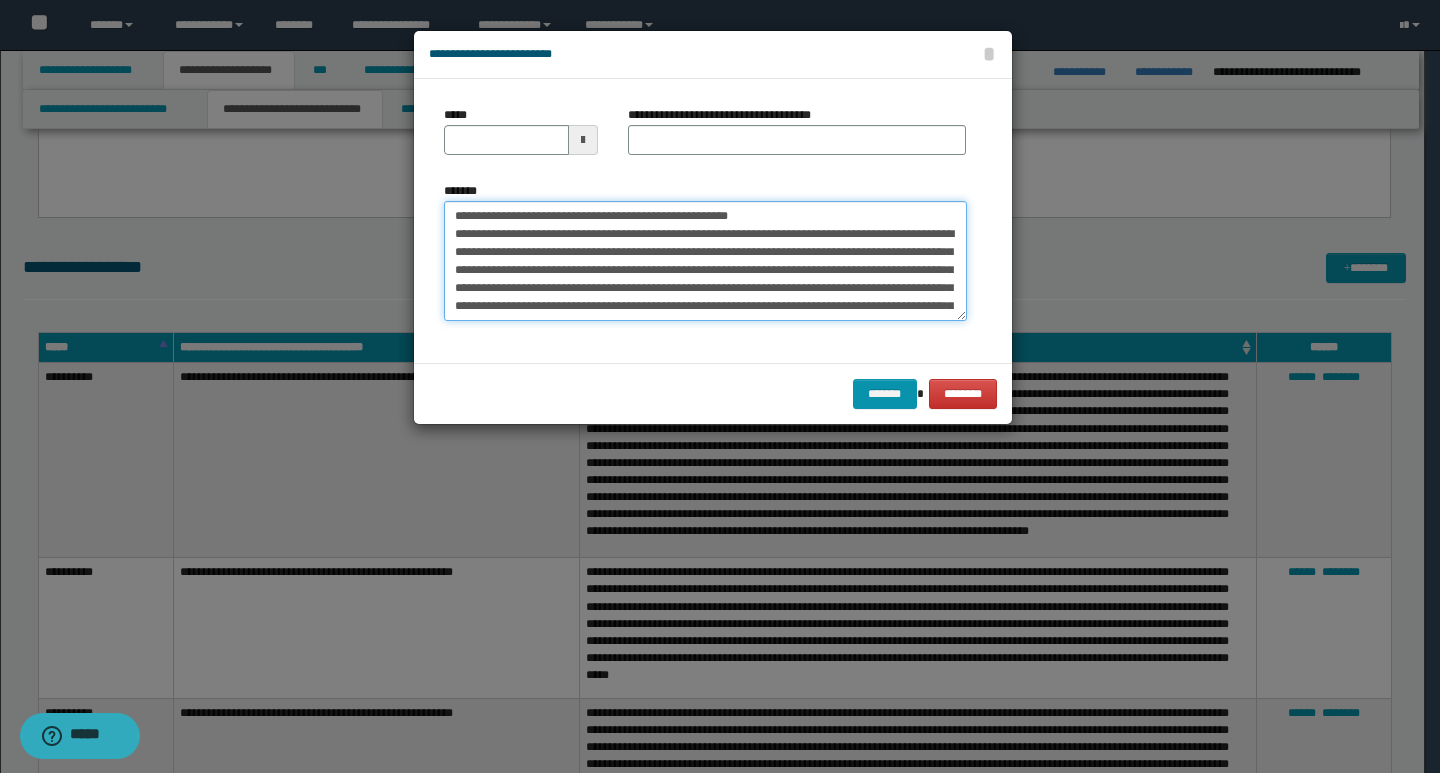 type 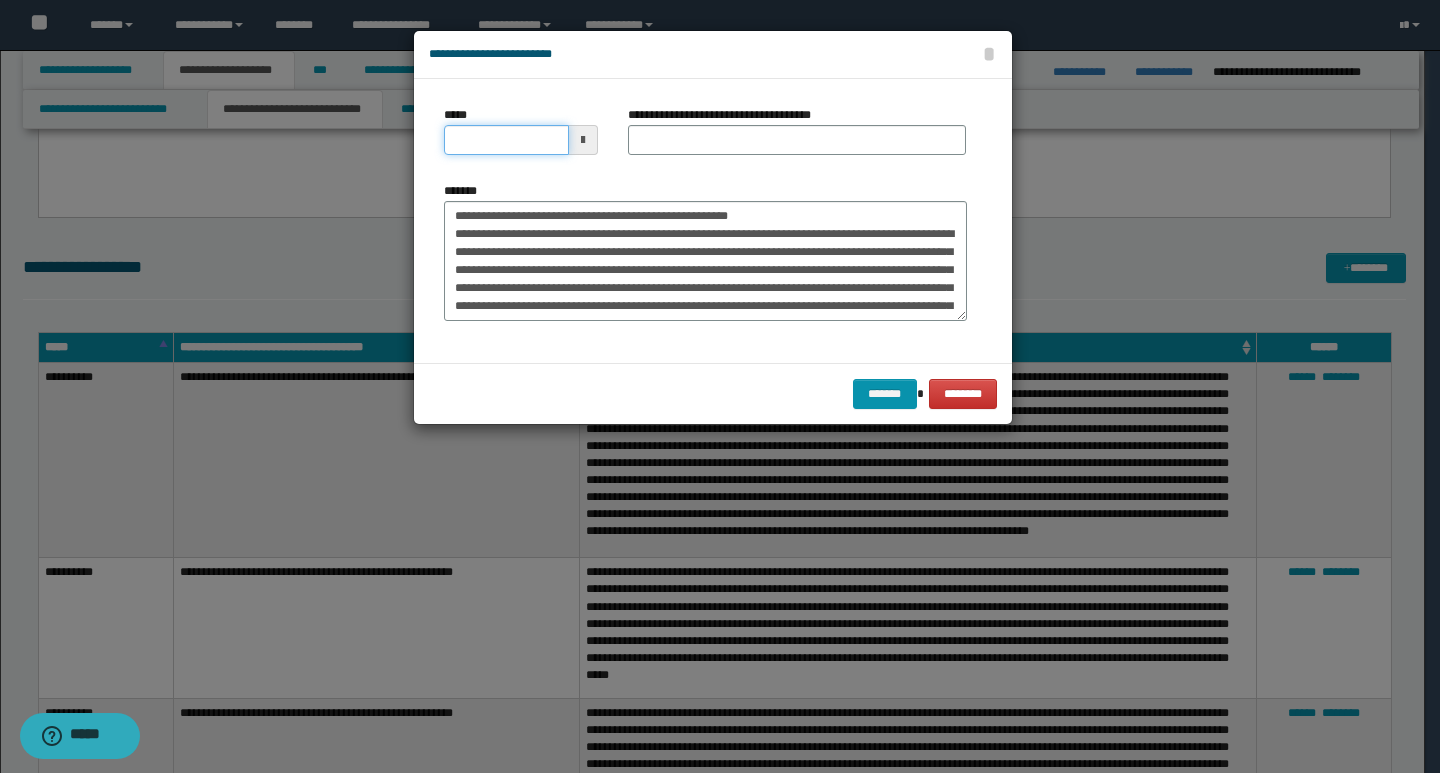 click on "*****" at bounding box center (506, 140) 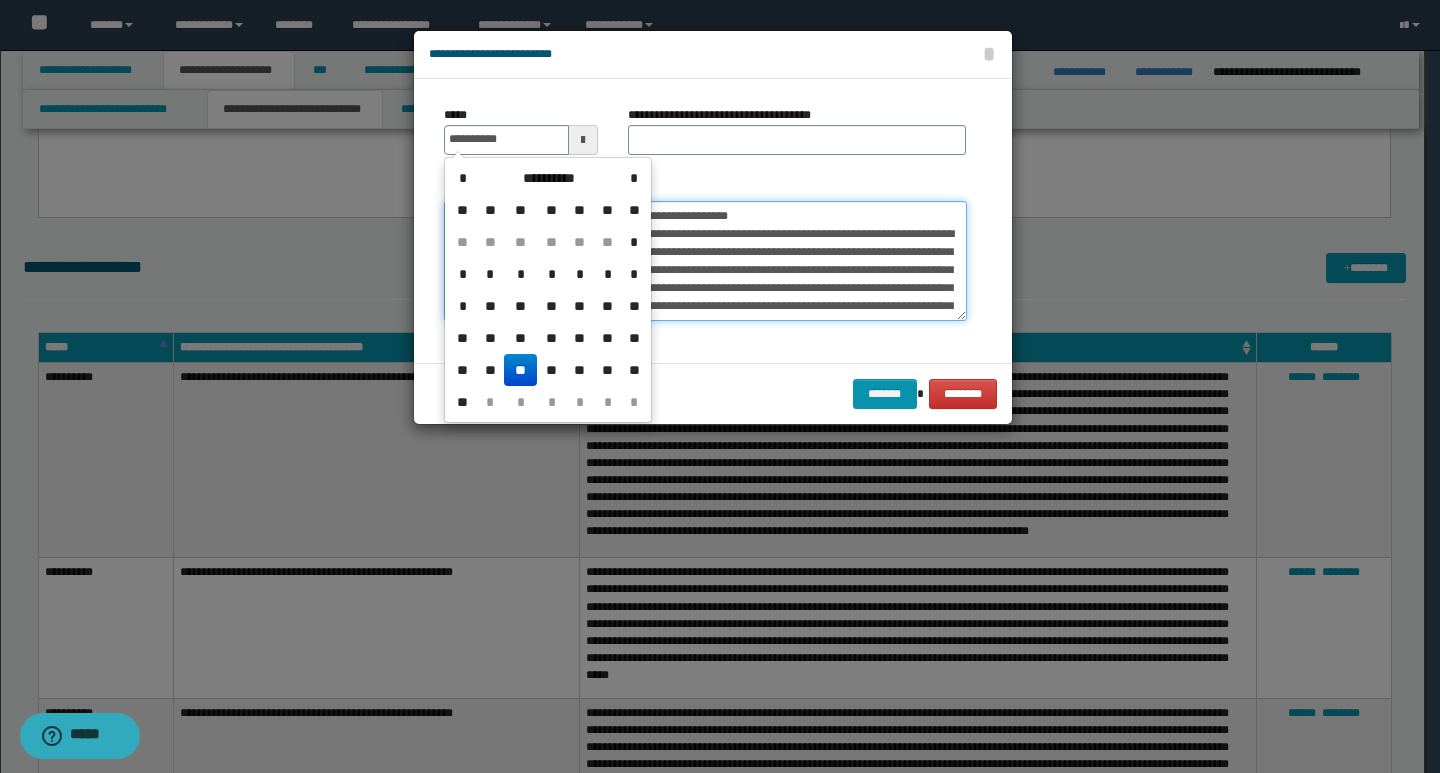 type on "**********" 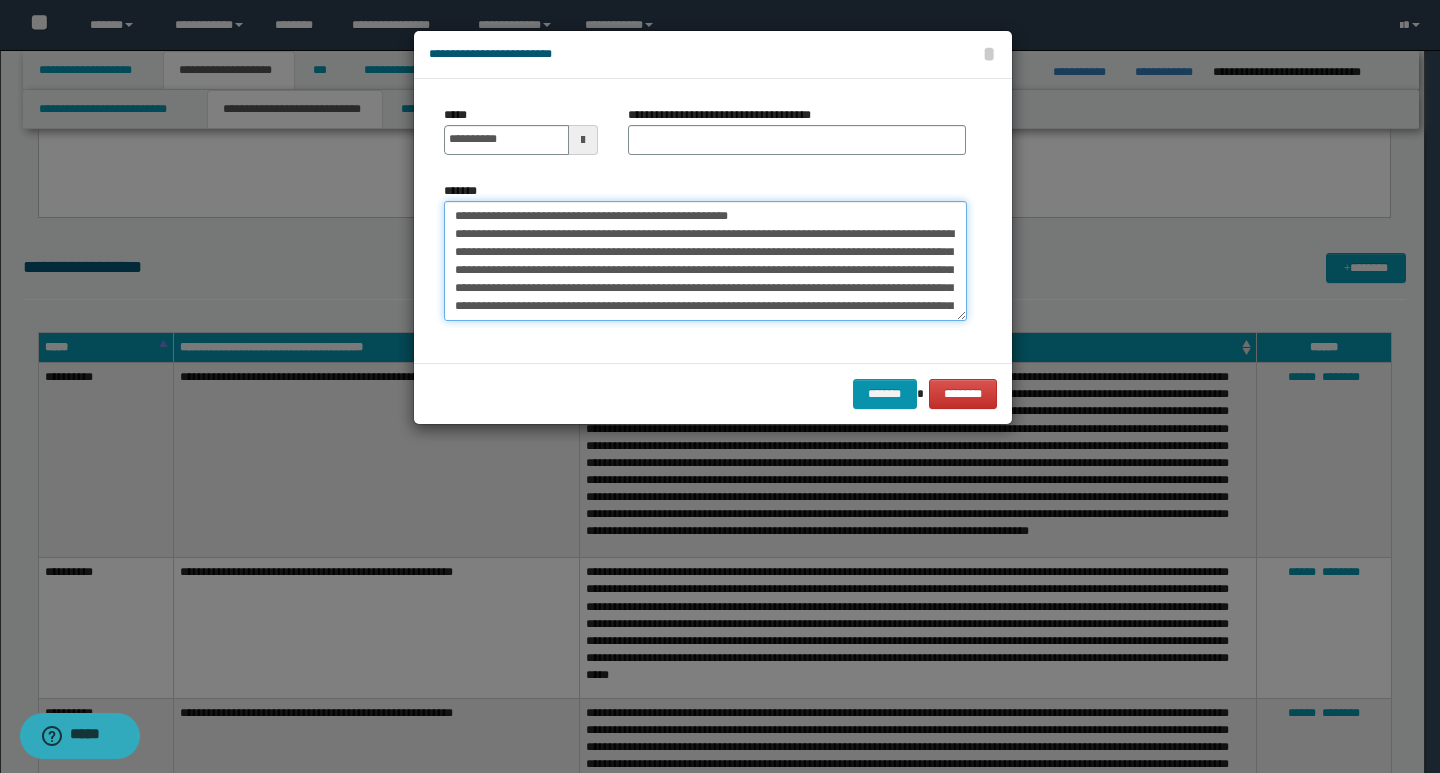 drag, startPoint x: 746, startPoint y: 219, endPoint x: 432, endPoint y: 219, distance: 314 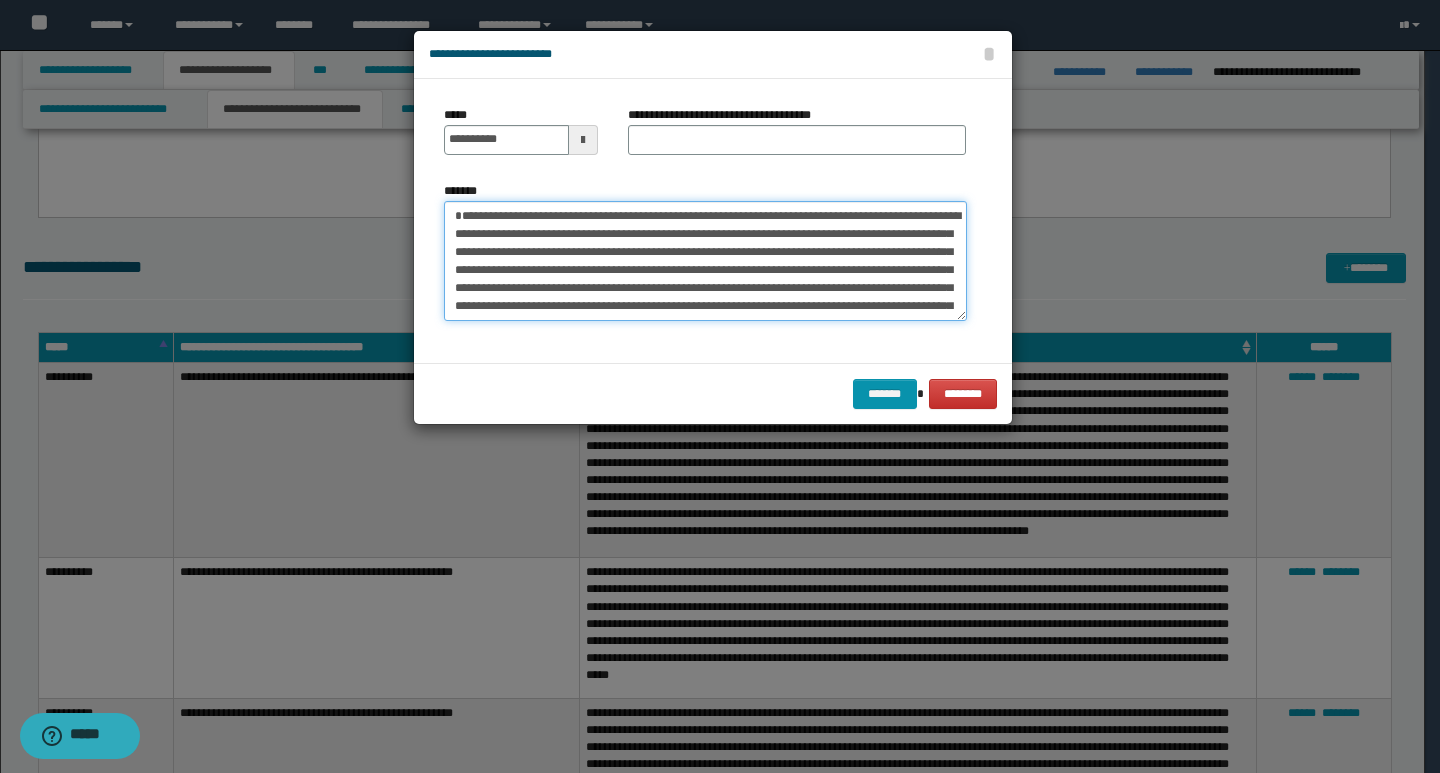 type on "**********" 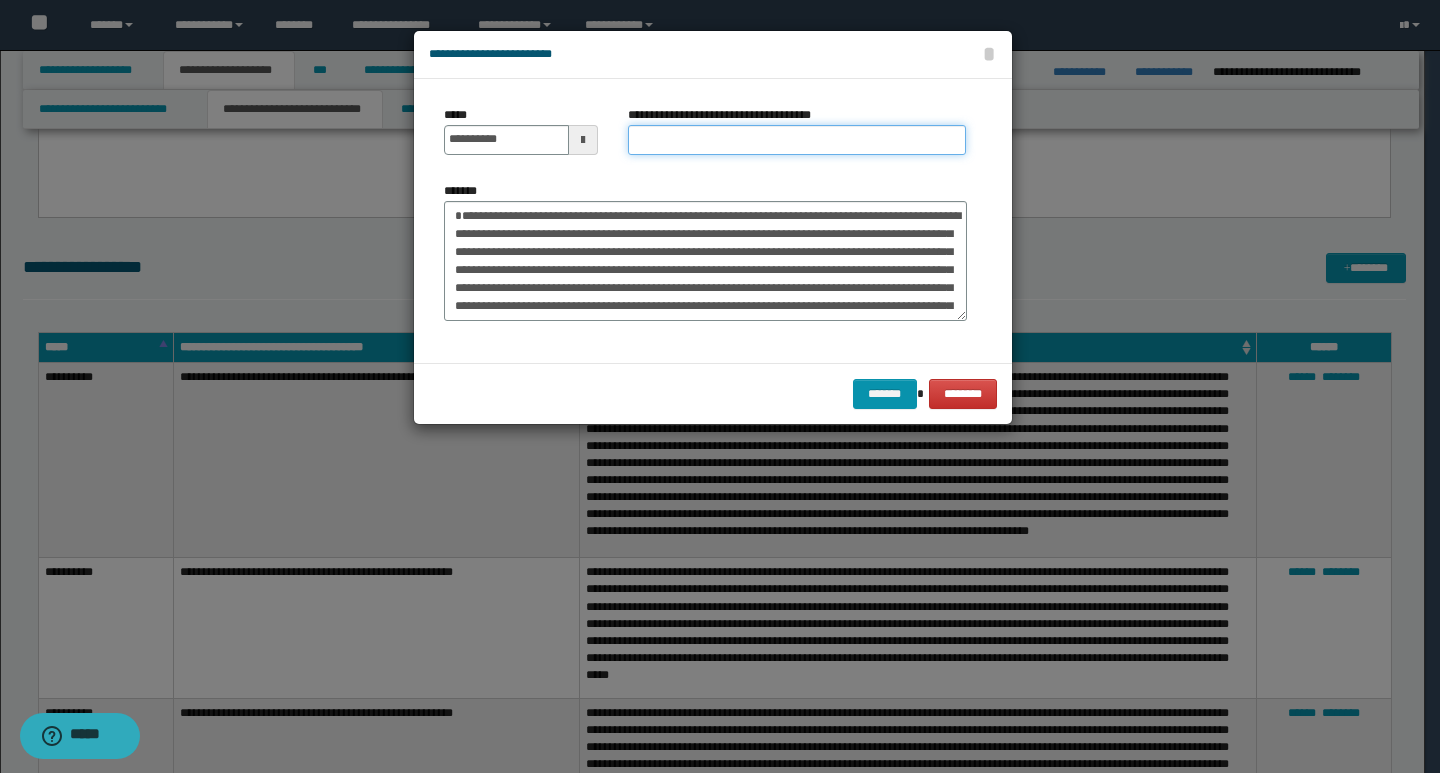 click on "**********" at bounding box center (797, 140) 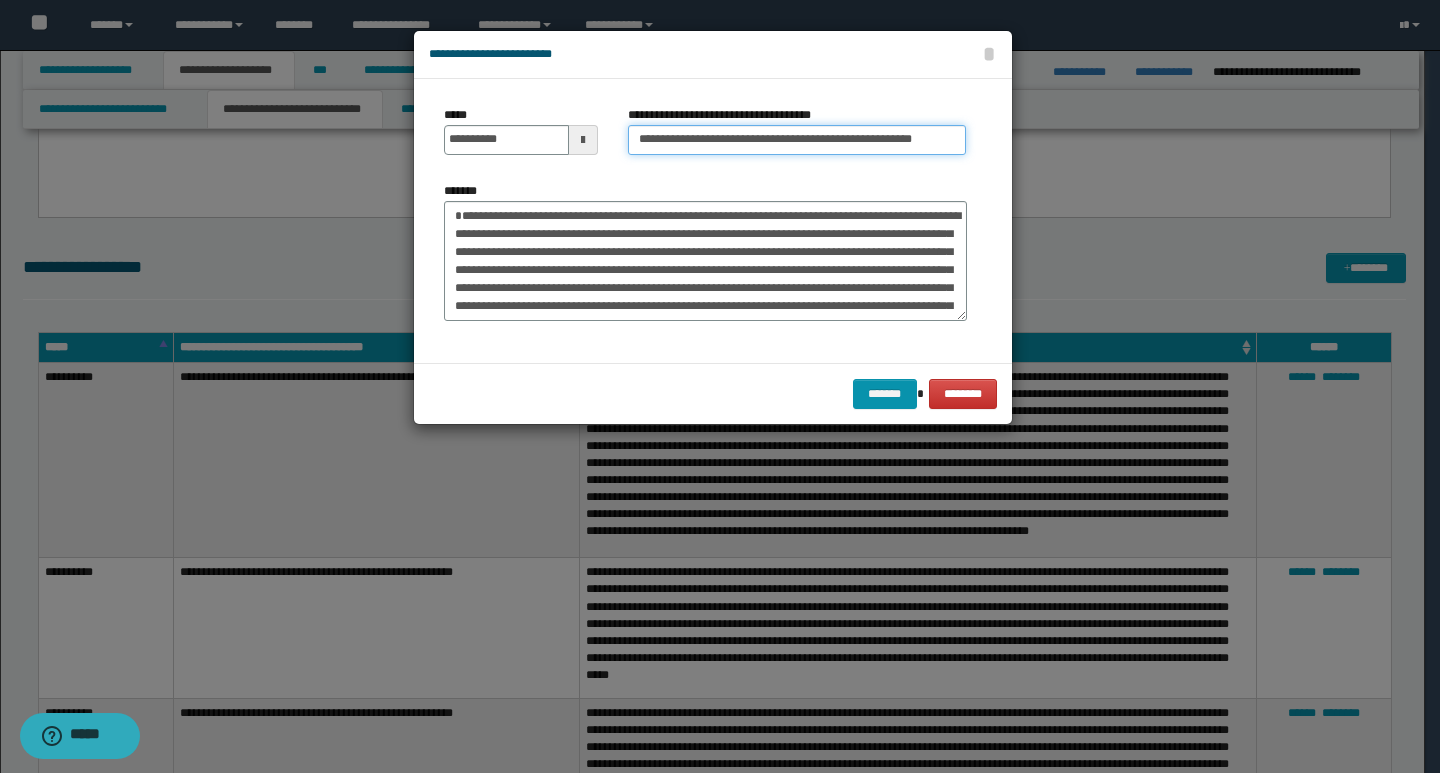 type on "**********" 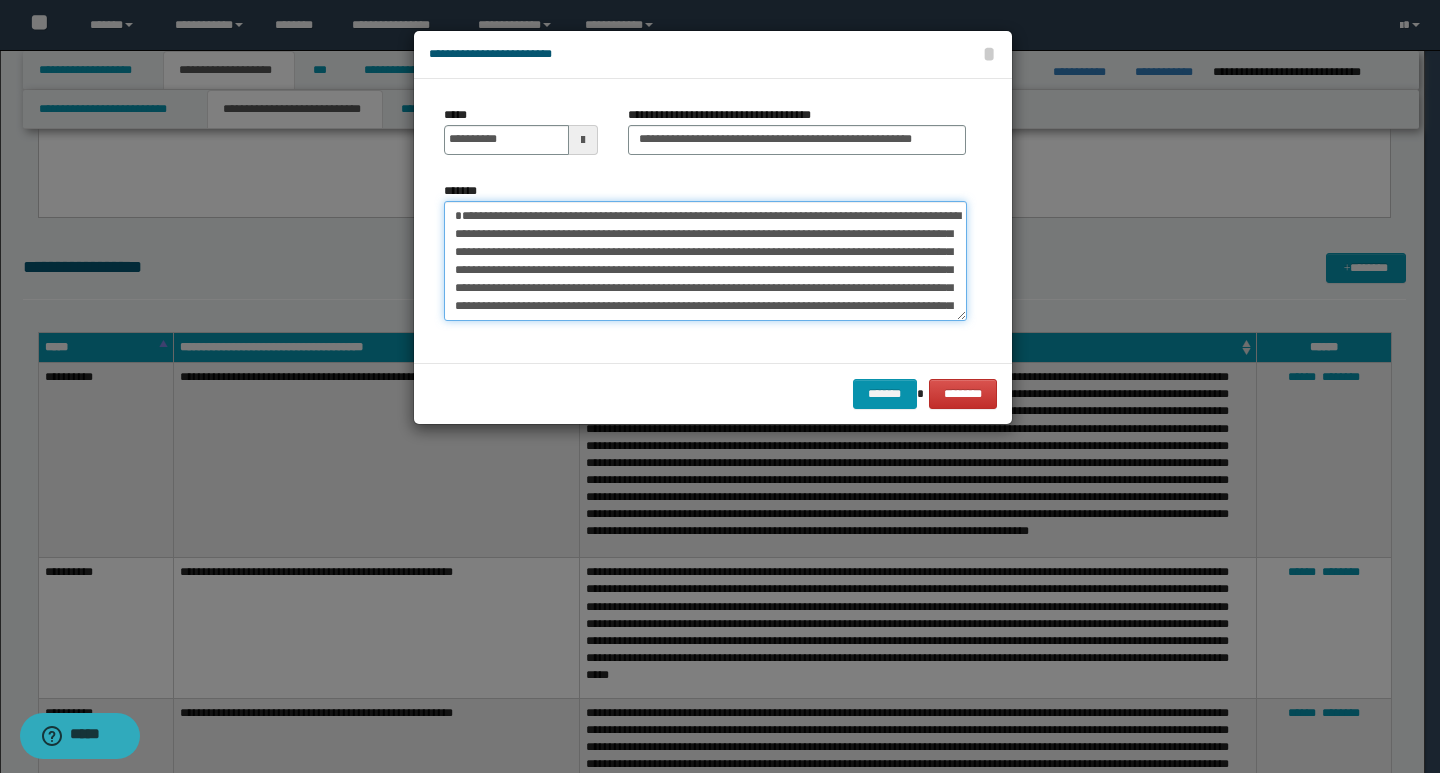 click on "*******" at bounding box center [705, 261] 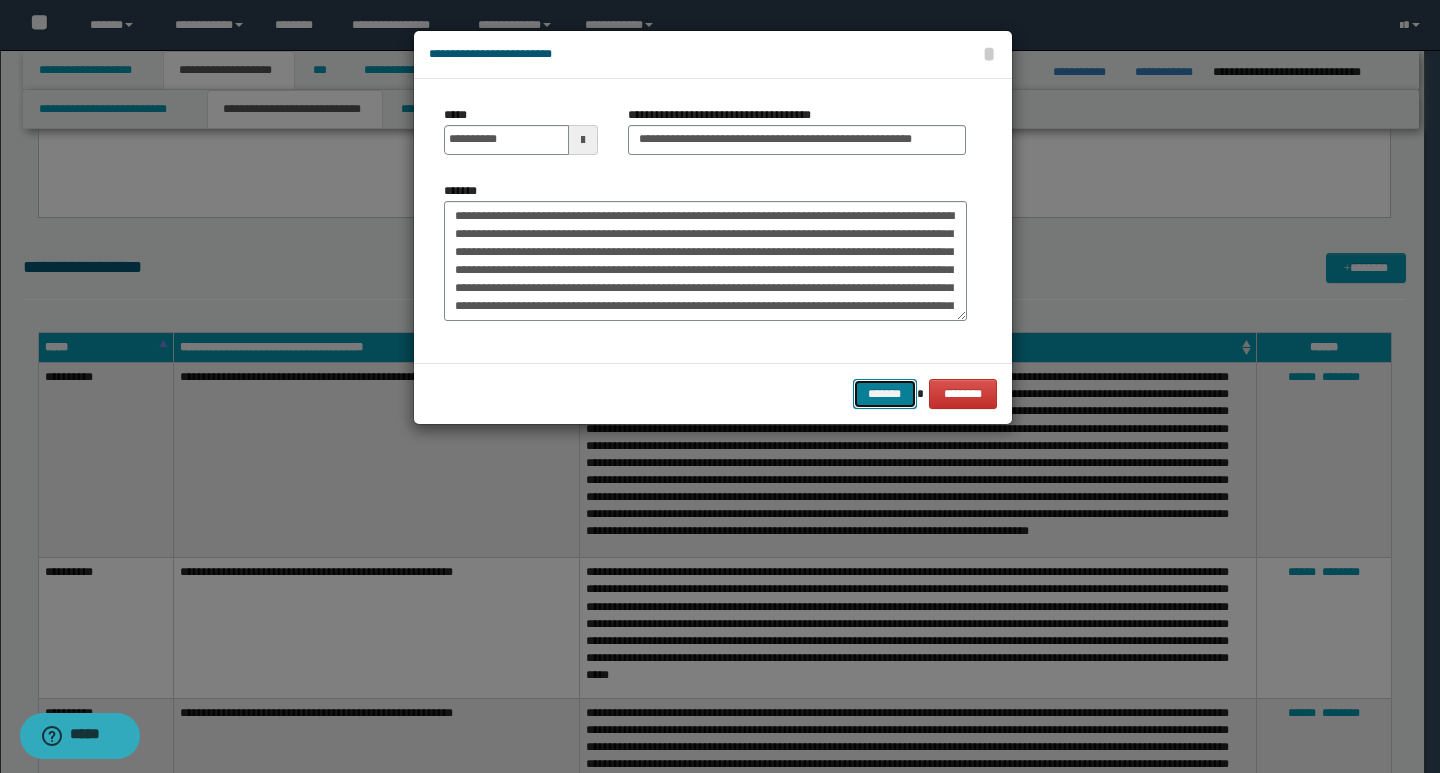 click on "*******" at bounding box center (885, 394) 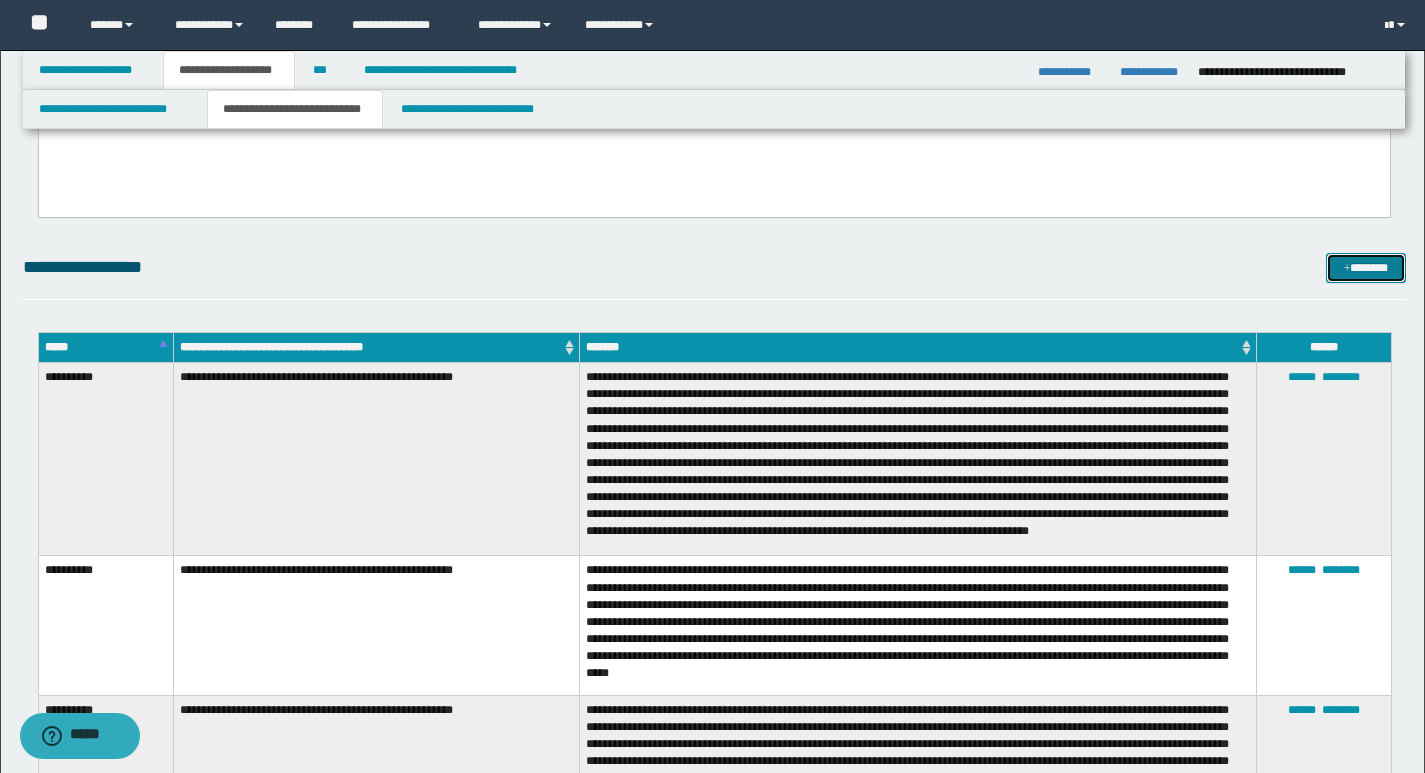 click on "*******" at bounding box center (1366, 268) 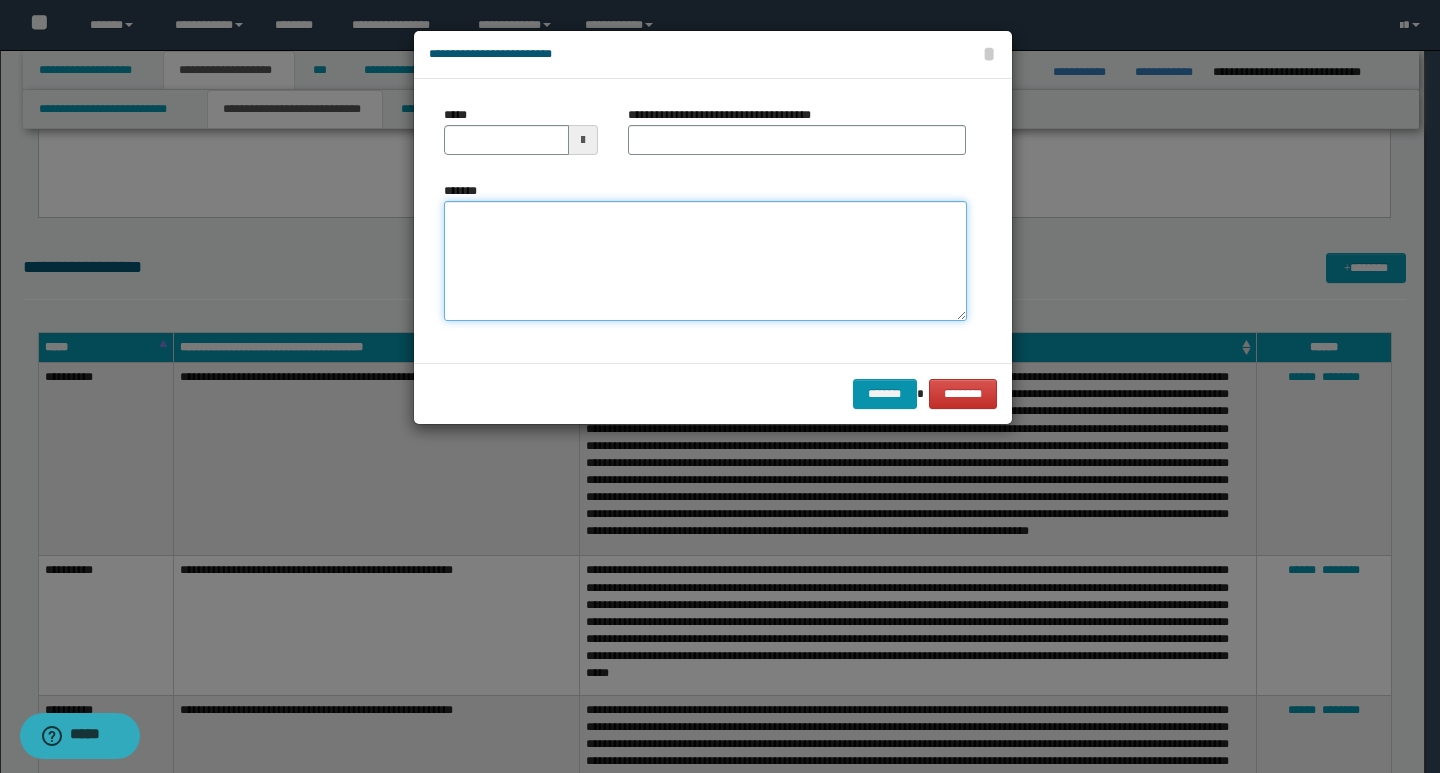 click on "*******" at bounding box center (705, 261) 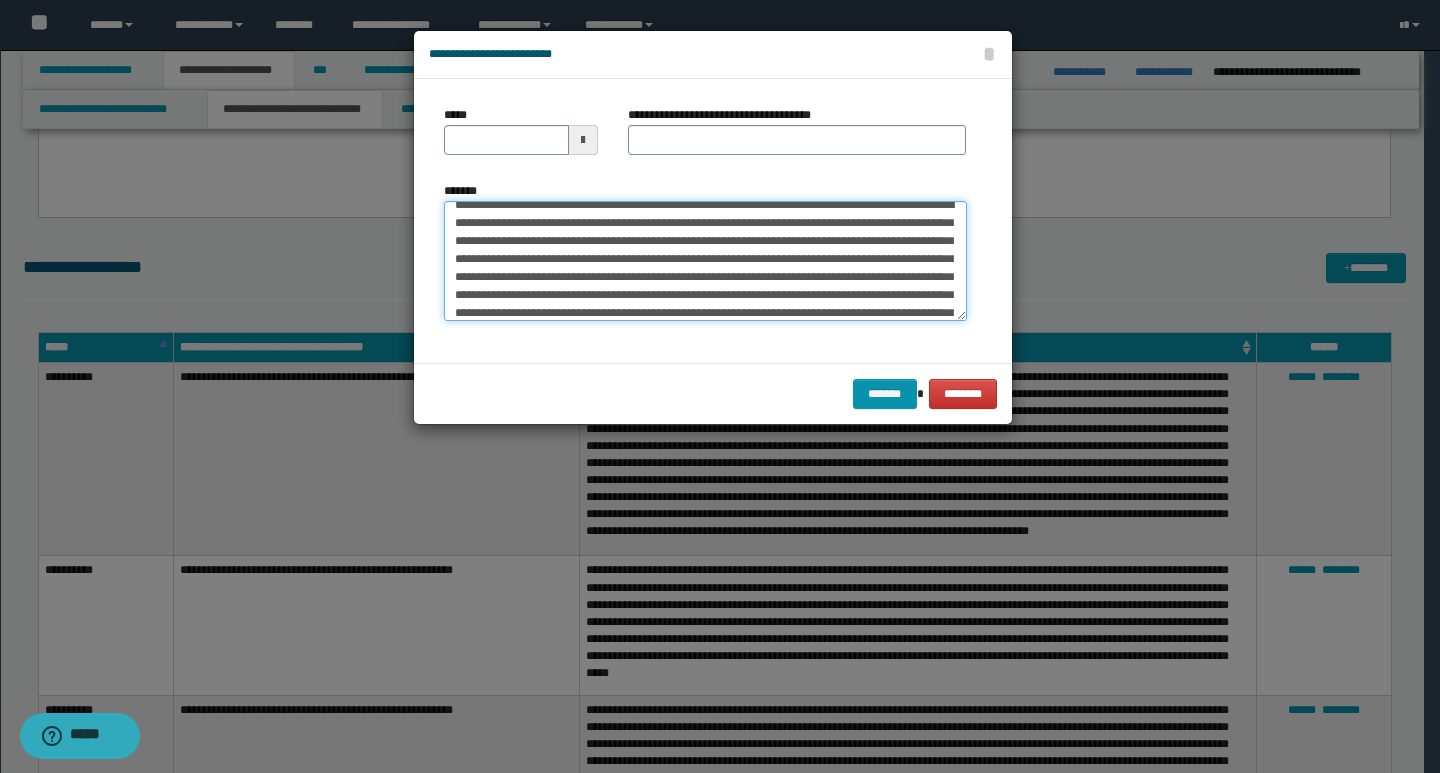 scroll, scrollTop: 0, scrollLeft: 0, axis: both 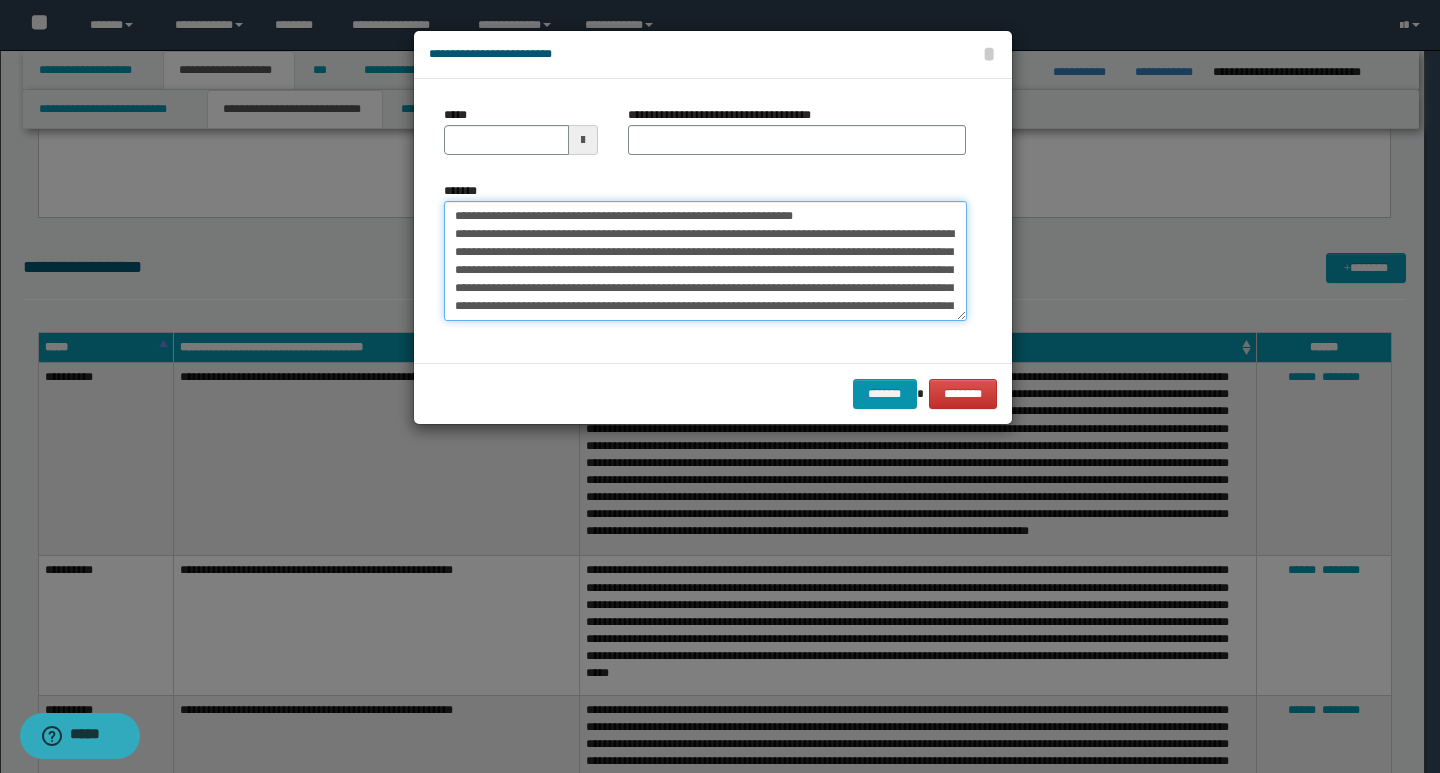 drag, startPoint x: 449, startPoint y: 212, endPoint x: 518, endPoint y: 213, distance: 69.00725 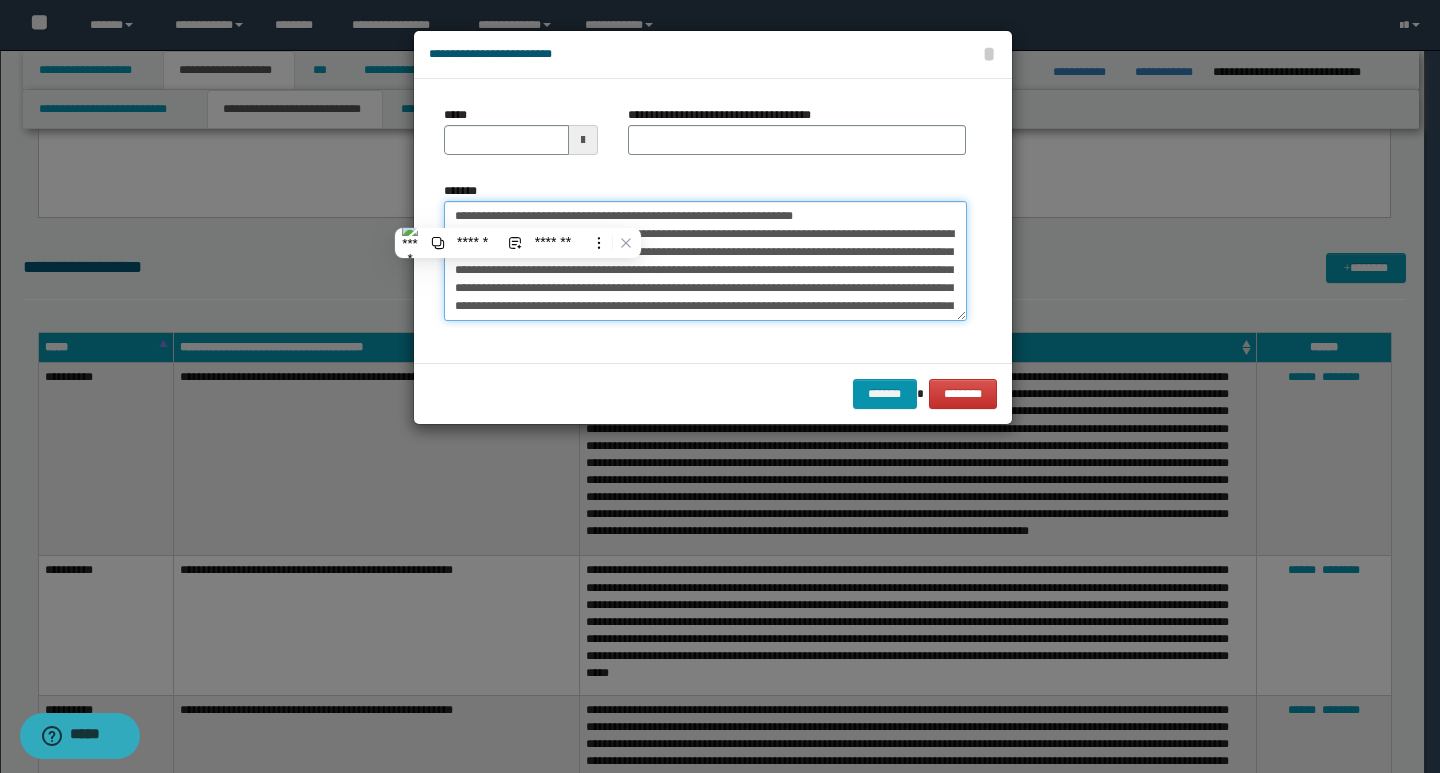 type on "**********" 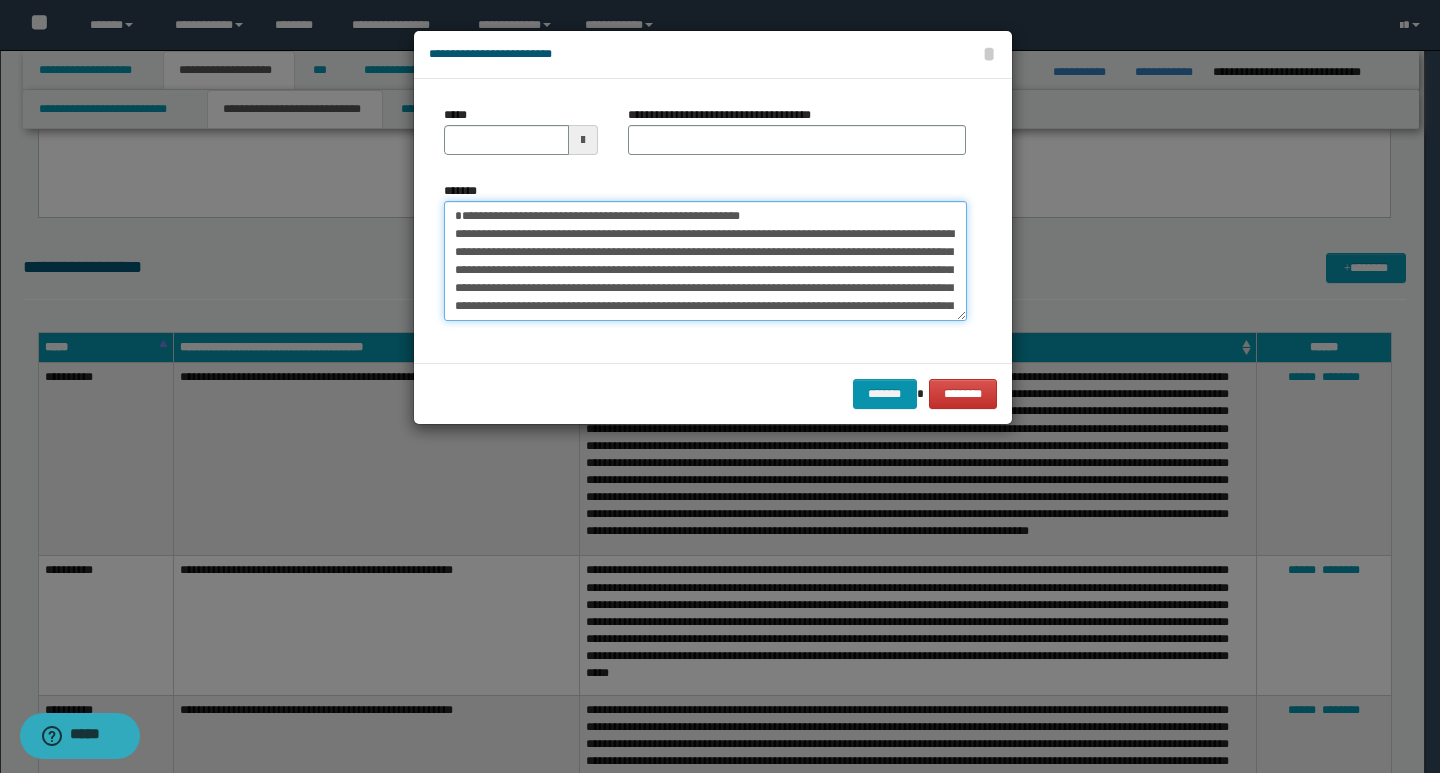 type 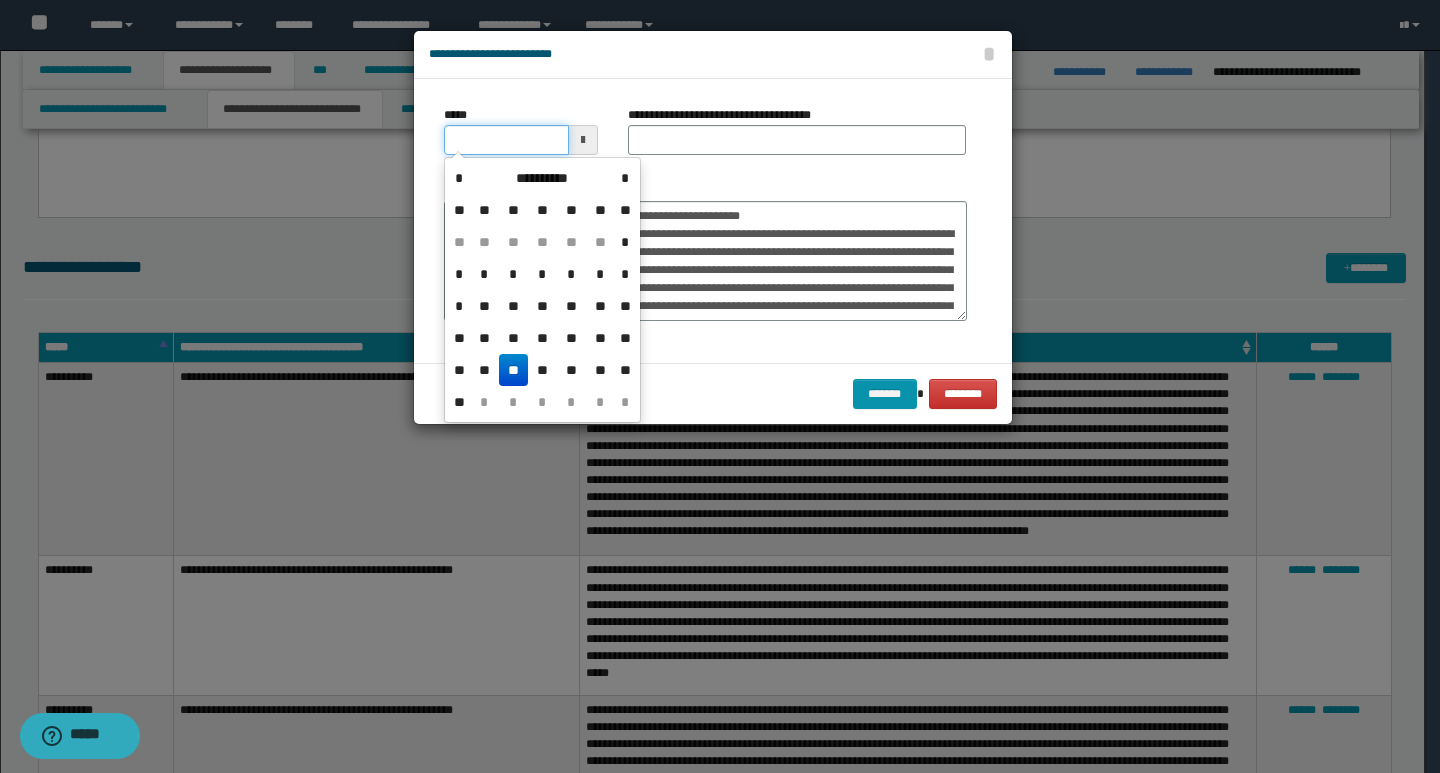 click on "*****" at bounding box center [506, 140] 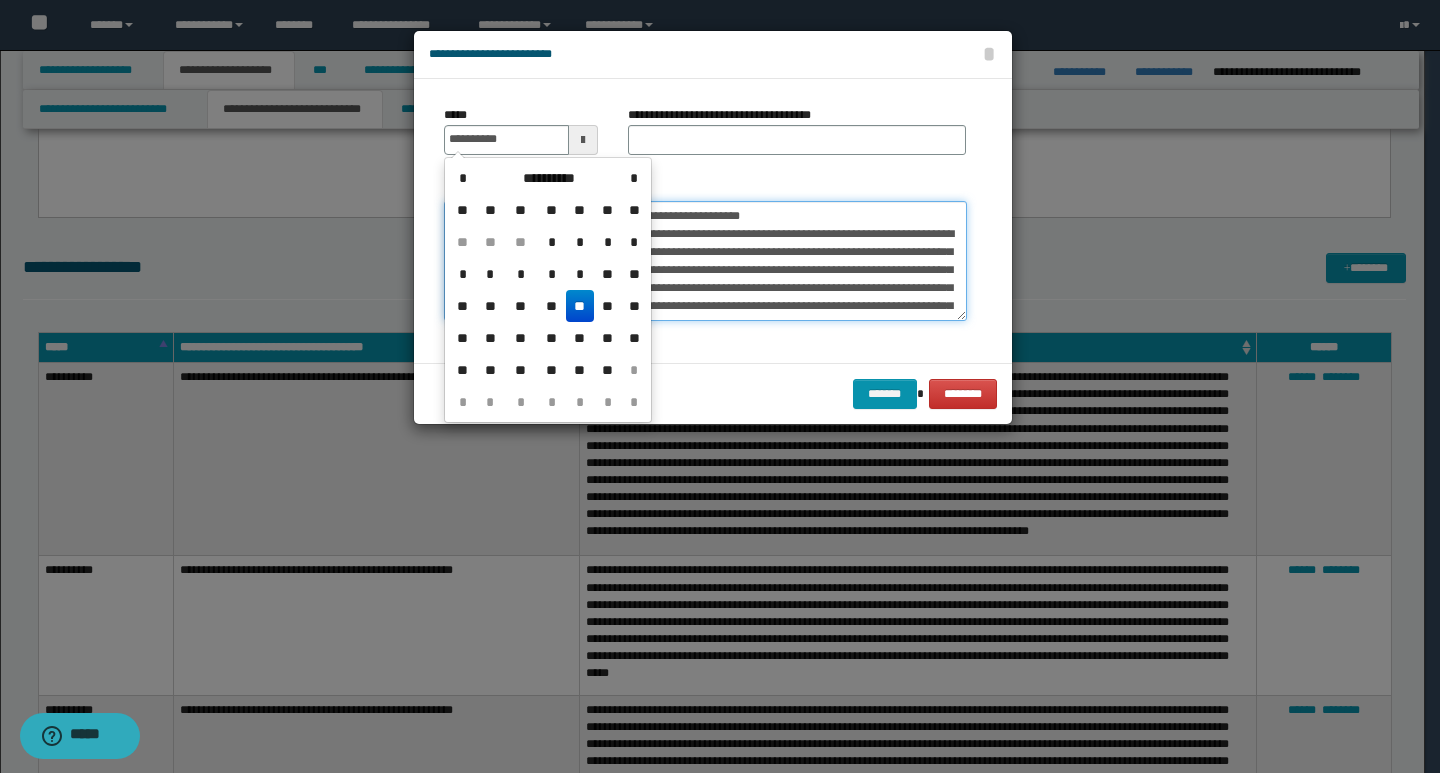 type on "**********" 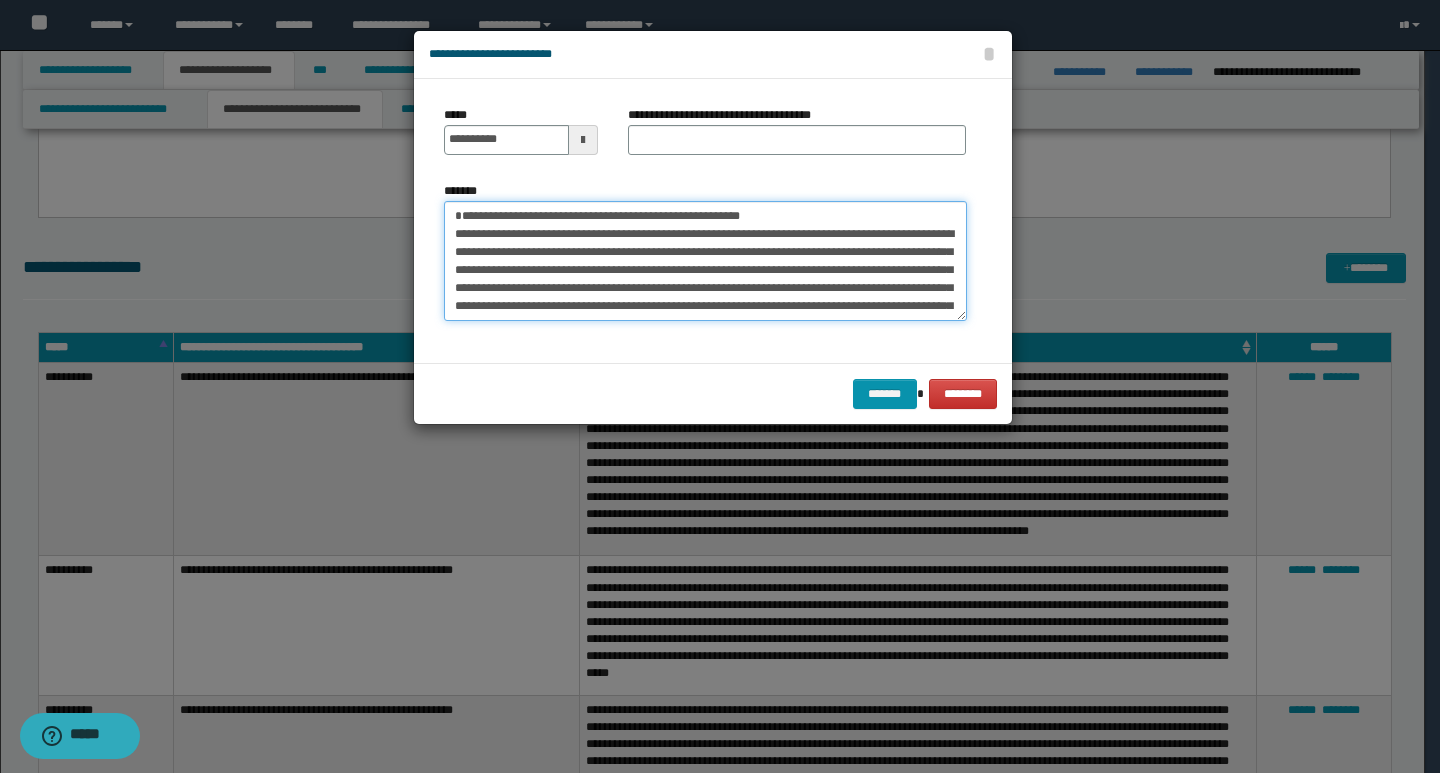 drag, startPoint x: 786, startPoint y: 221, endPoint x: 444, endPoint y: 214, distance: 342.07162 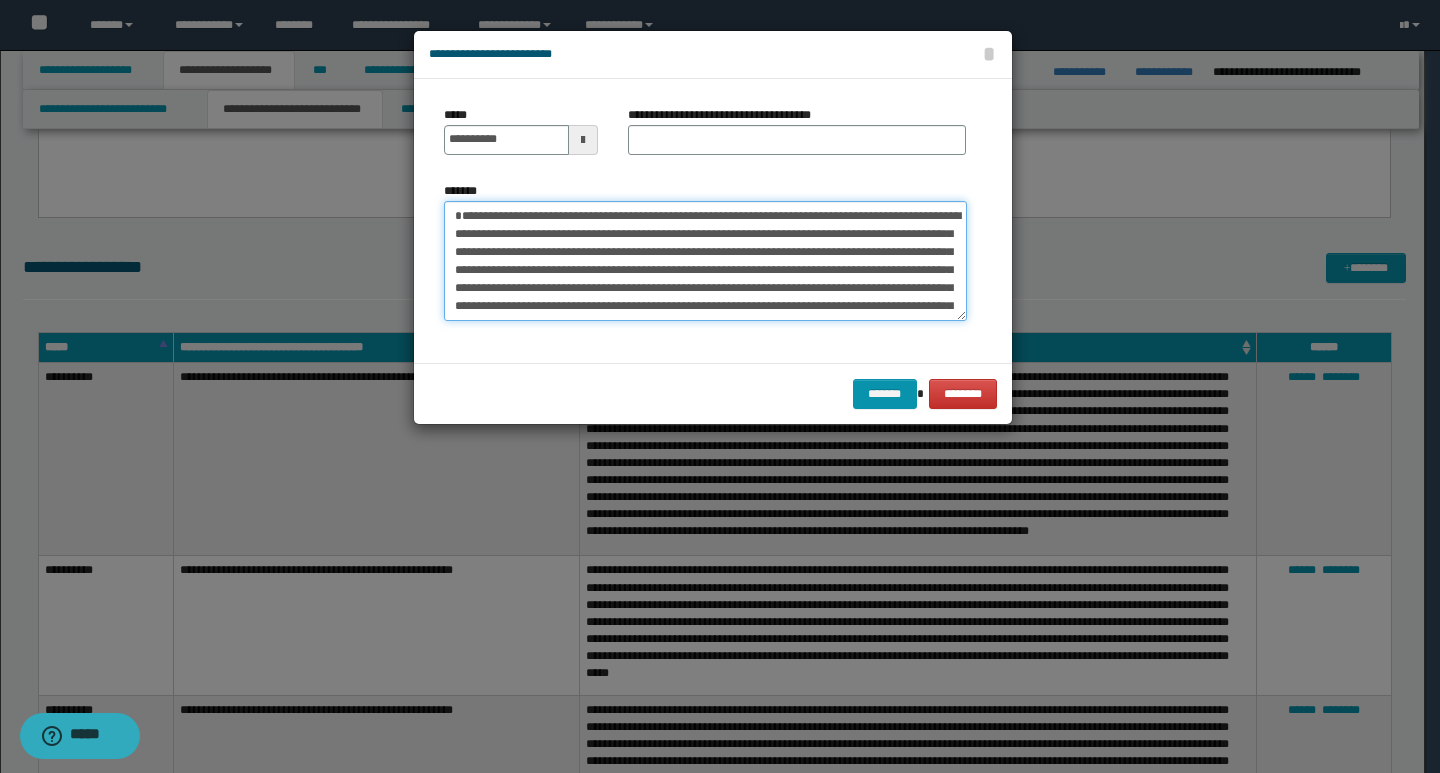 type on "**********" 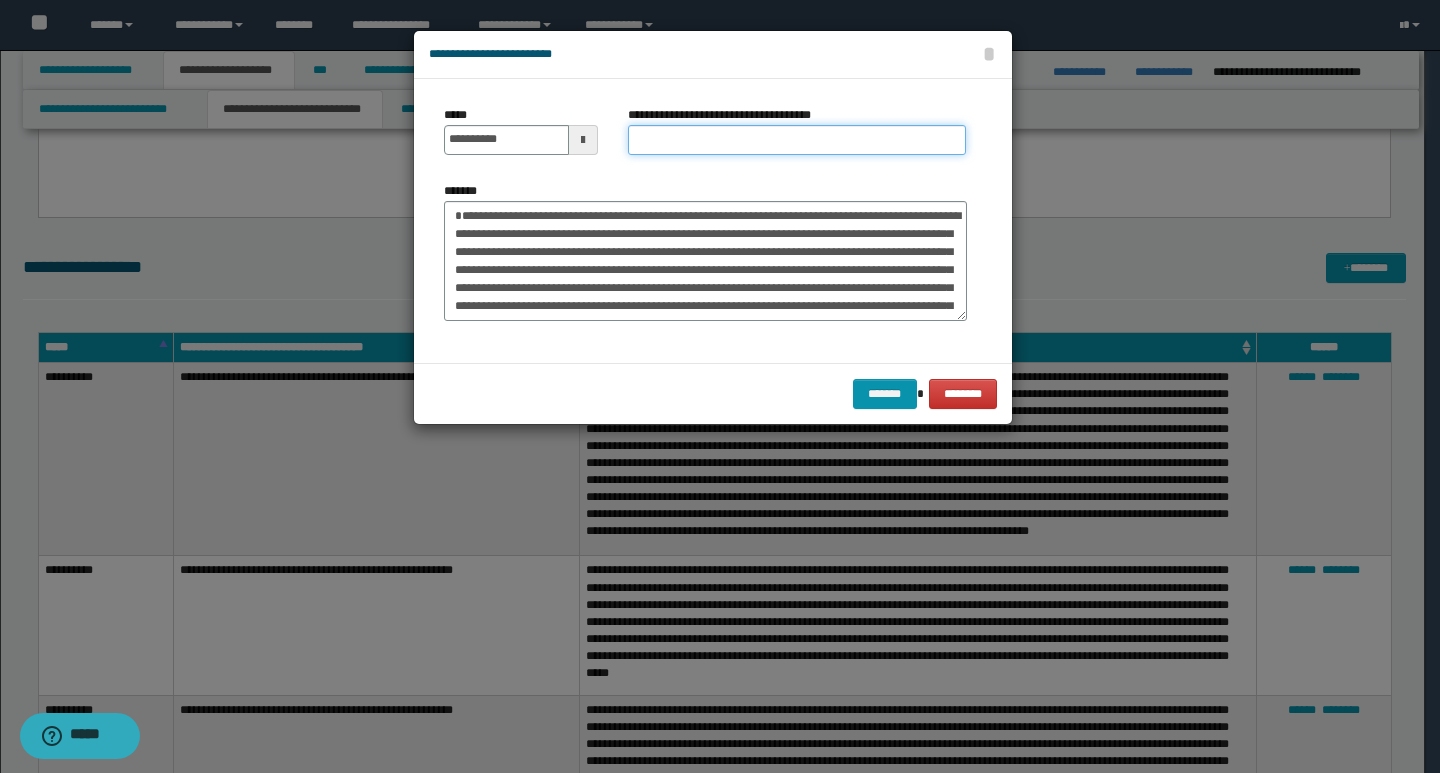 click on "**********" at bounding box center [797, 140] 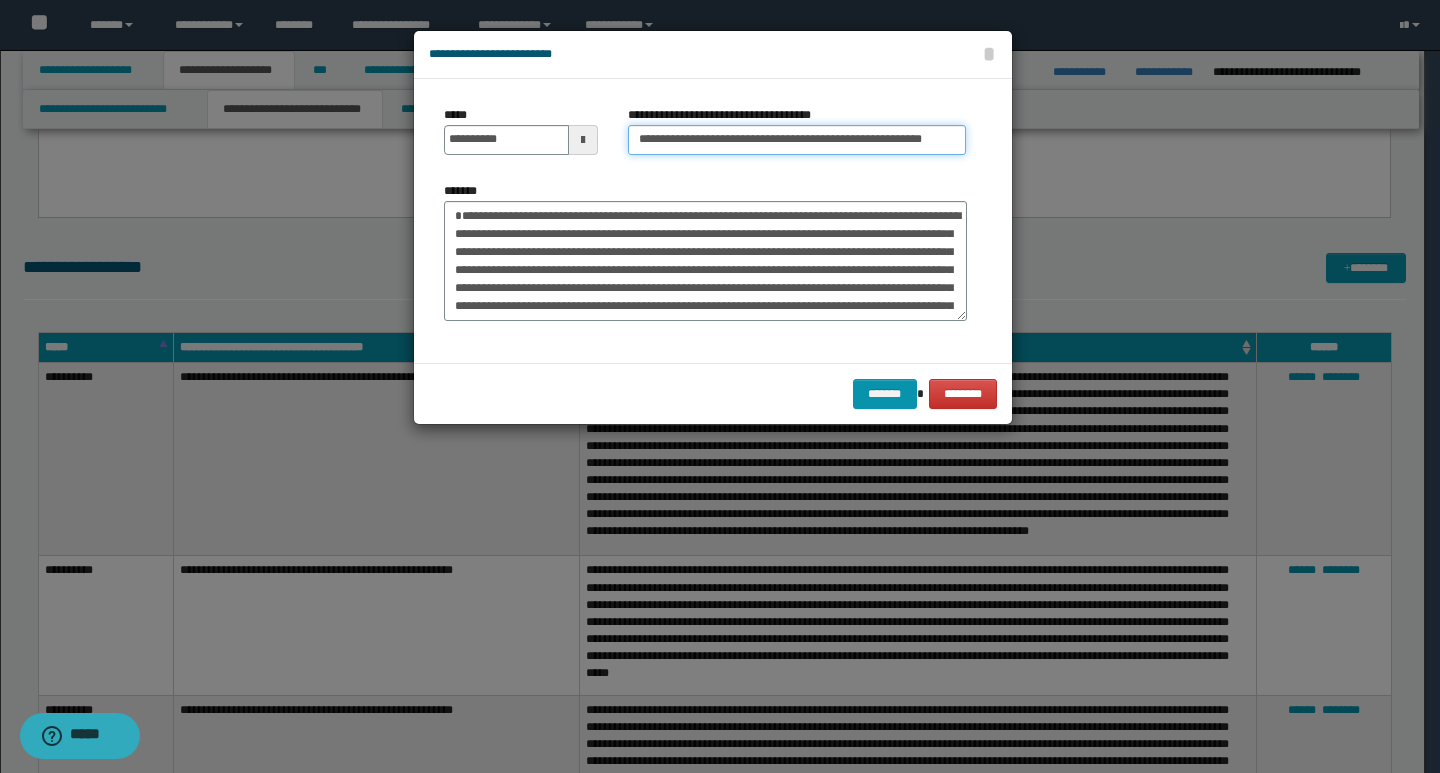 type on "**********" 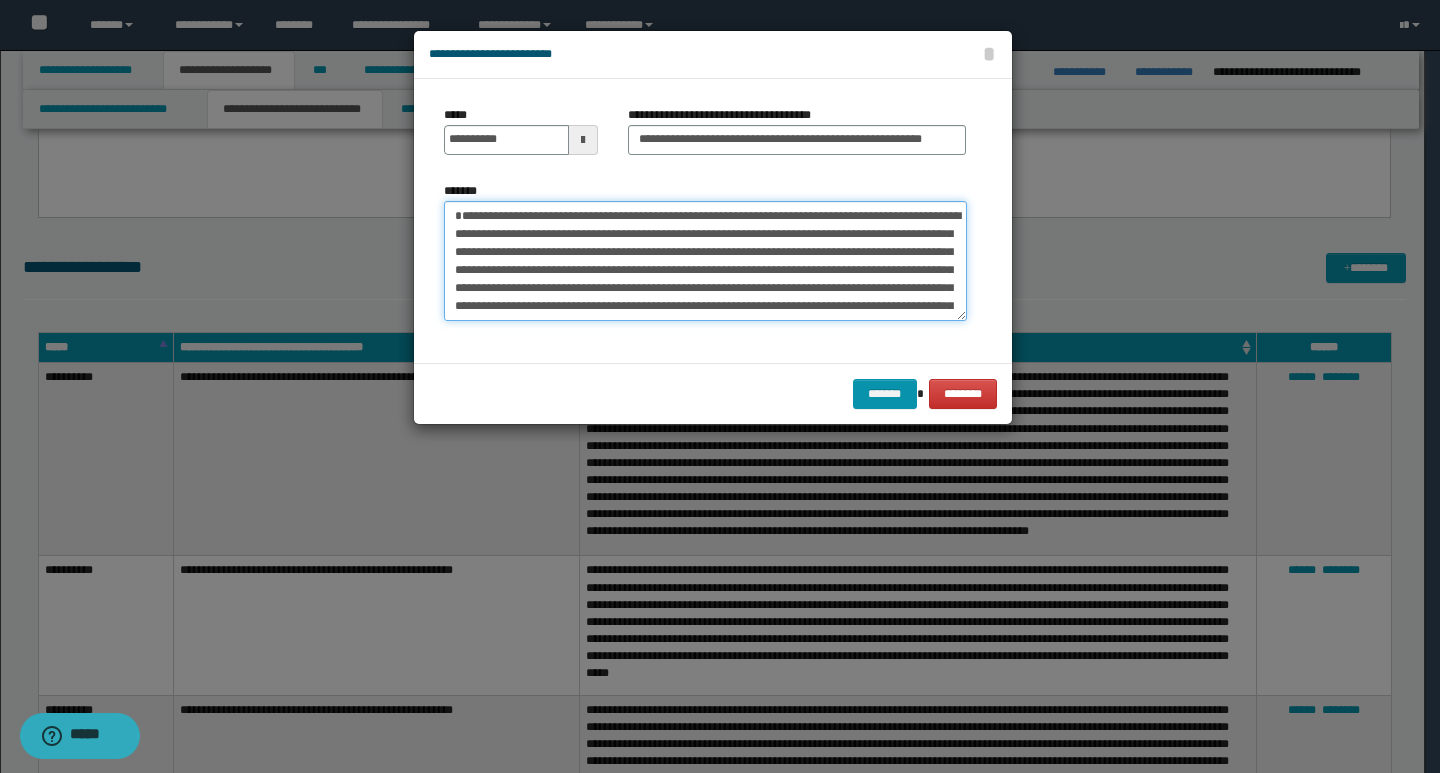 click on "**********" at bounding box center (705, 261) 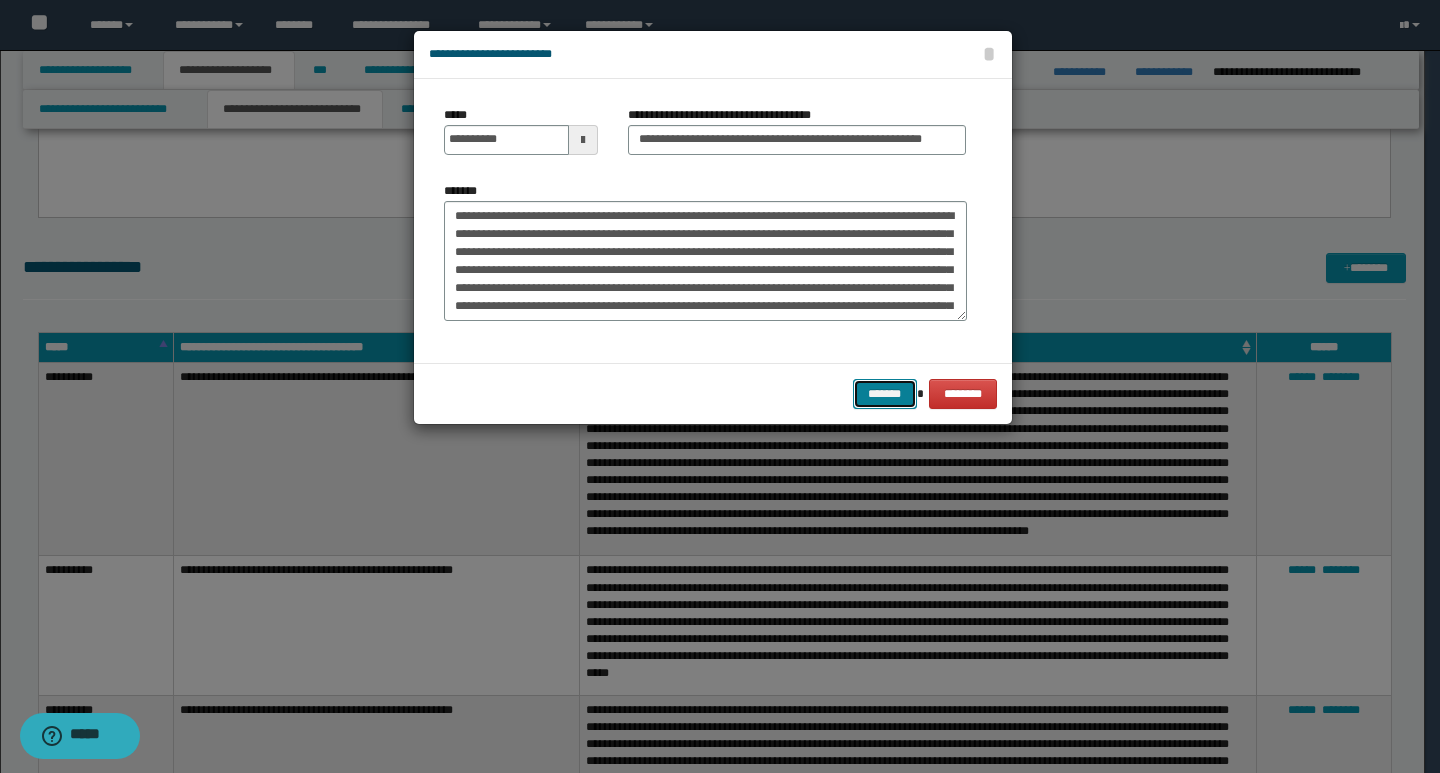 click on "*******" at bounding box center (885, 394) 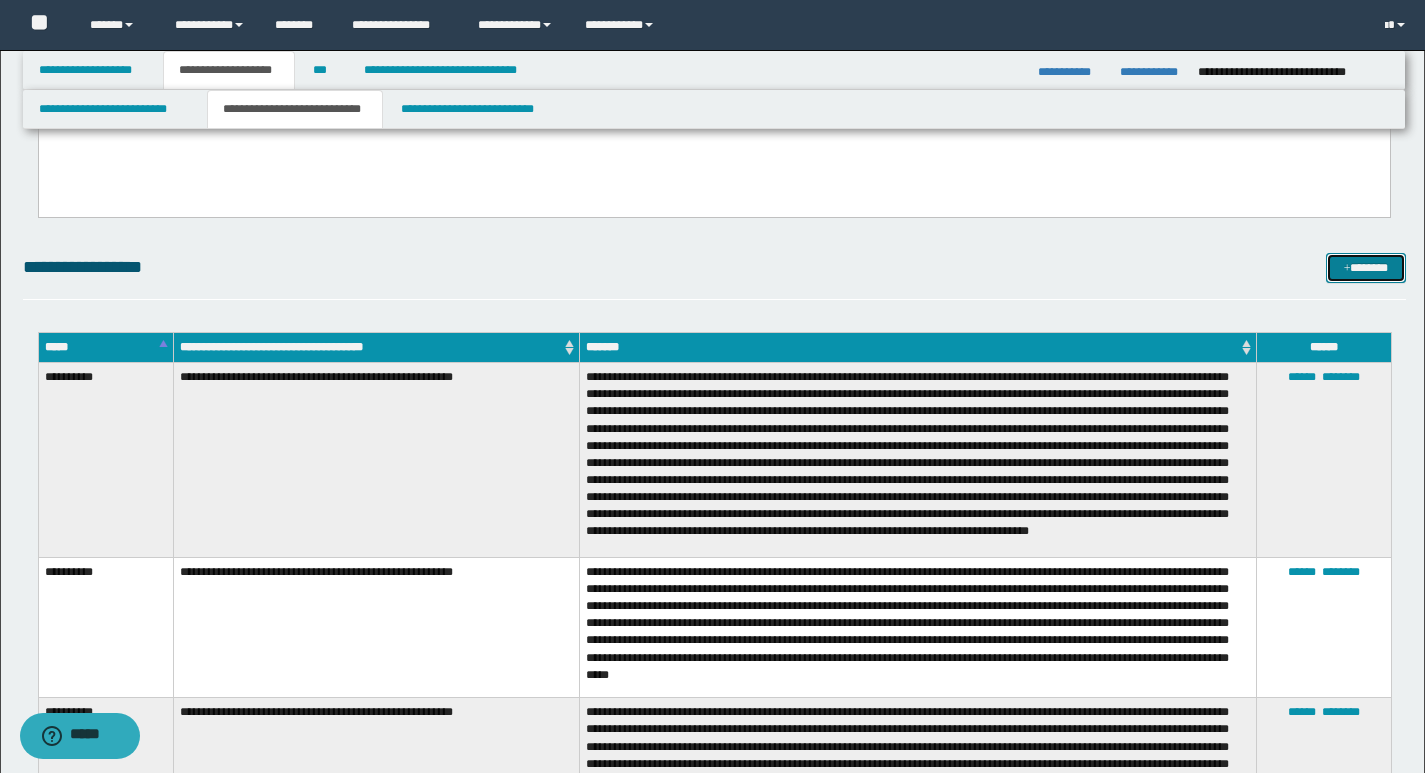 click on "*******" at bounding box center [1366, 268] 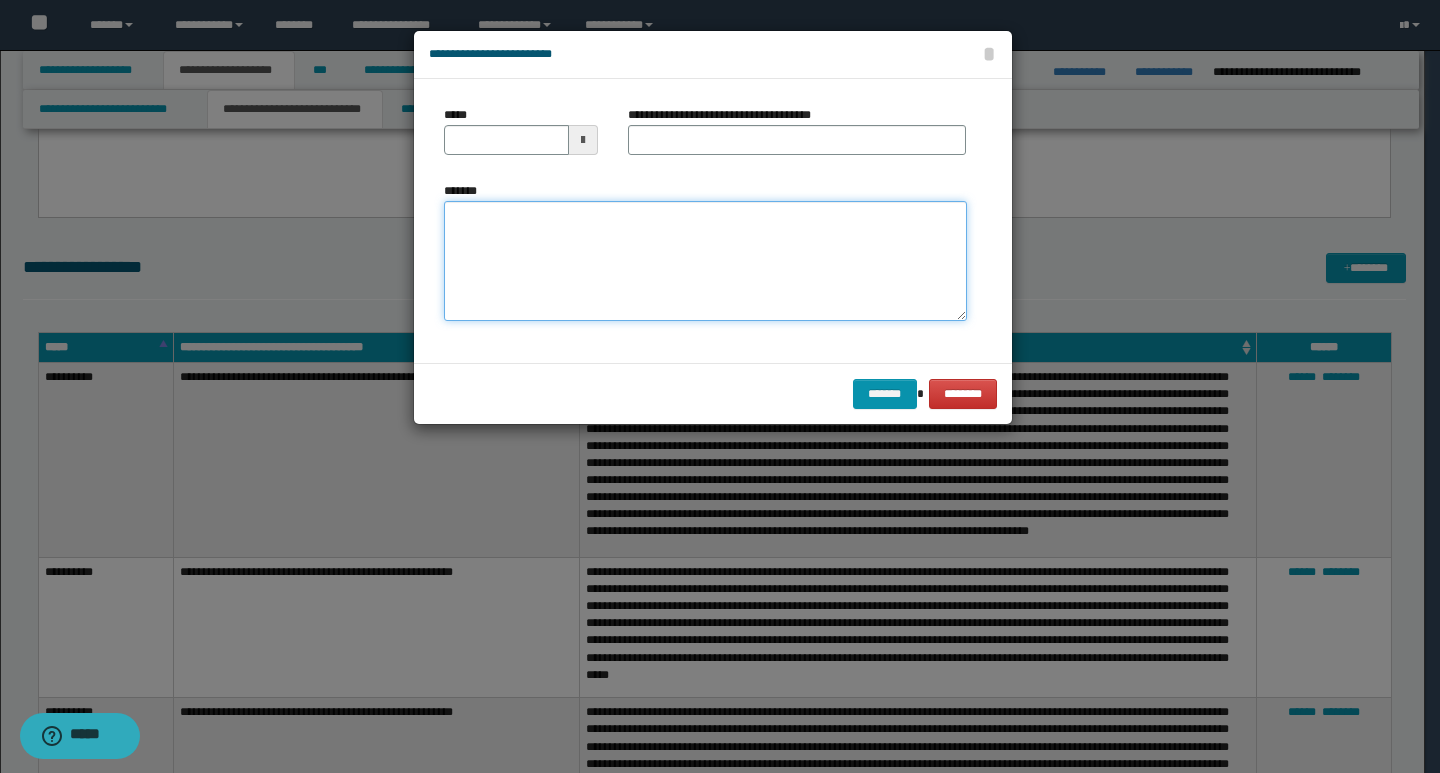 click on "*******" at bounding box center [705, 261] 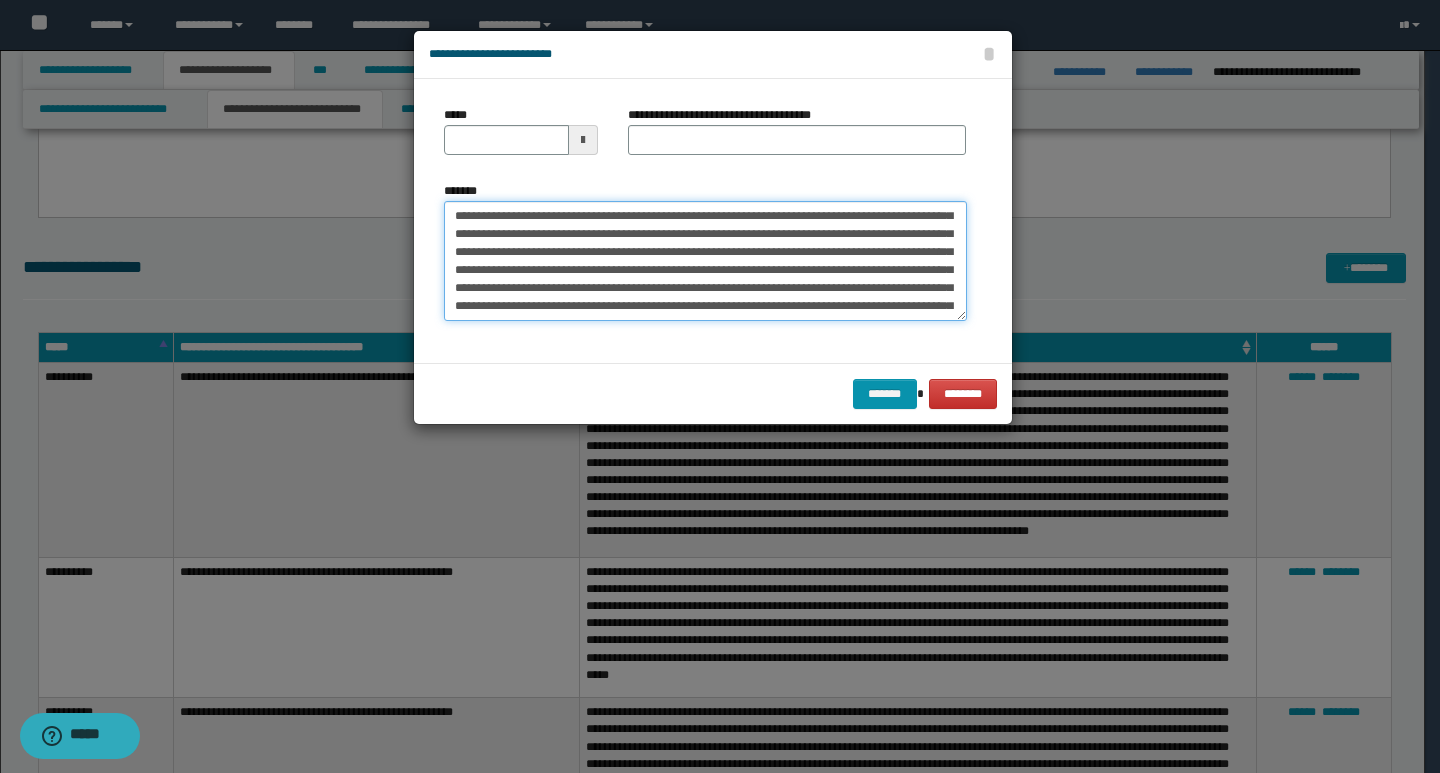 scroll, scrollTop: 0, scrollLeft: 0, axis: both 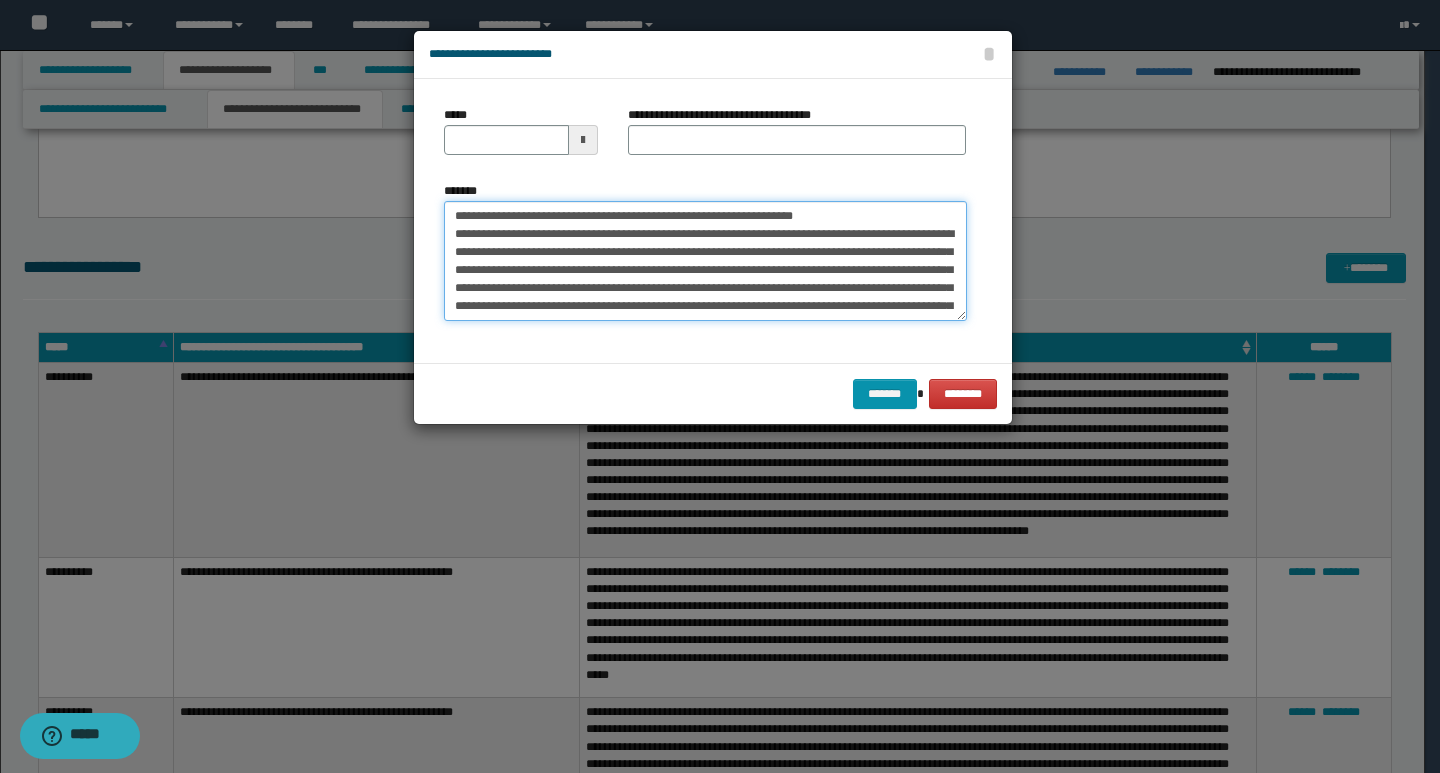 drag, startPoint x: 451, startPoint y: 211, endPoint x: 522, endPoint y: 219, distance: 71.44928 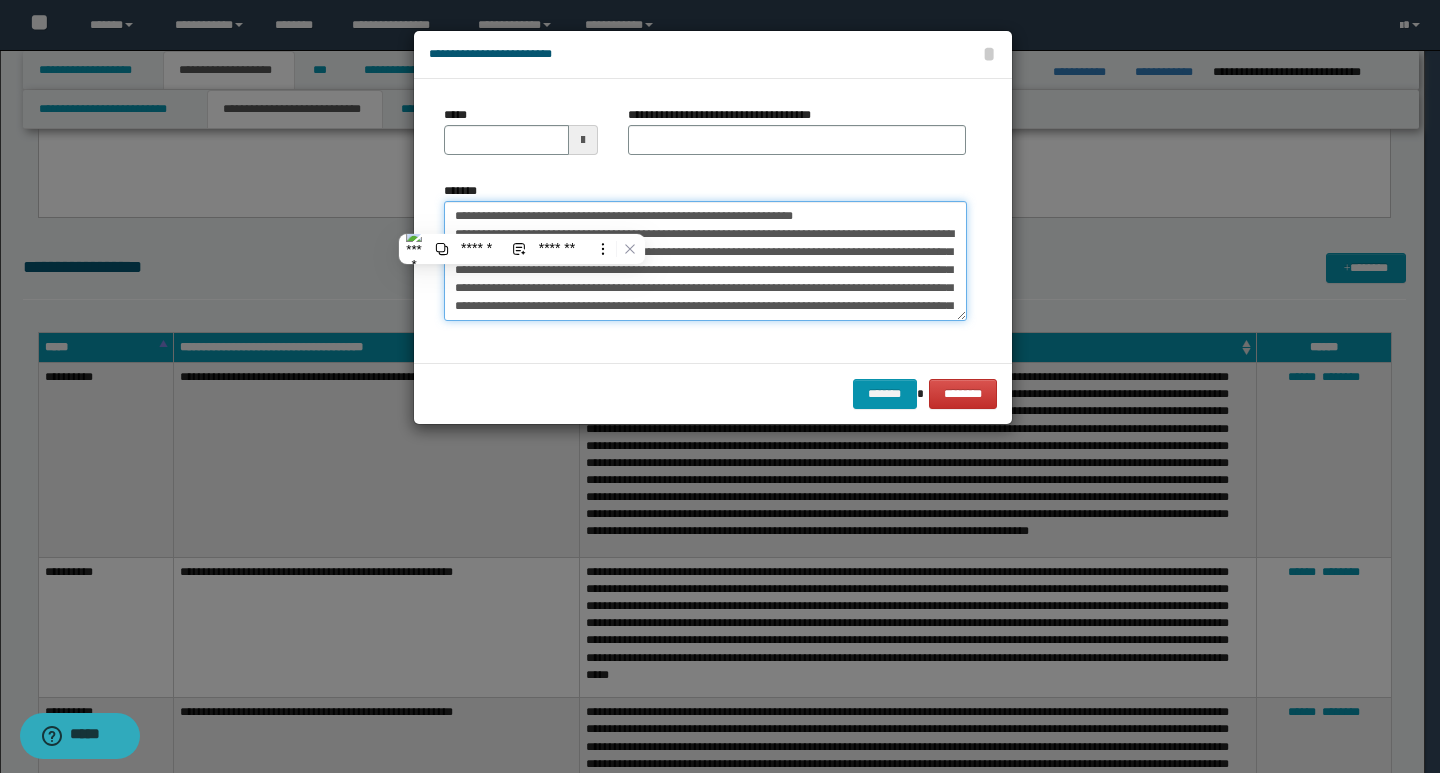 type on "**********" 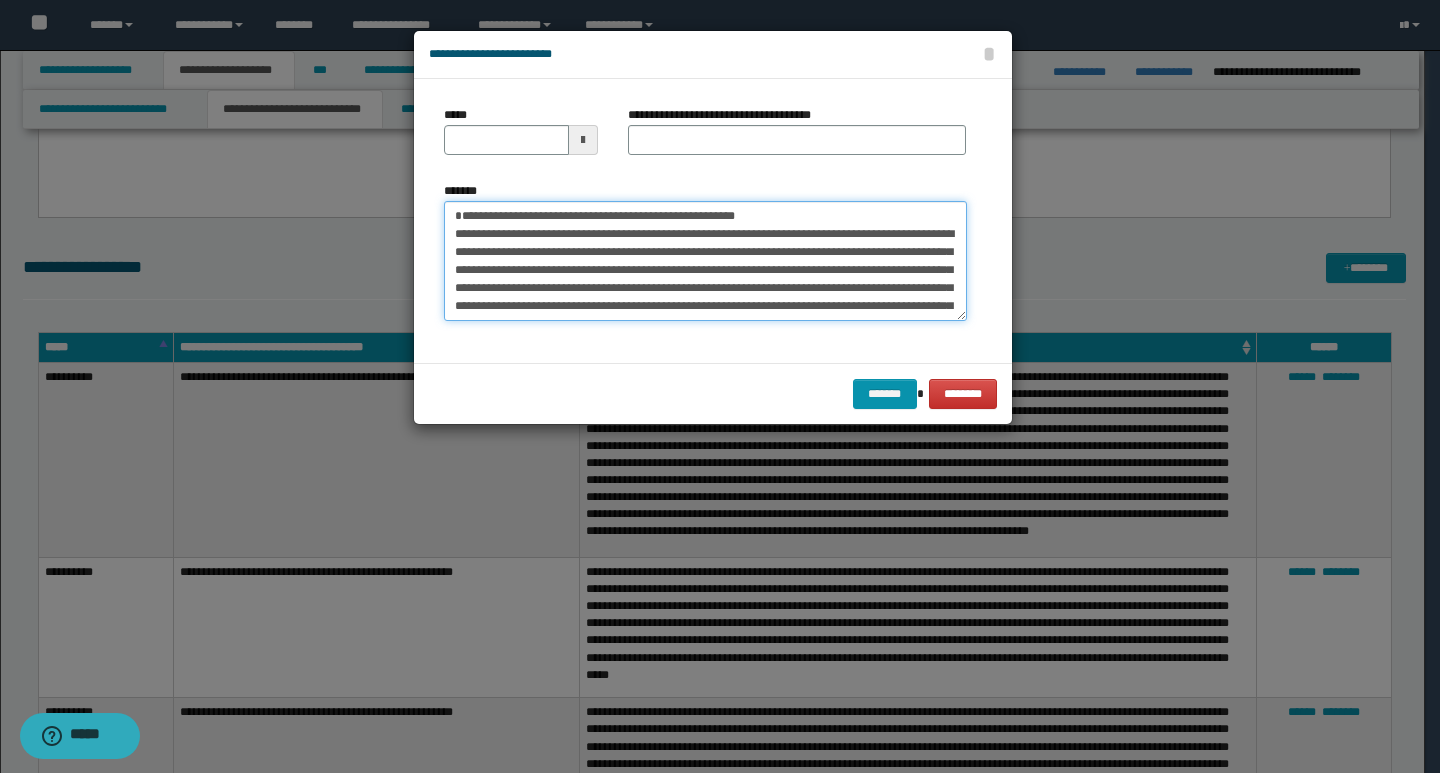 type 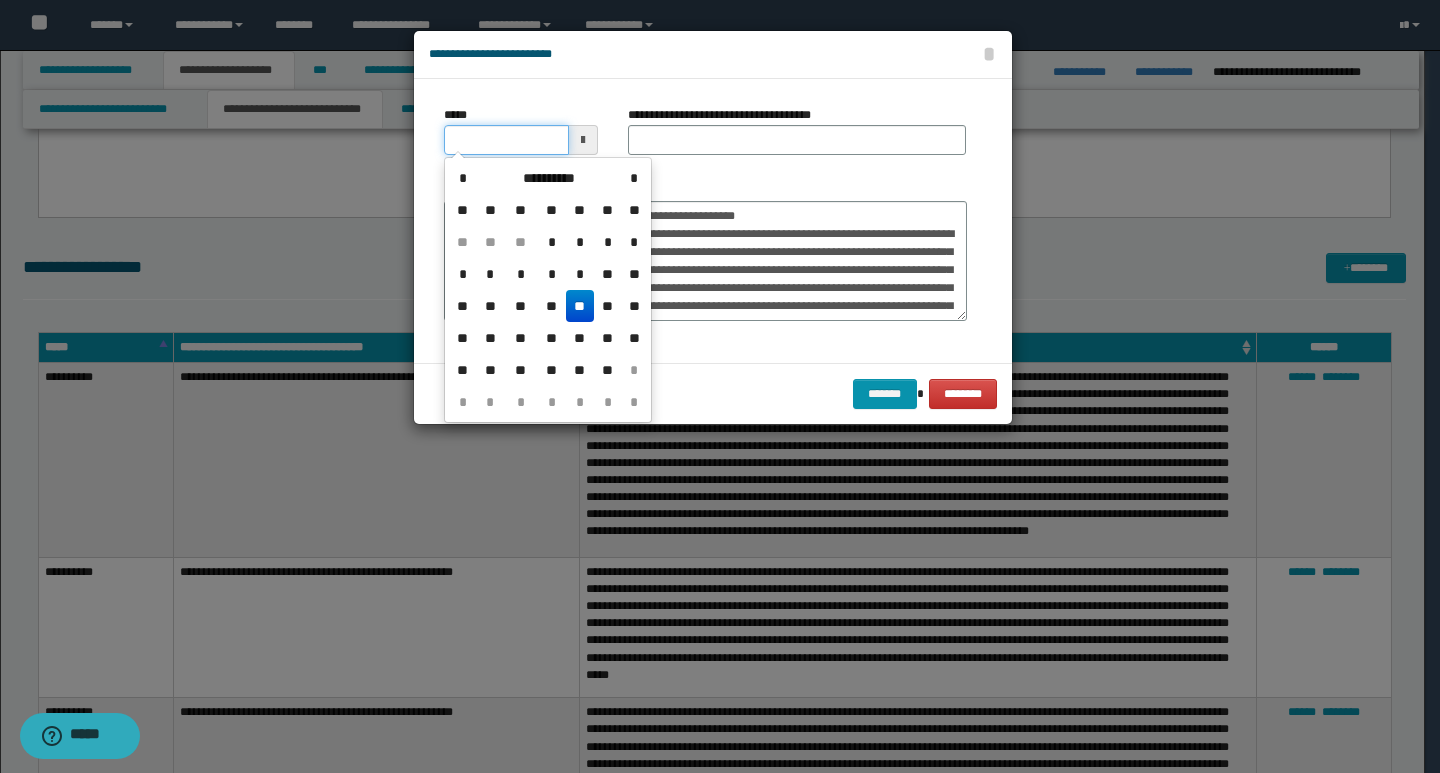 click on "*****" at bounding box center (506, 140) 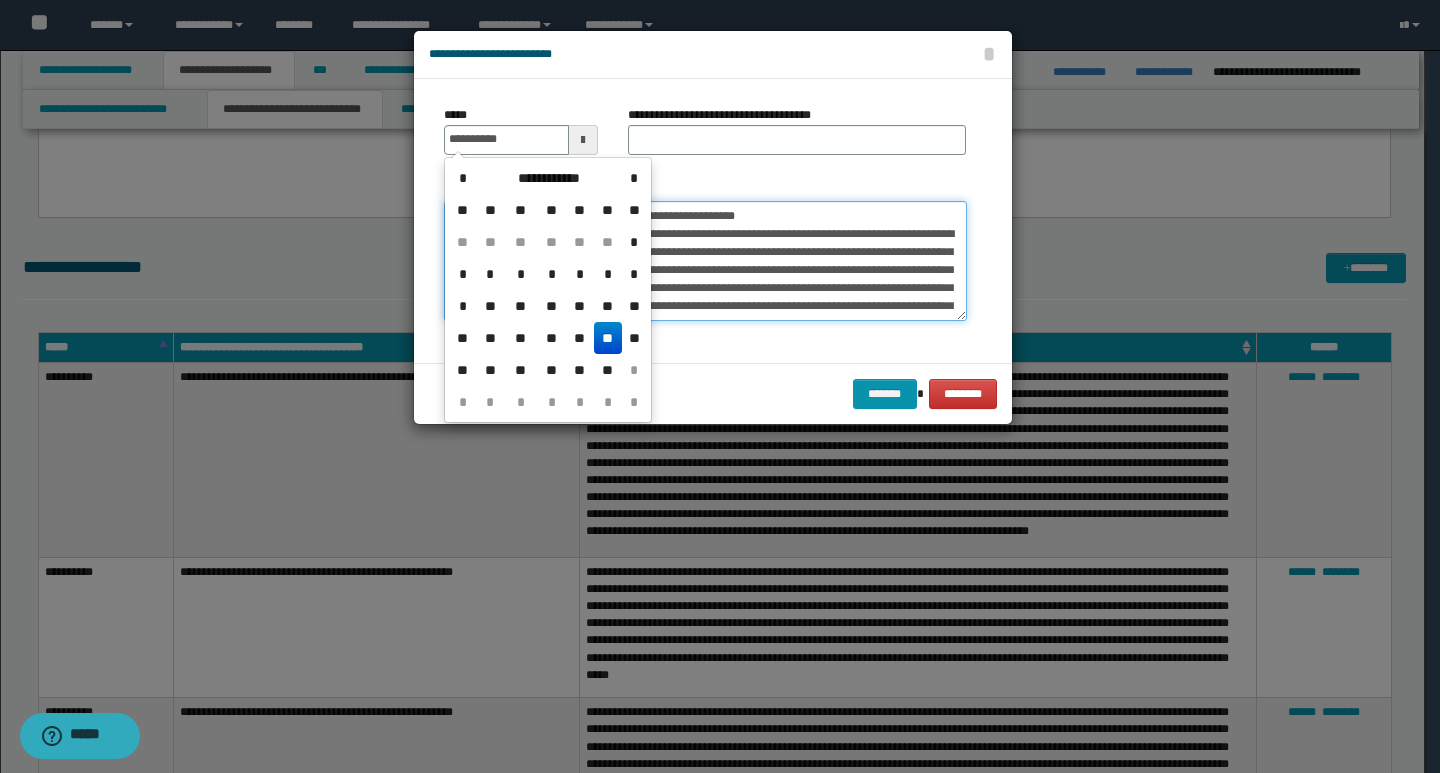 type on "**********" 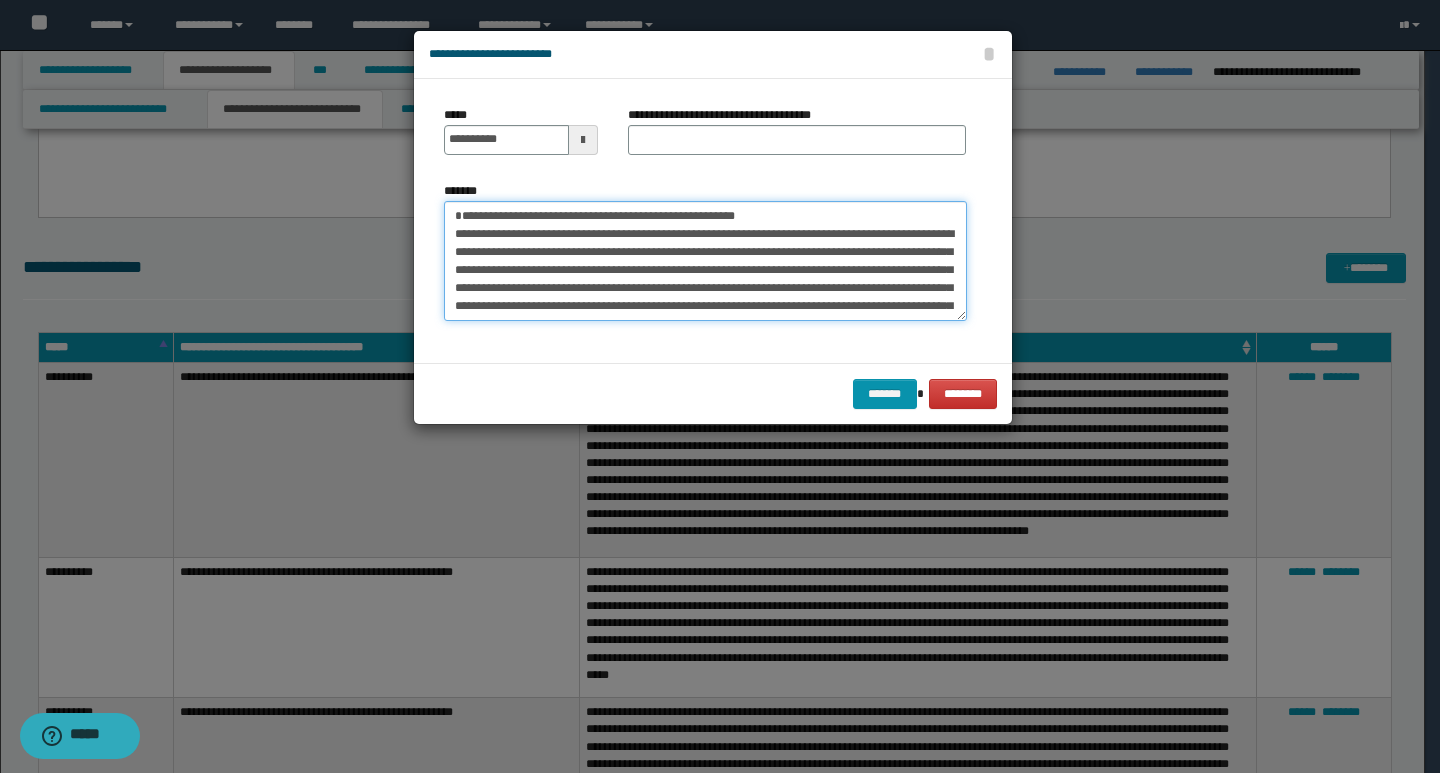 drag, startPoint x: 761, startPoint y: 211, endPoint x: 415, endPoint y: 219, distance: 346.09247 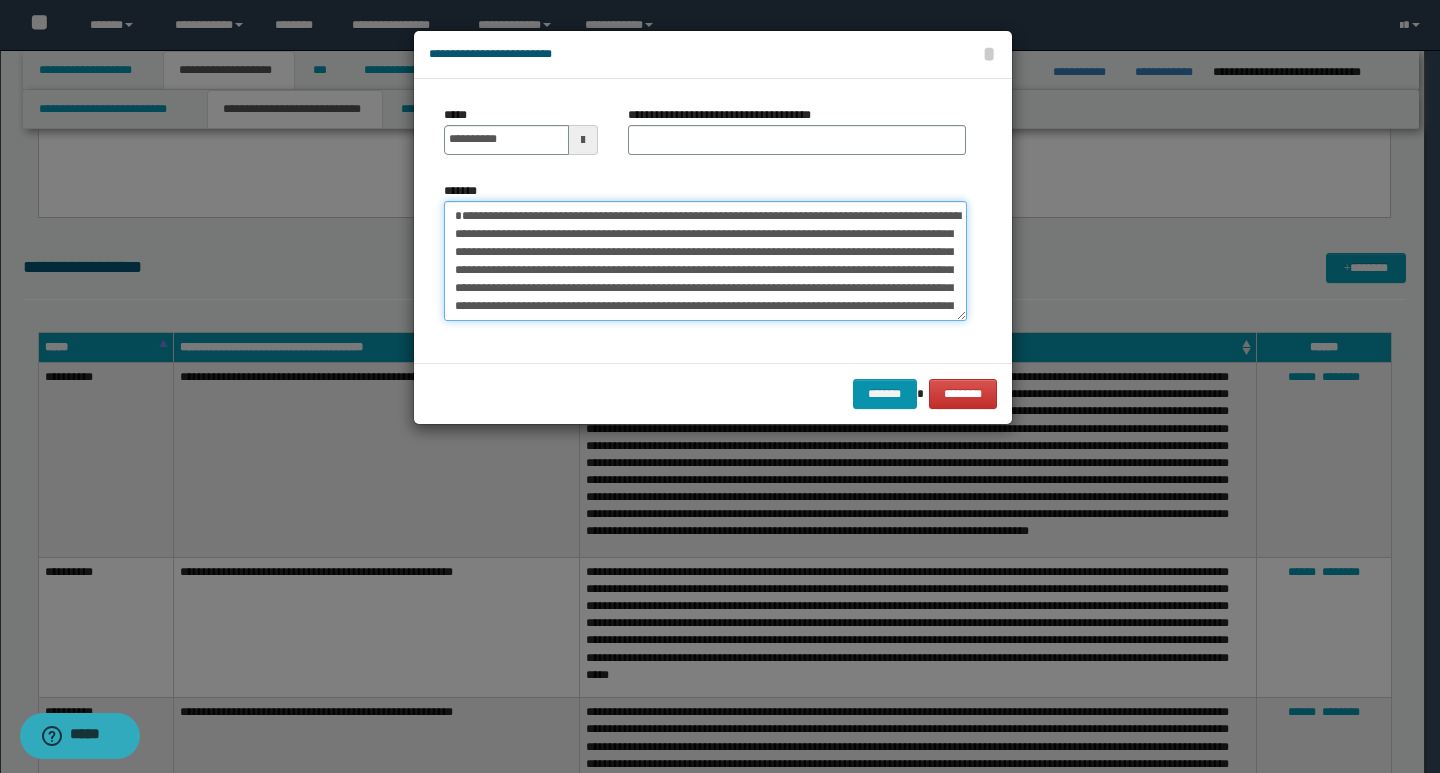 type on "**********" 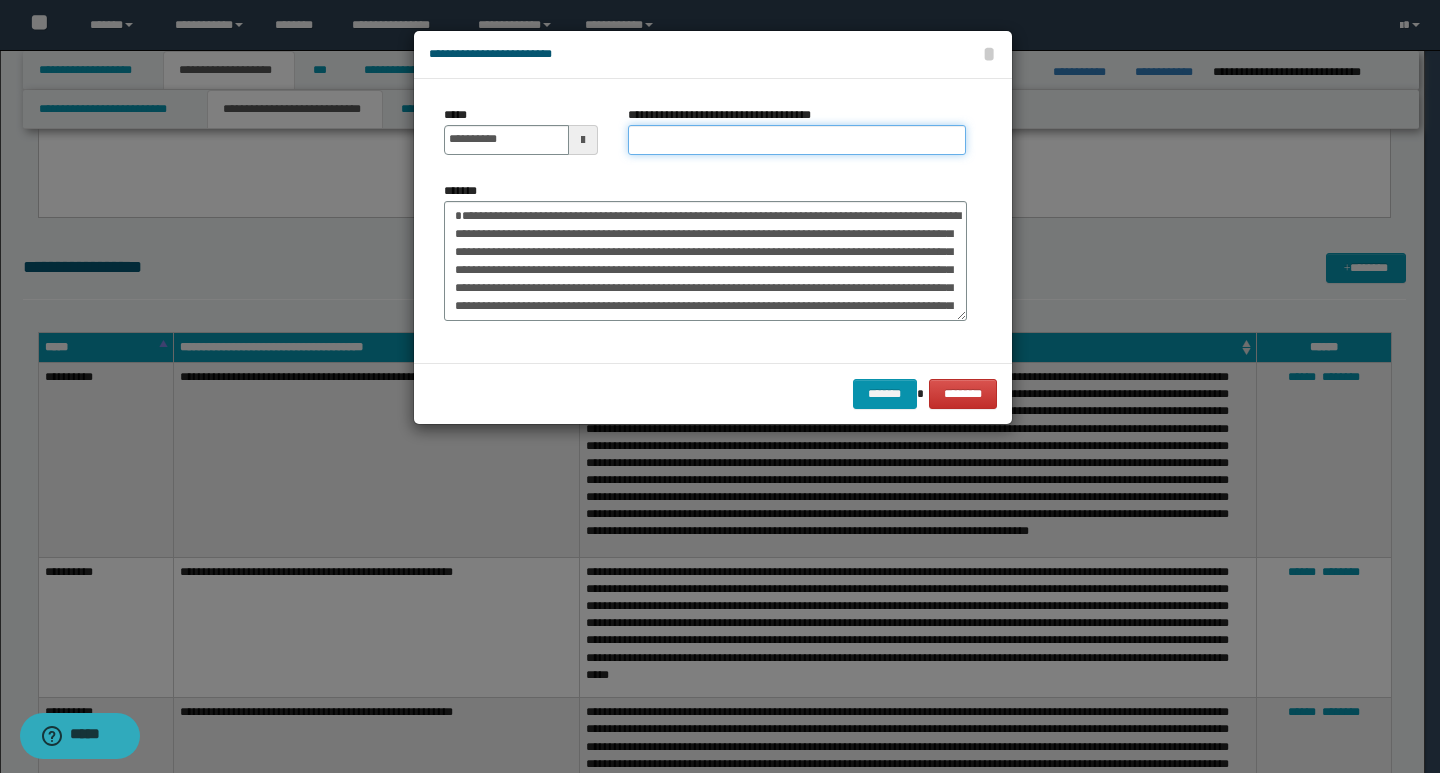 click on "**********" at bounding box center (797, 140) 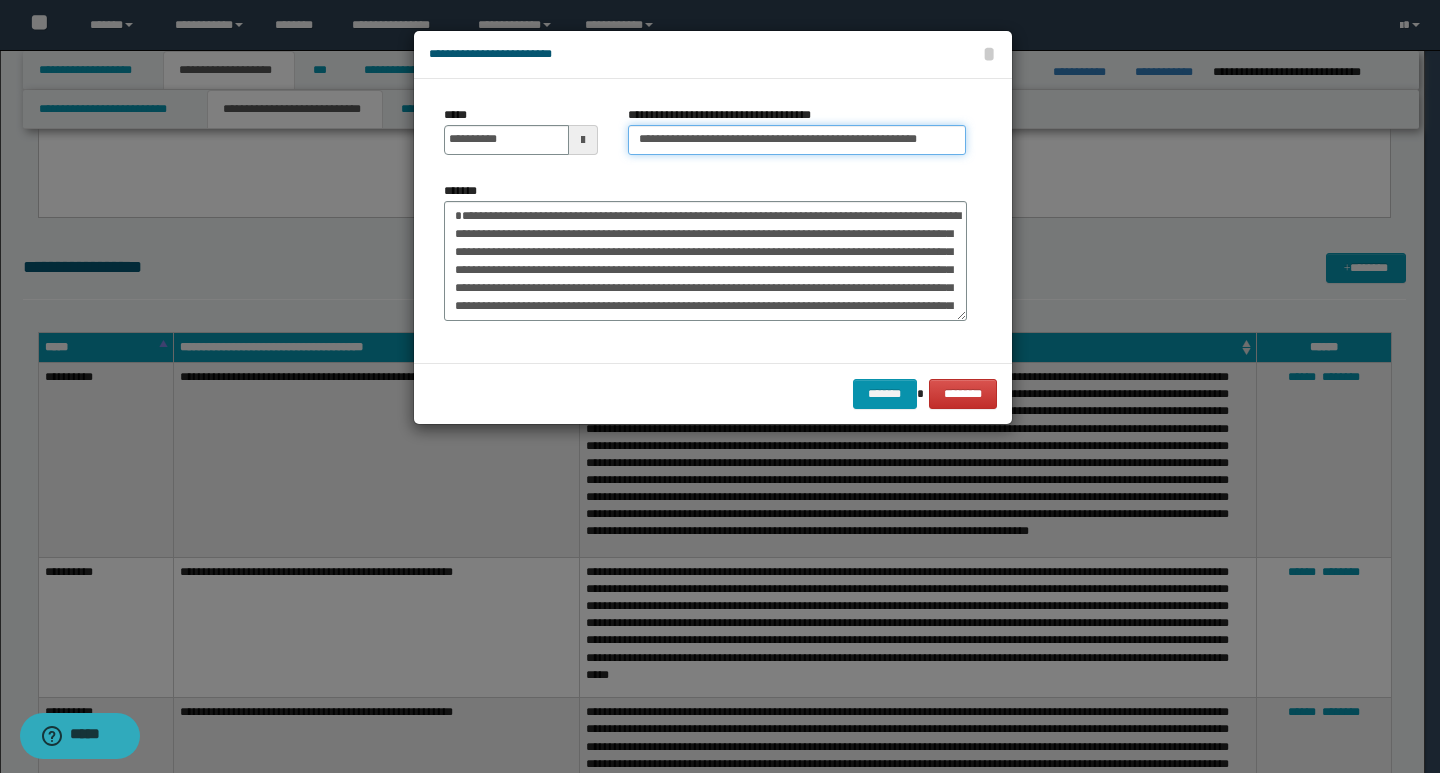 type on "**********" 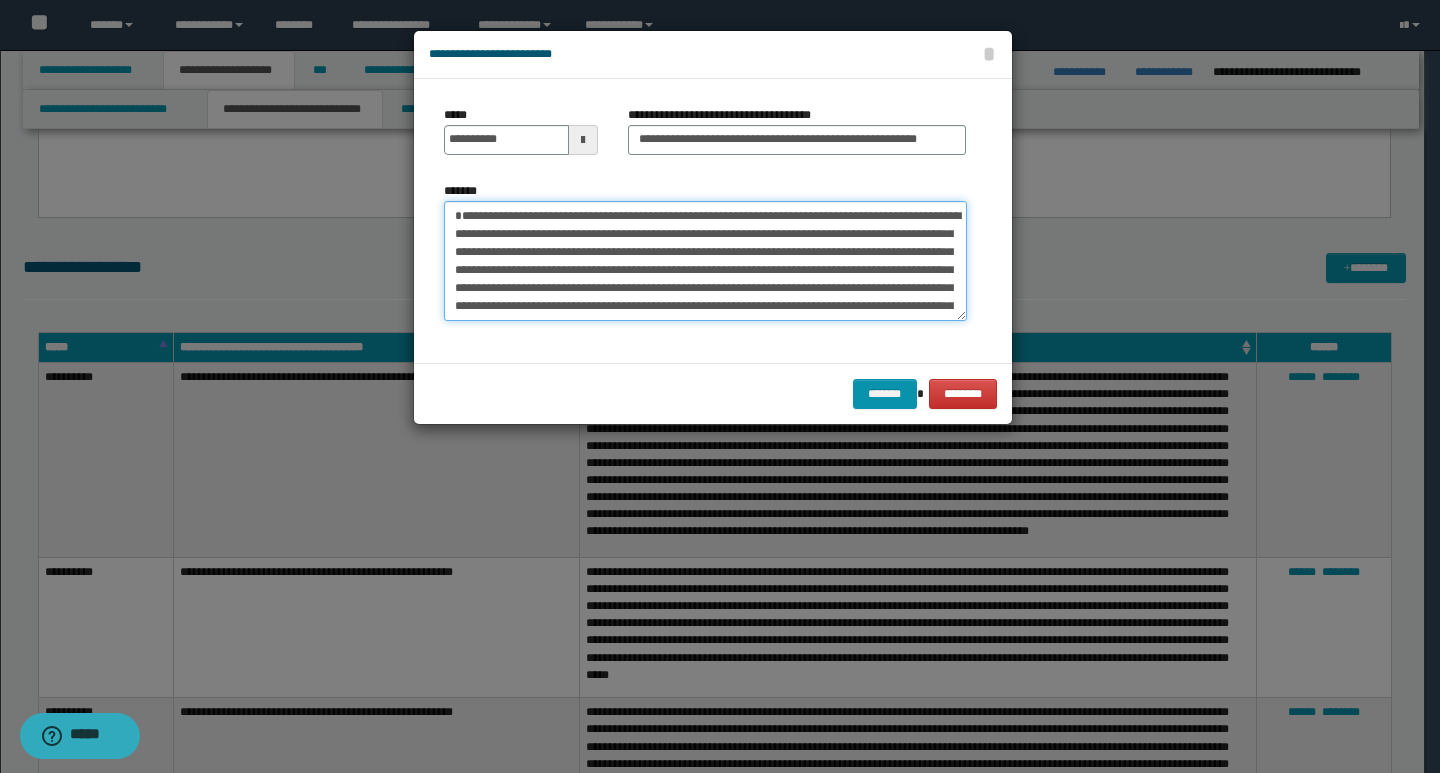 click on "*******" at bounding box center (705, 261) 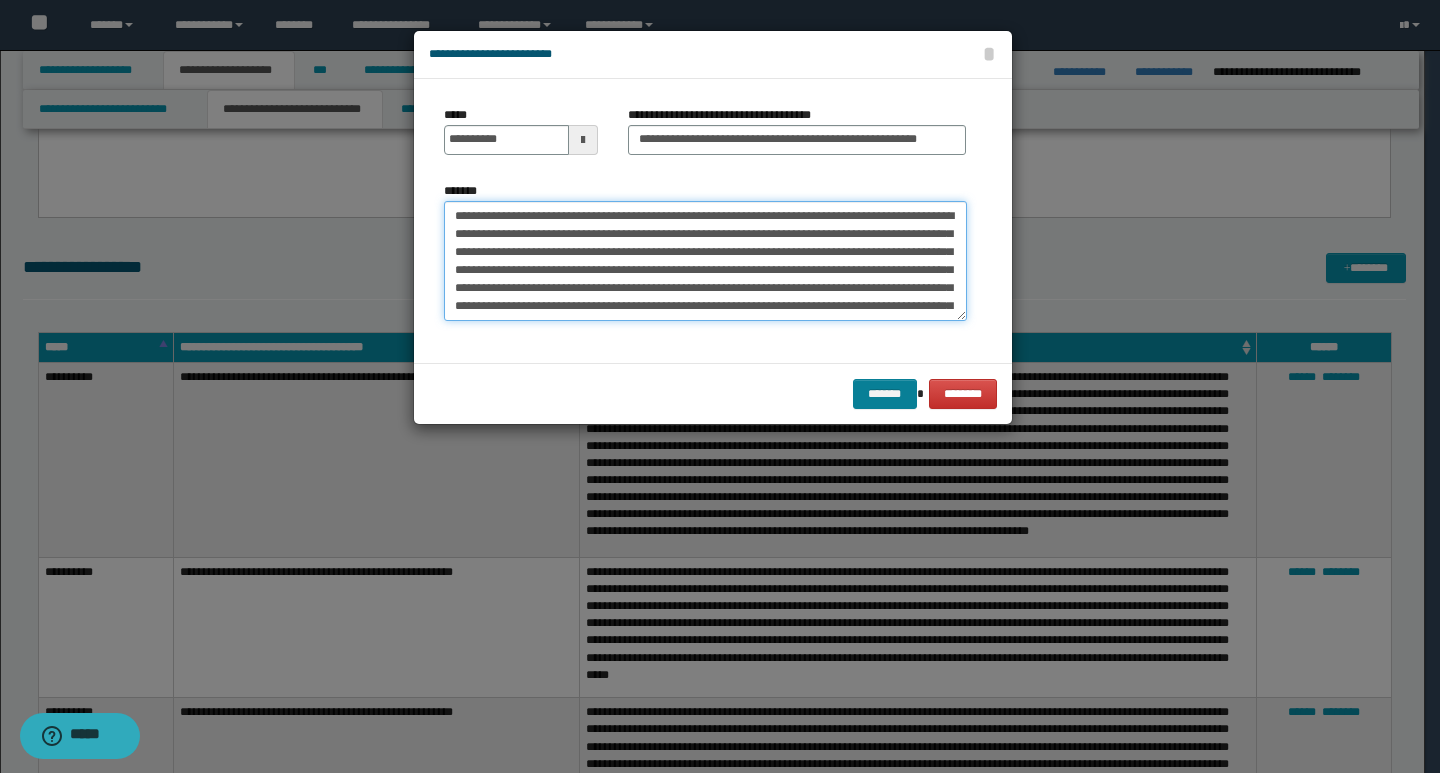 type on "**********" 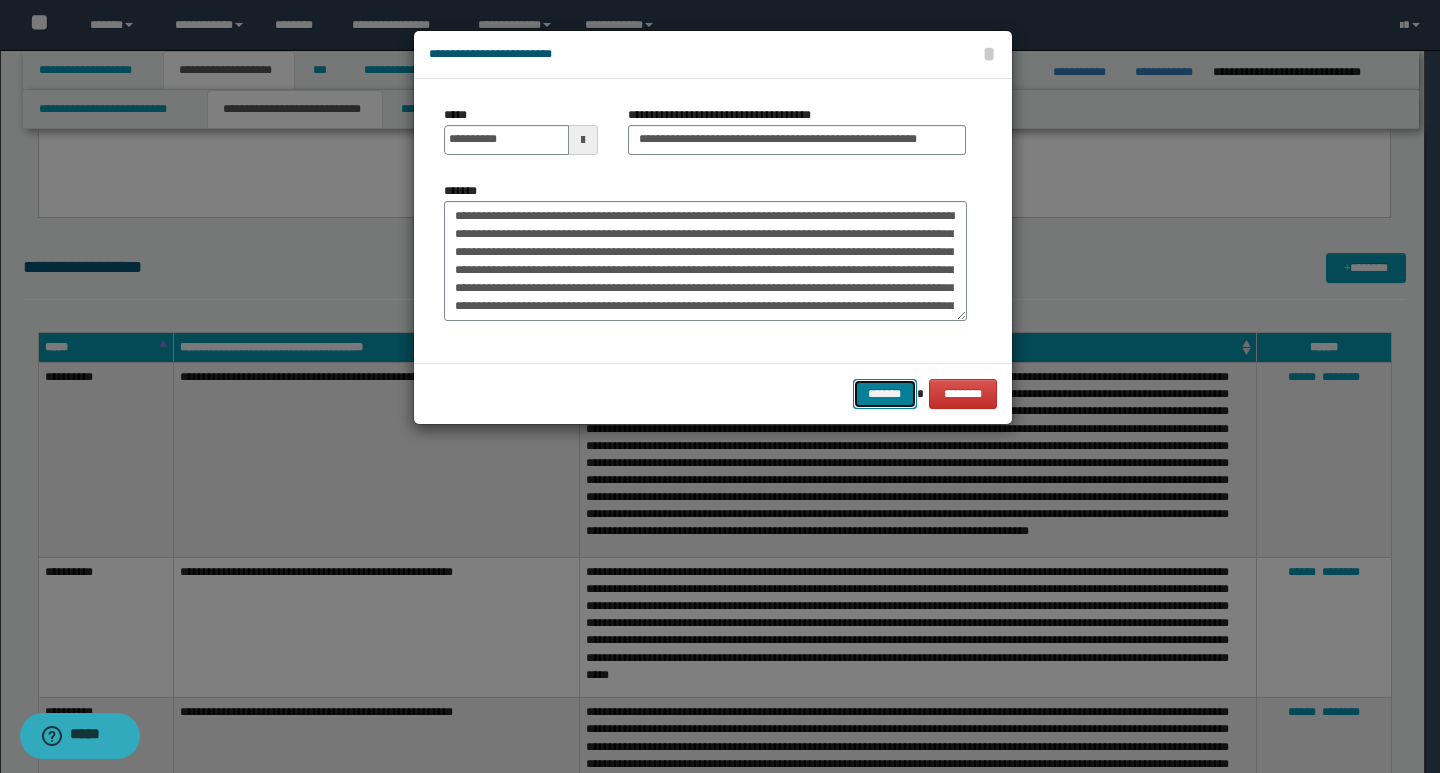 click on "*******" at bounding box center (885, 394) 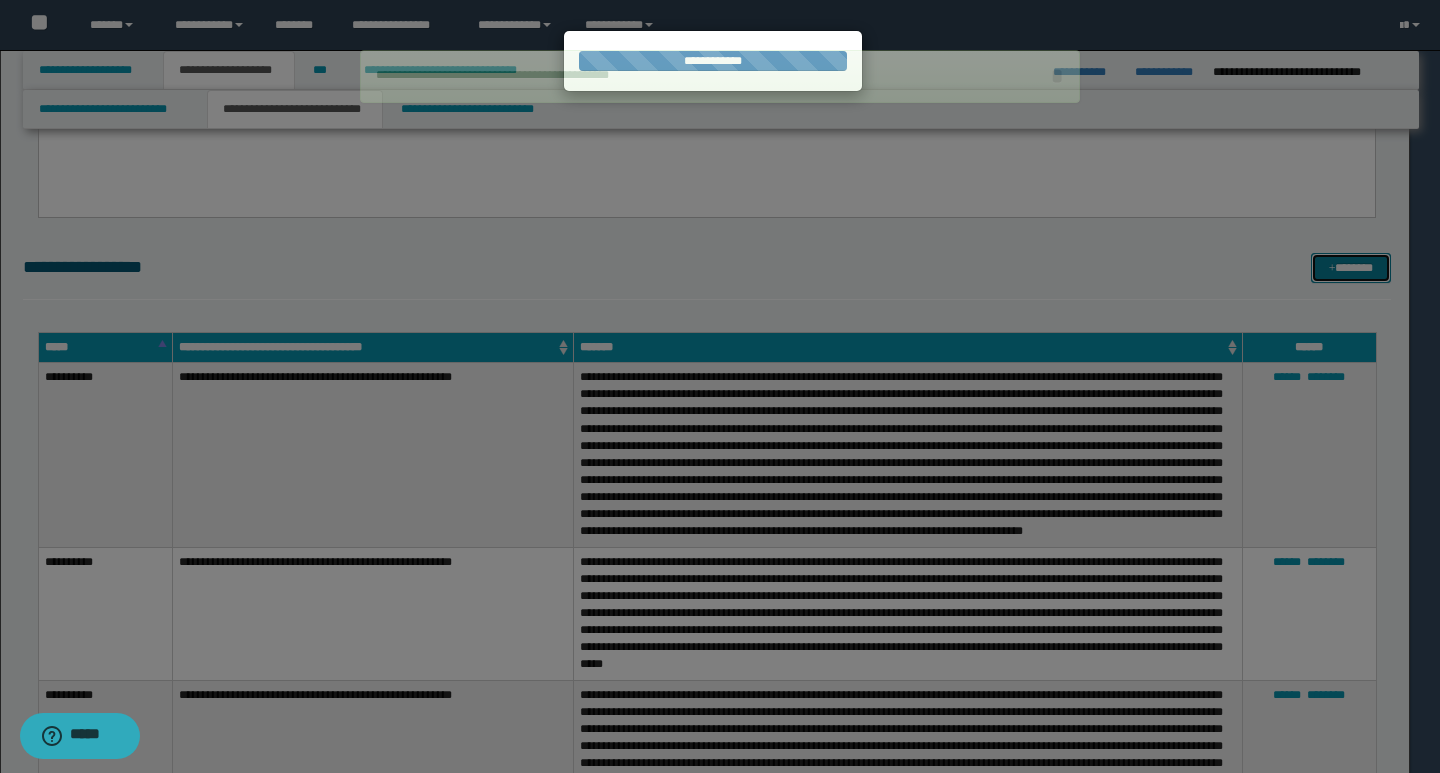 type 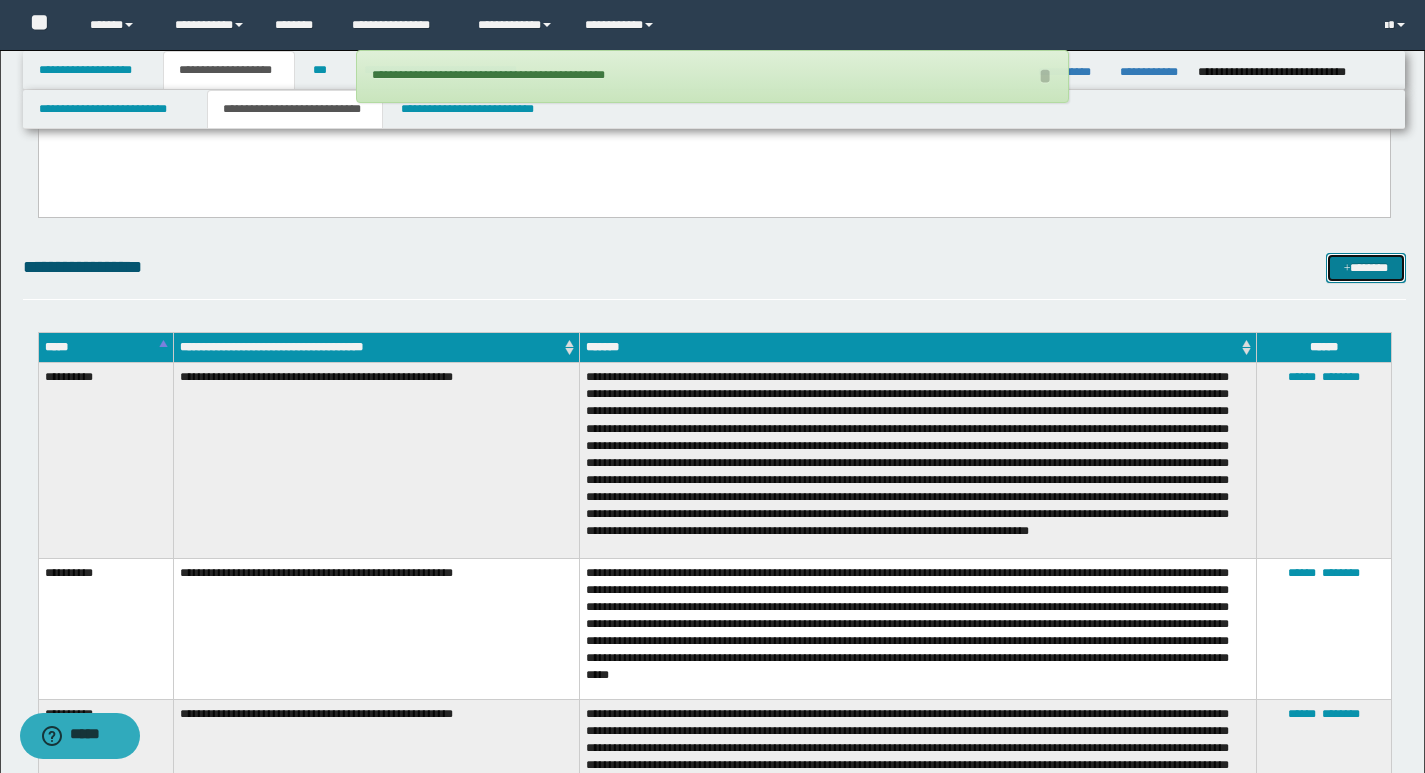 click on "*******" at bounding box center [1366, 268] 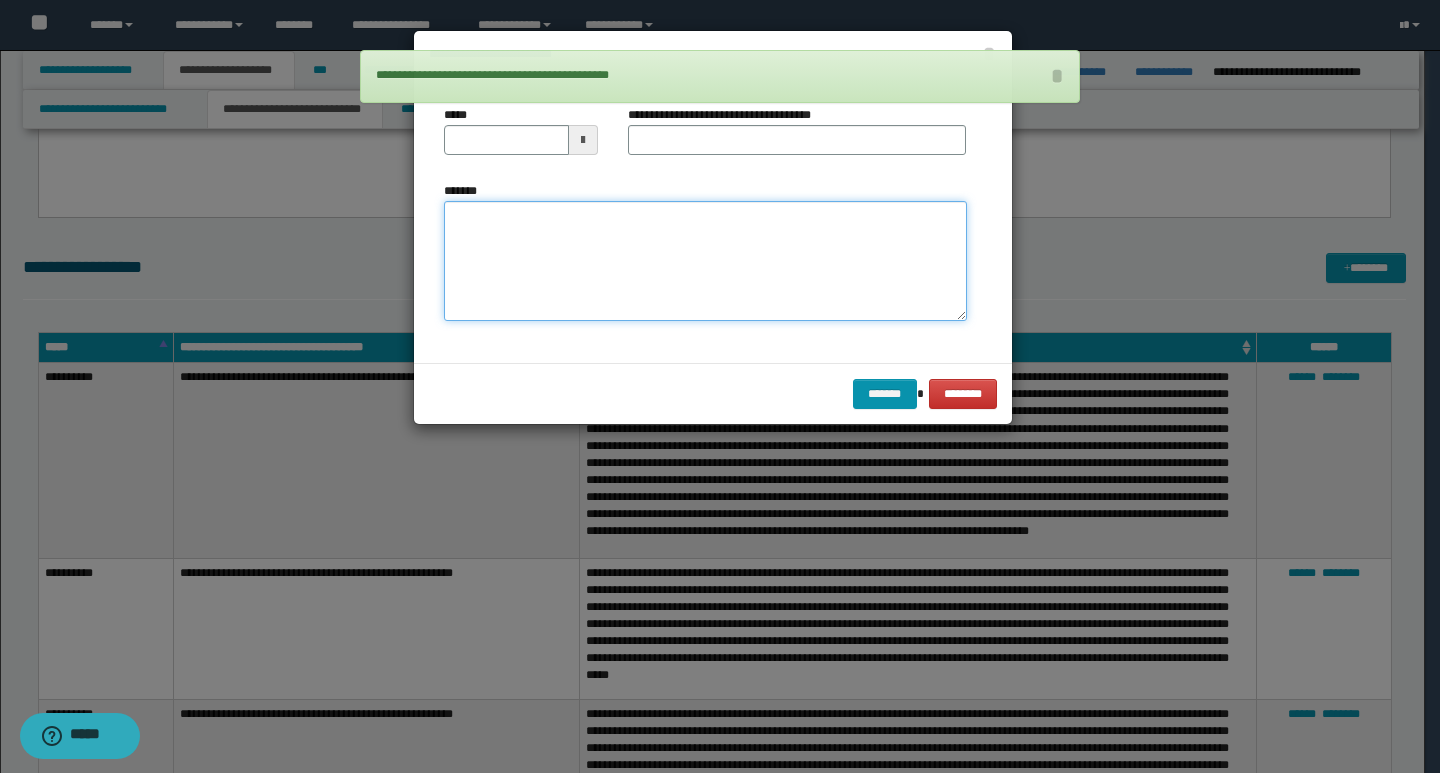 click on "*******" at bounding box center [705, 261] 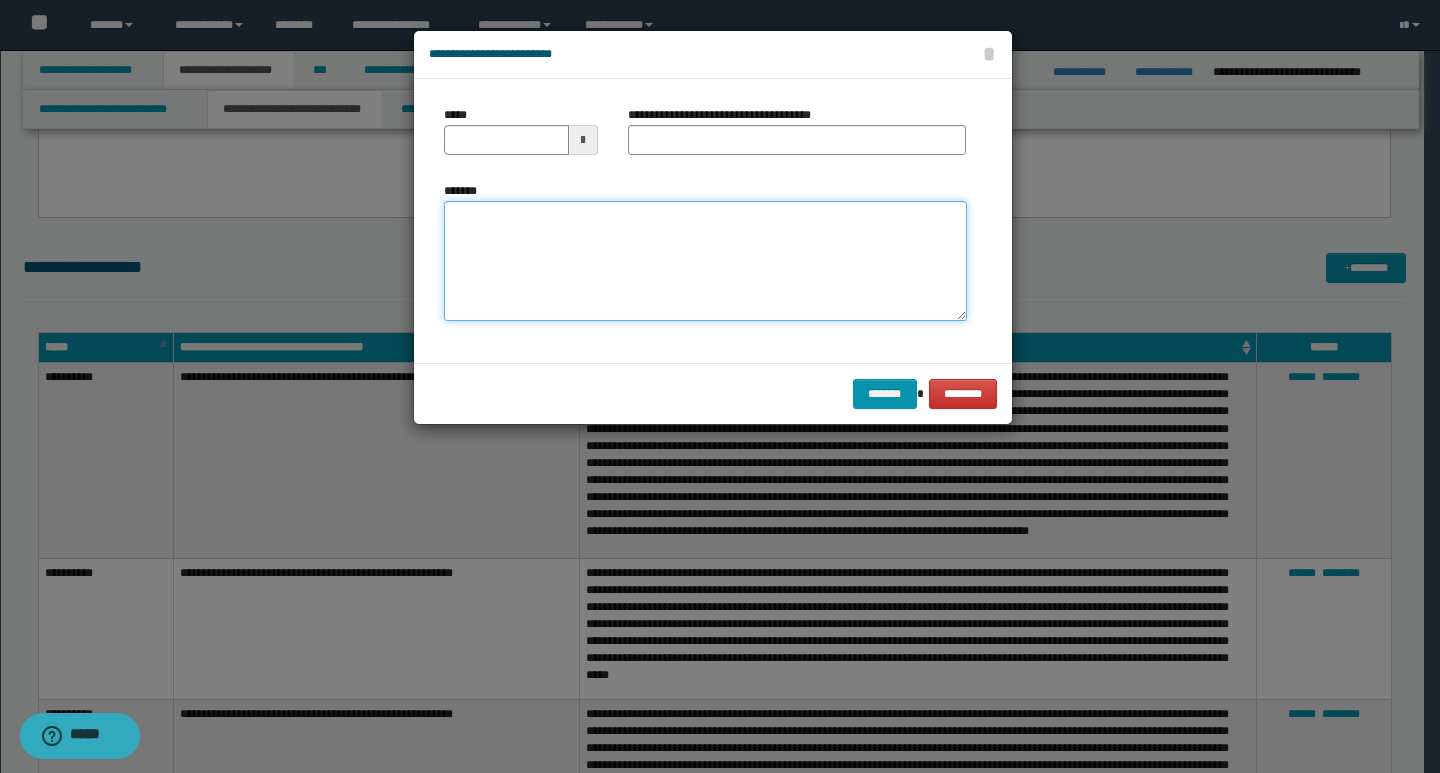 click on "*******" at bounding box center (705, 261) 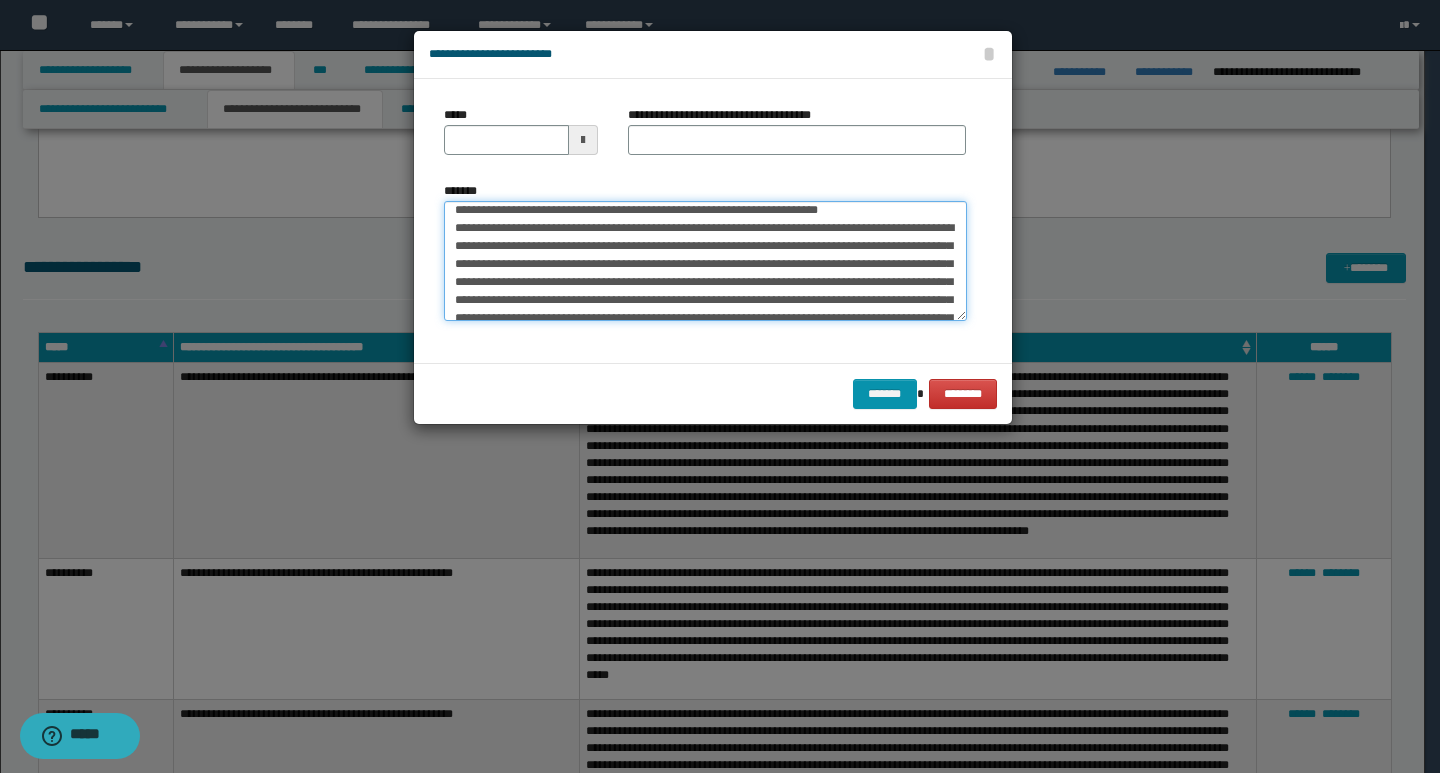 scroll, scrollTop: 0, scrollLeft: 0, axis: both 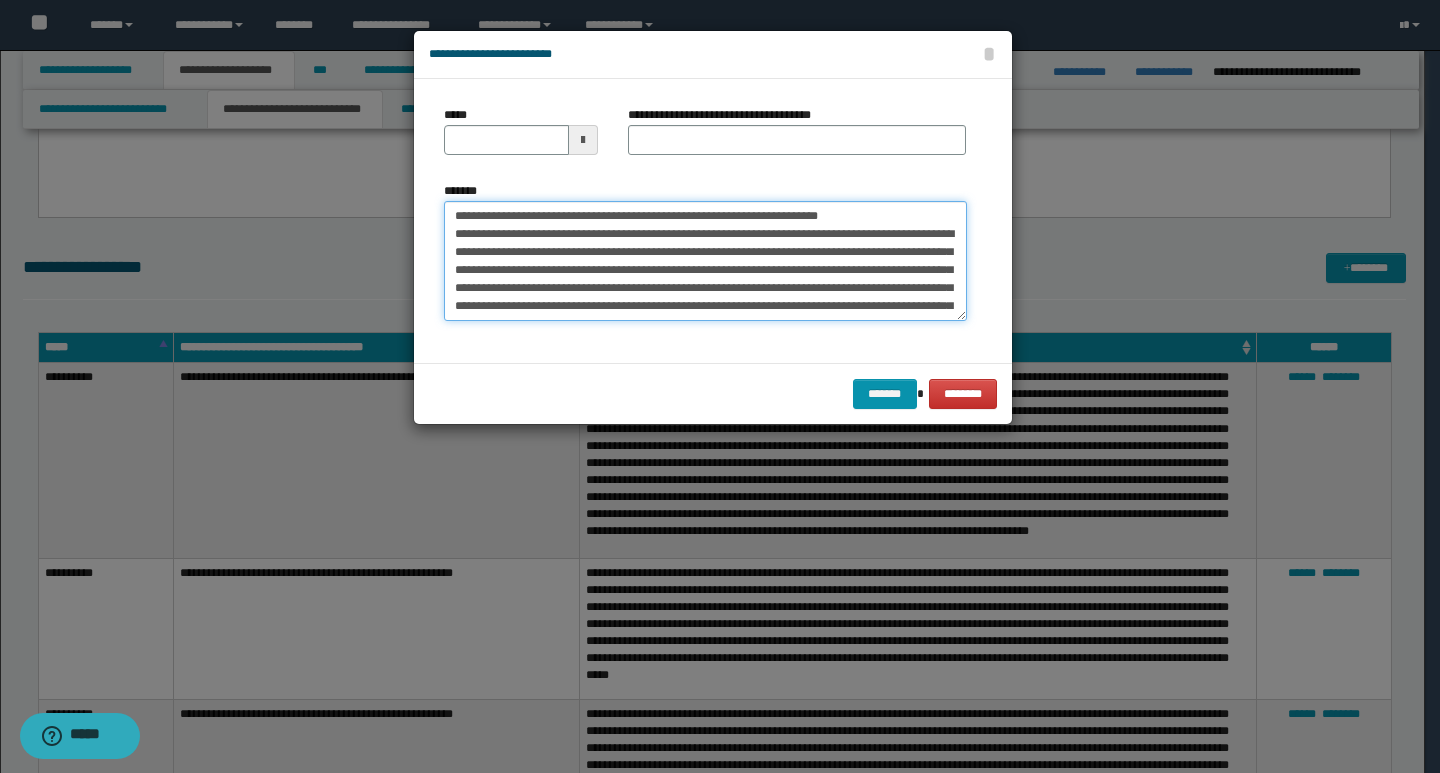 drag, startPoint x: 452, startPoint y: 218, endPoint x: 520, endPoint y: 215, distance: 68.06615 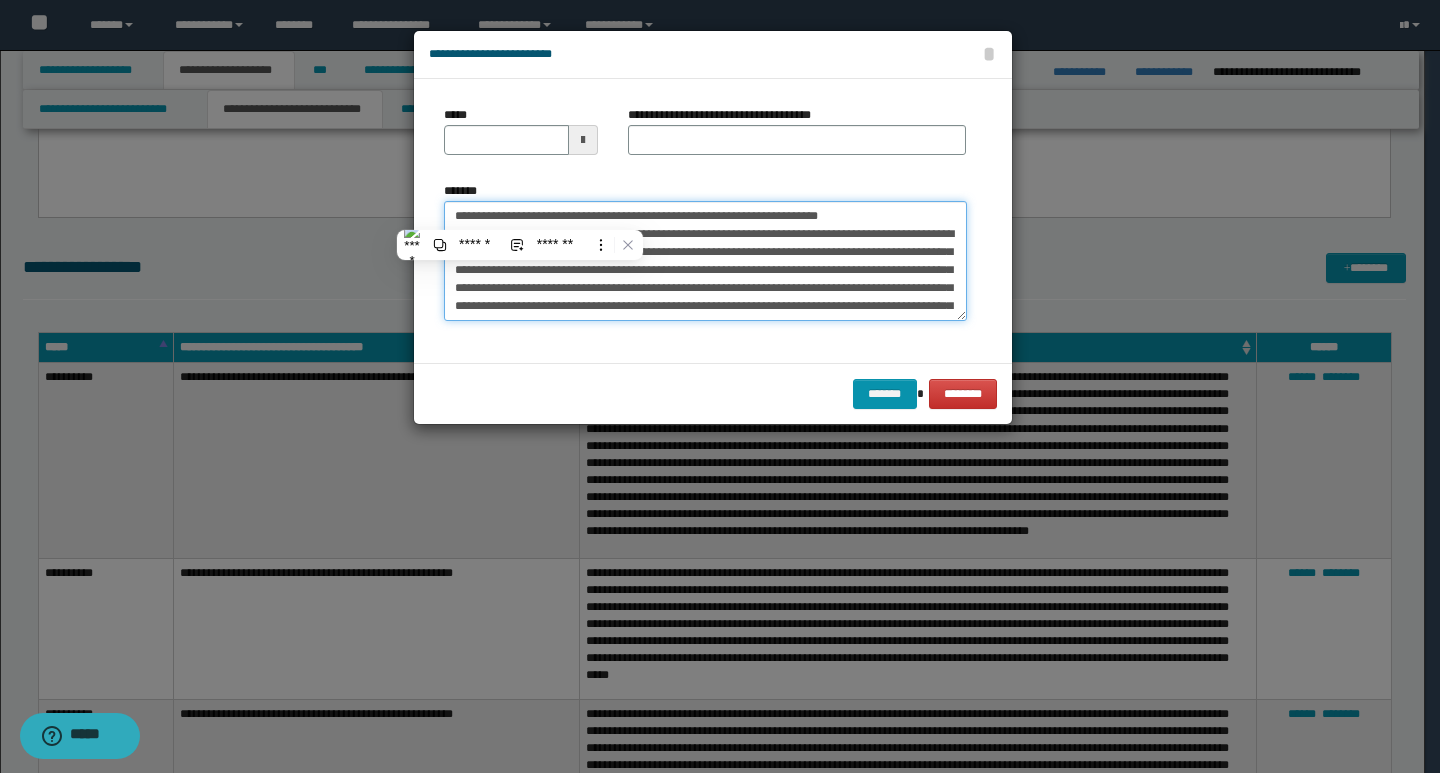 type on "**********" 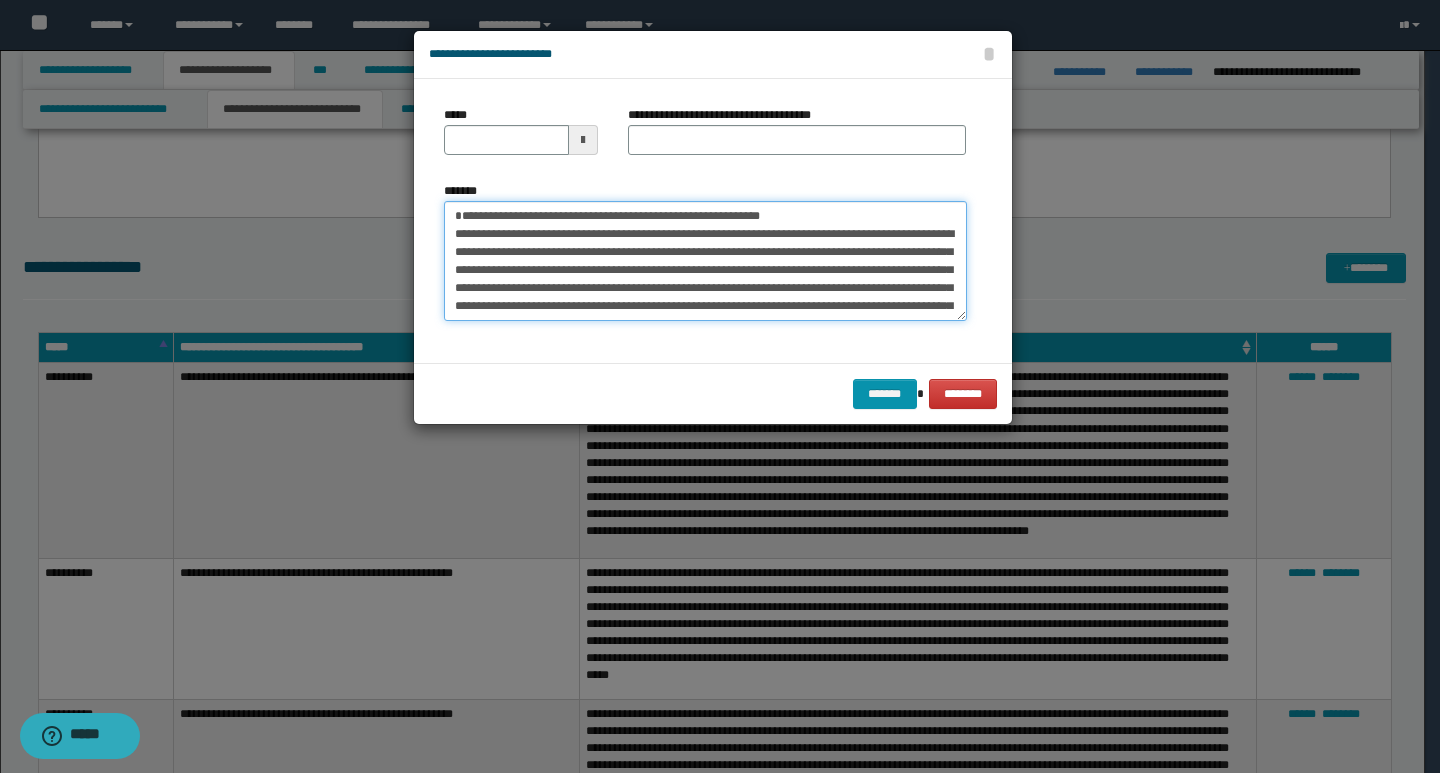 type 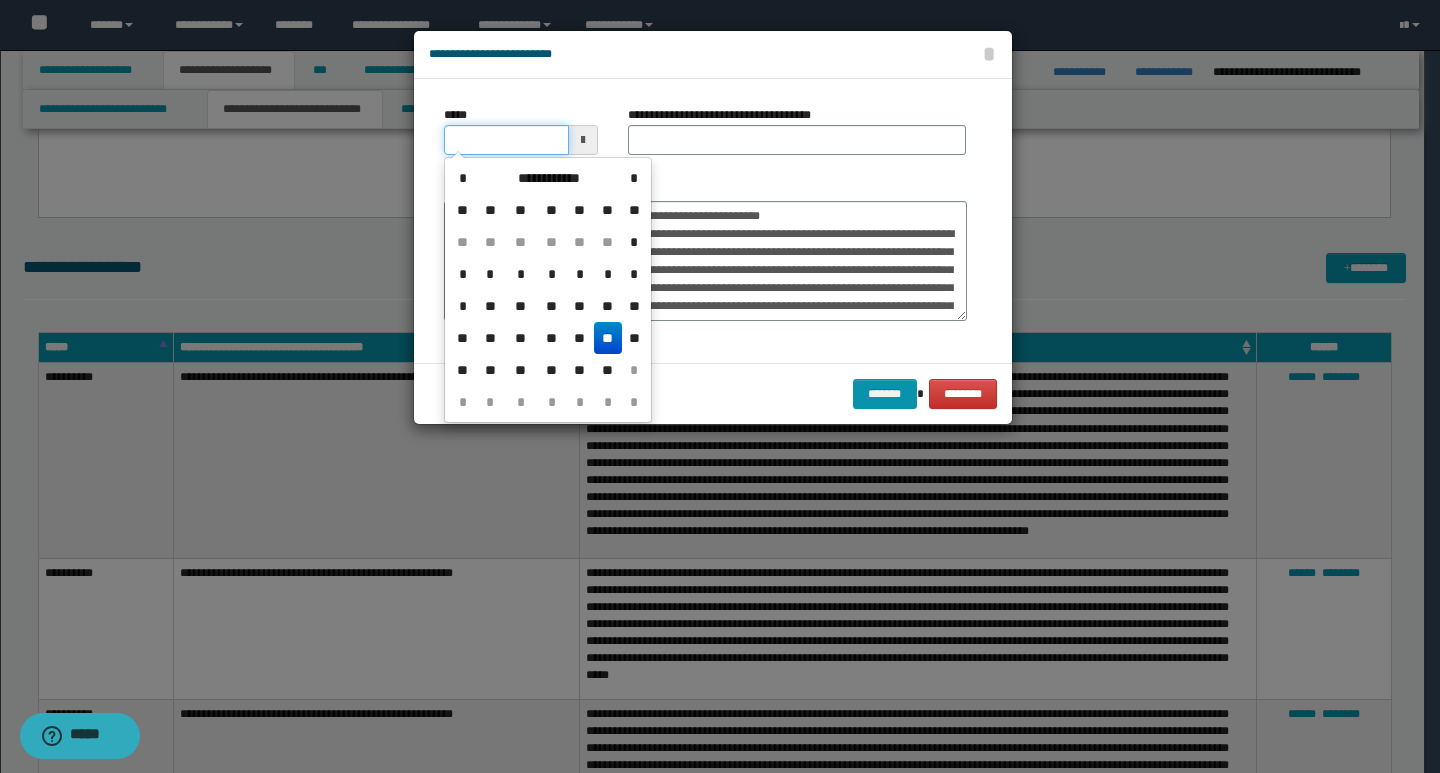click on "*****" at bounding box center [506, 140] 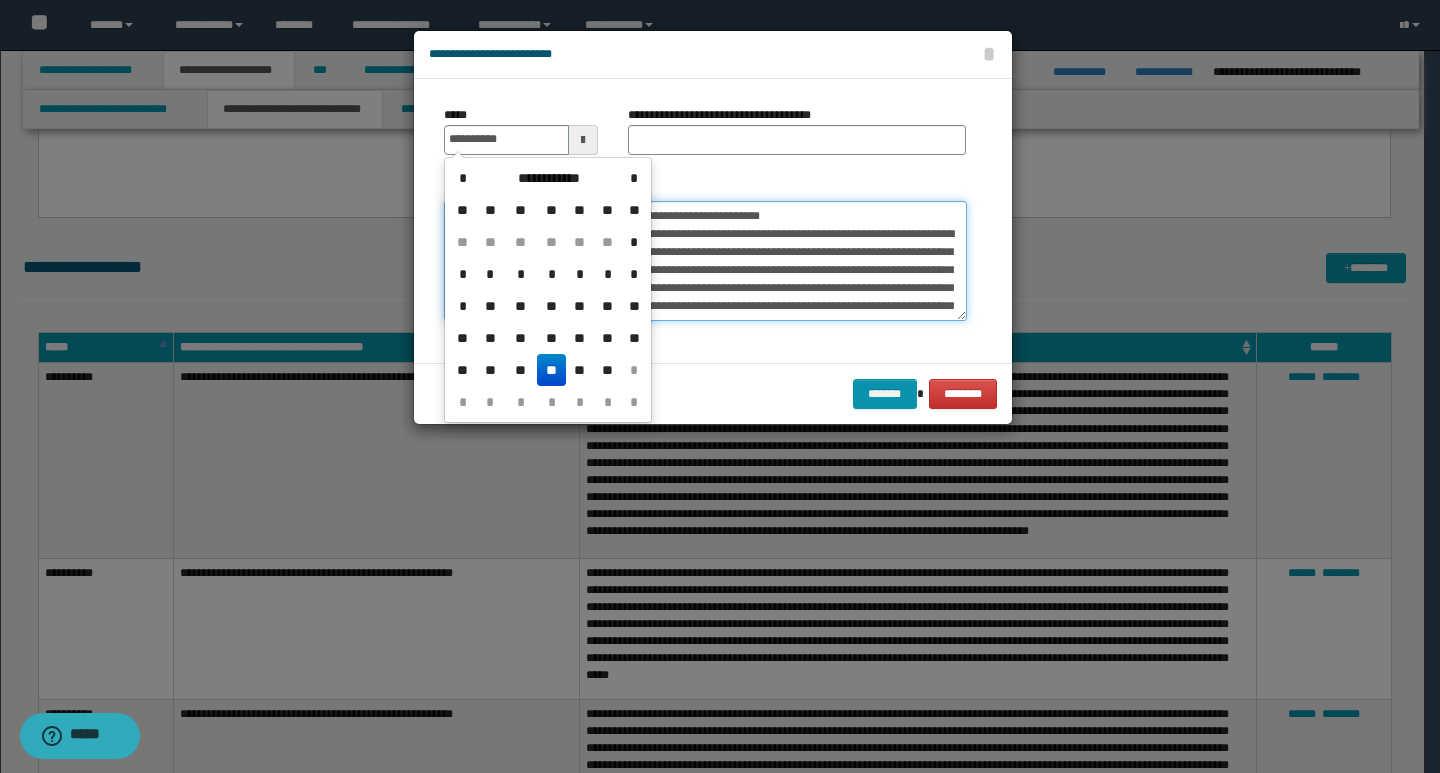 type on "**********" 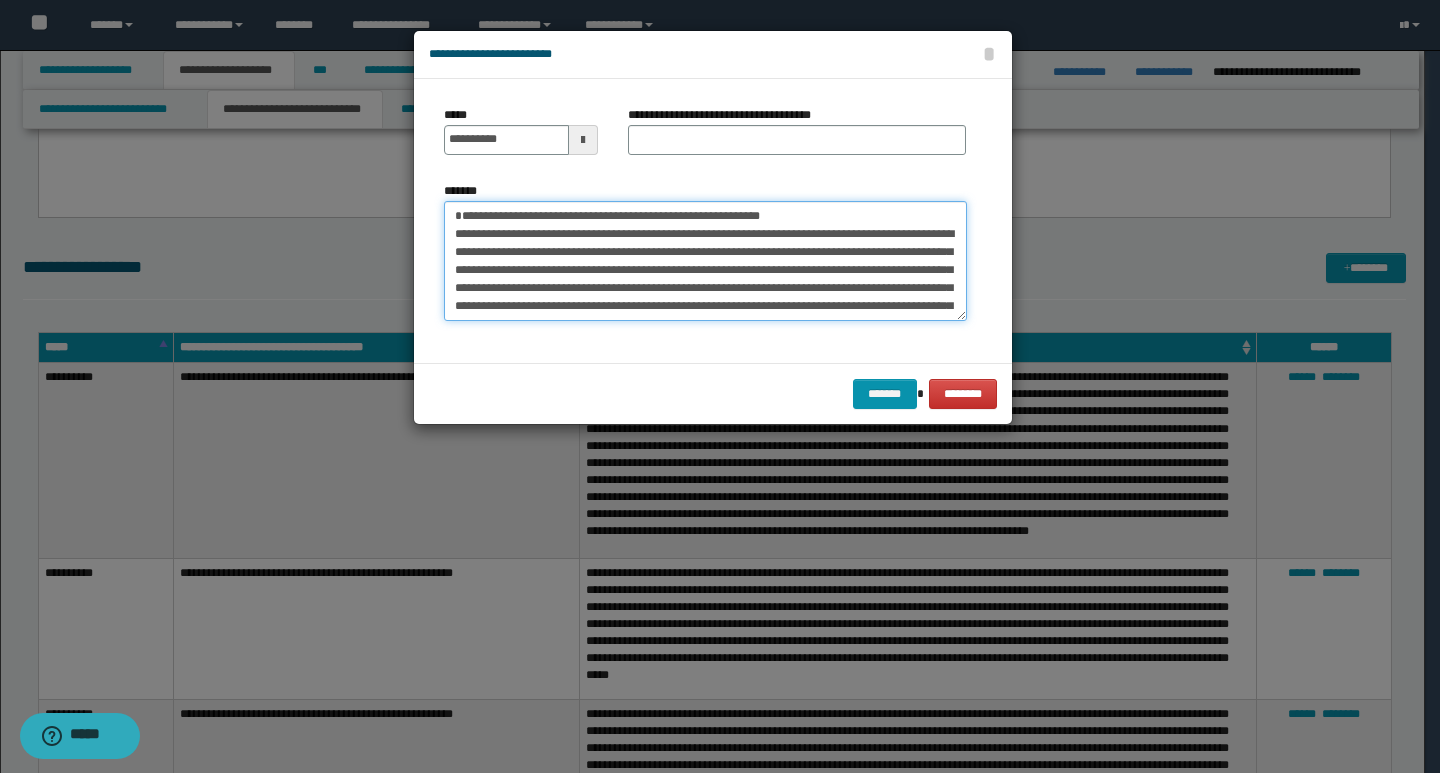 drag, startPoint x: 813, startPoint y: 215, endPoint x: 446, endPoint y: 216, distance: 367.00137 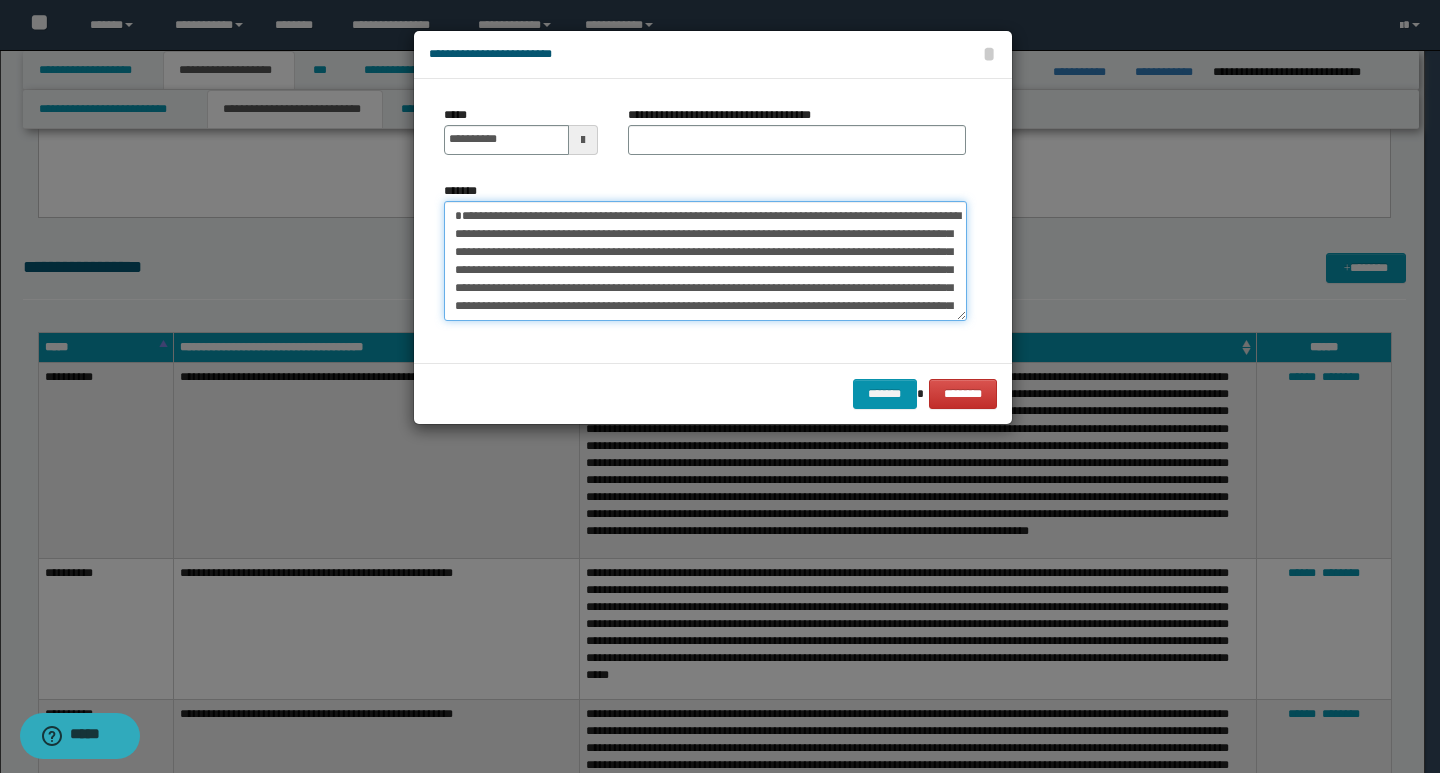 type on "**********" 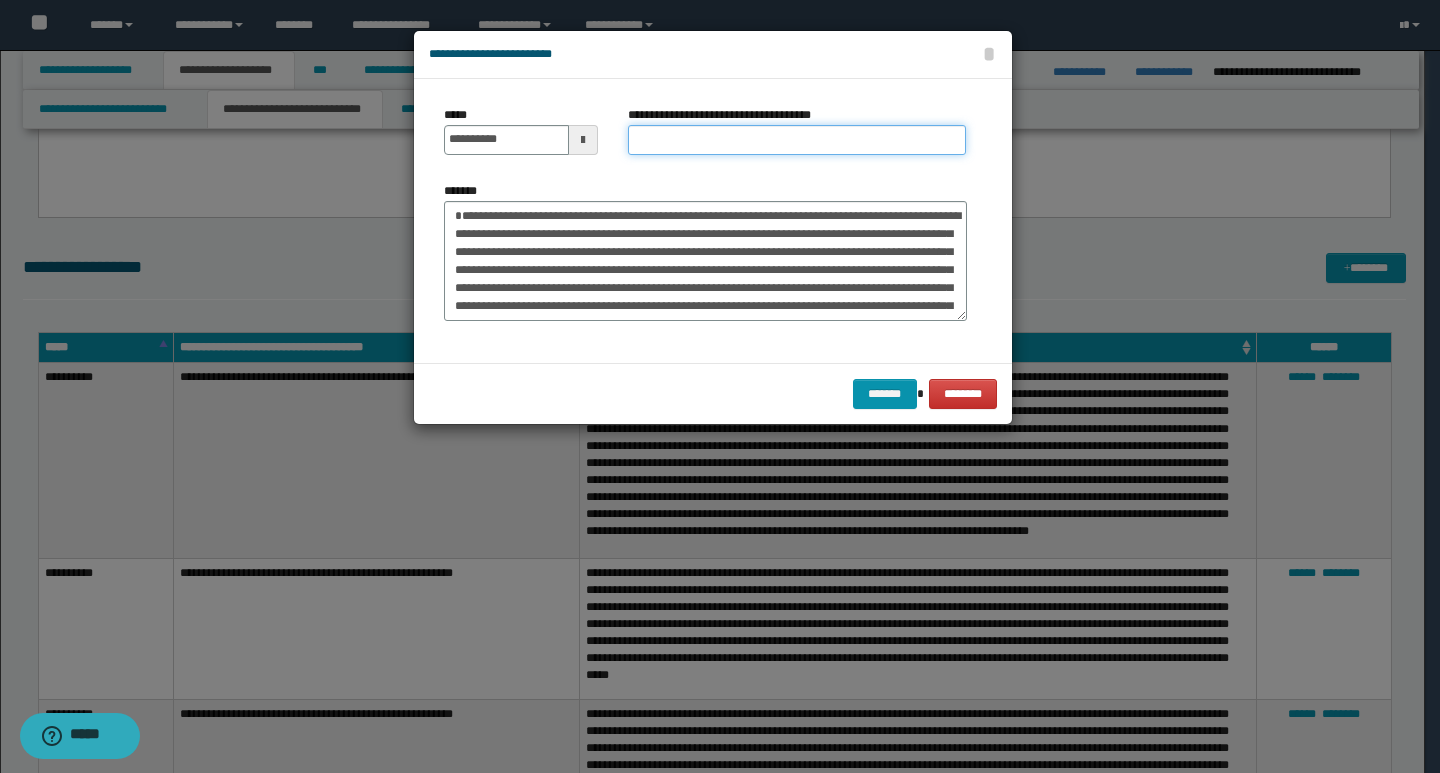 click on "**********" at bounding box center [797, 140] 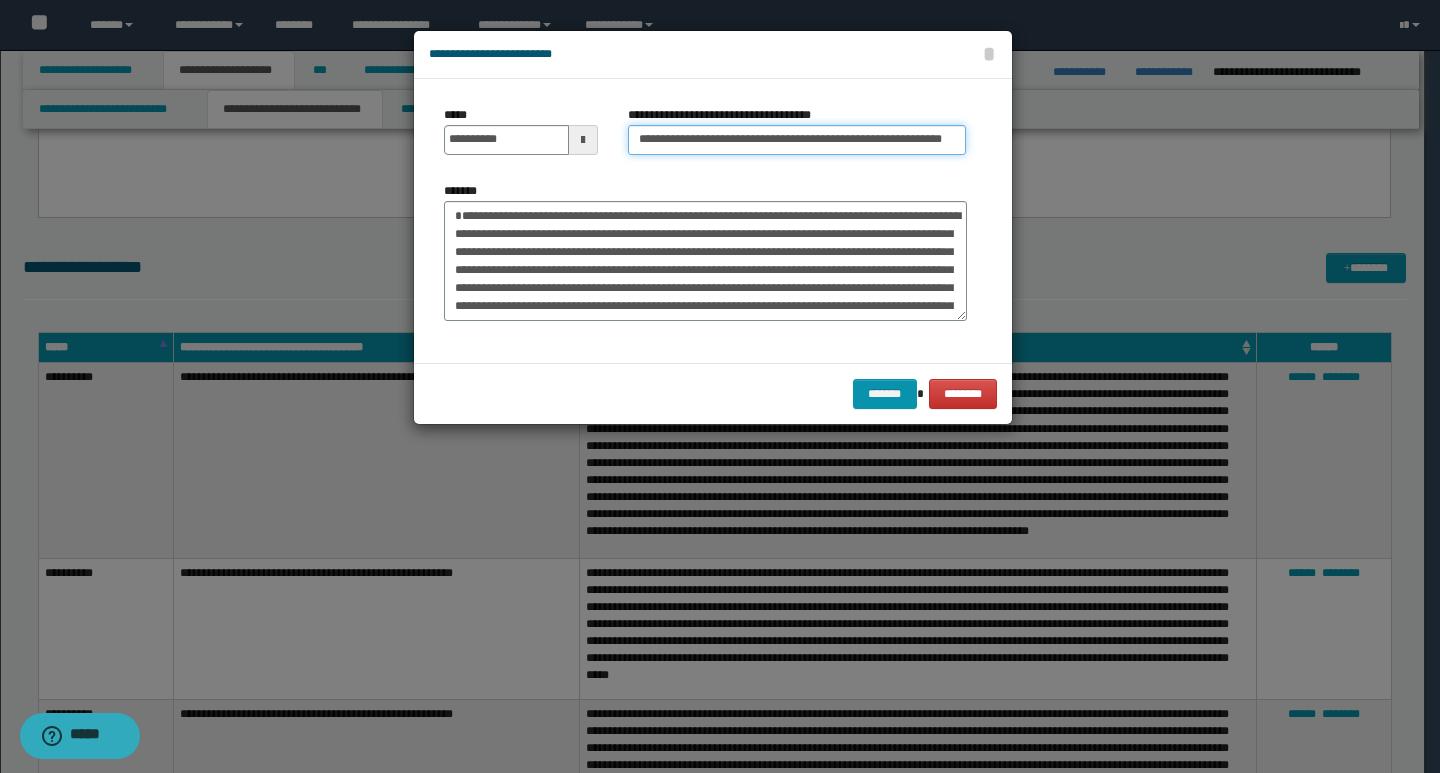 scroll, scrollTop: 0, scrollLeft: 12, axis: horizontal 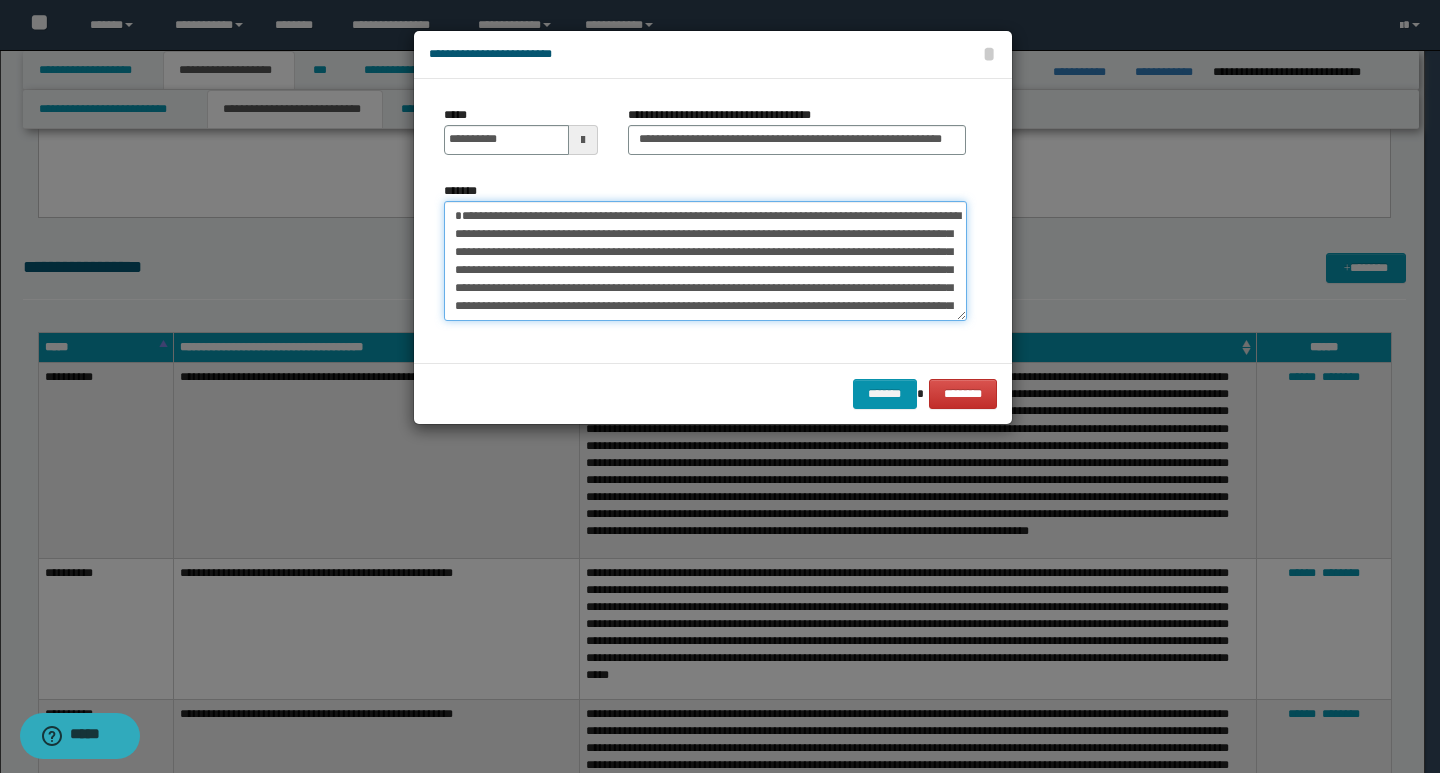 click on "*******" at bounding box center [705, 261] 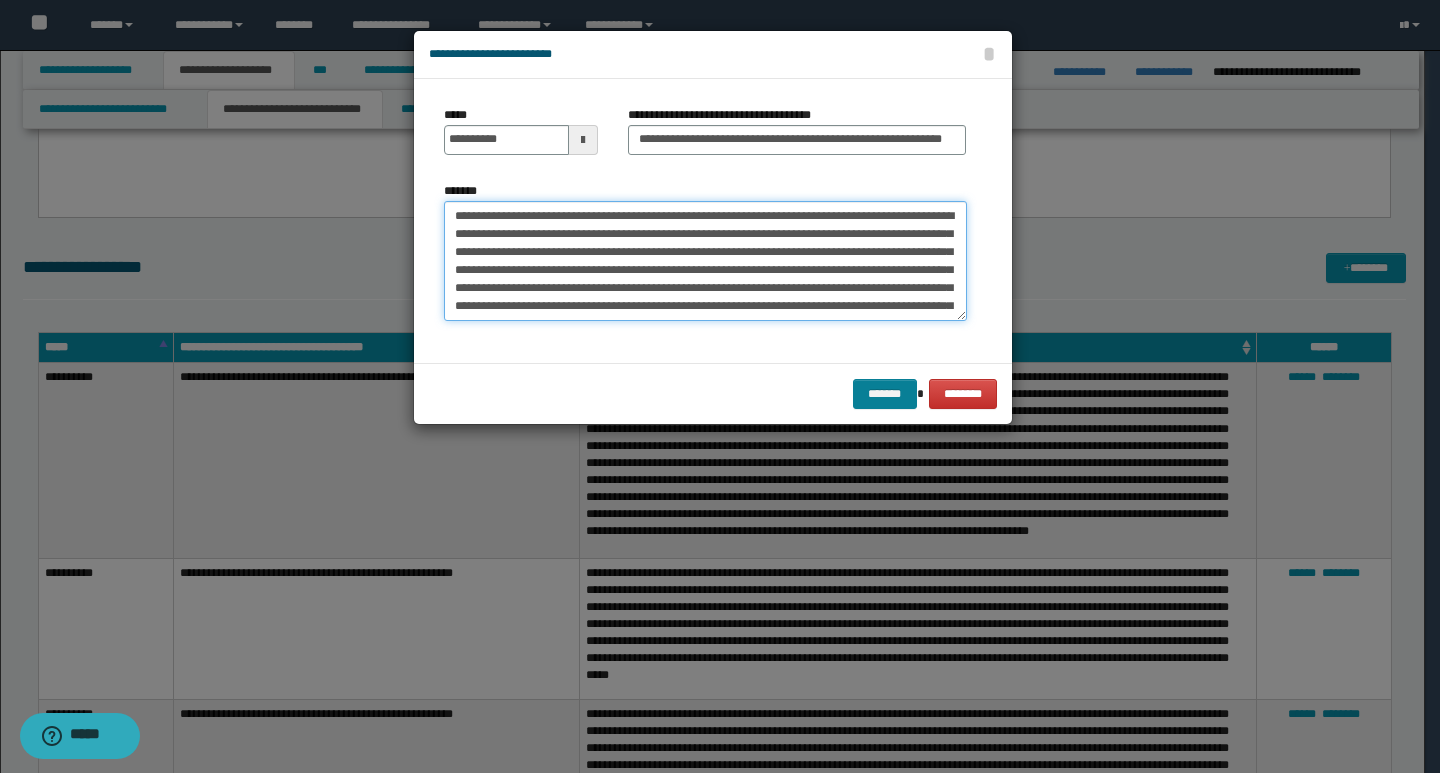 type on "**********" 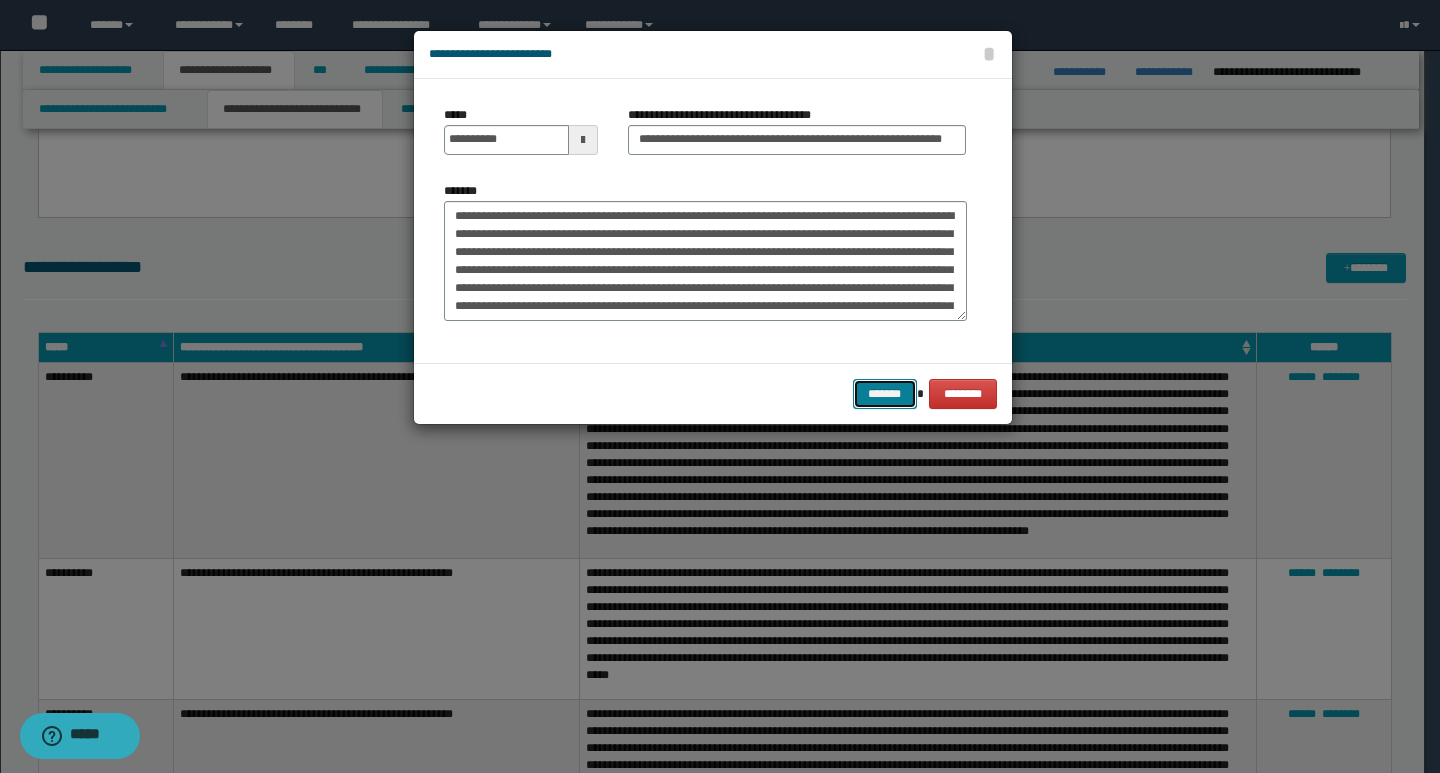 click on "*******" at bounding box center (885, 394) 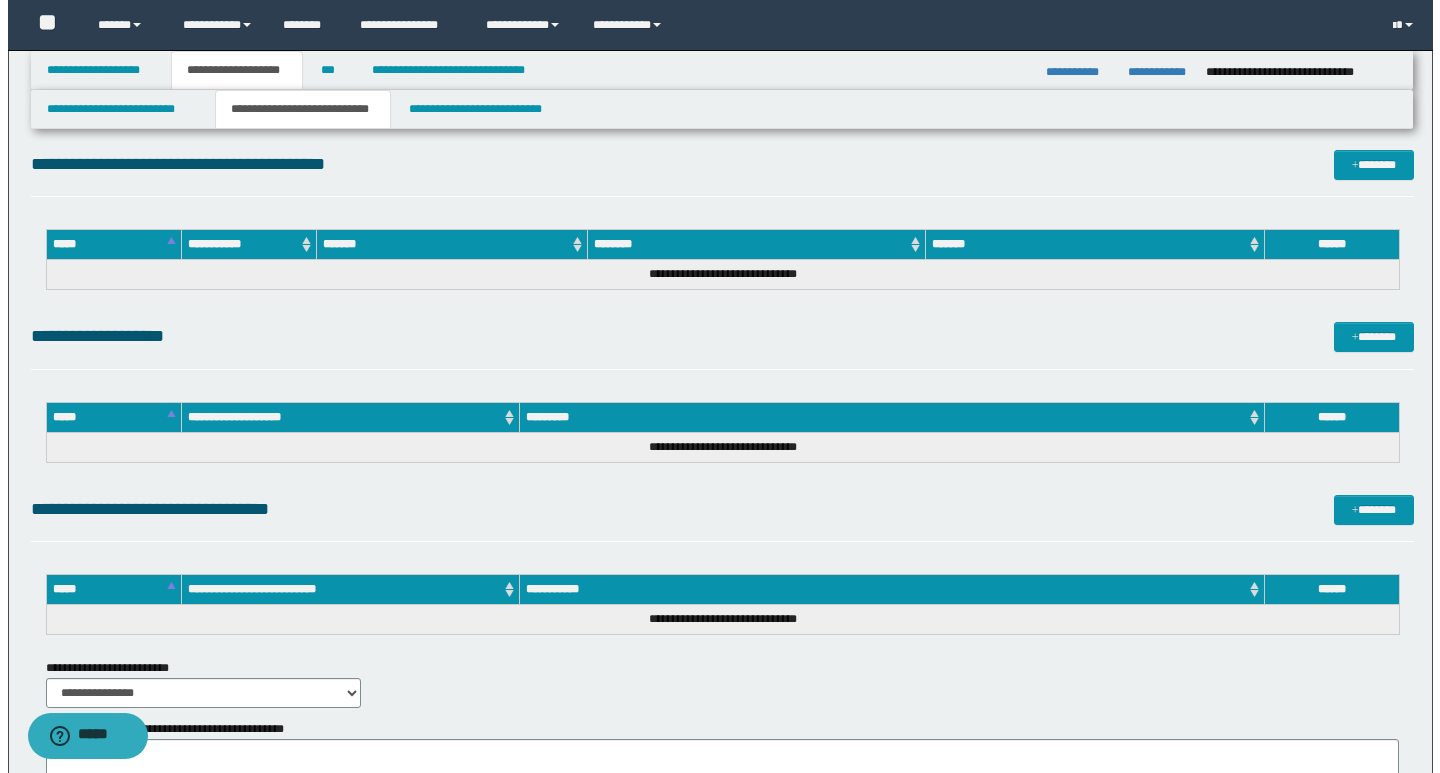 scroll, scrollTop: 4300, scrollLeft: 0, axis: vertical 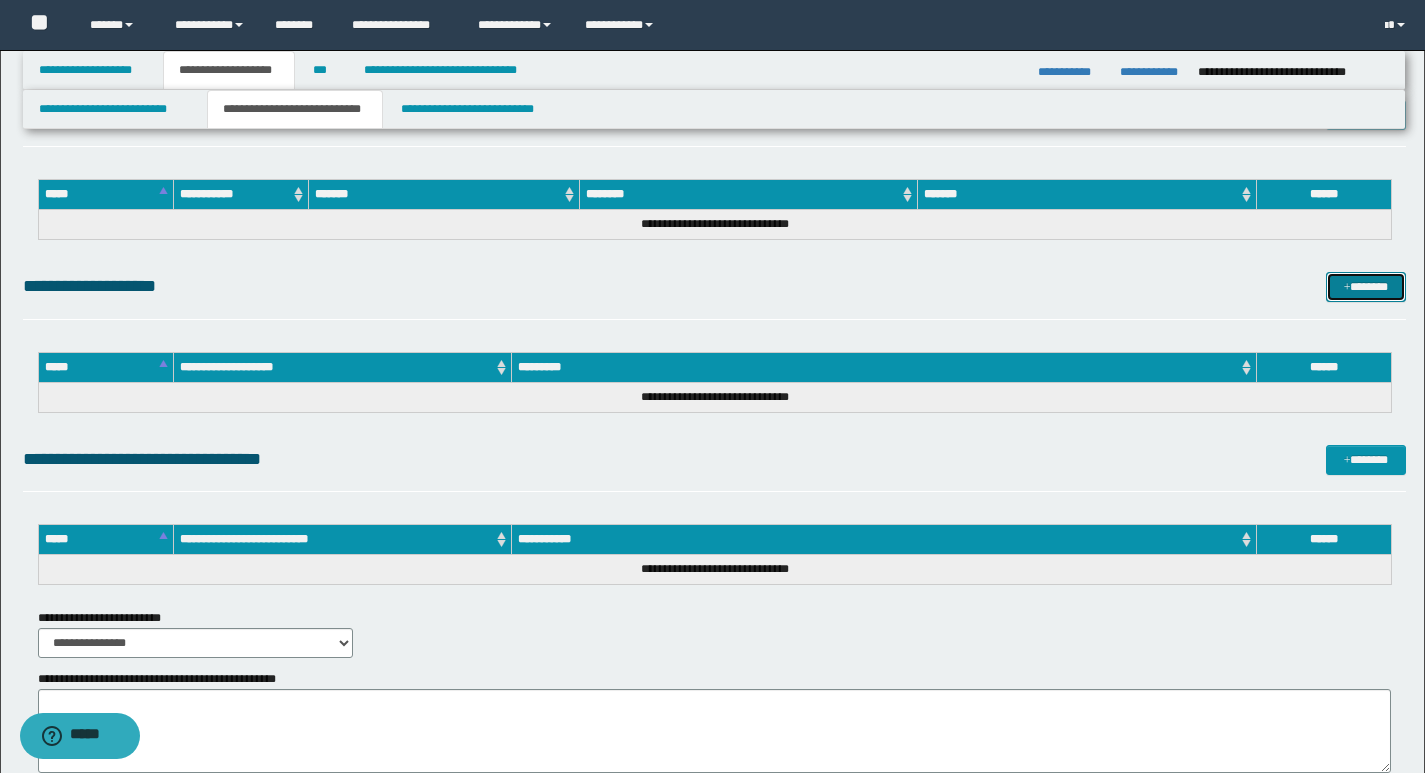 click on "*******" at bounding box center [1366, 287] 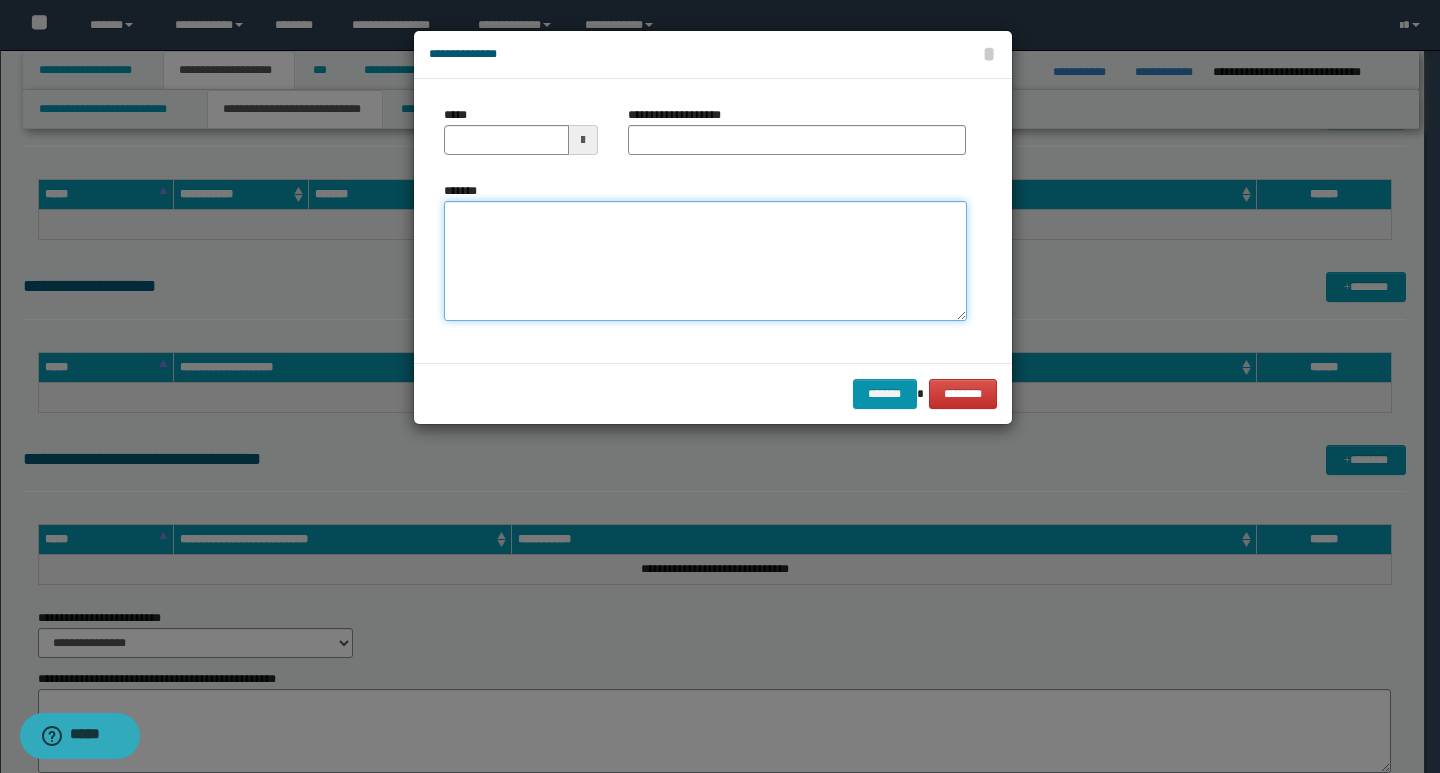 click on "*******" at bounding box center [705, 261] 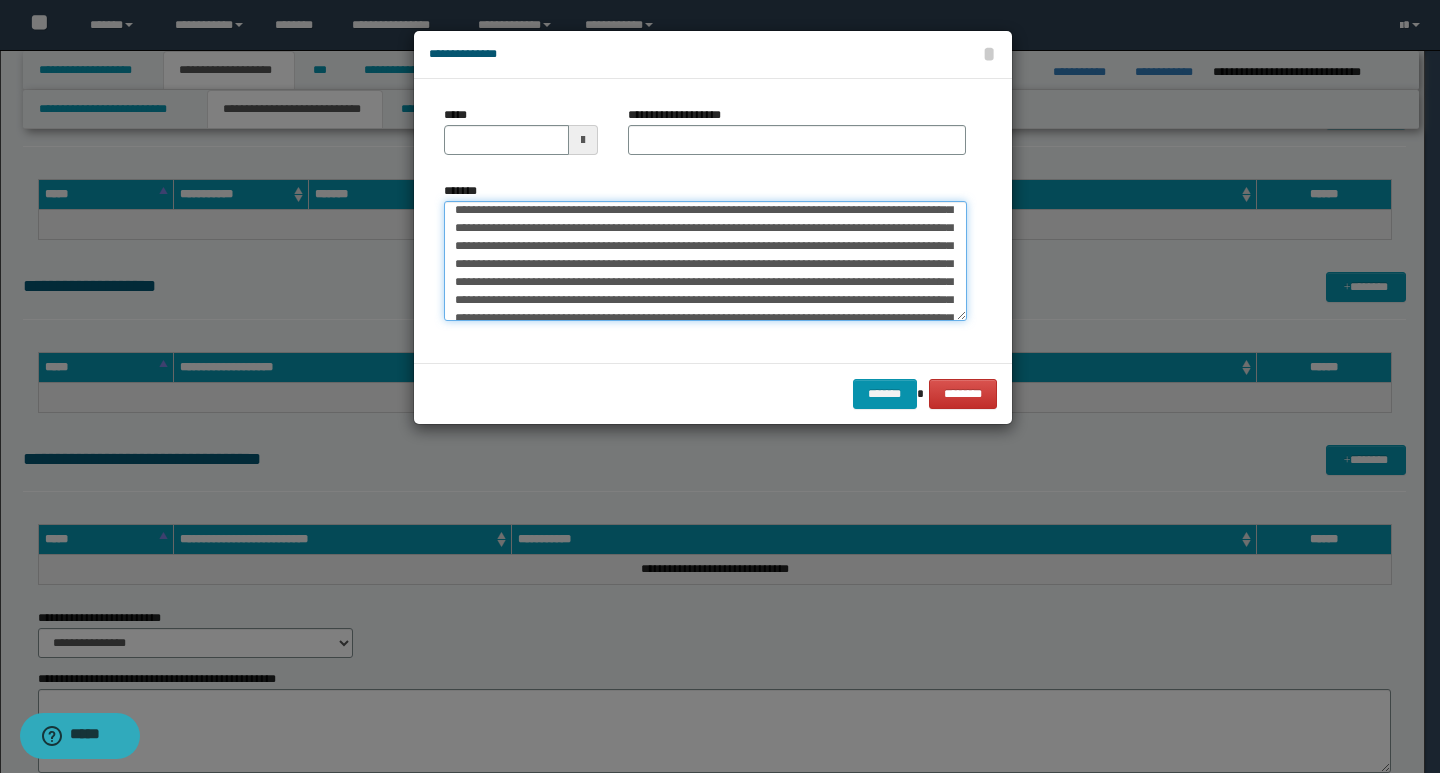 scroll, scrollTop: 0, scrollLeft: 0, axis: both 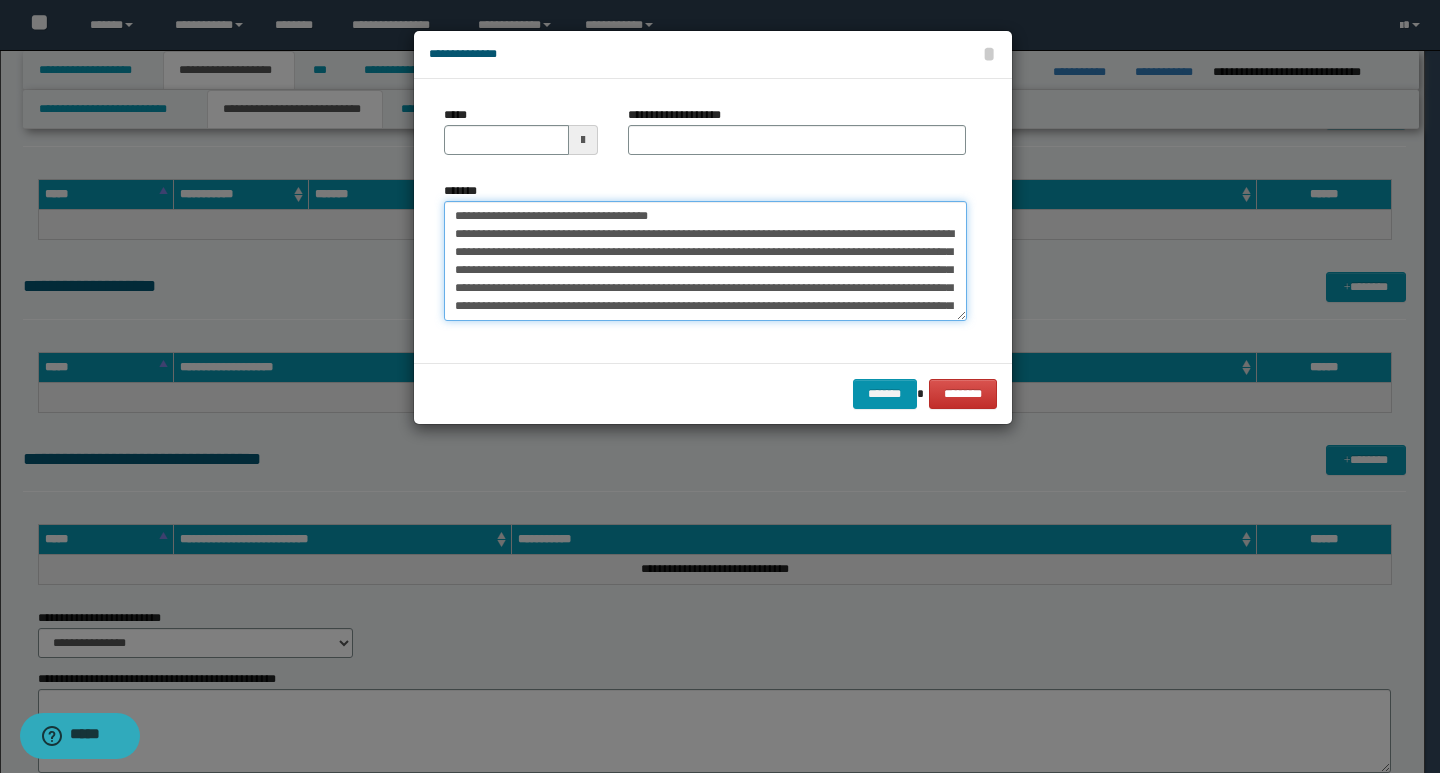 drag, startPoint x: 452, startPoint y: 214, endPoint x: 521, endPoint y: 216, distance: 69.02898 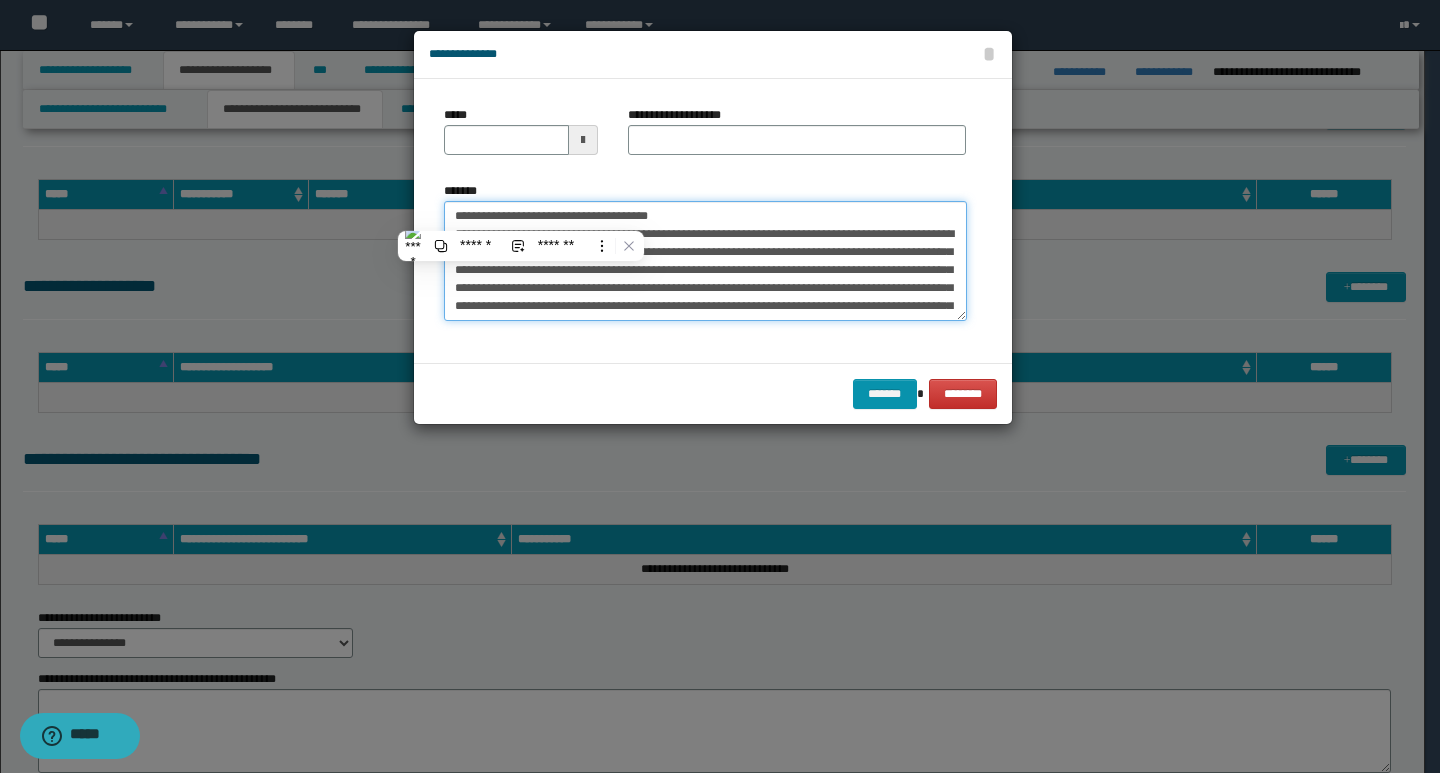 type on "**********" 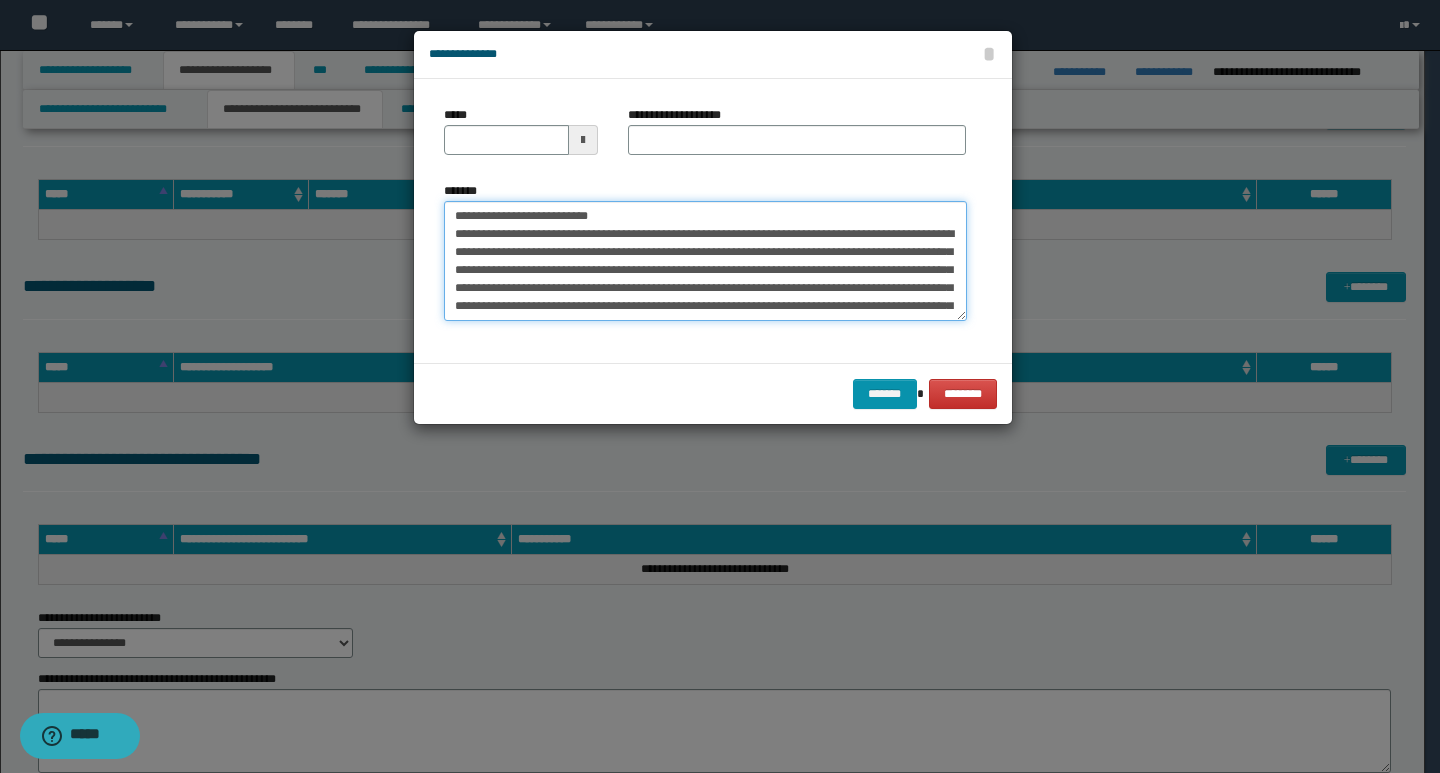 type 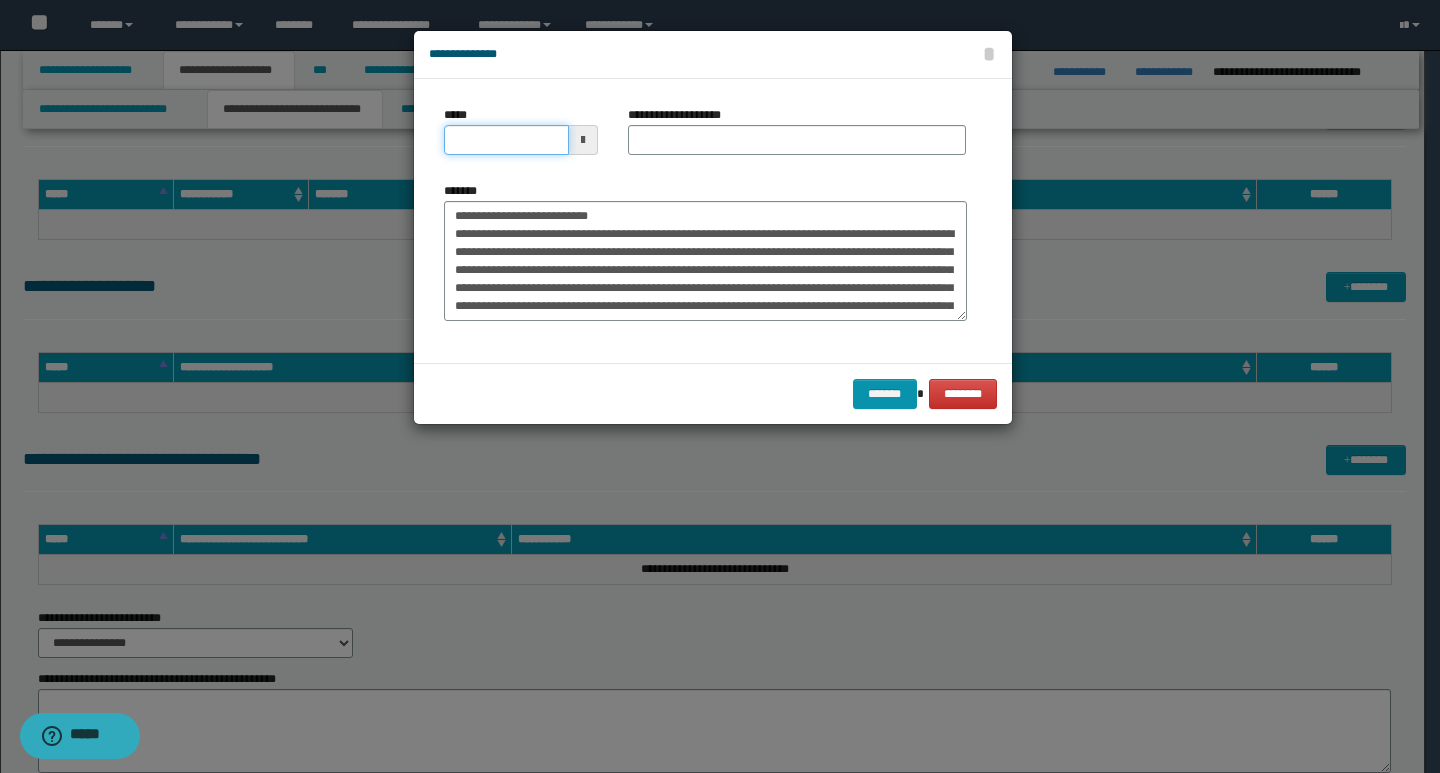 click on "*****" at bounding box center (506, 140) 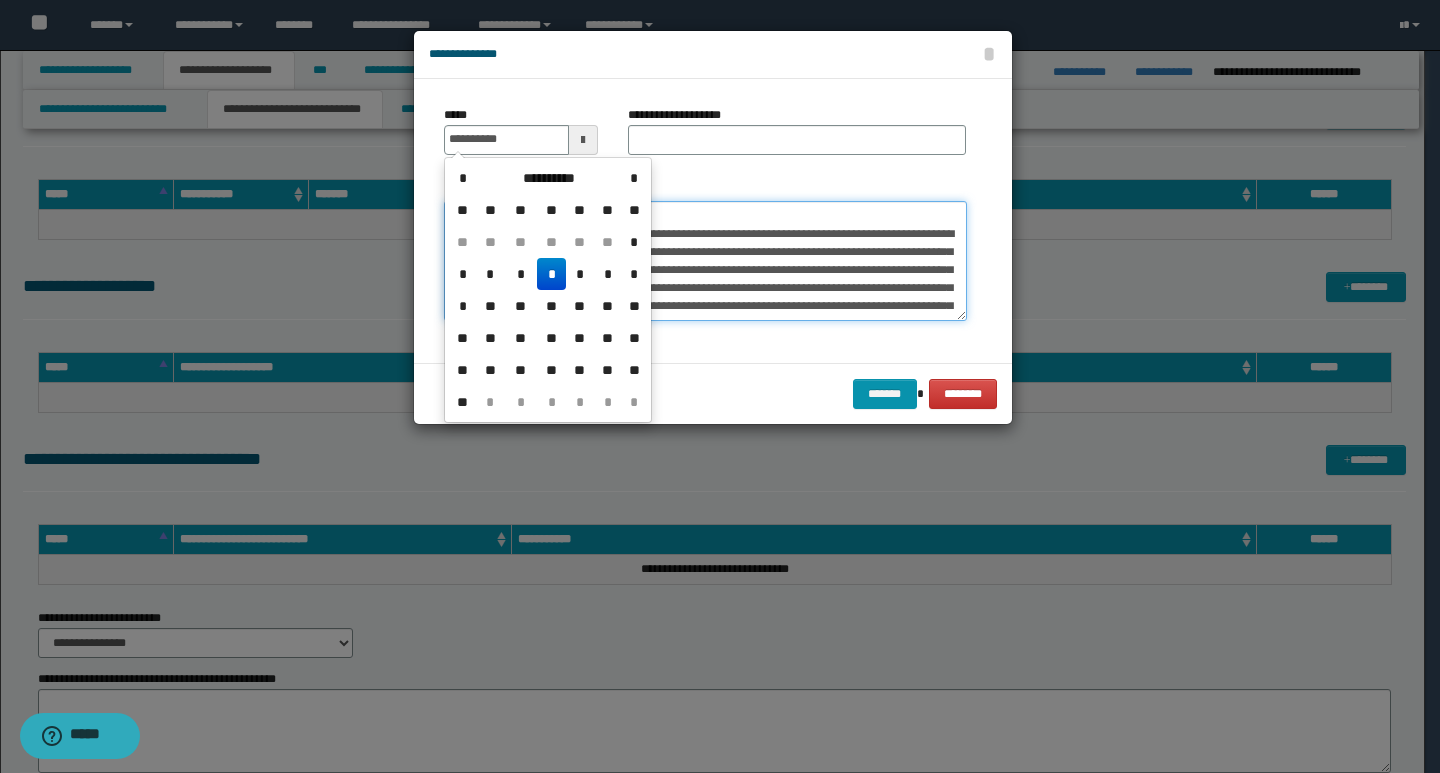 type on "**********" 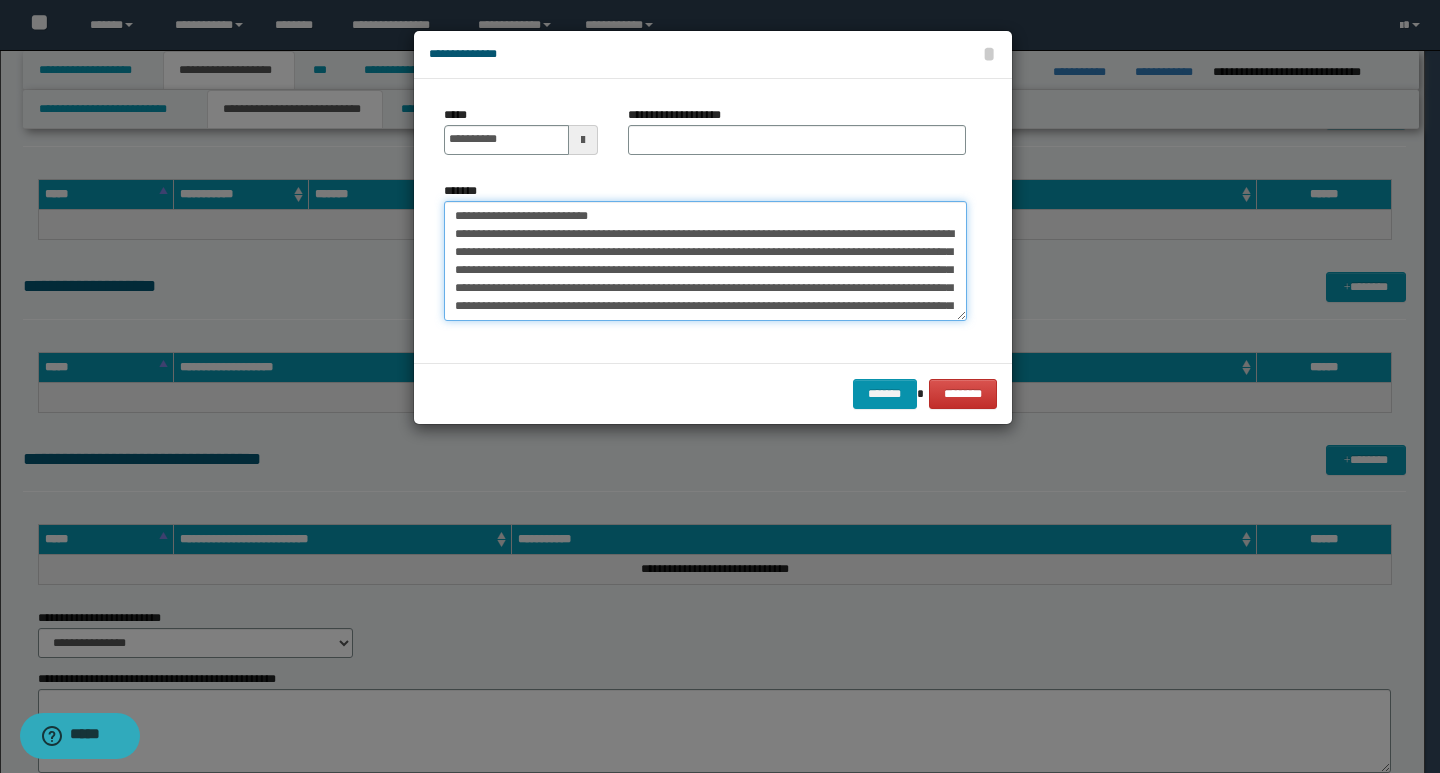 drag, startPoint x: 712, startPoint y: 215, endPoint x: 441, endPoint y: 217, distance: 271.0074 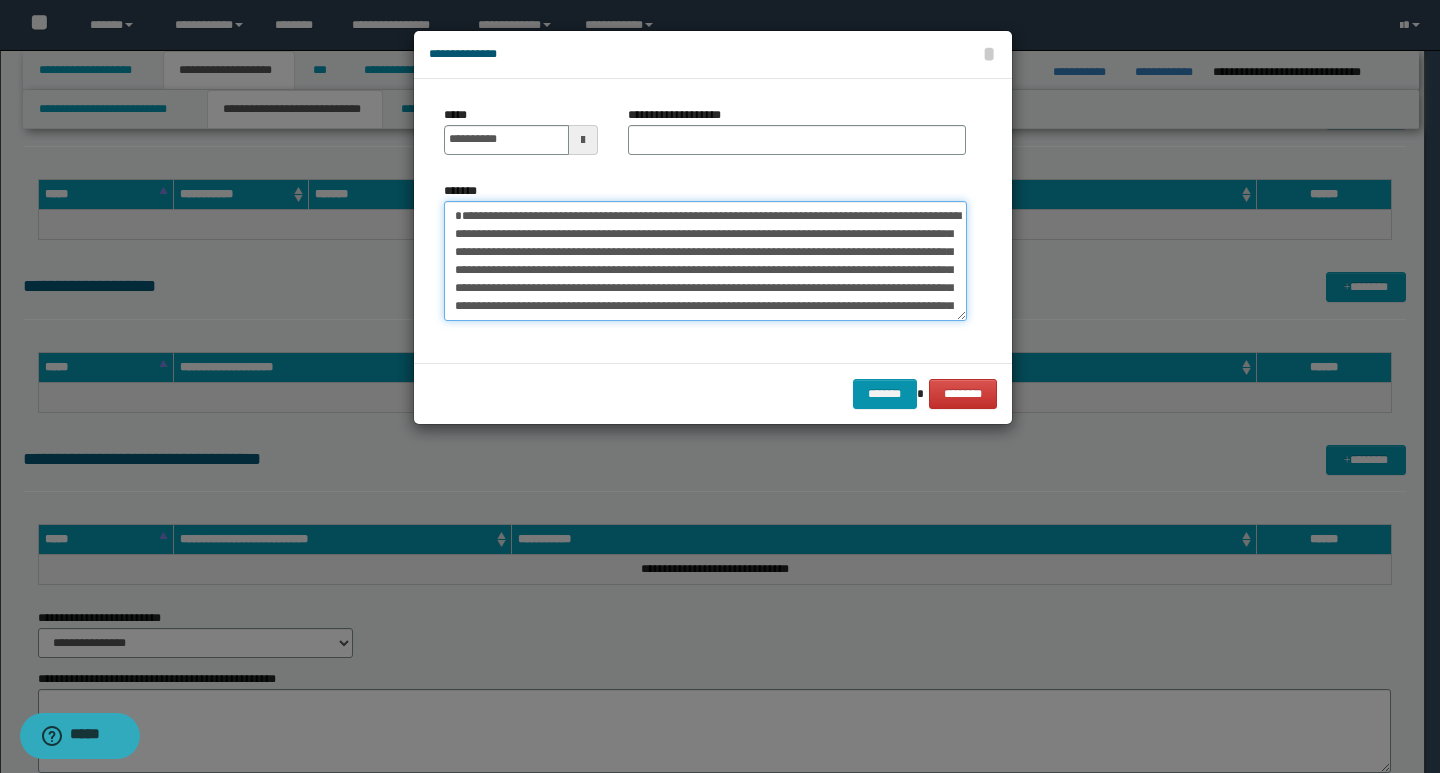 type on "**********" 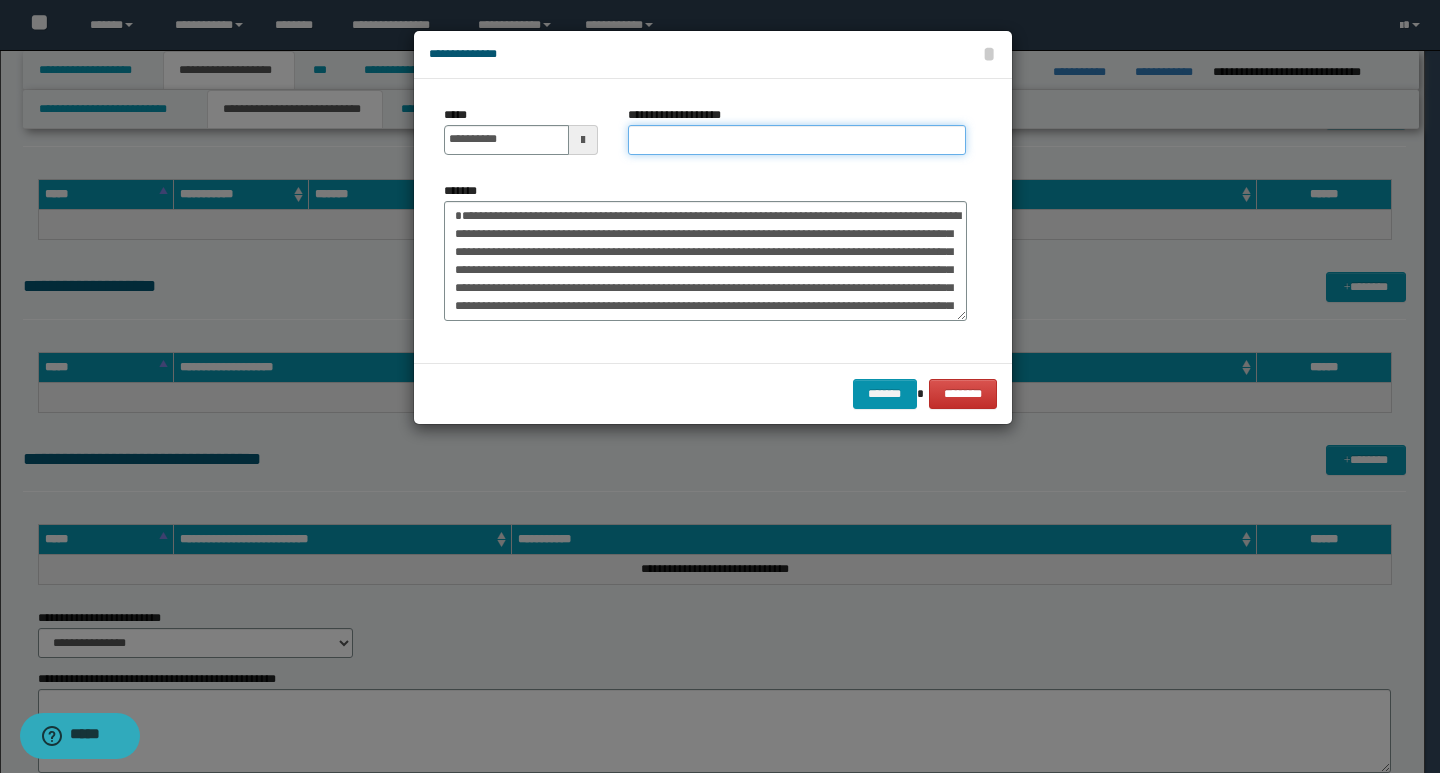 click on "**********" at bounding box center (797, 140) 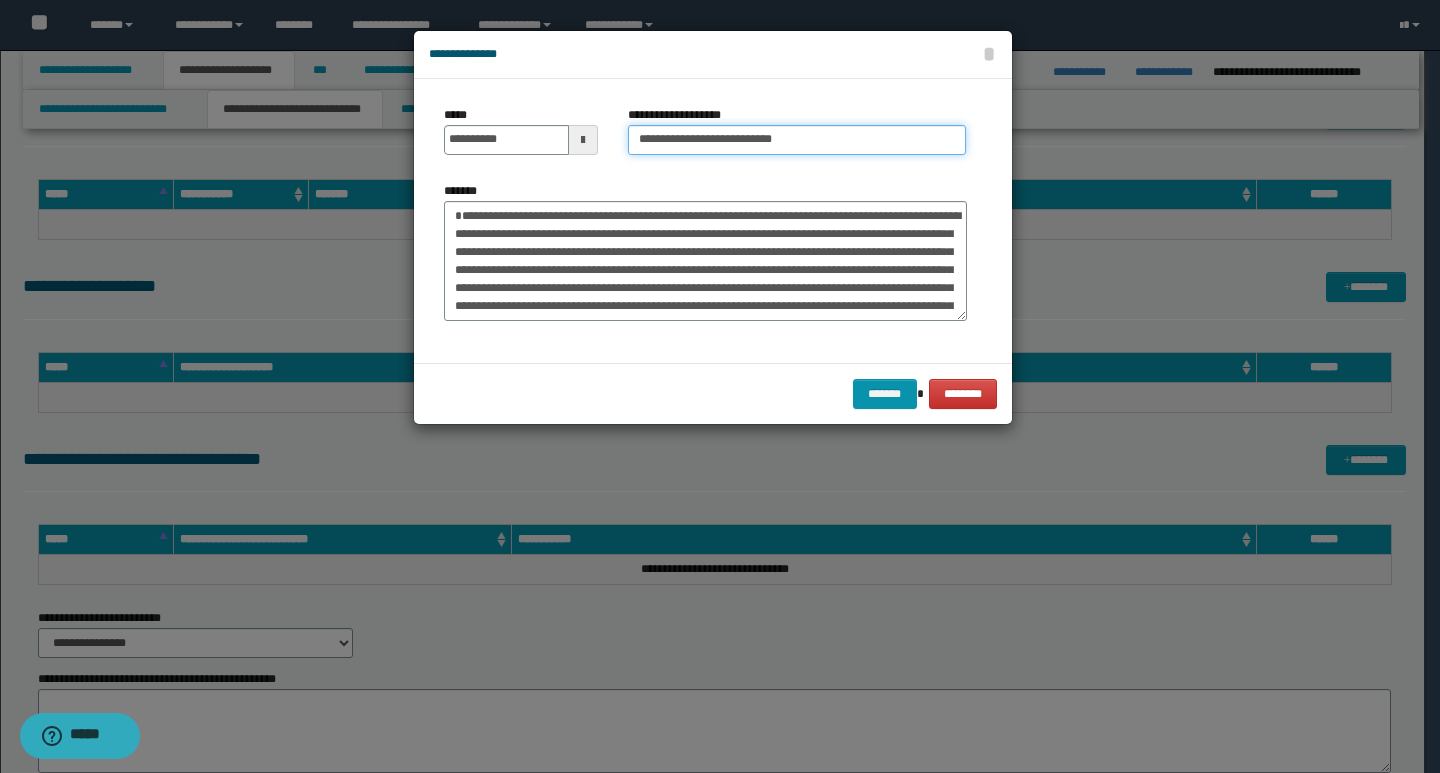 type on "**********" 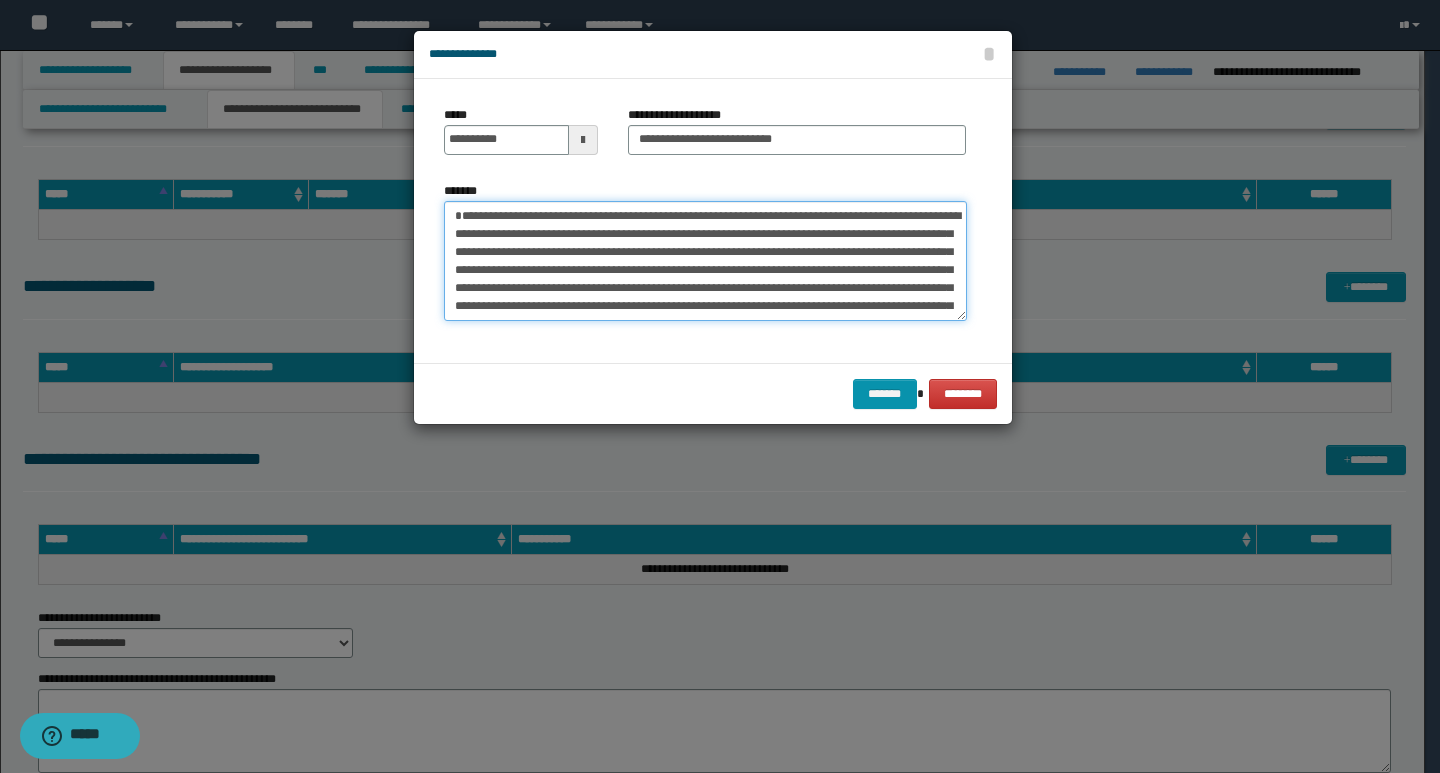 drag, startPoint x: 458, startPoint y: 214, endPoint x: 590, endPoint y: 229, distance: 132.84953 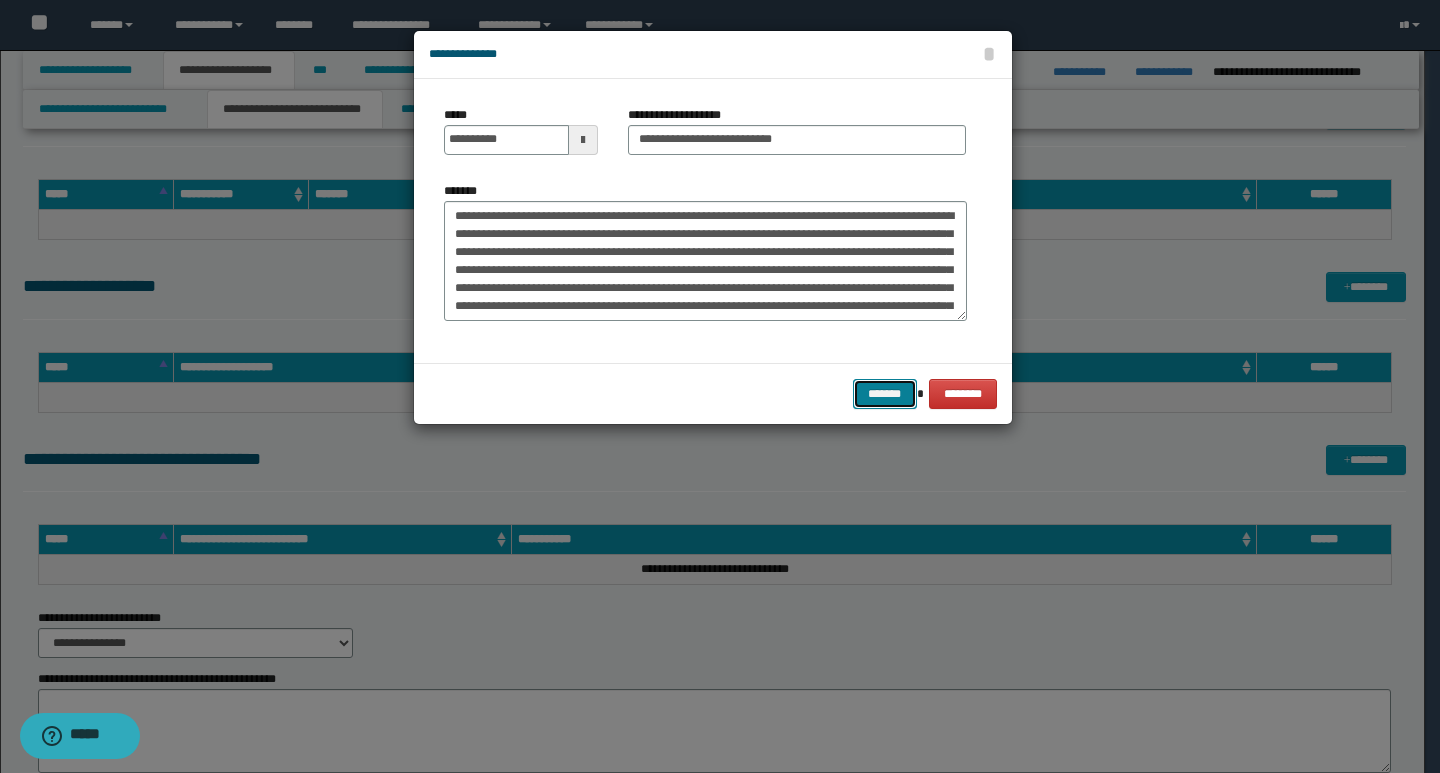 click on "*******" at bounding box center [885, 394] 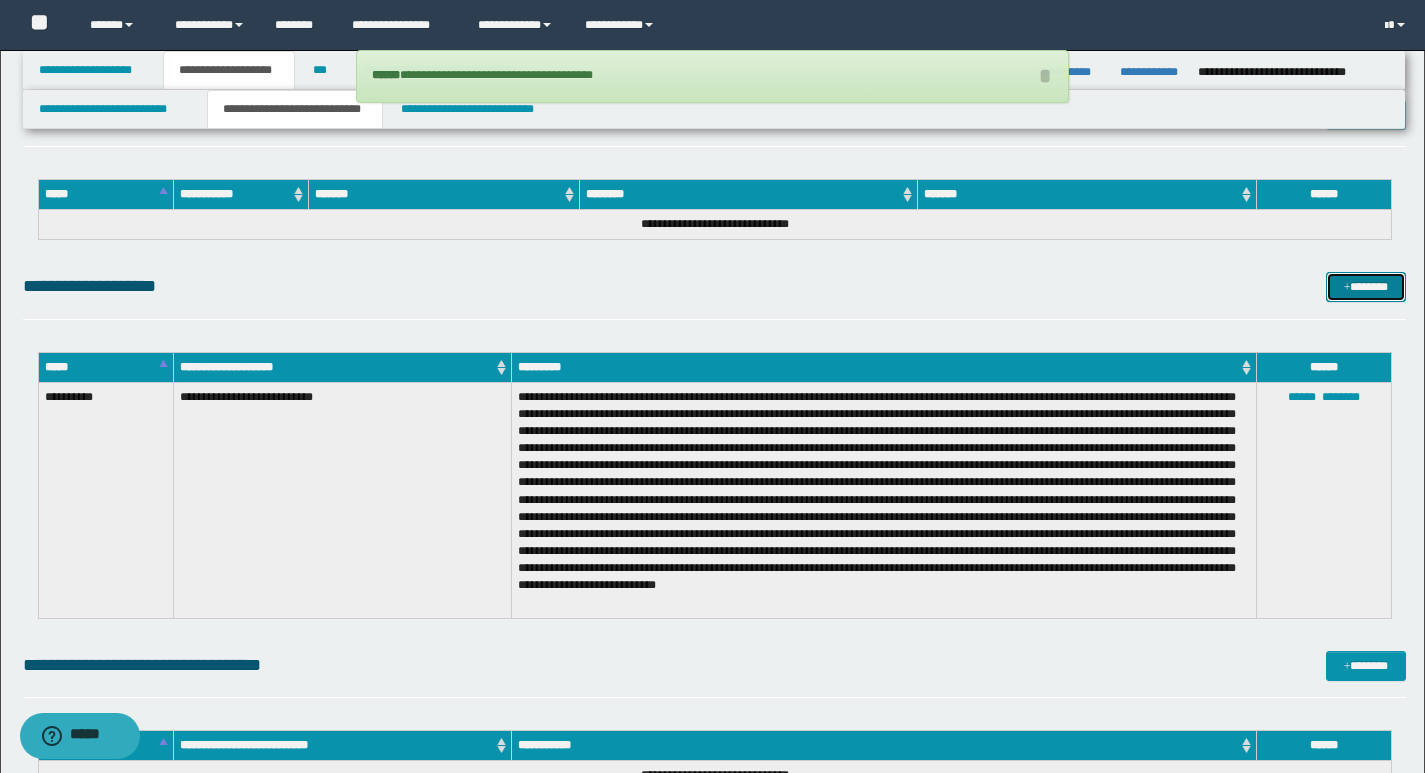 click on "*******" at bounding box center [1366, 287] 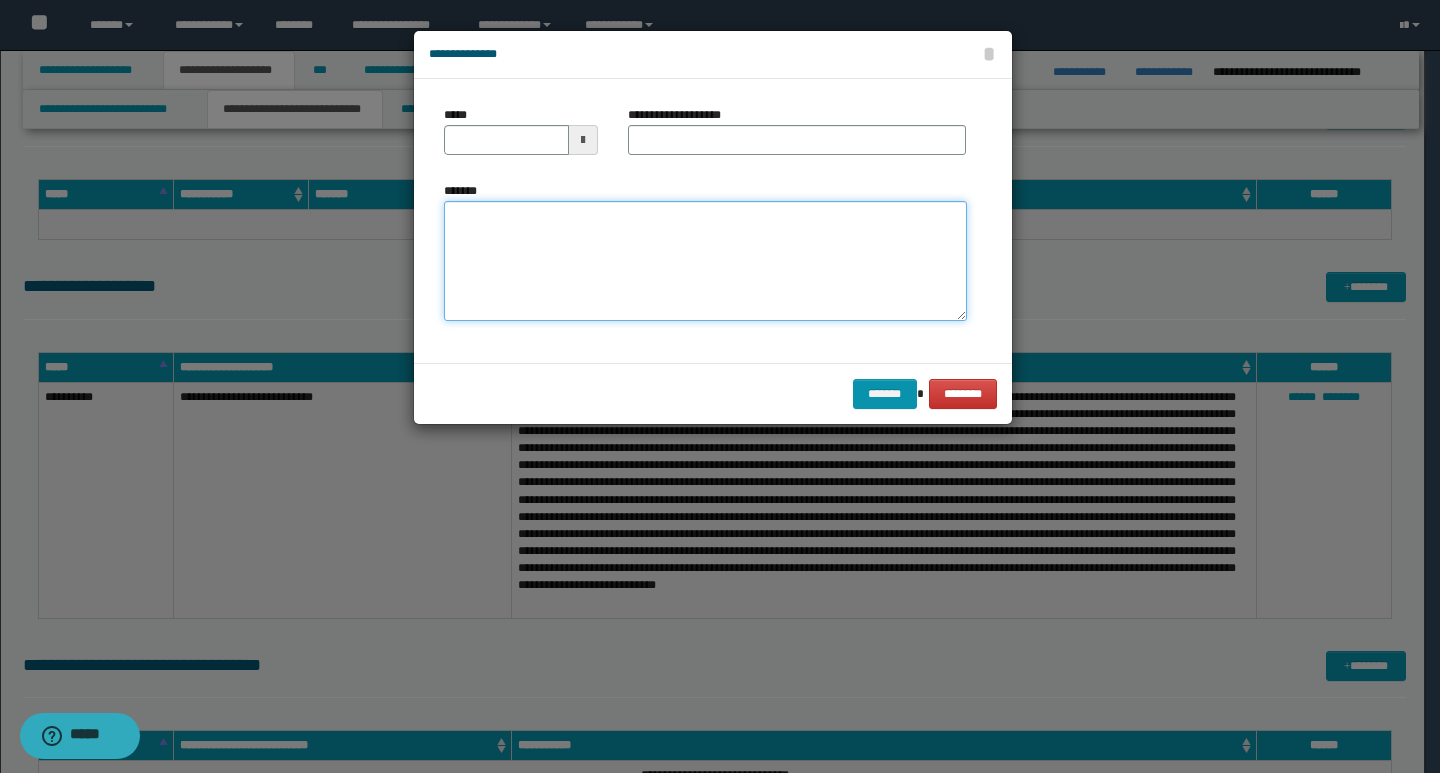 click on "*******" at bounding box center [705, 261] 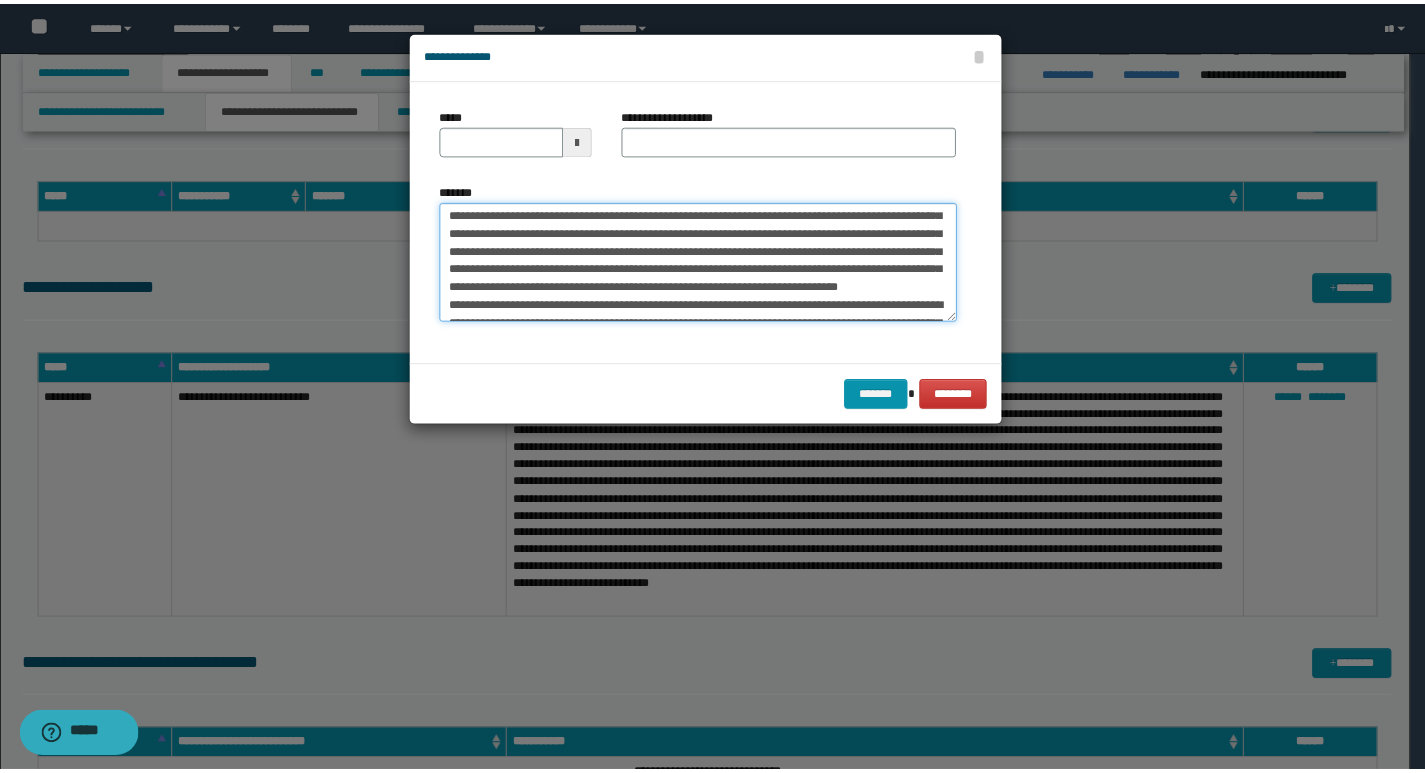 scroll, scrollTop: 0, scrollLeft: 0, axis: both 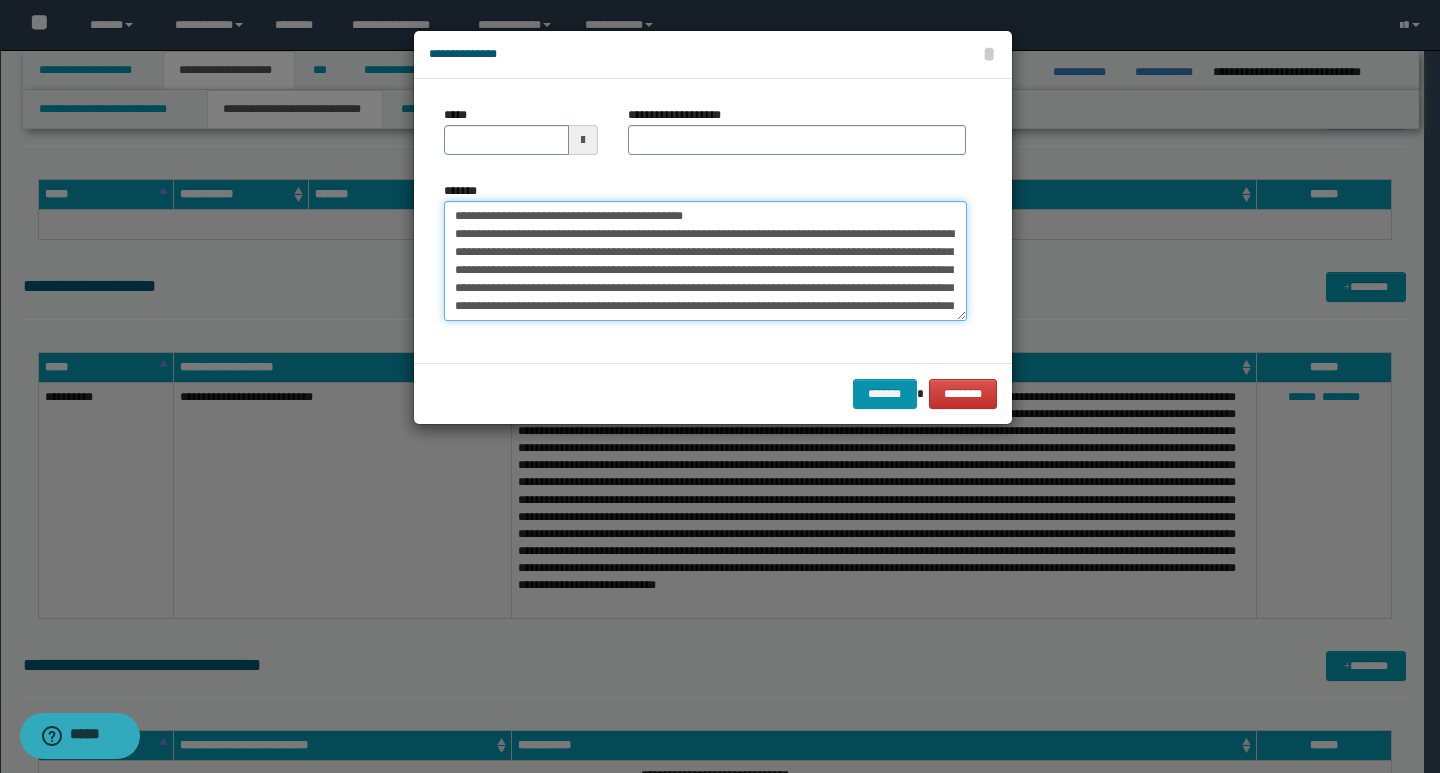 drag, startPoint x: 454, startPoint y: 216, endPoint x: 521, endPoint y: 210, distance: 67.26812 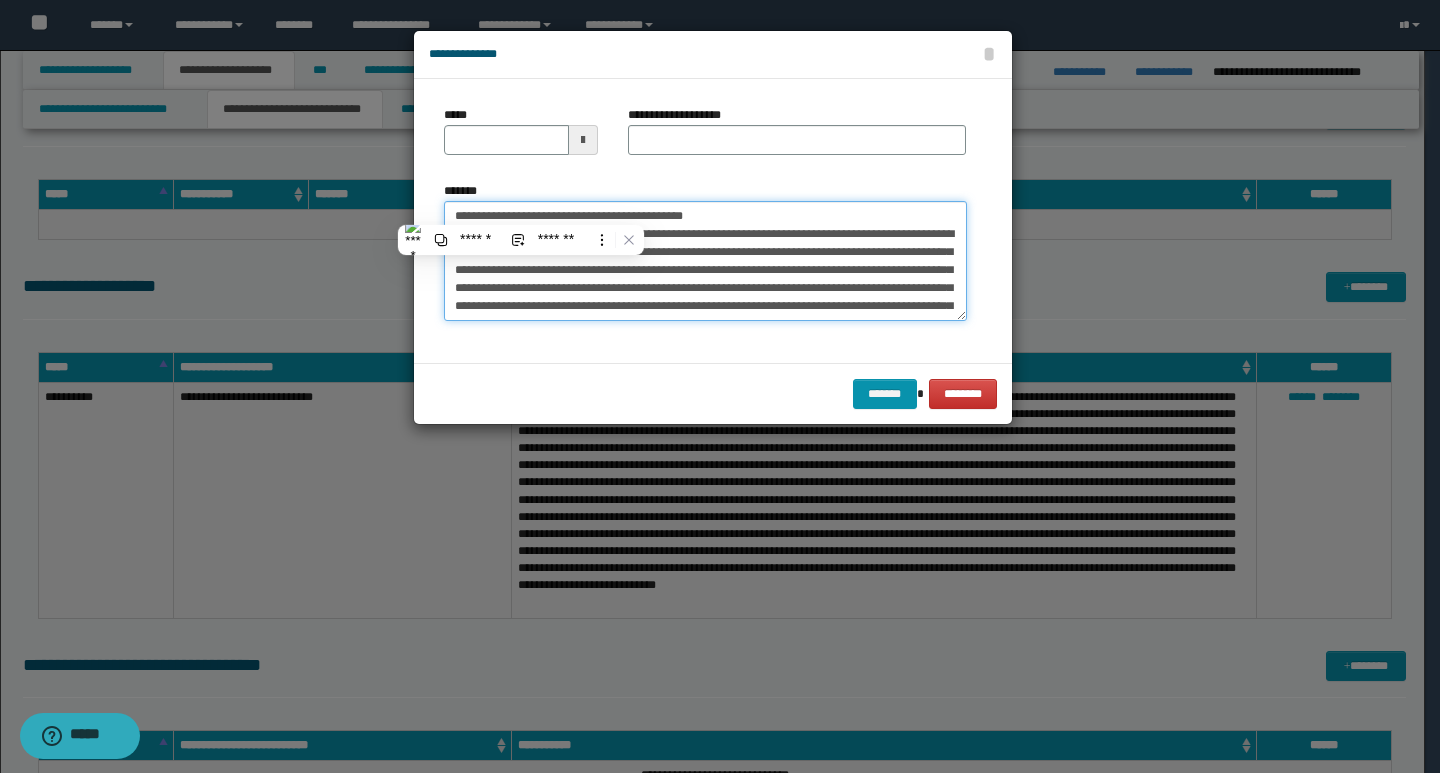 type on "**********" 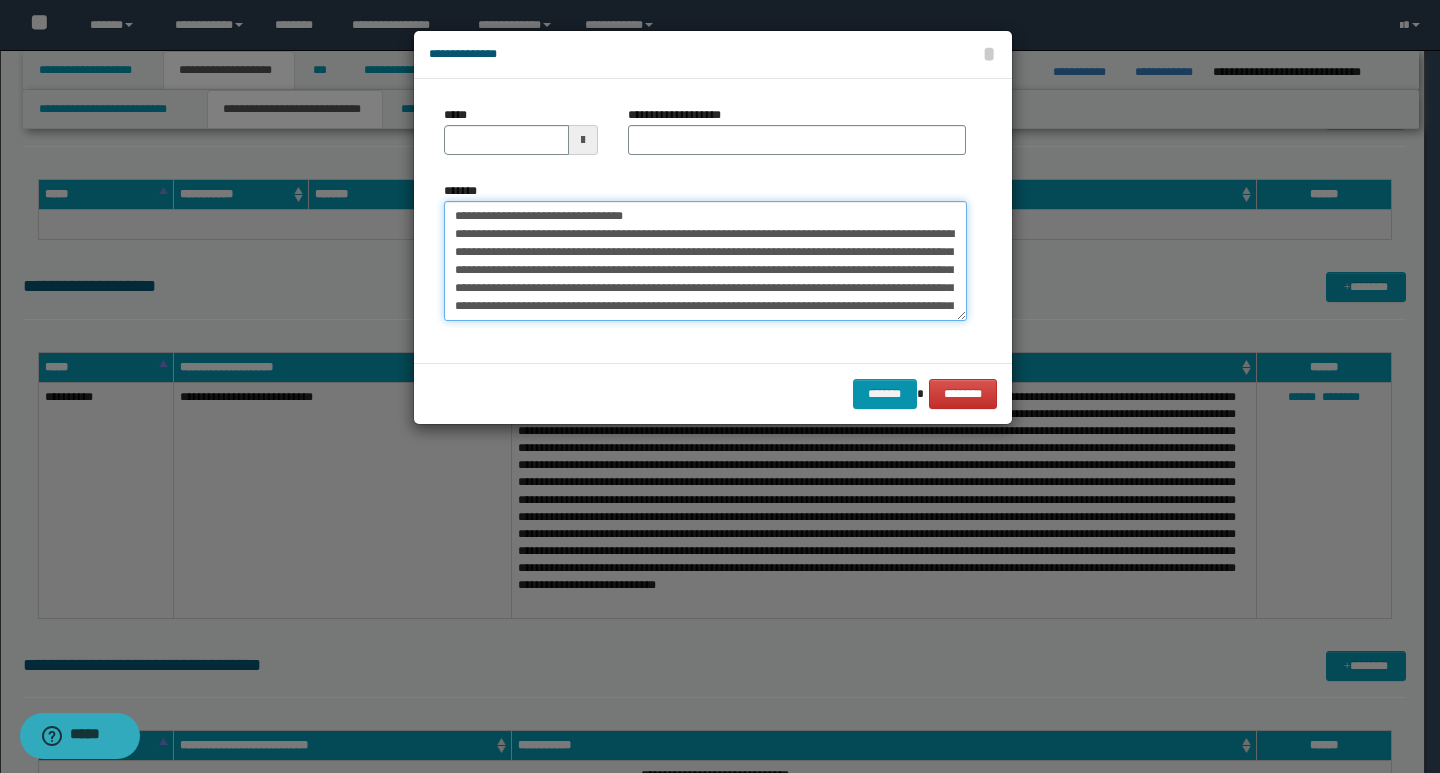 type 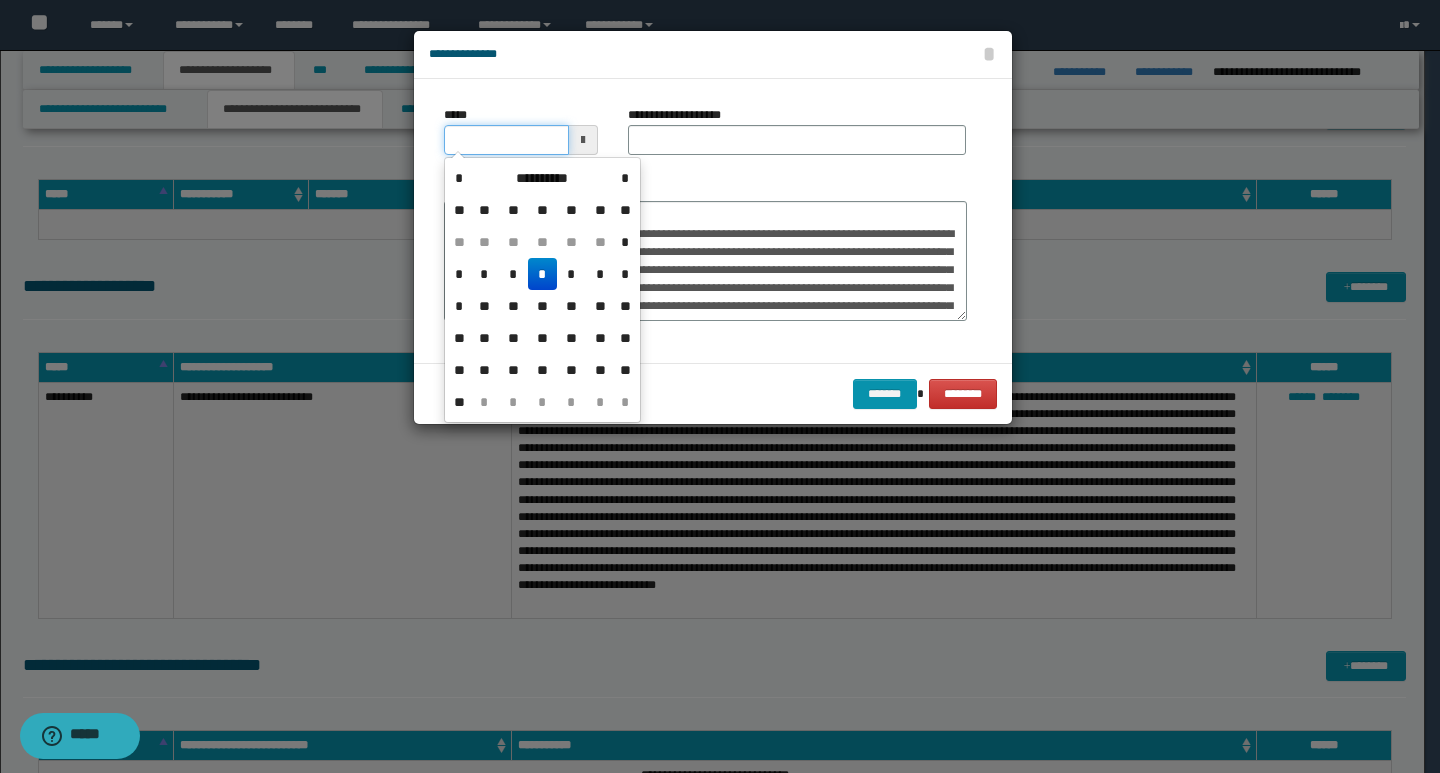 click on "*****" at bounding box center [506, 140] 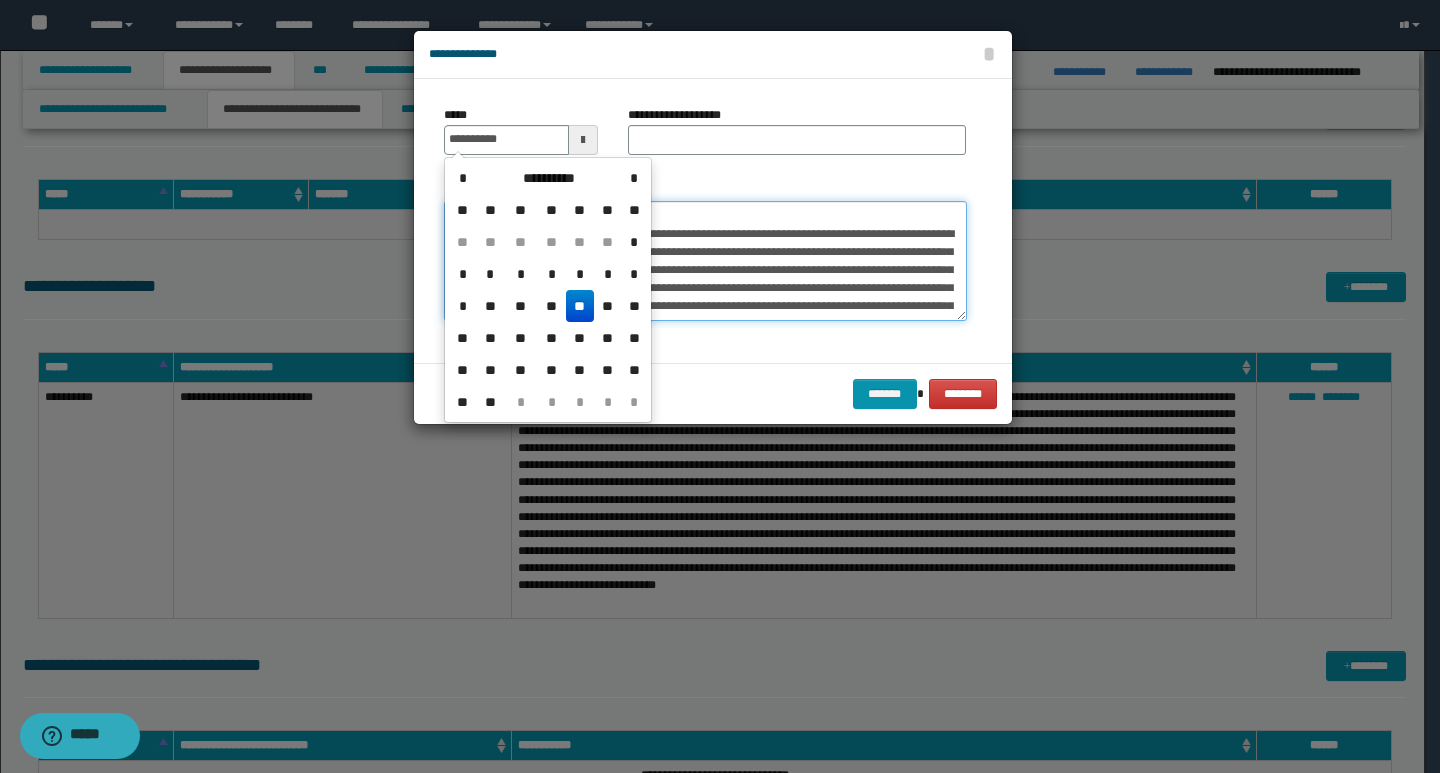 type on "**********" 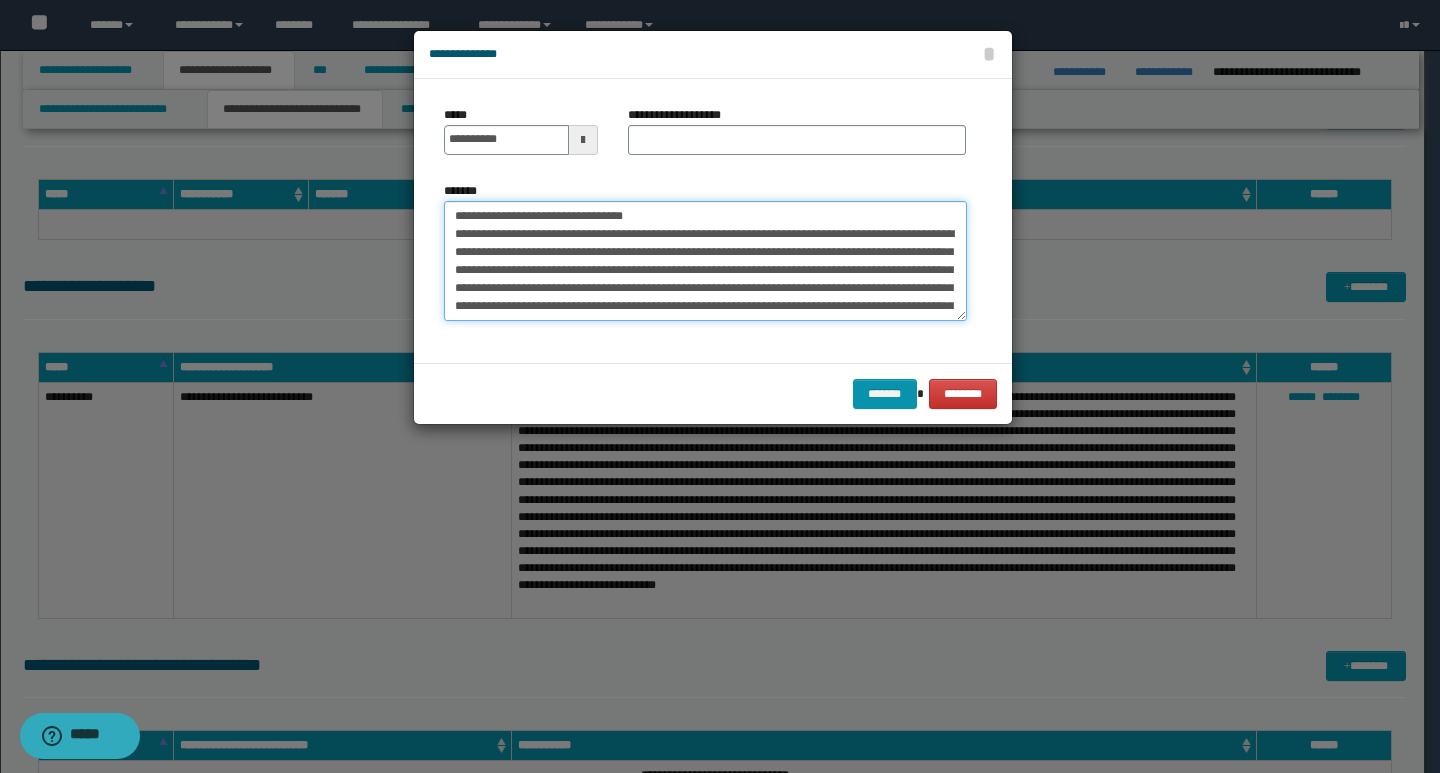 drag, startPoint x: 720, startPoint y: 218, endPoint x: 423, endPoint y: 223, distance: 297.04208 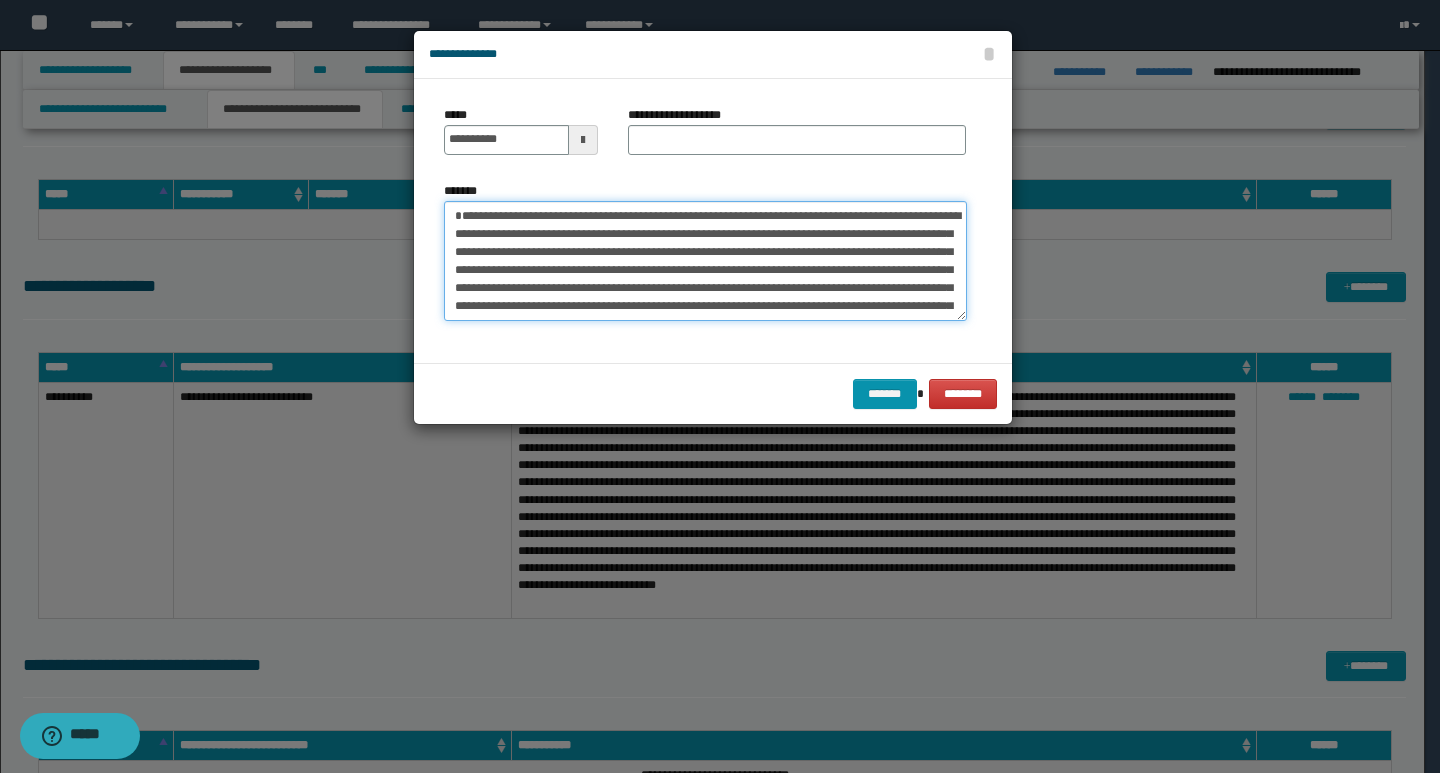 type on "**********" 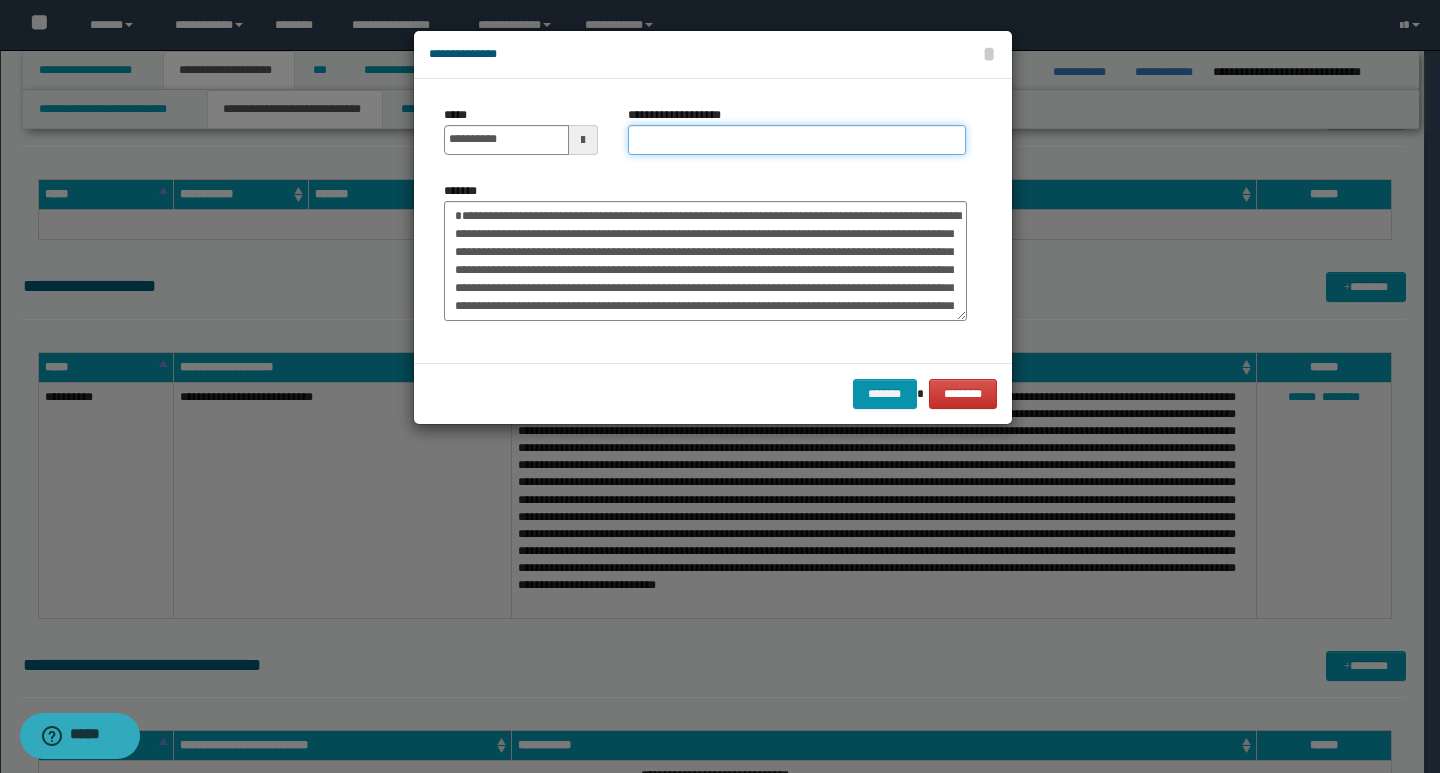 drag, startPoint x: 640, startPoint y: 131, endPoint x: 646, endPoint y: 145, distance: 15.231546 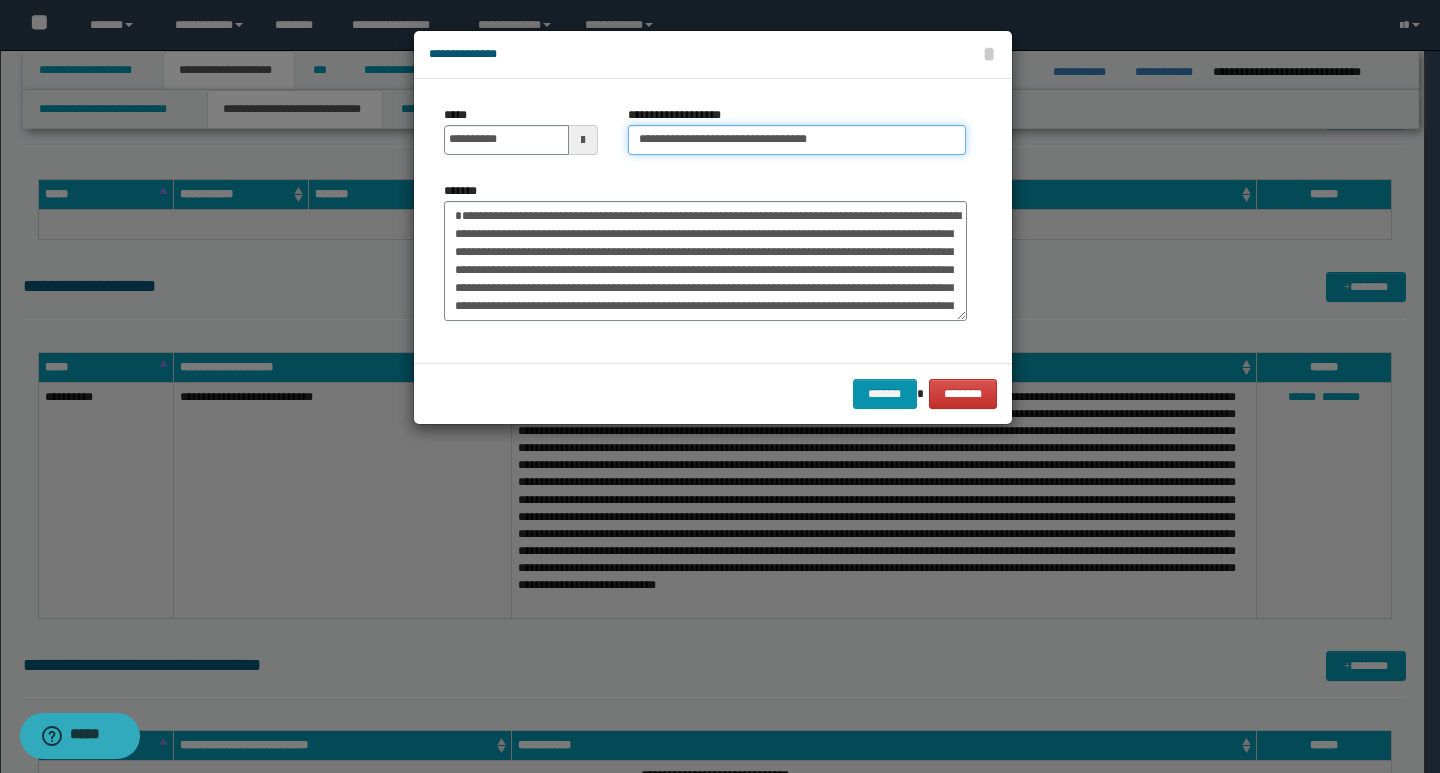 type on "**********" 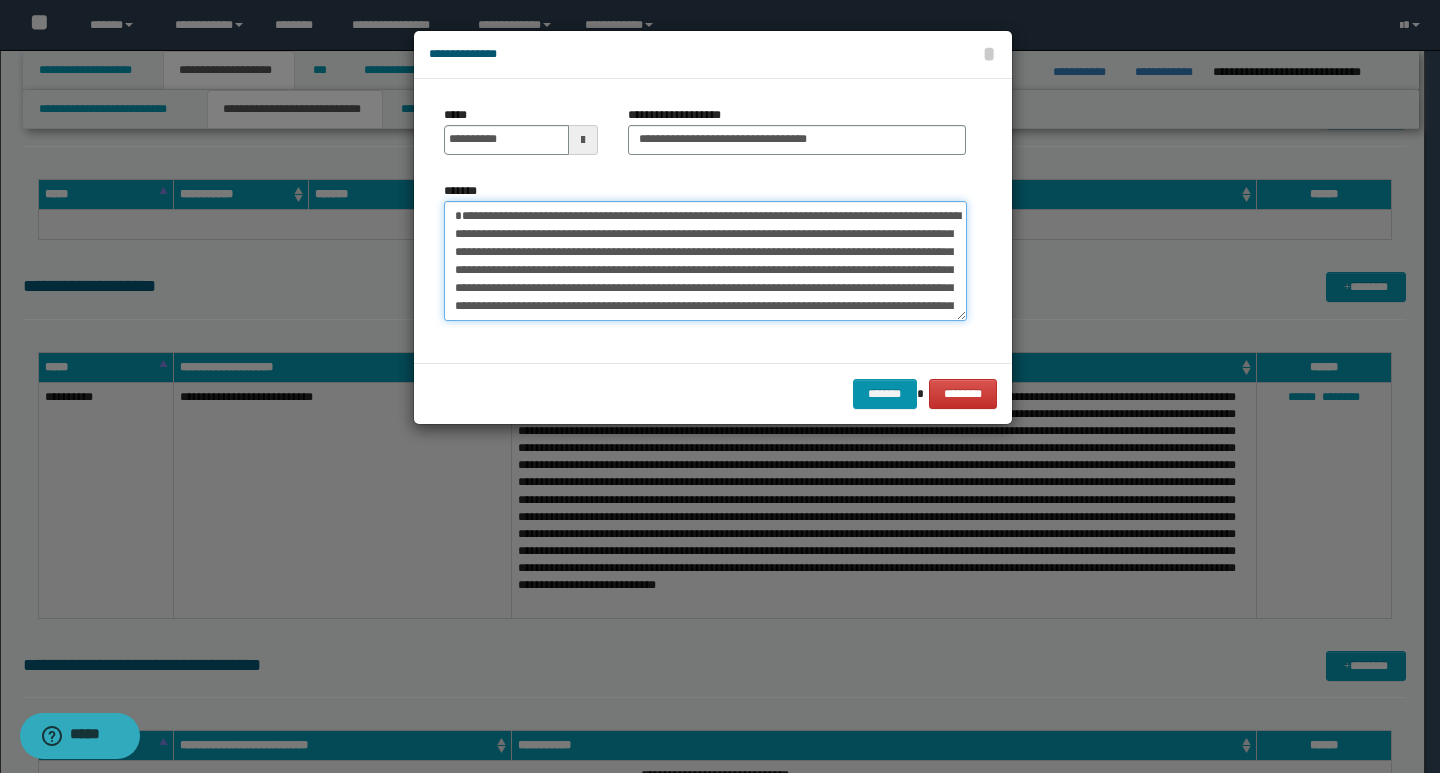 click on "*******" at bounding box center [705, 261] 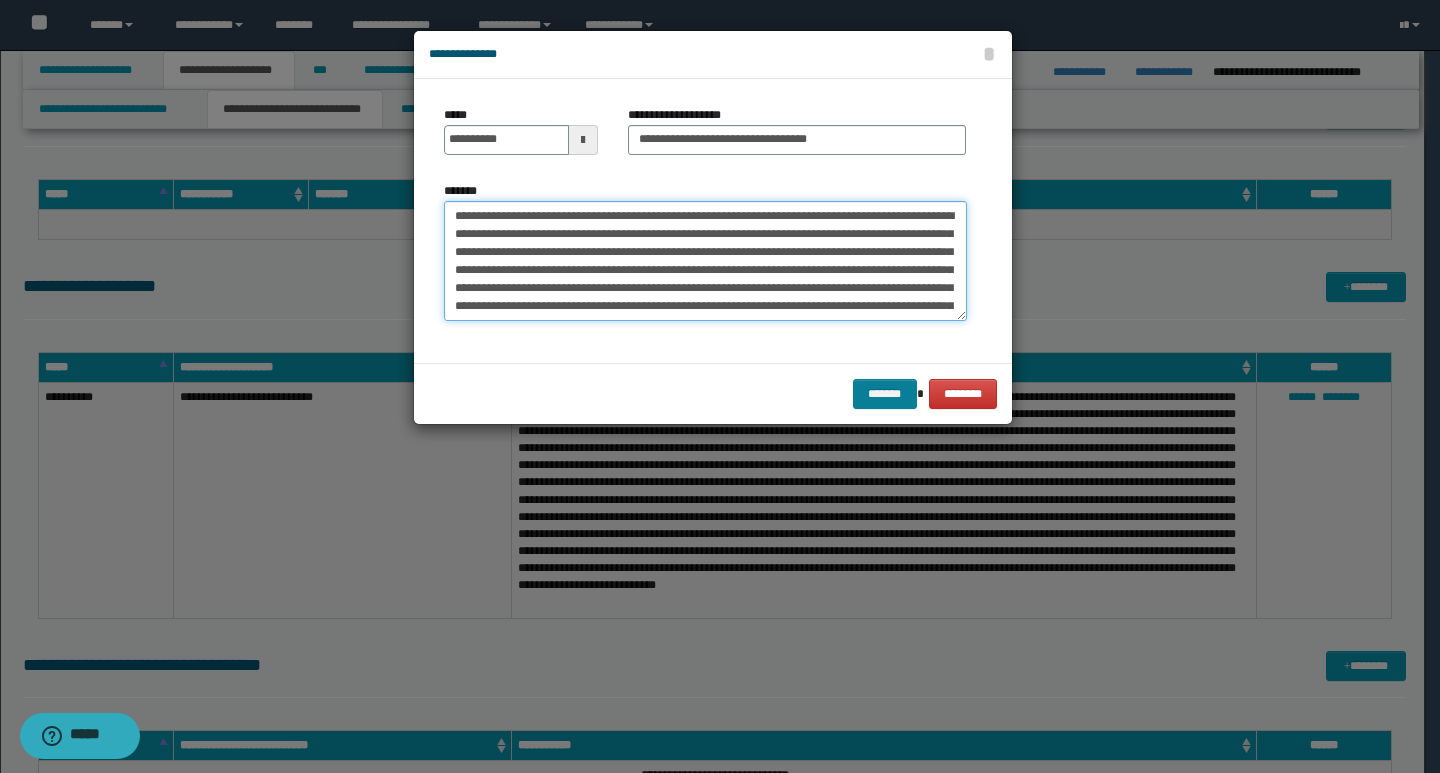 type on "**********" 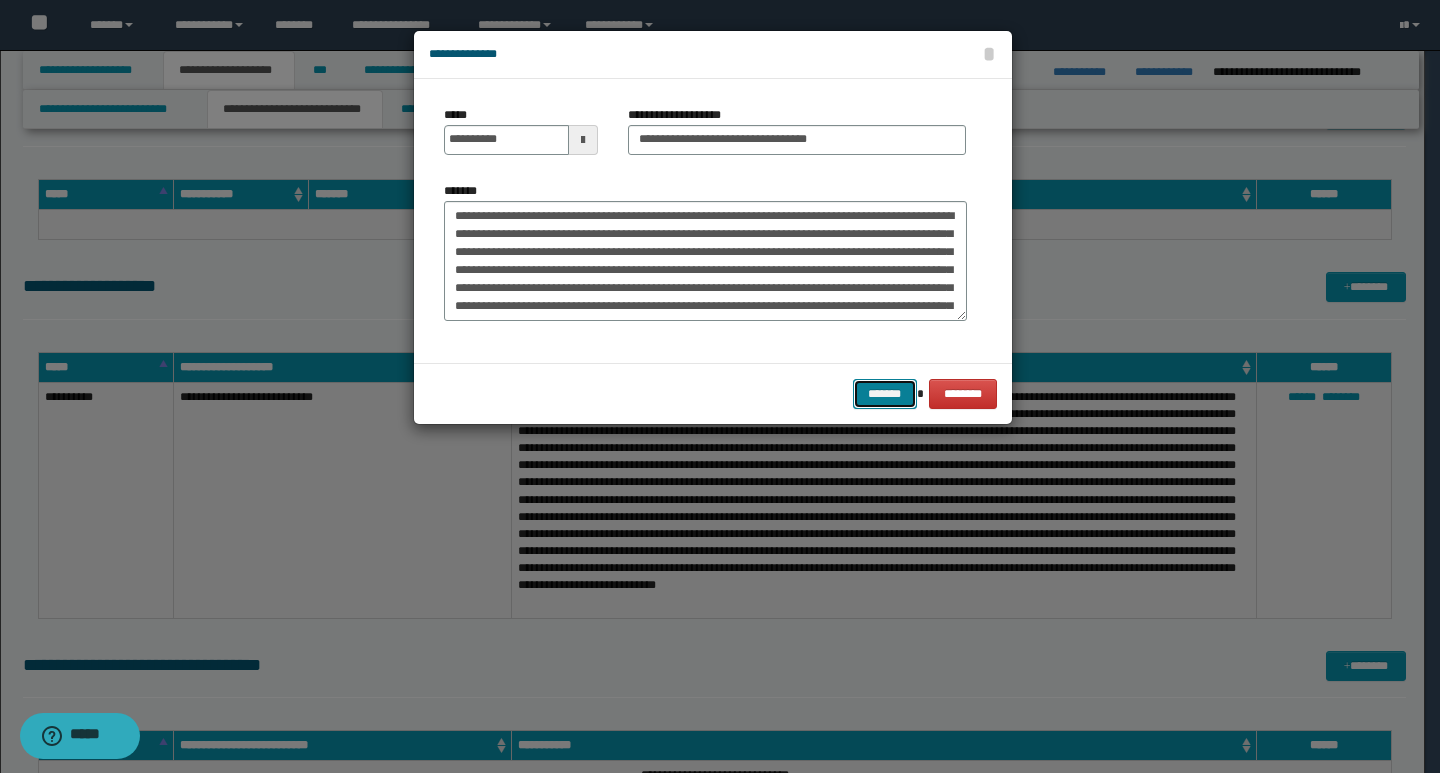click on "*******" at bounding box center [885, 394] 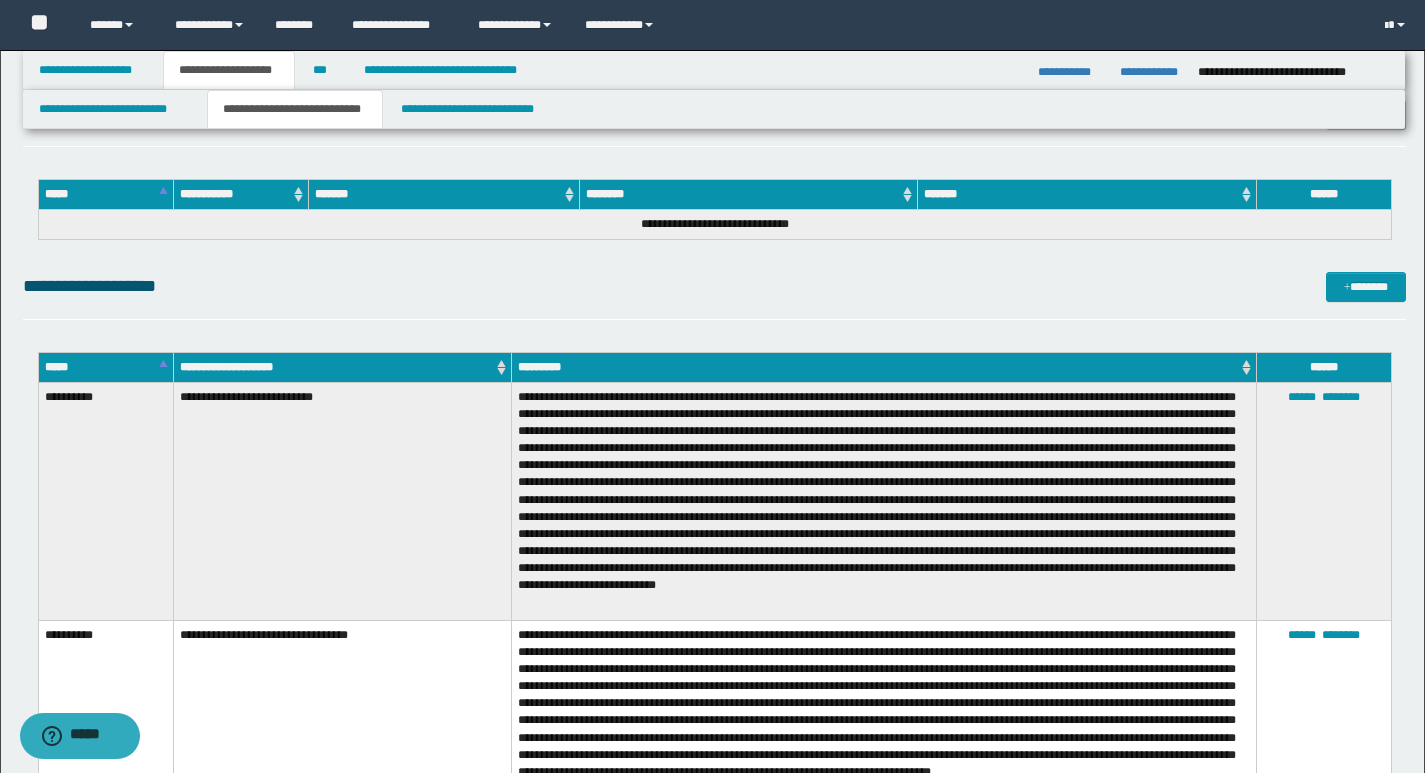click on "**********" at bounding box center [714, 295] 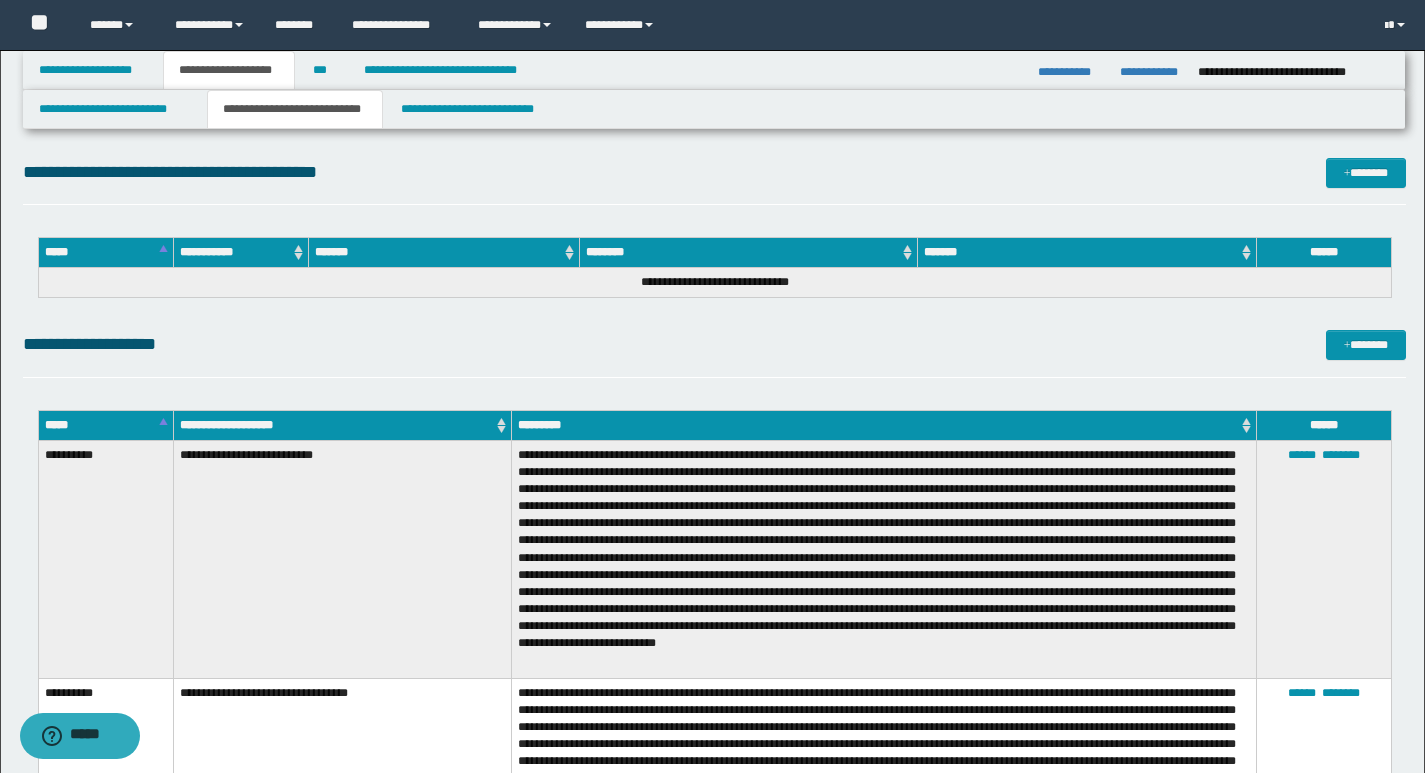 scroll, scrollTop: 3975, scrollLeft: 0, axis: vertical 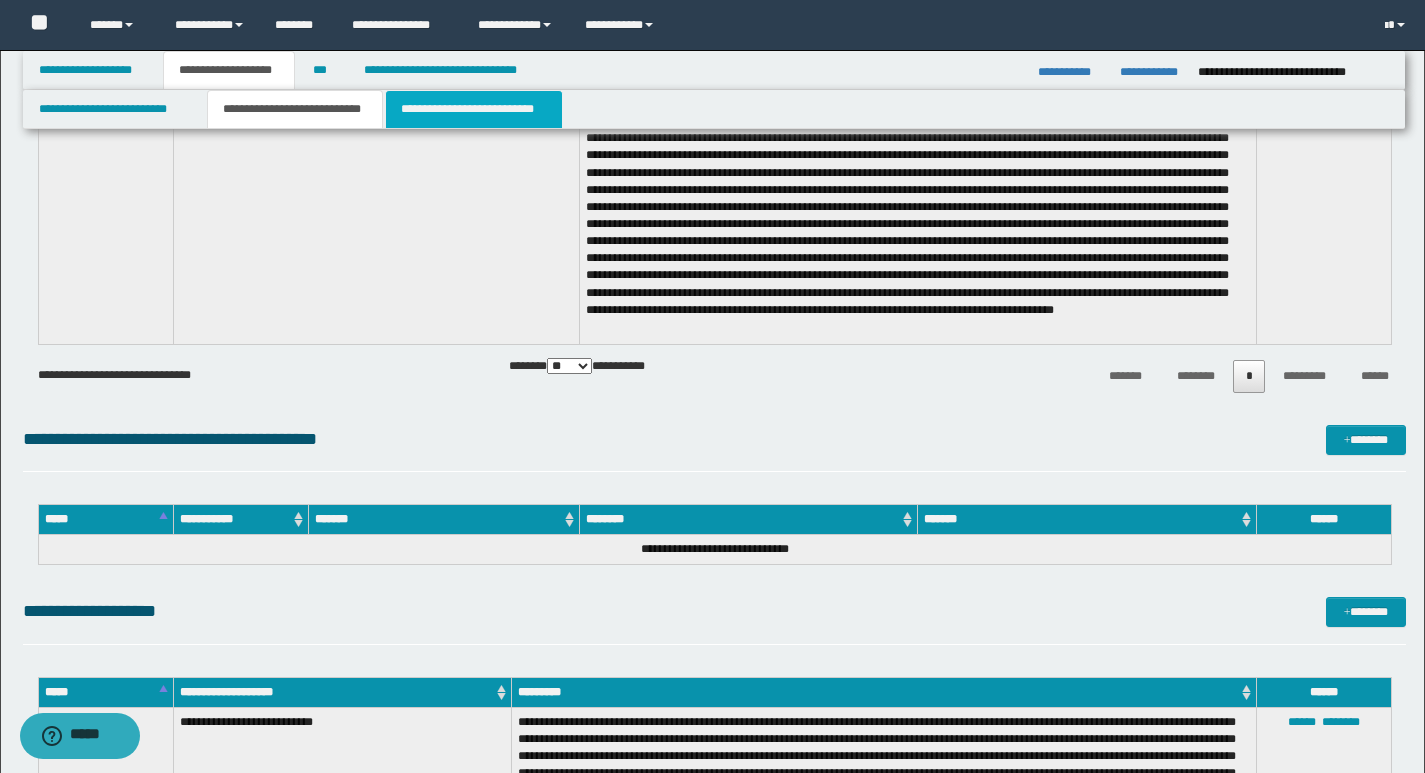 click on "**********" at bounding box center [474, 109] 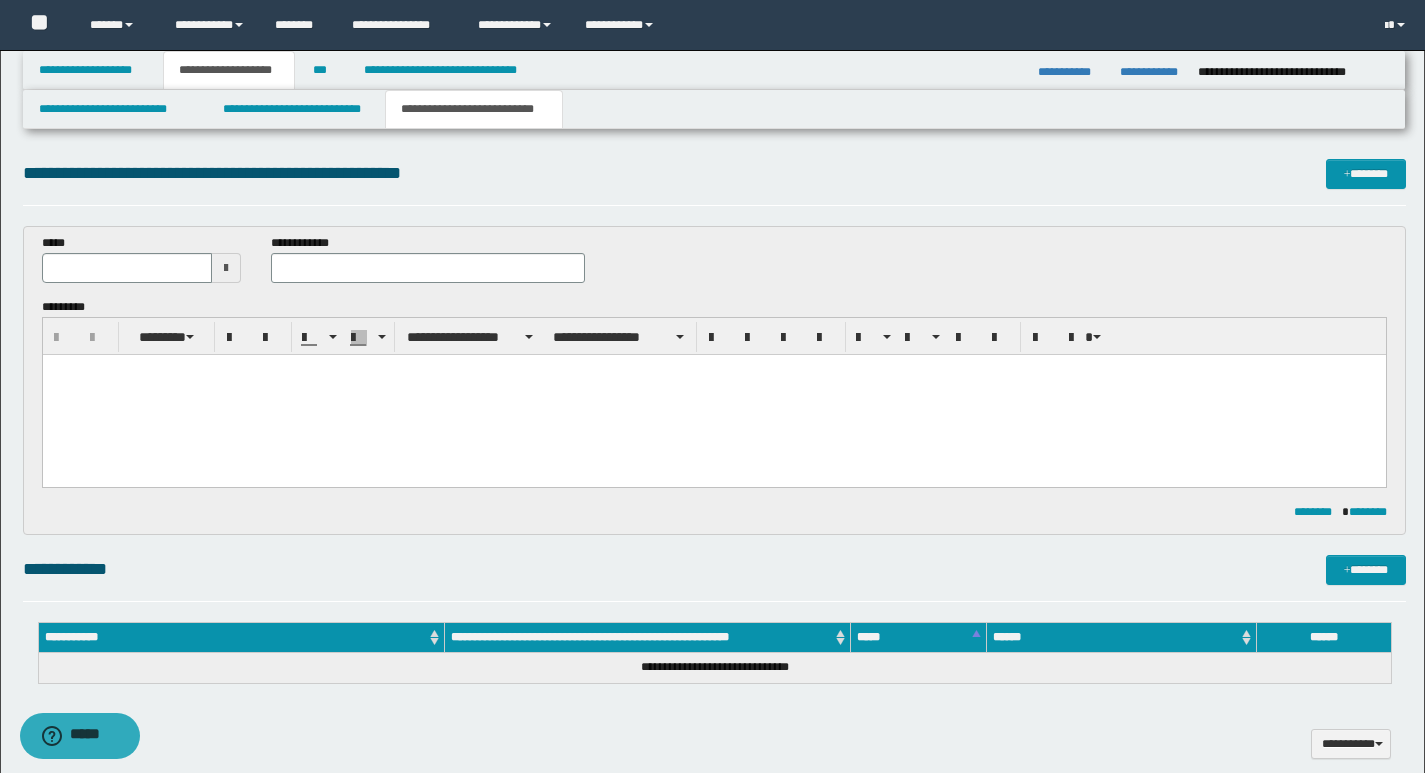 scroll, scrollTop: 0, scrollLeft: 0, axis: both 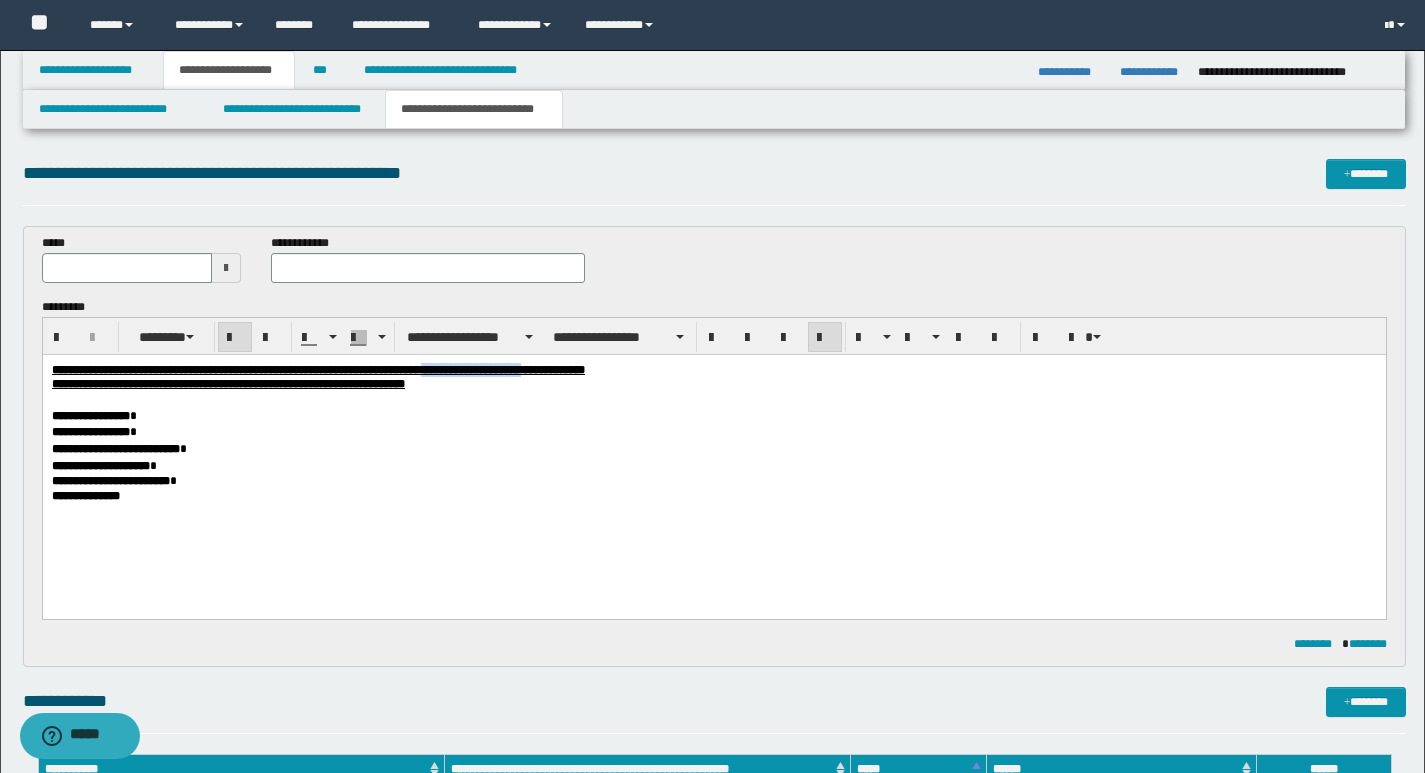 drag, startPoint x: 581, startPoint y: 370, endPoint x: 691, endPoint y: 373, distance: 110.0409 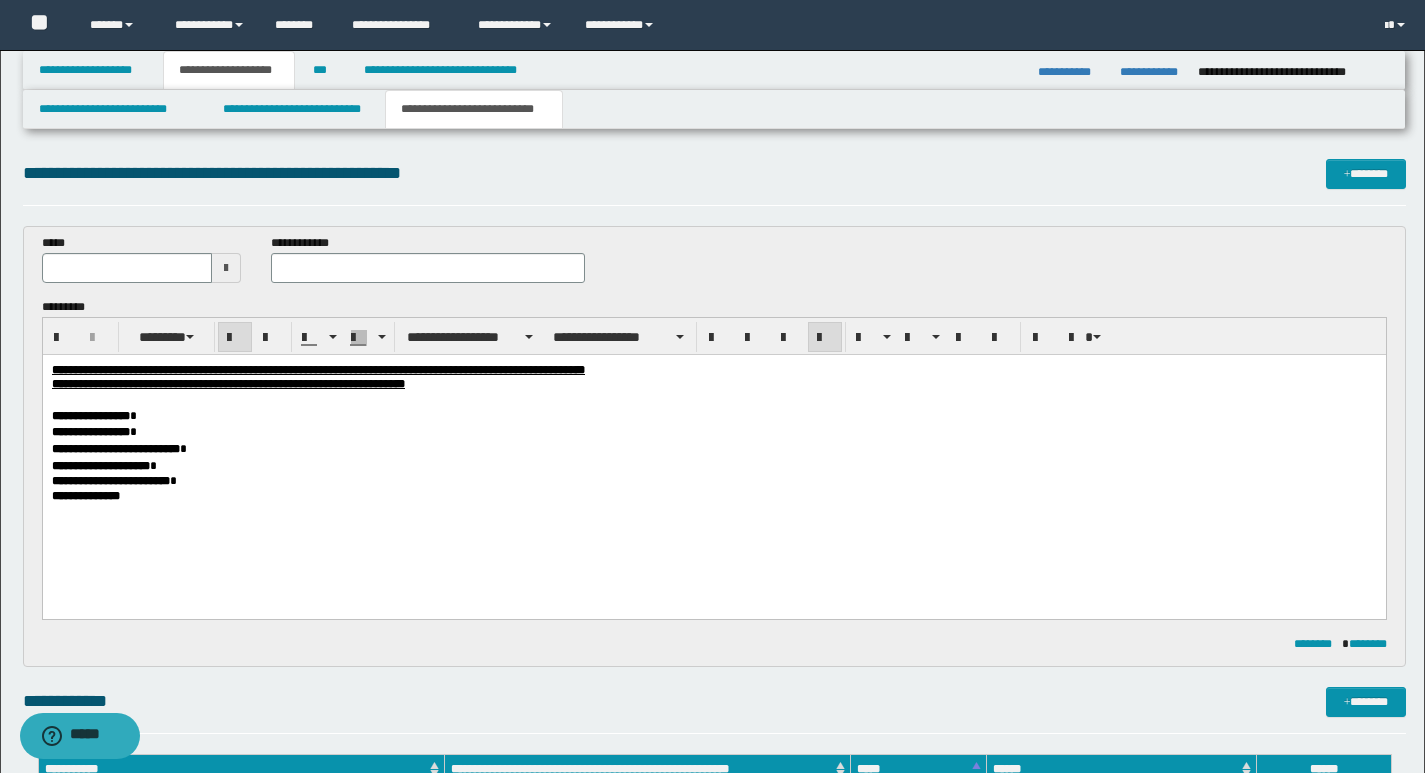click on "**********" at bounding box center (713, 384) 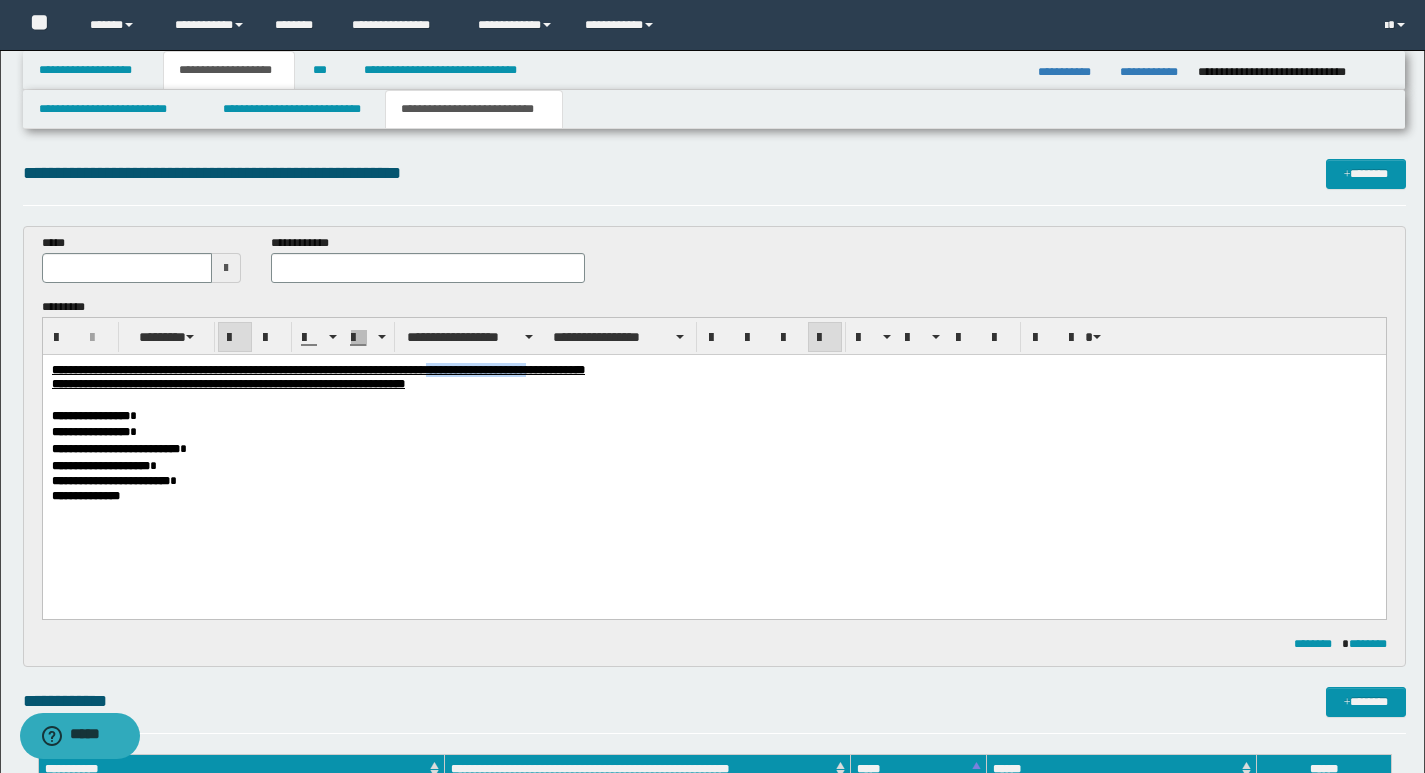 drag, startPoint x: 585, startPoint y: 372, endPoint x: 692, endPoint y: 374, distance: 107.01869 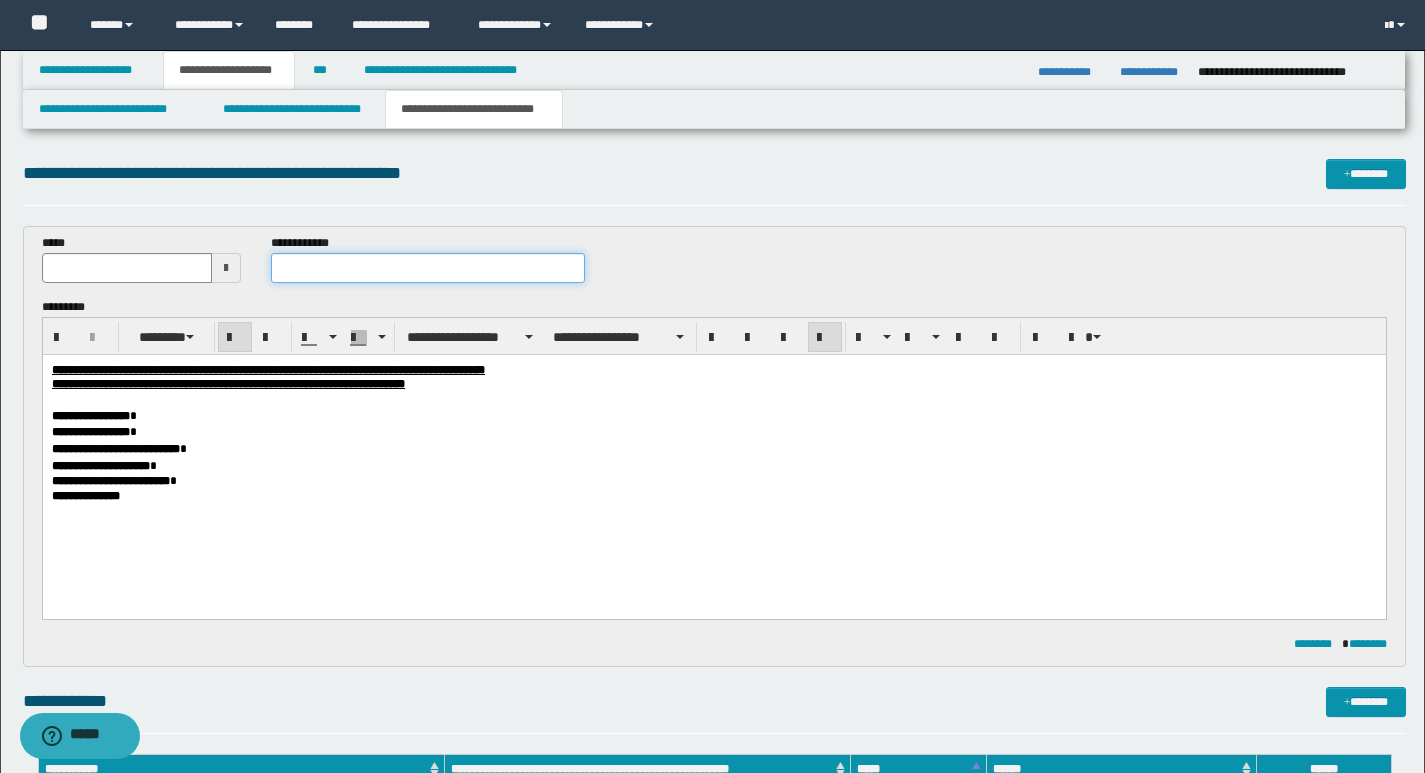 click at bounding box center [428, 268] 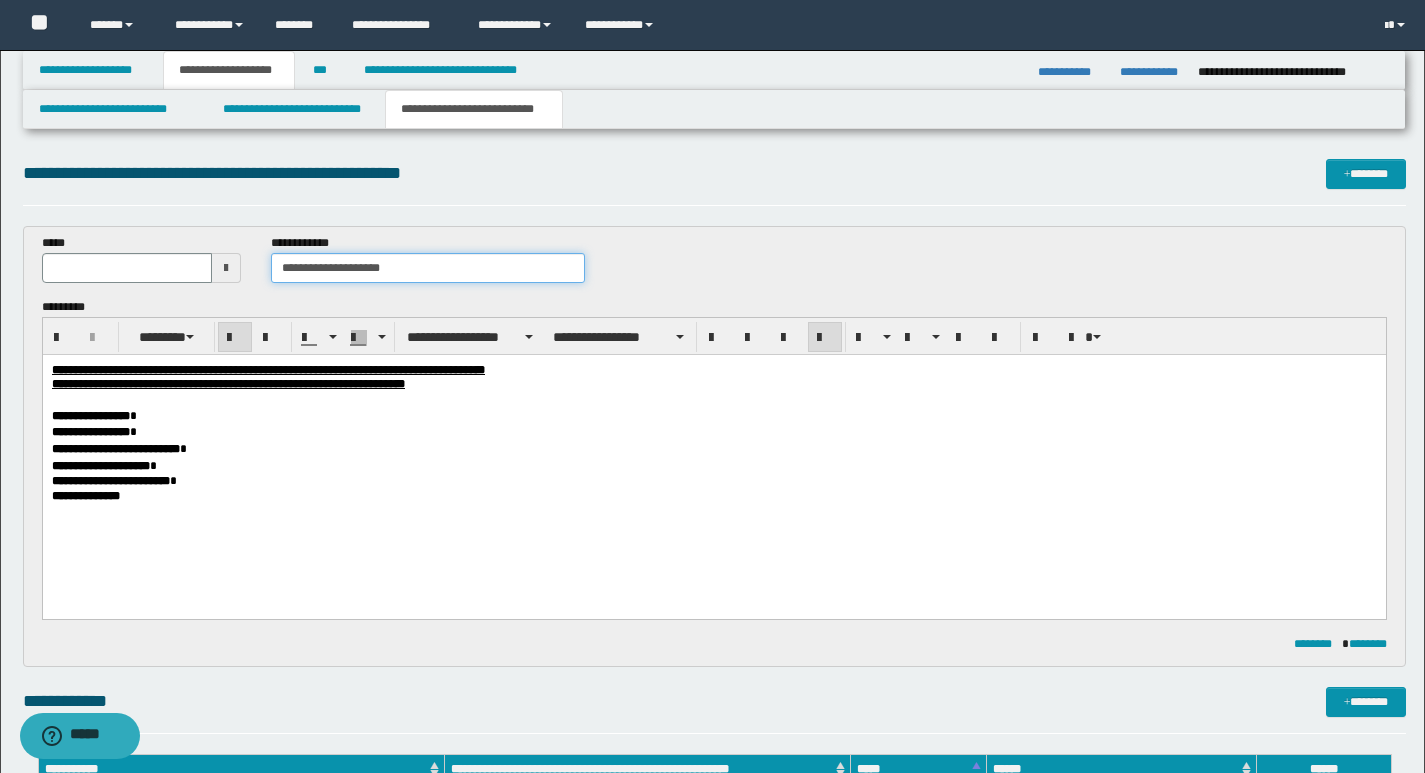 type on "**********" 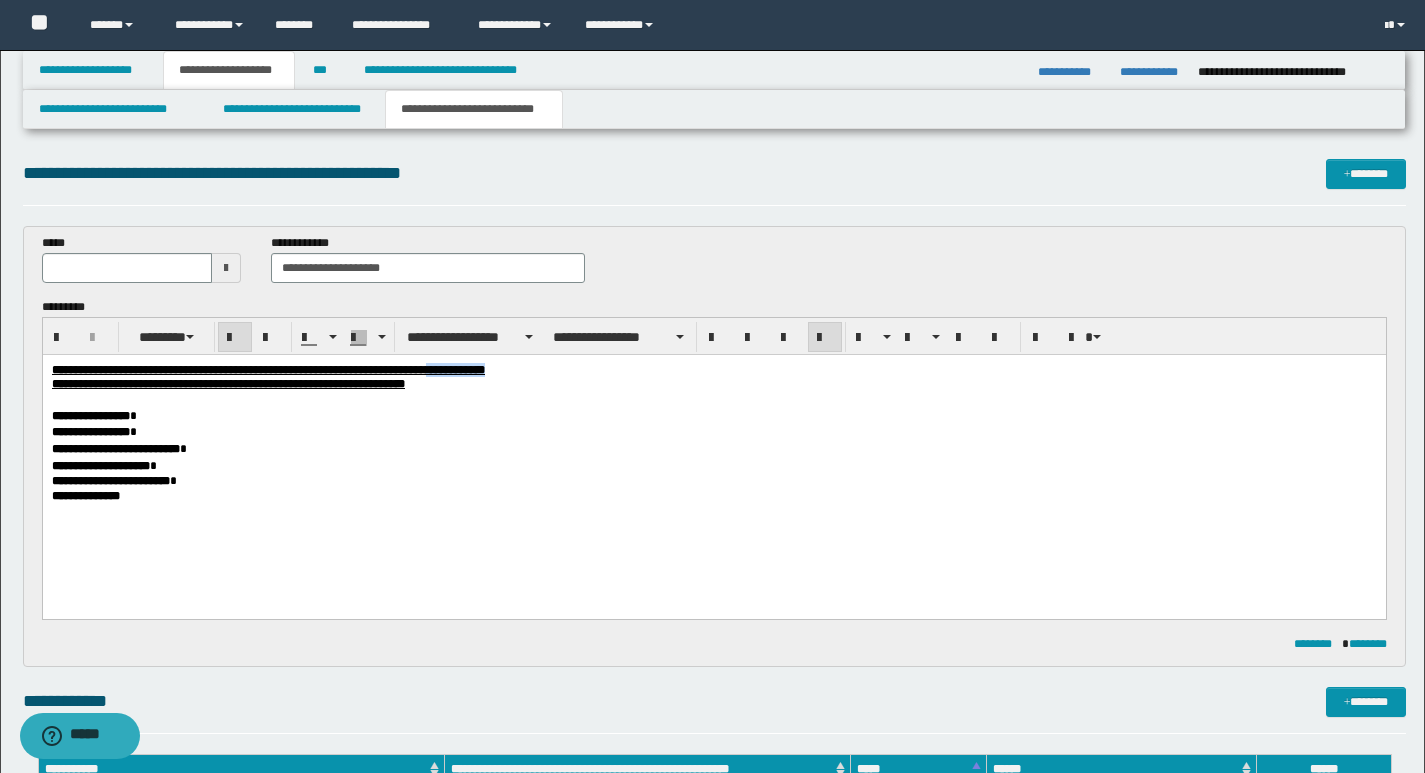 drag, startPoint x: 583, startPoint y: 371, endPoint x: 655, endPoint y: 373, distance: 72.02777 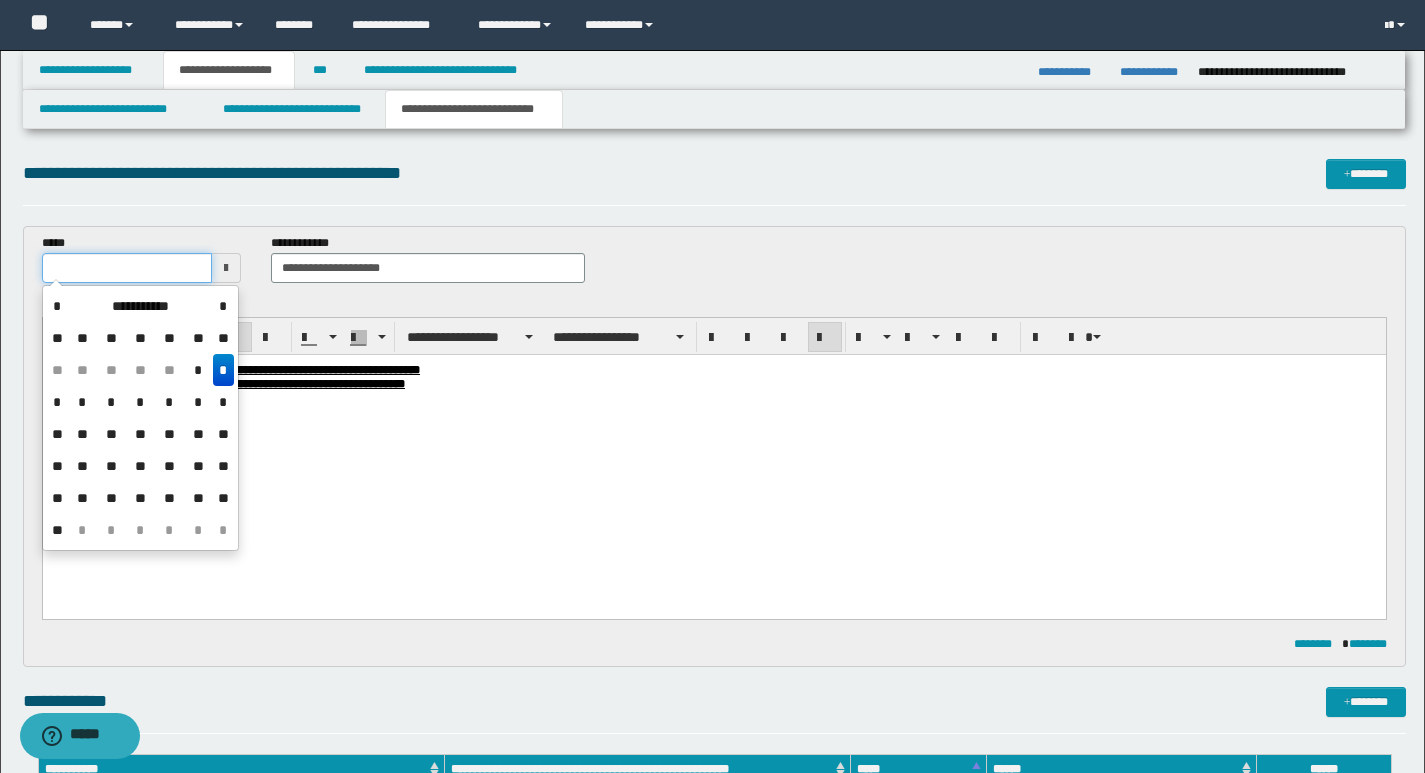 click at bounding box center [127, 268] 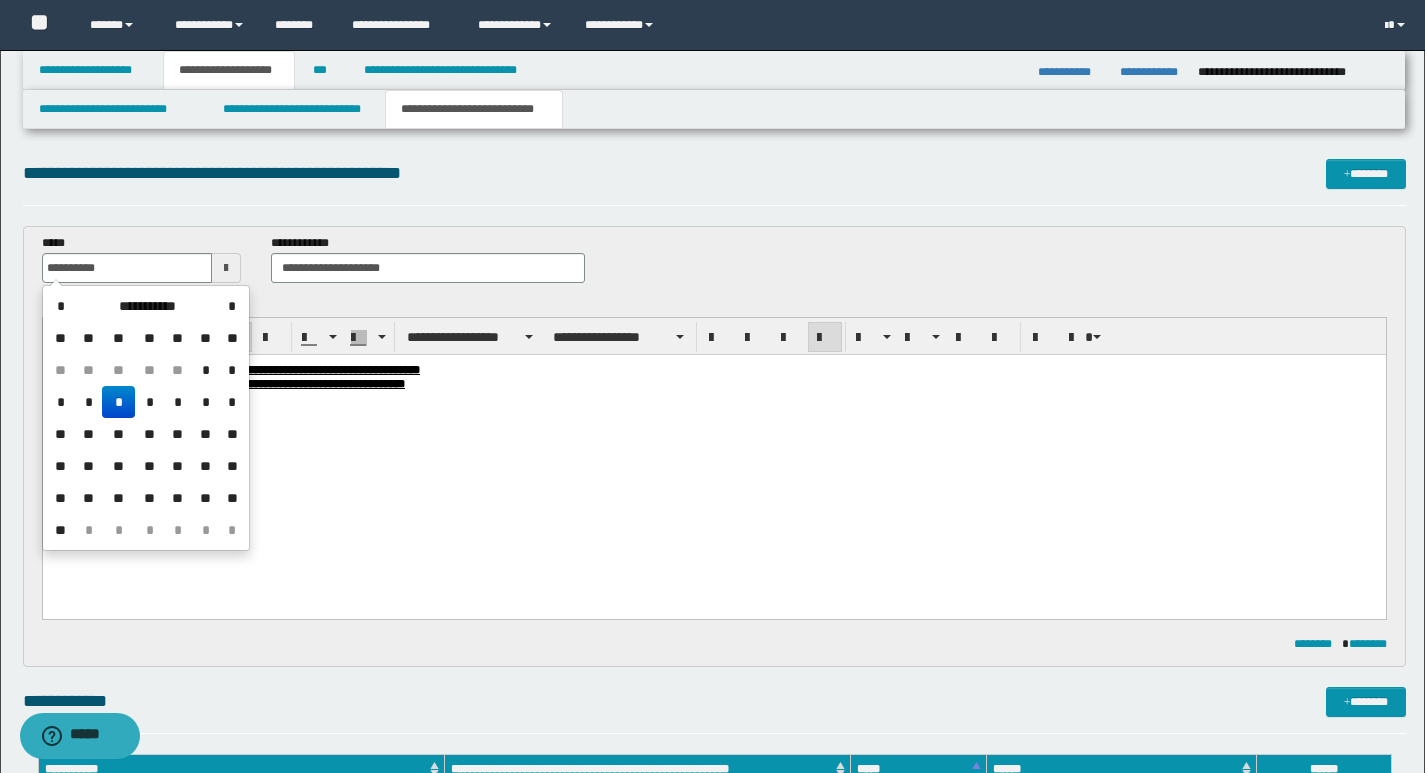 click on "*" at bounding box center (118, 402) 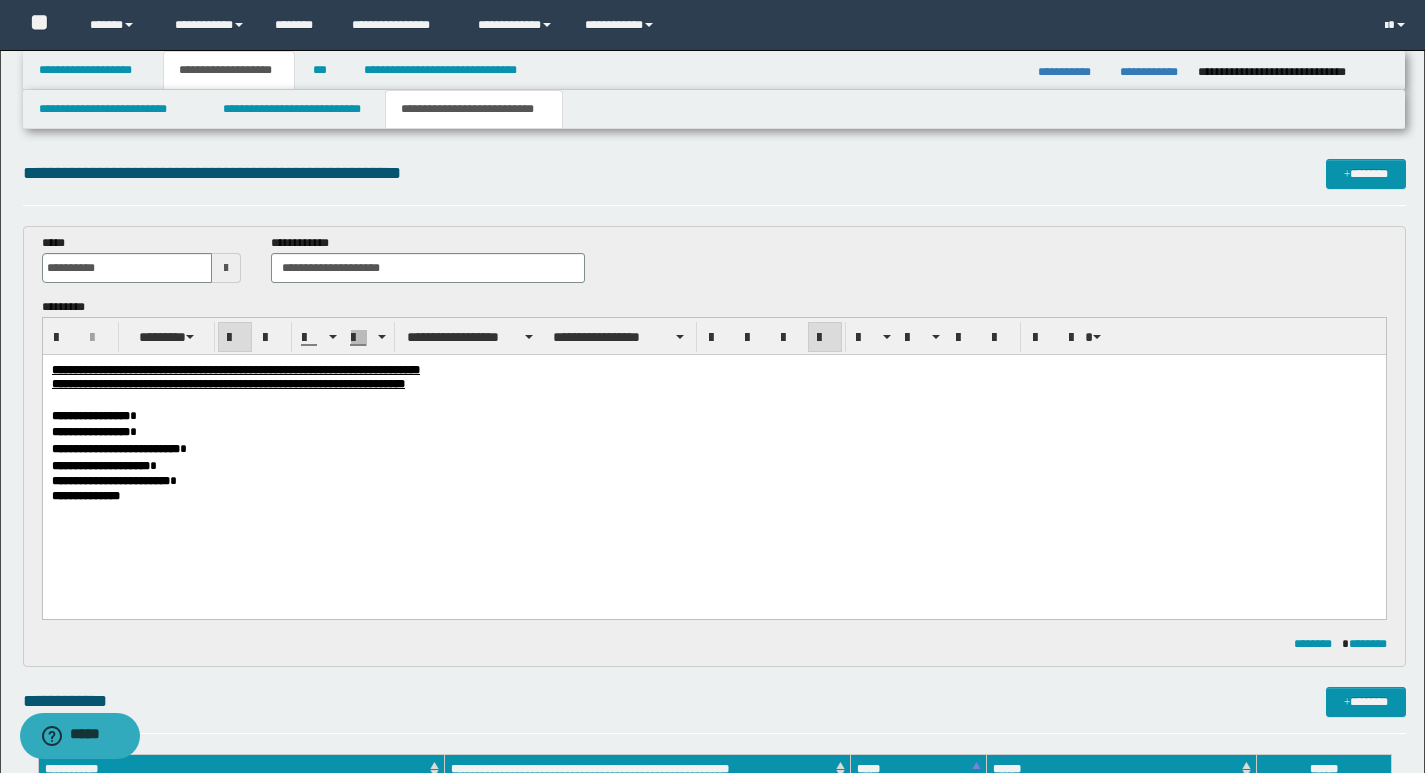 click on "**********" at bounding box center (713, 481) 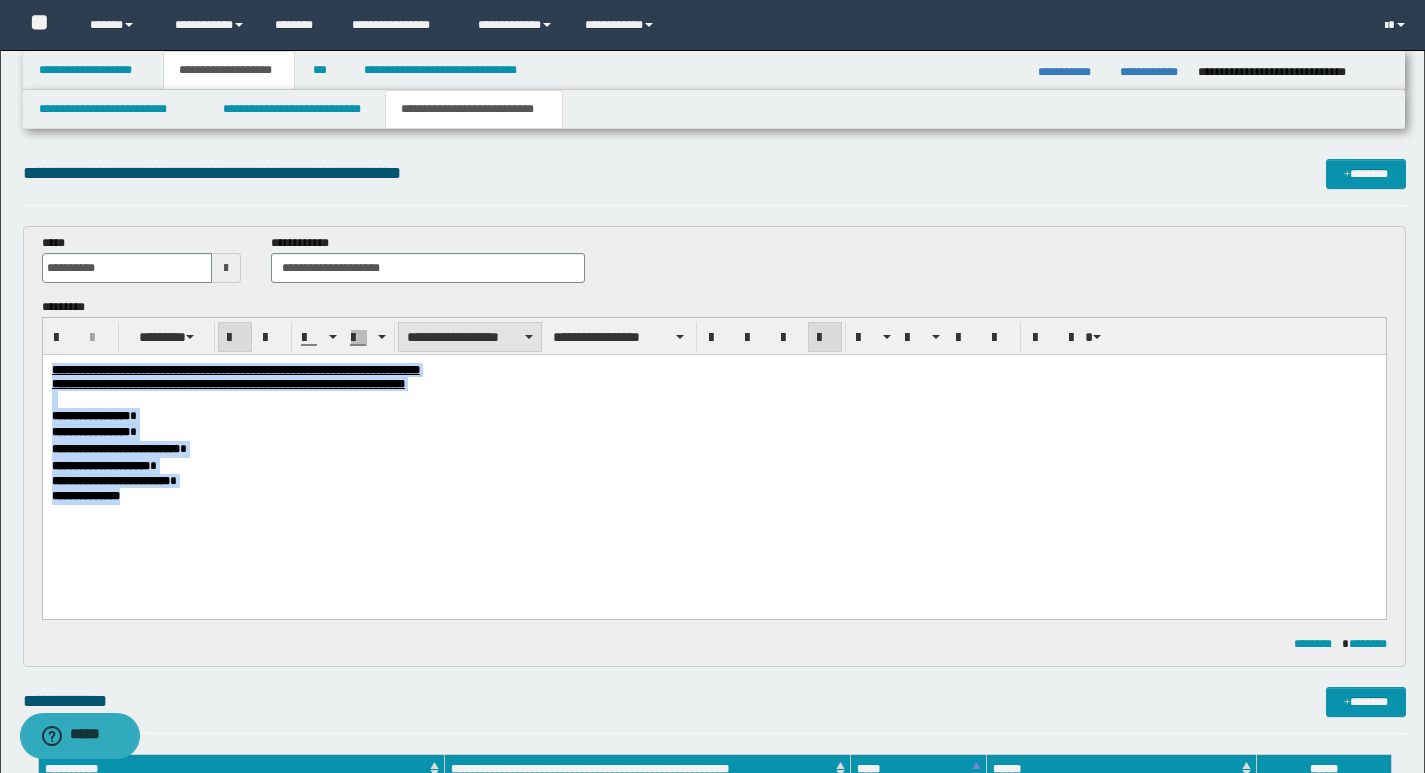 click on "**********" at bounding box center (470, 337) 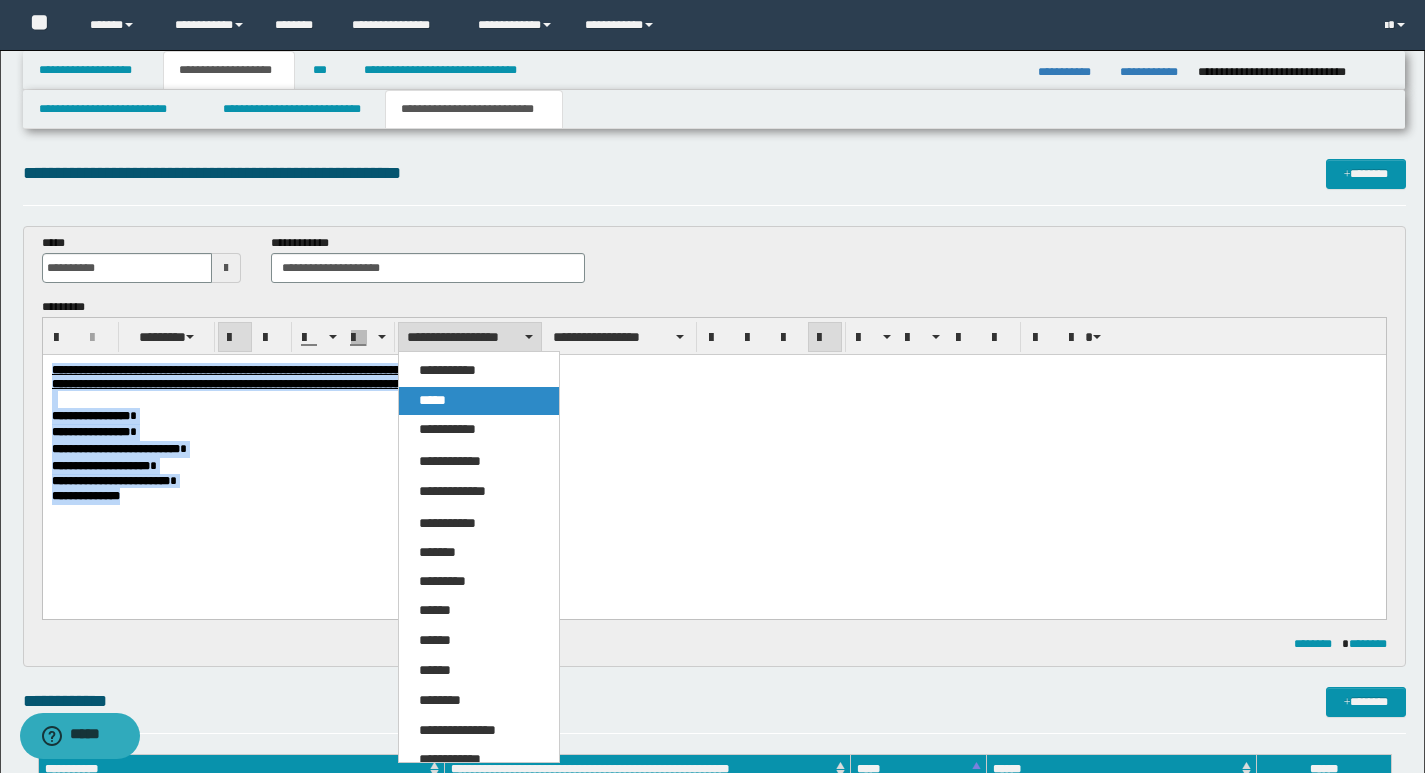 click on "*****" at bounding box center [432, 400] 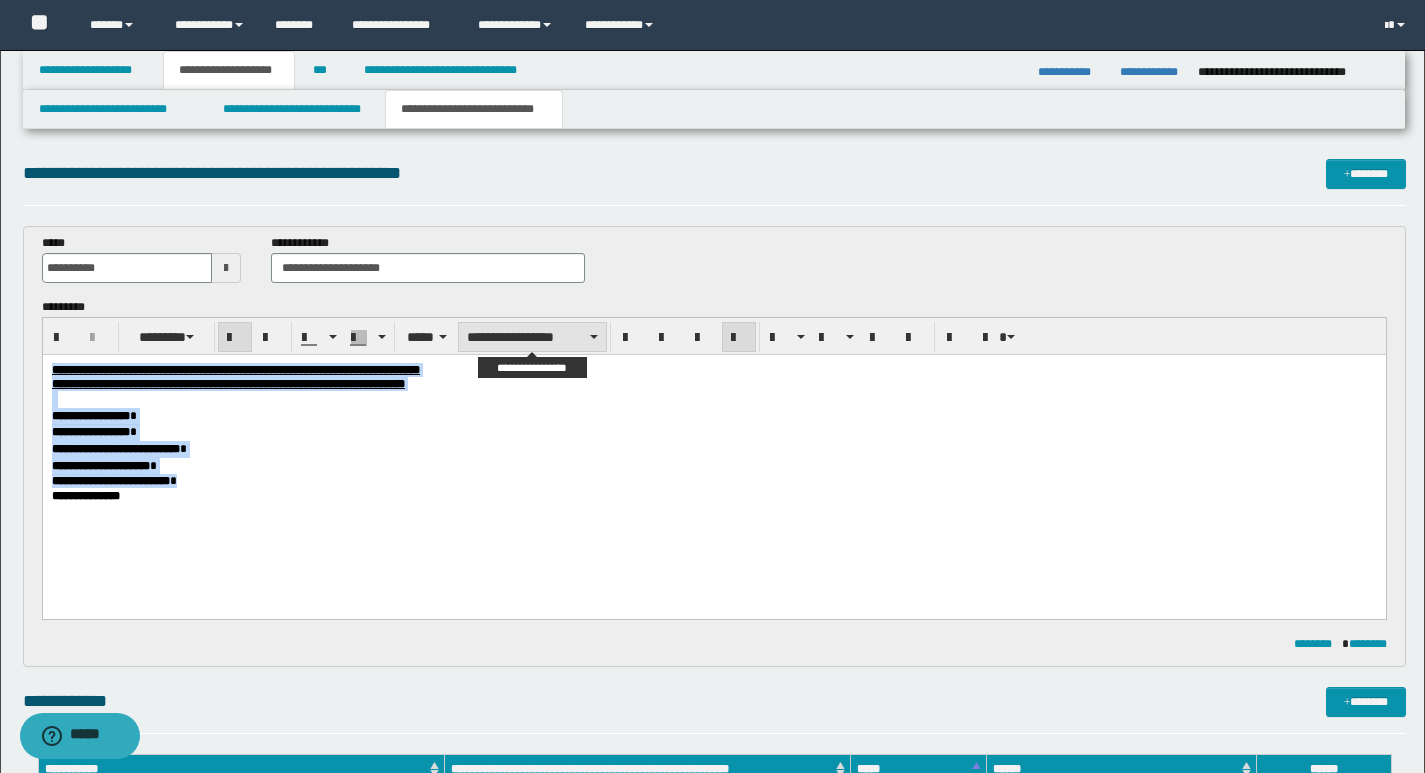 click on "**********" at bounding box center (532, 337) 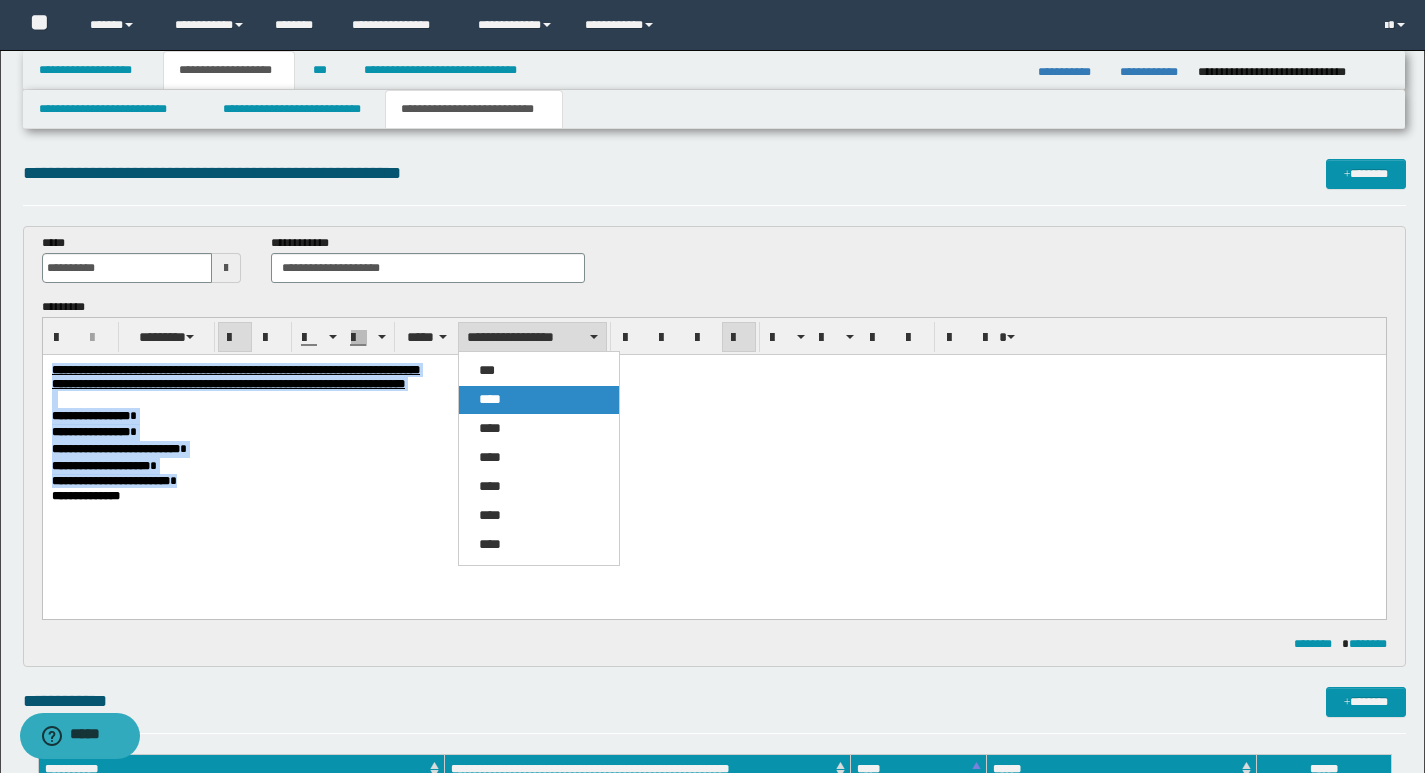 click on "****" at bounding box center [490, 399] 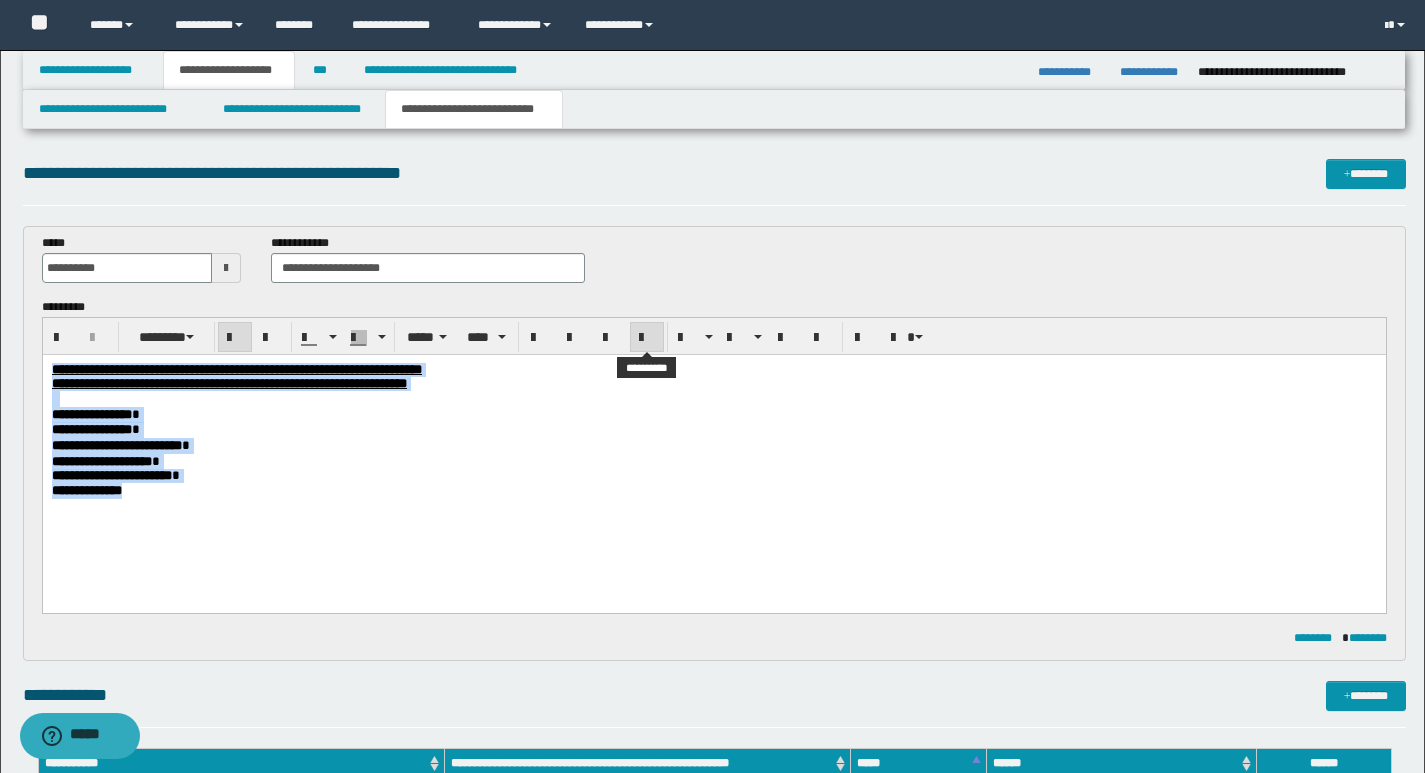 click at bounding box center [647, 338] 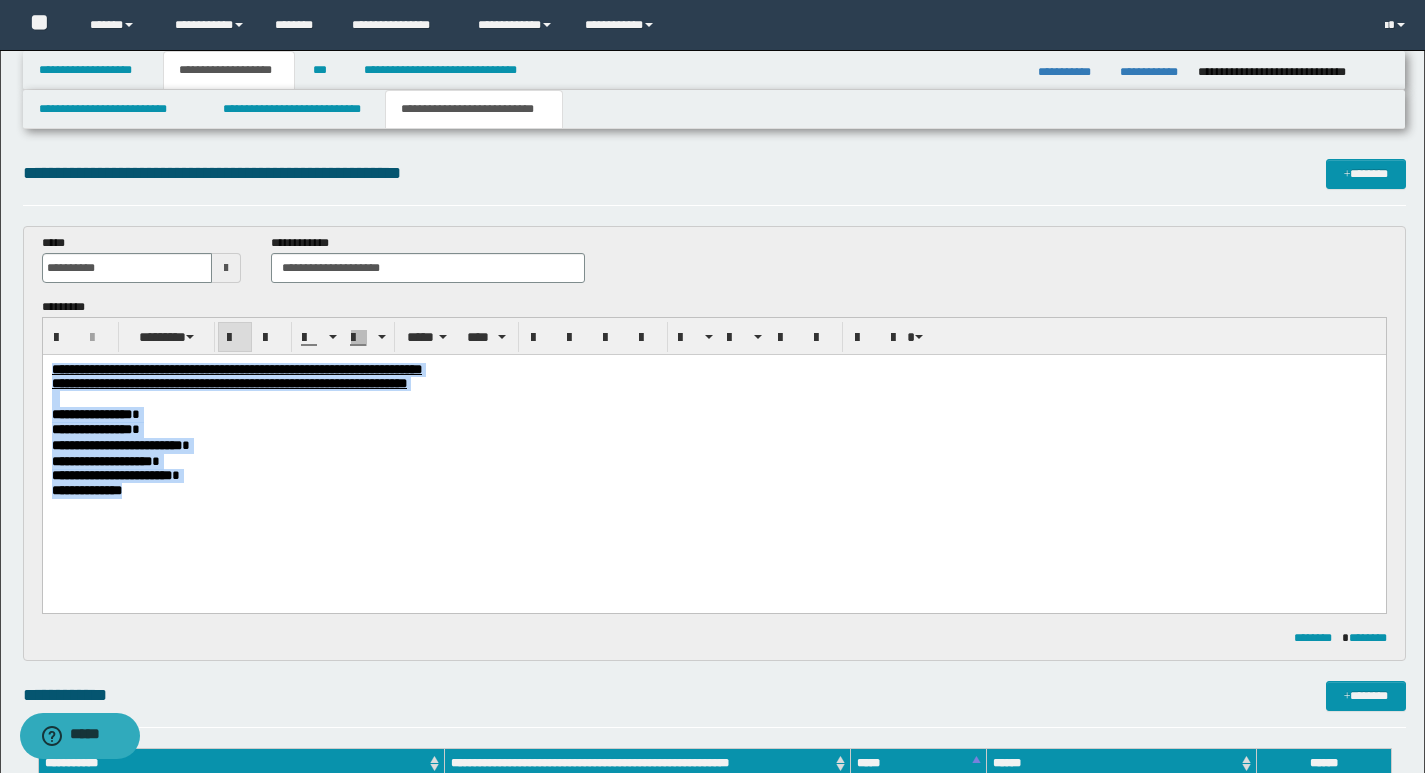 click on "**********" at bounding box center (713, 462) 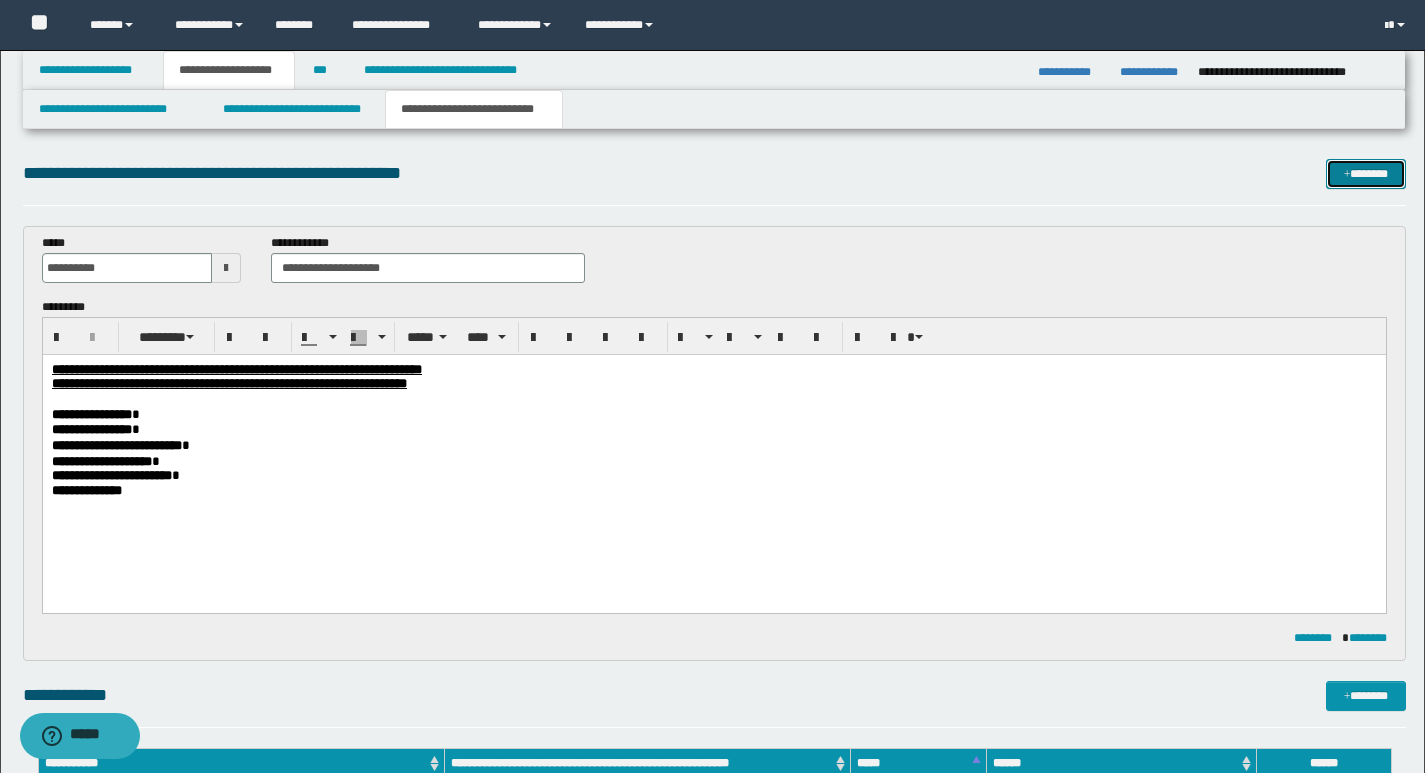 click on "*******" at bounding box center (1366, 174) 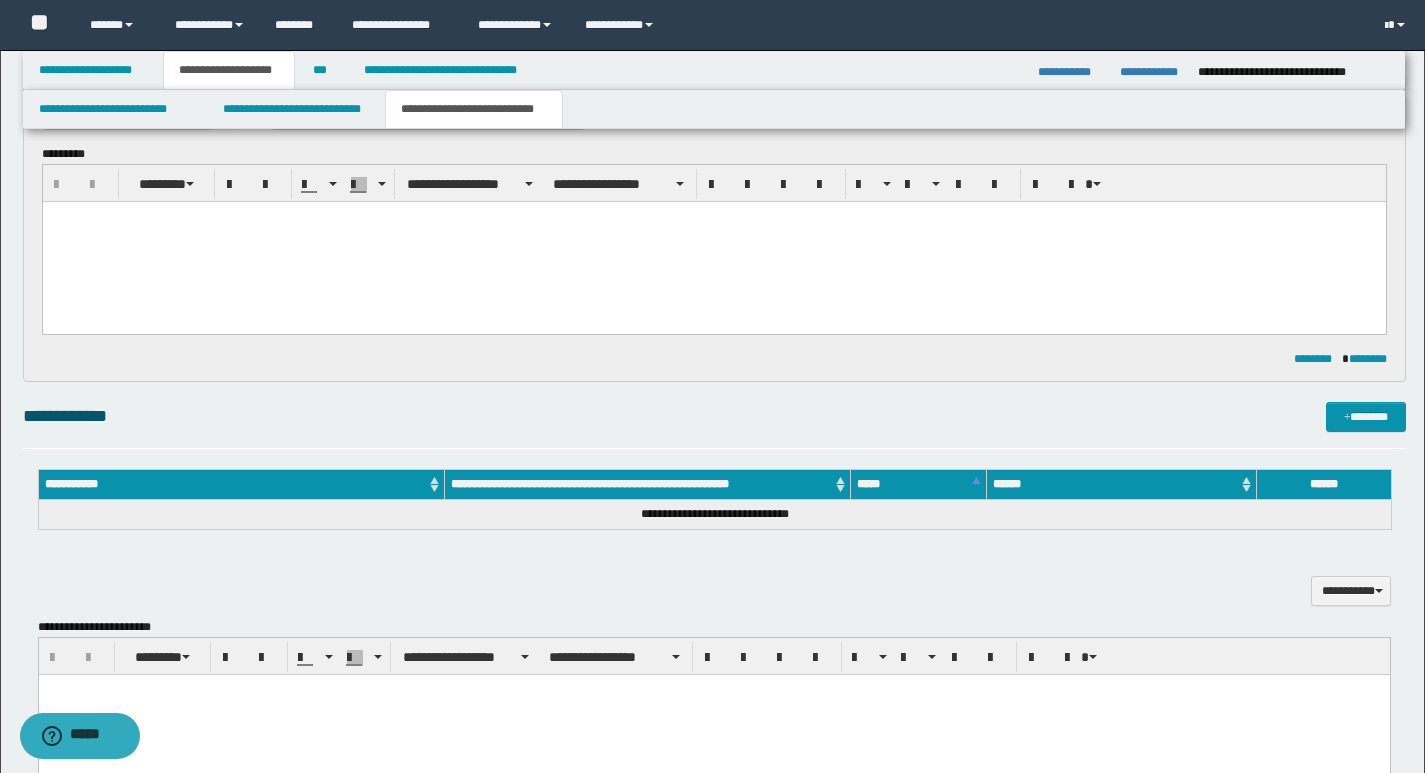scroll, scrollTop: 0, scrollLeft: 0, axis: both 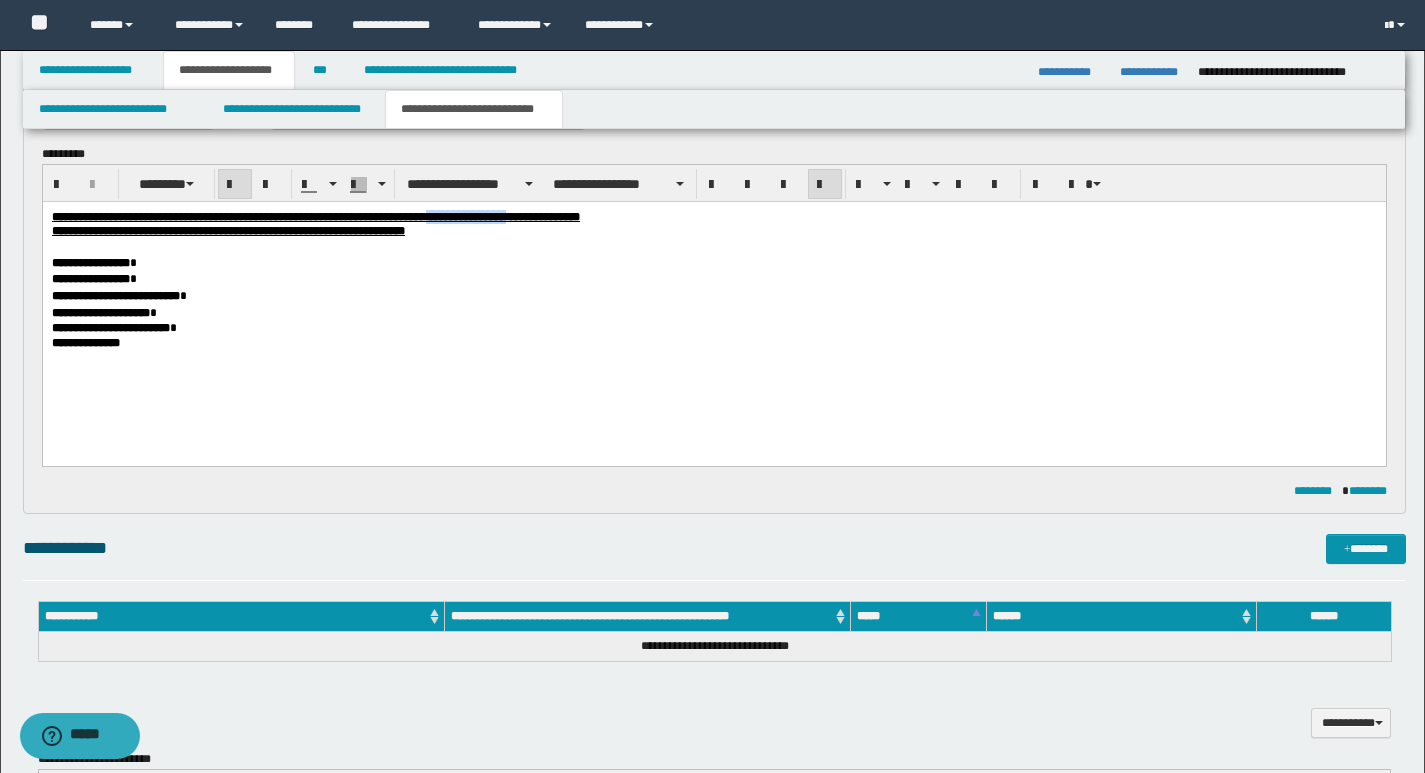 drag, startPoint x: 586, startPoint y: 218, endPoint x: 675, endPoint y: 218, distance: 89 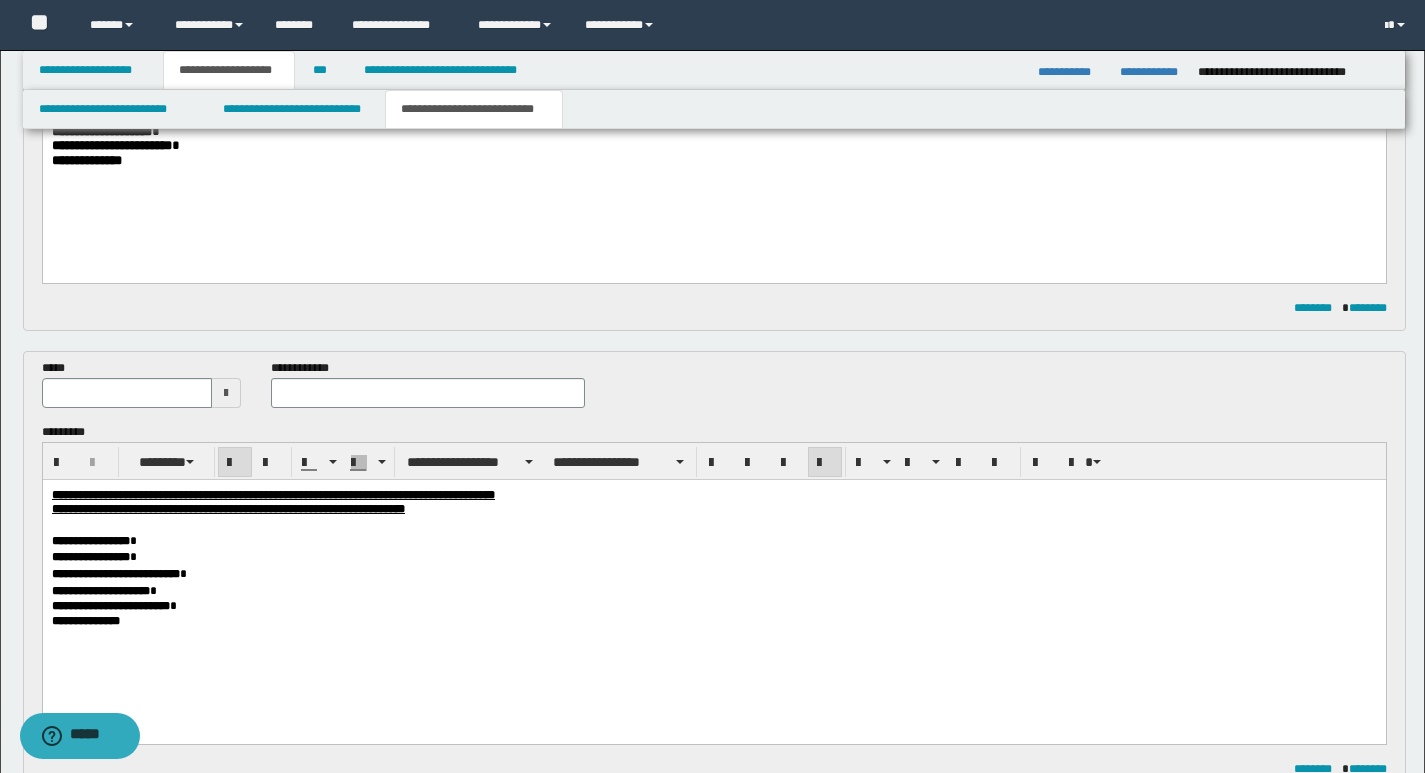 scroll, scrollTop: 308, scrollLeft: 0, axis: vertical 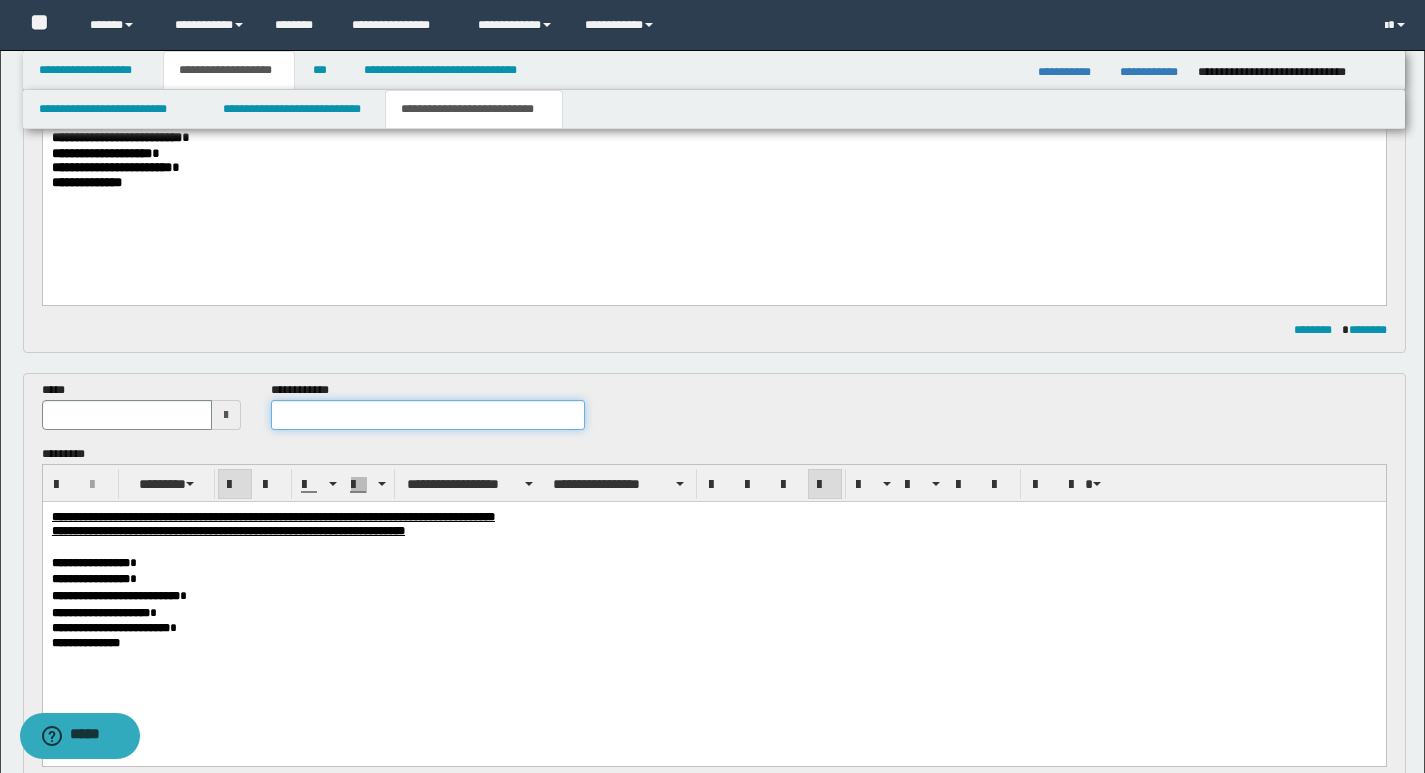 click at bounding box center [428, 415] 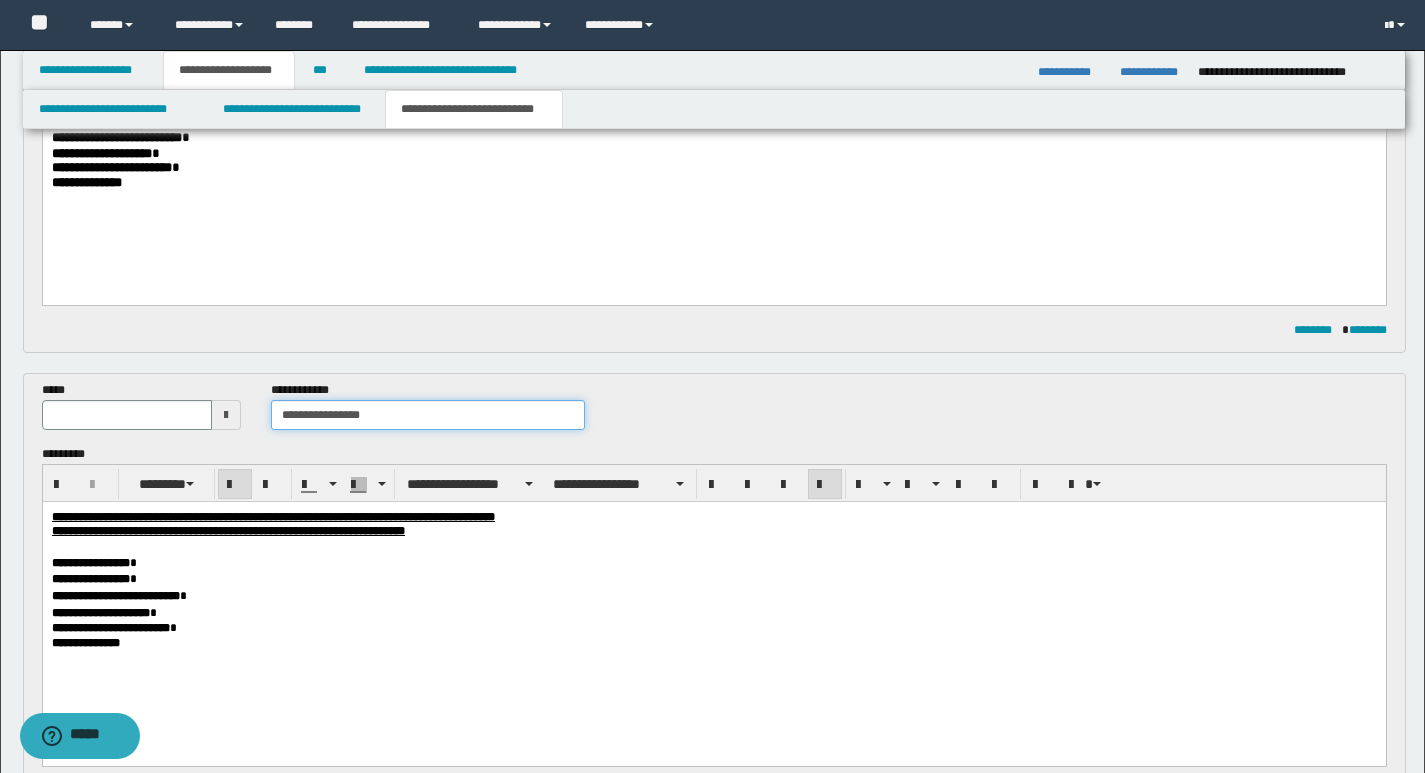 type on "**********" 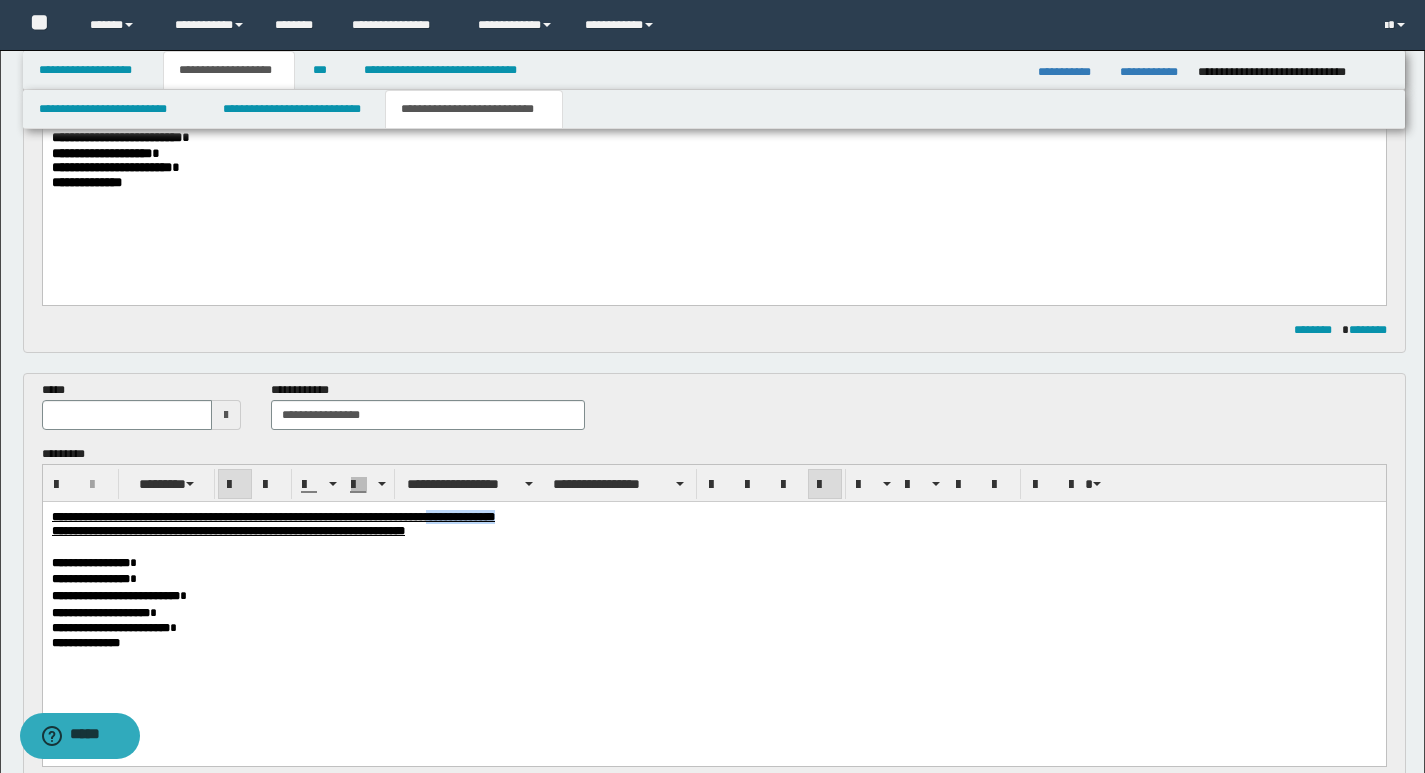 drag, startPoint x: 586, startPoint y: 519, endPoint x: 667, endPoint y: 514, distance: 81.154175 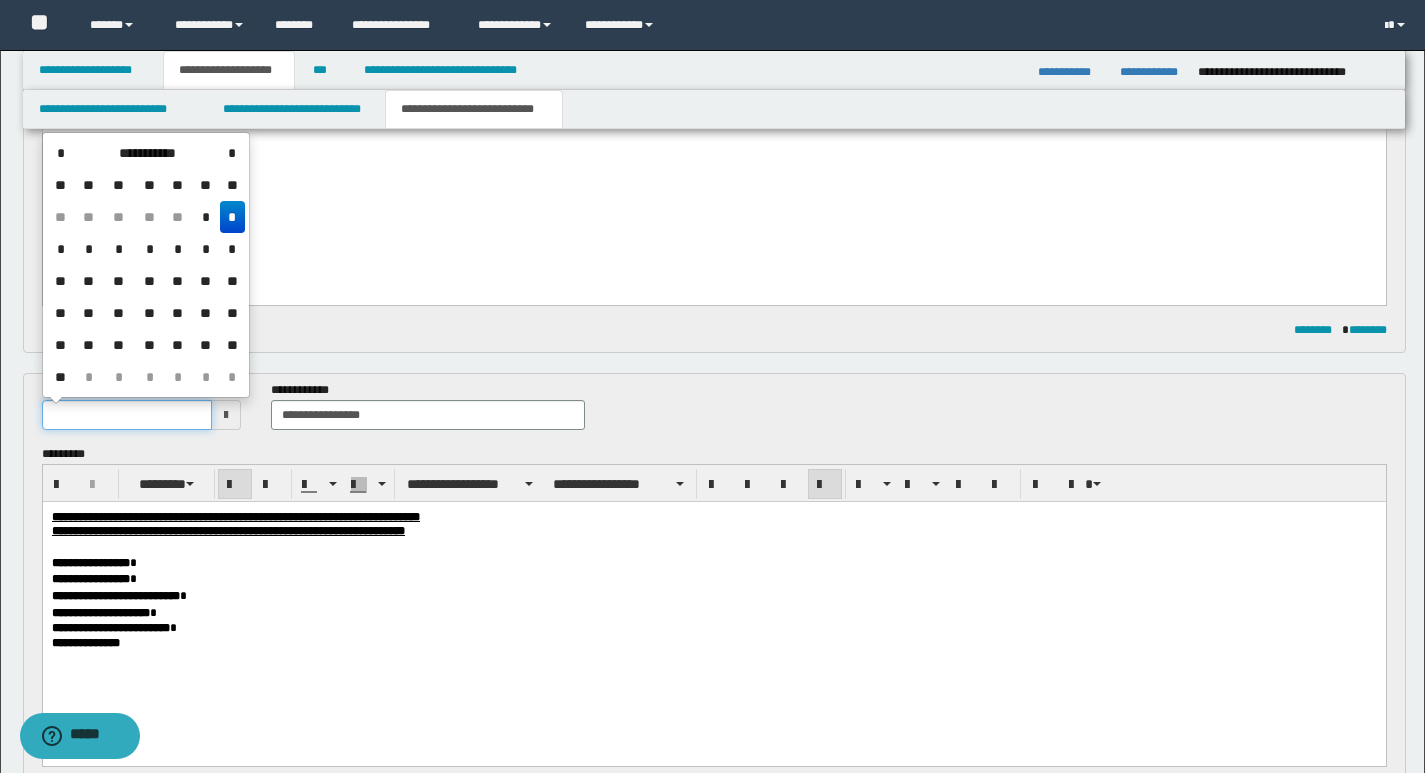 click at bounding box center [127, 415] 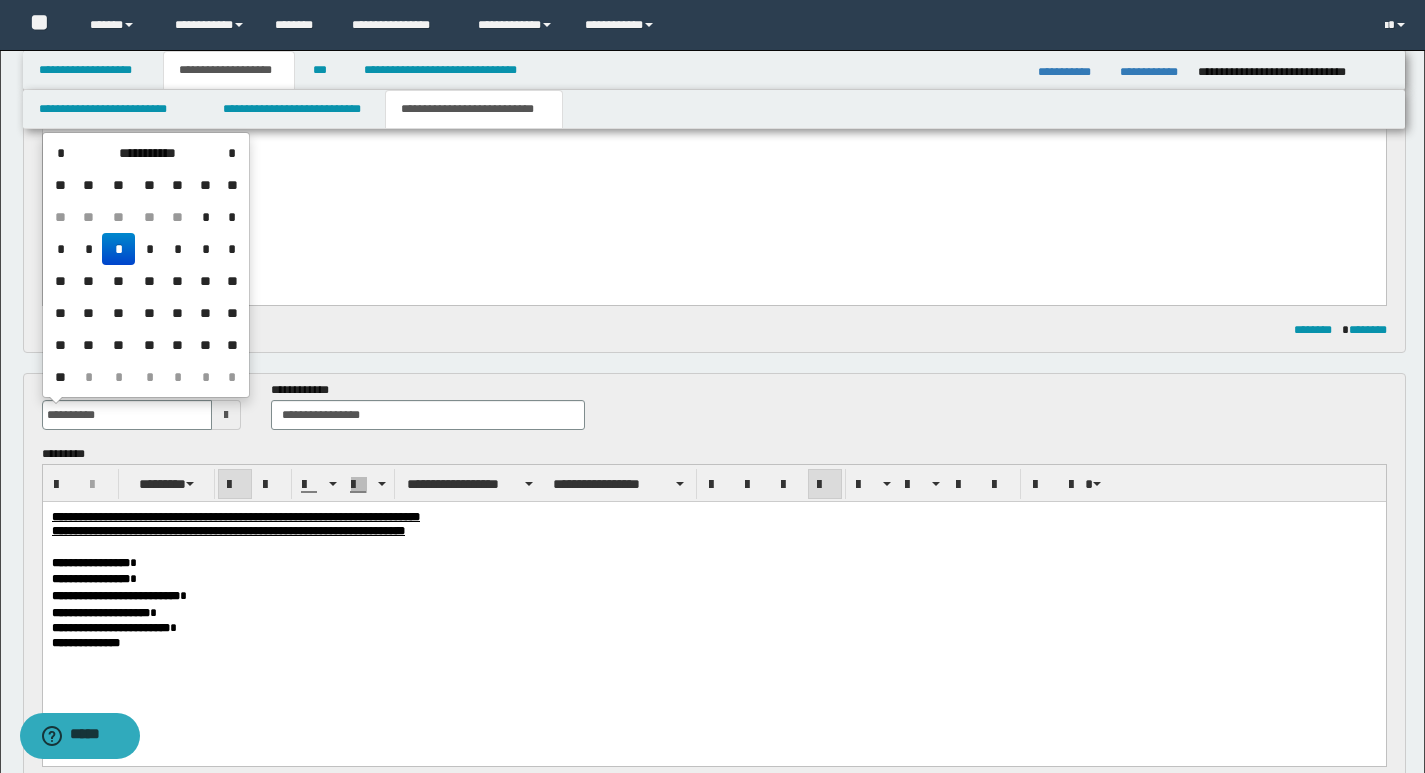 click on "*" at bounding box center (118, 249) 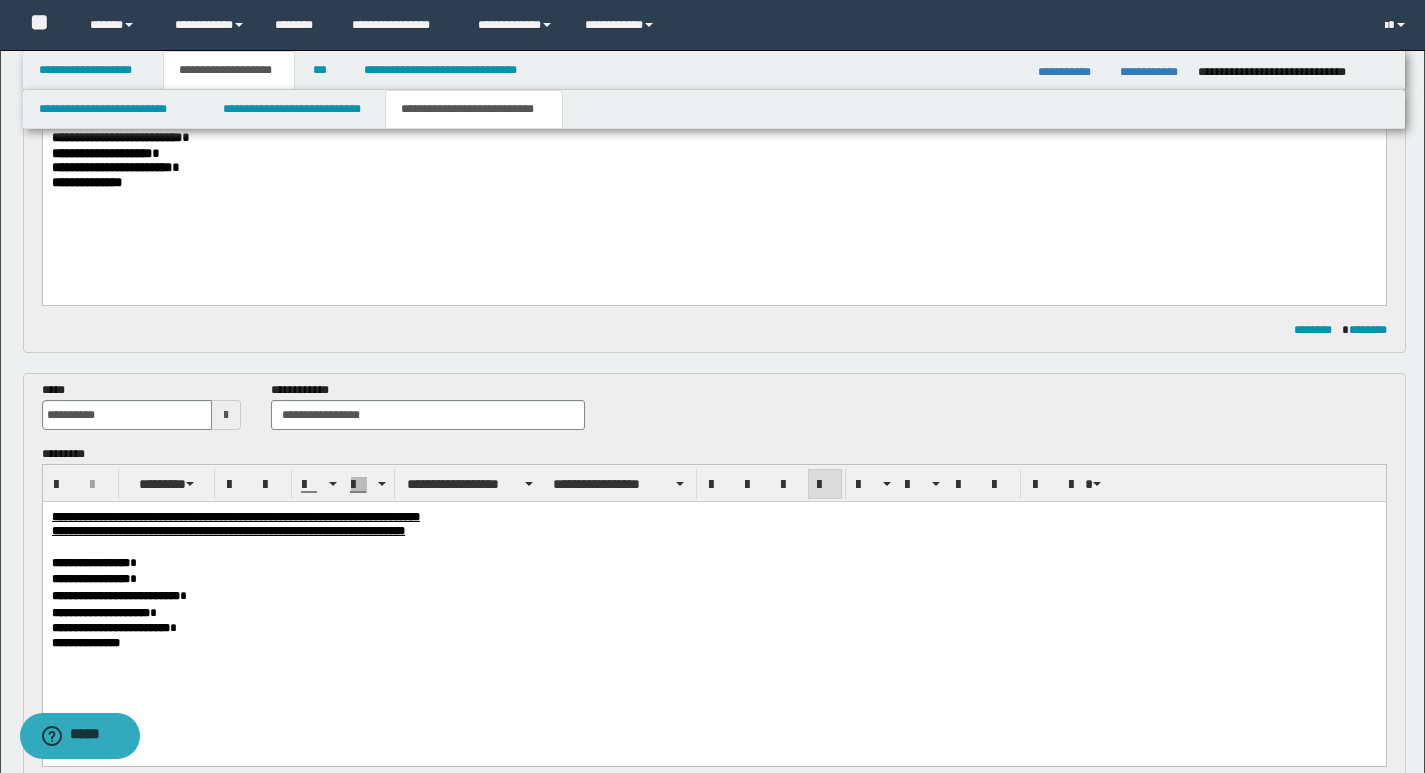 click on "**********" at bounding box center (713, 612) 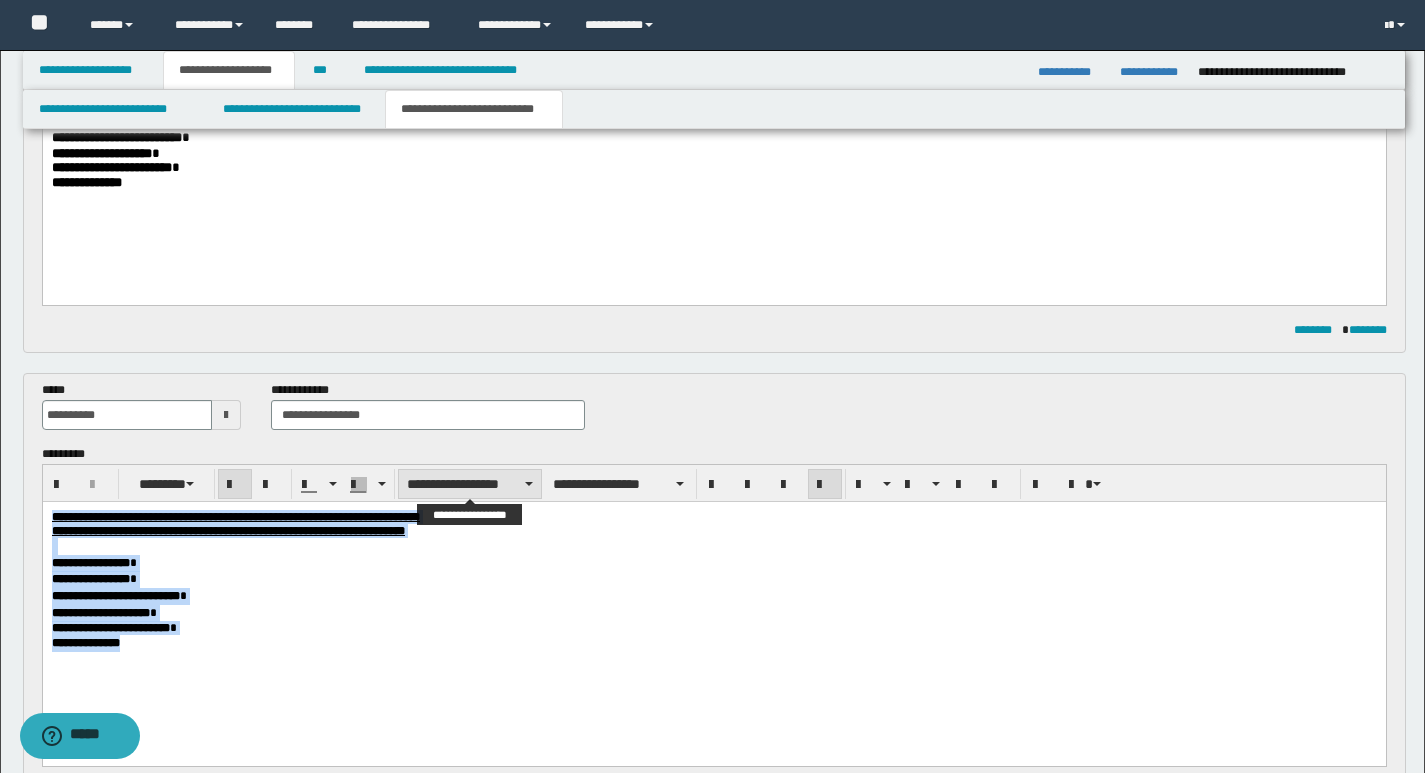 click on "**********" at bounding box center [470, 484] 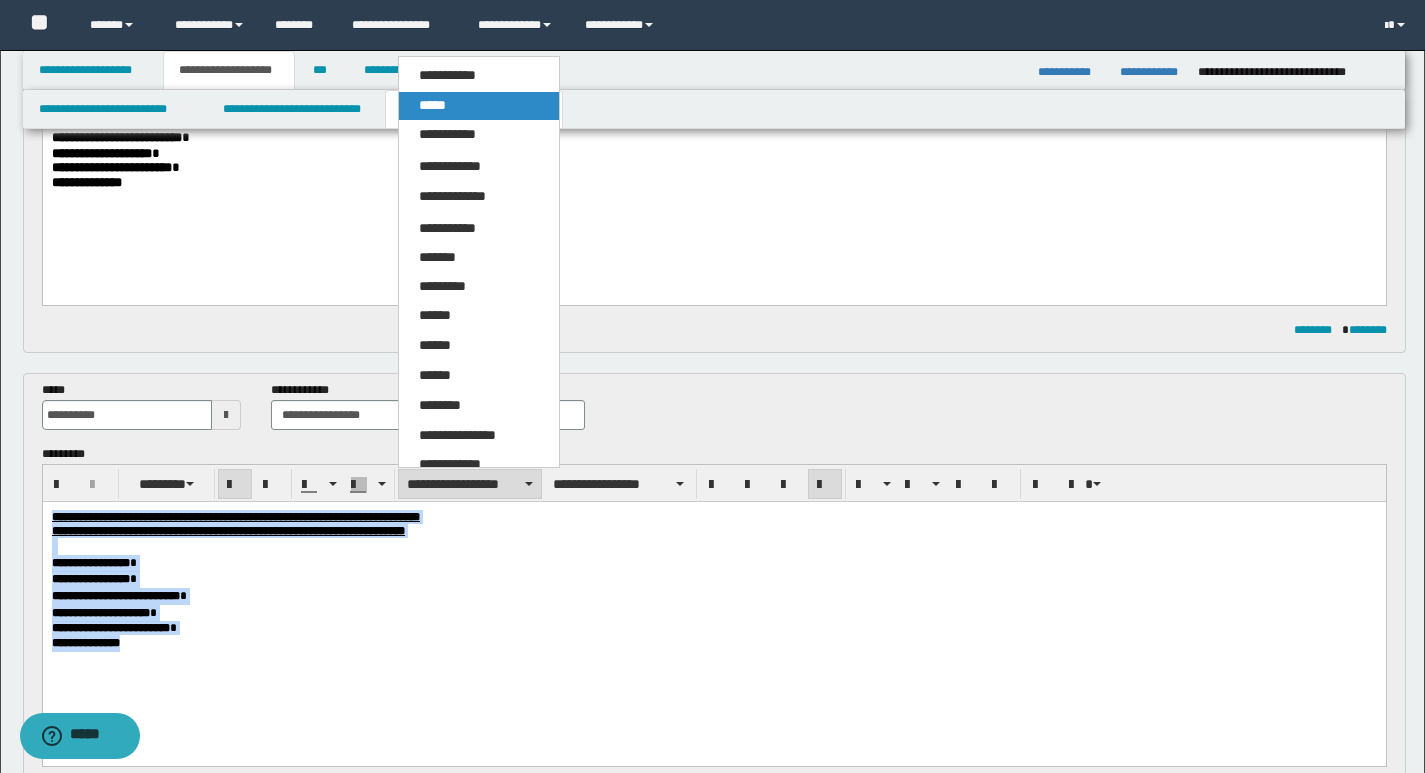 click on "*****" at bounding box center (432, 105) 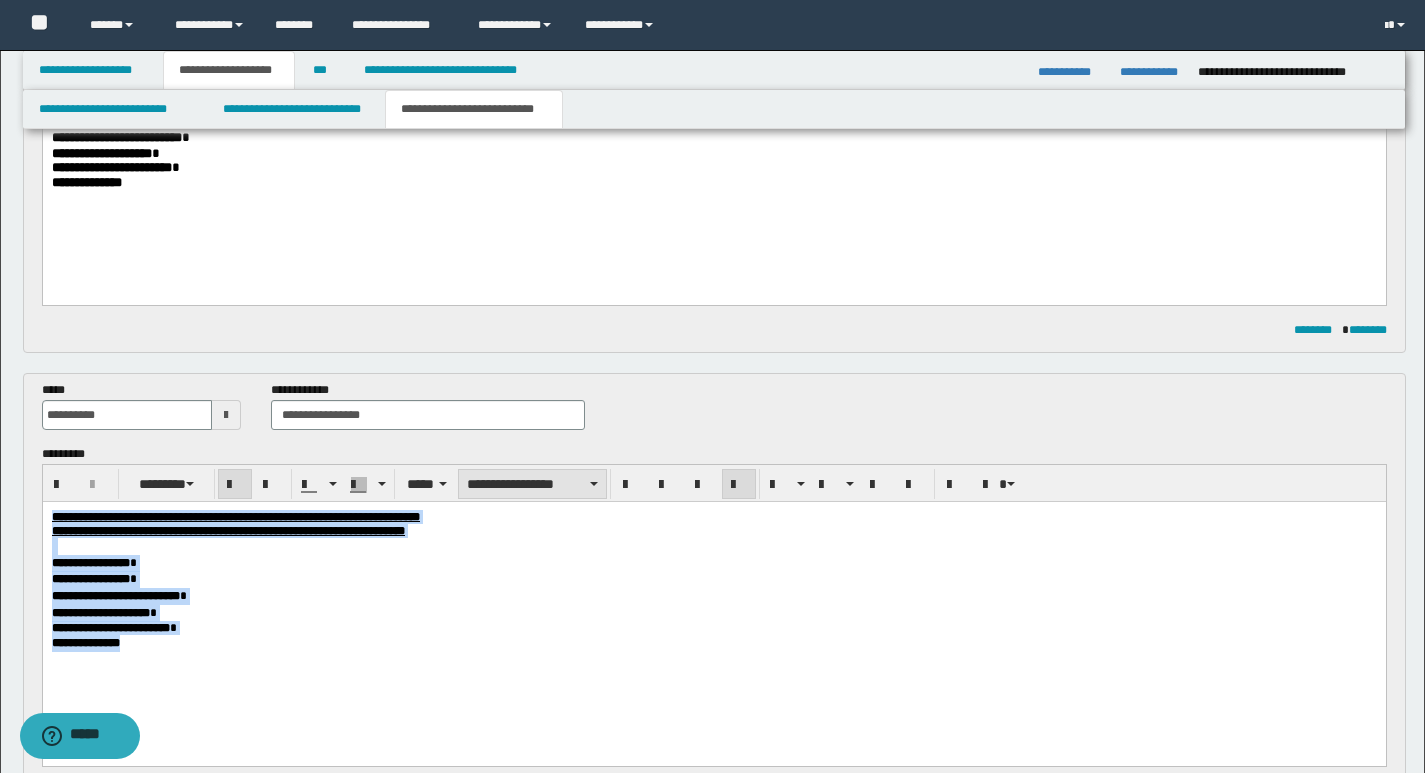 click on "**********" at bounding box center [532, 484] 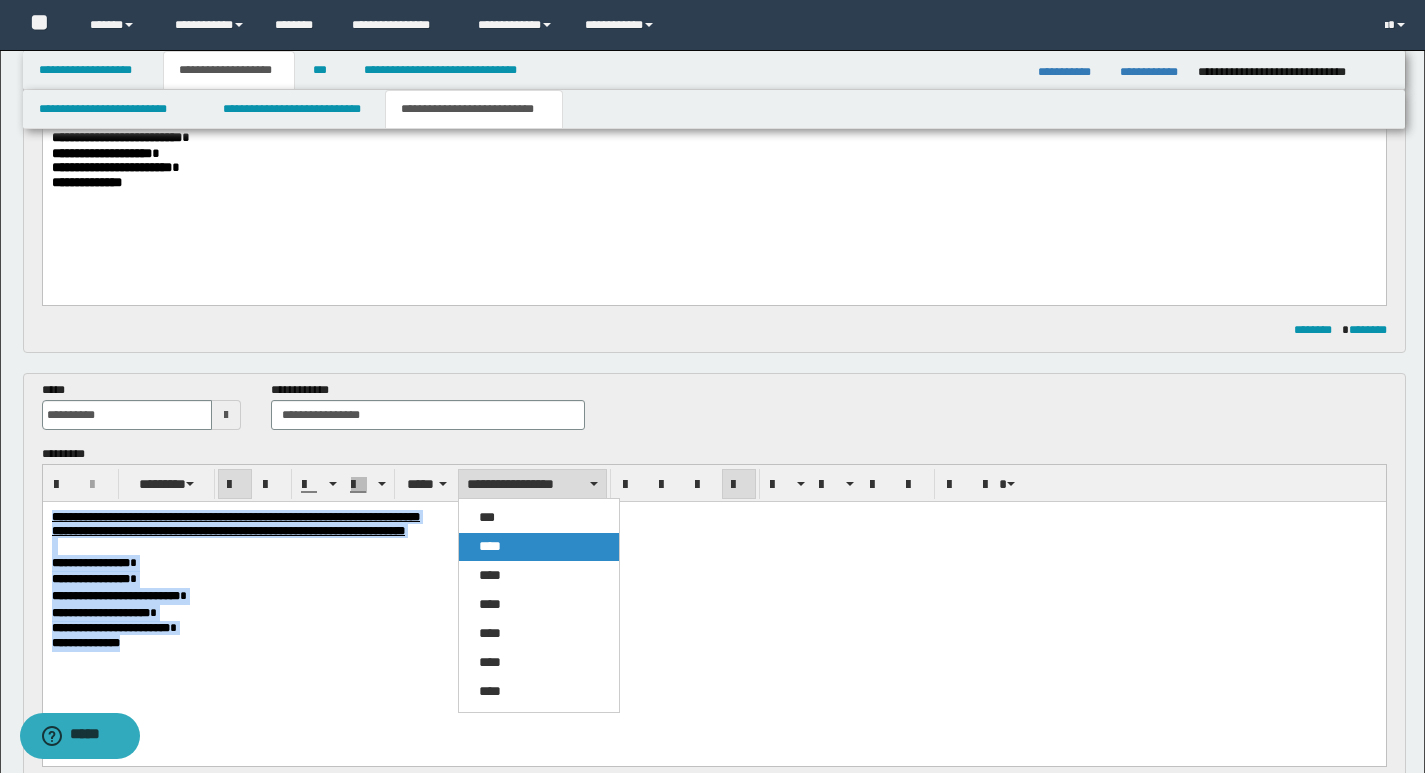drag, startPoint x: 479, startPoint y: 543, endPoint x: 510, endPoint y: 42, distance: 501.95816 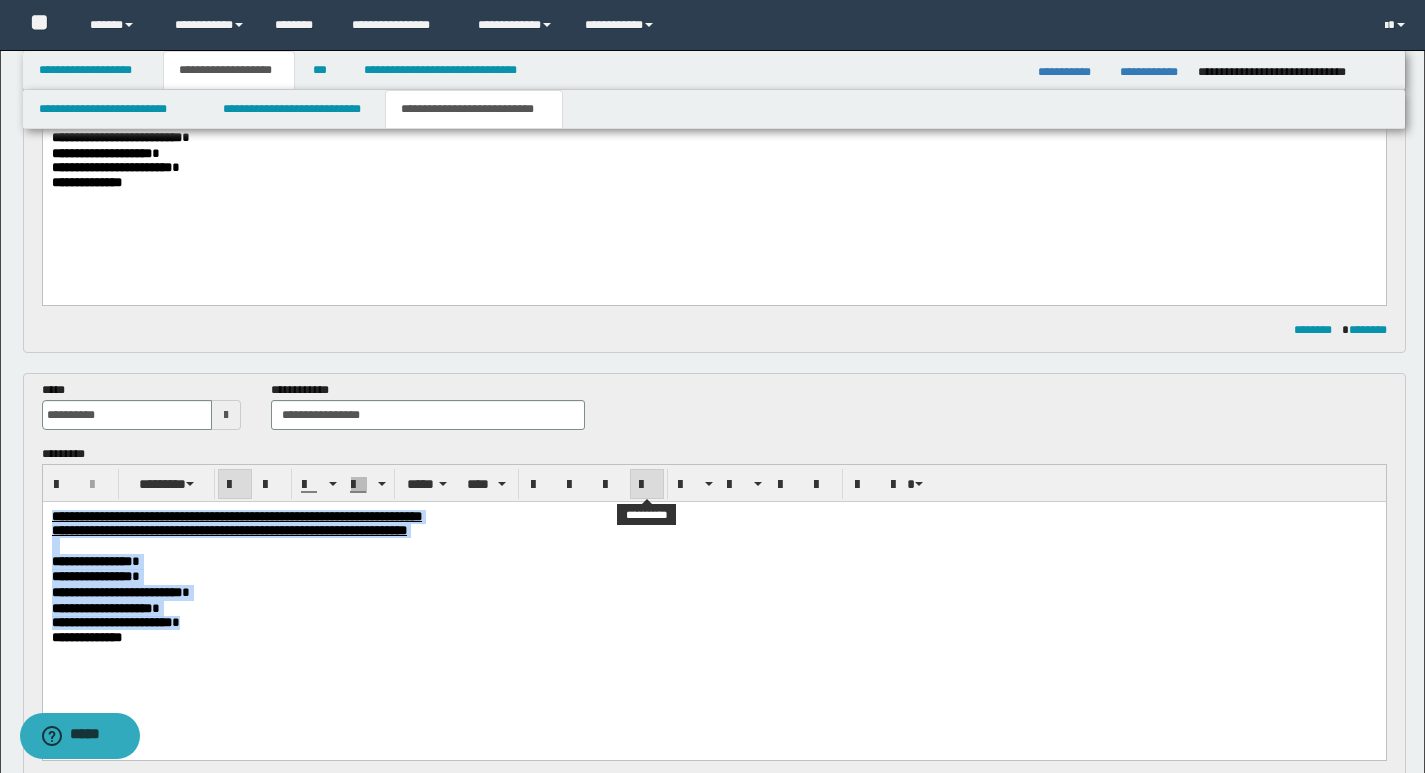 click at bounding box center (647, 485) 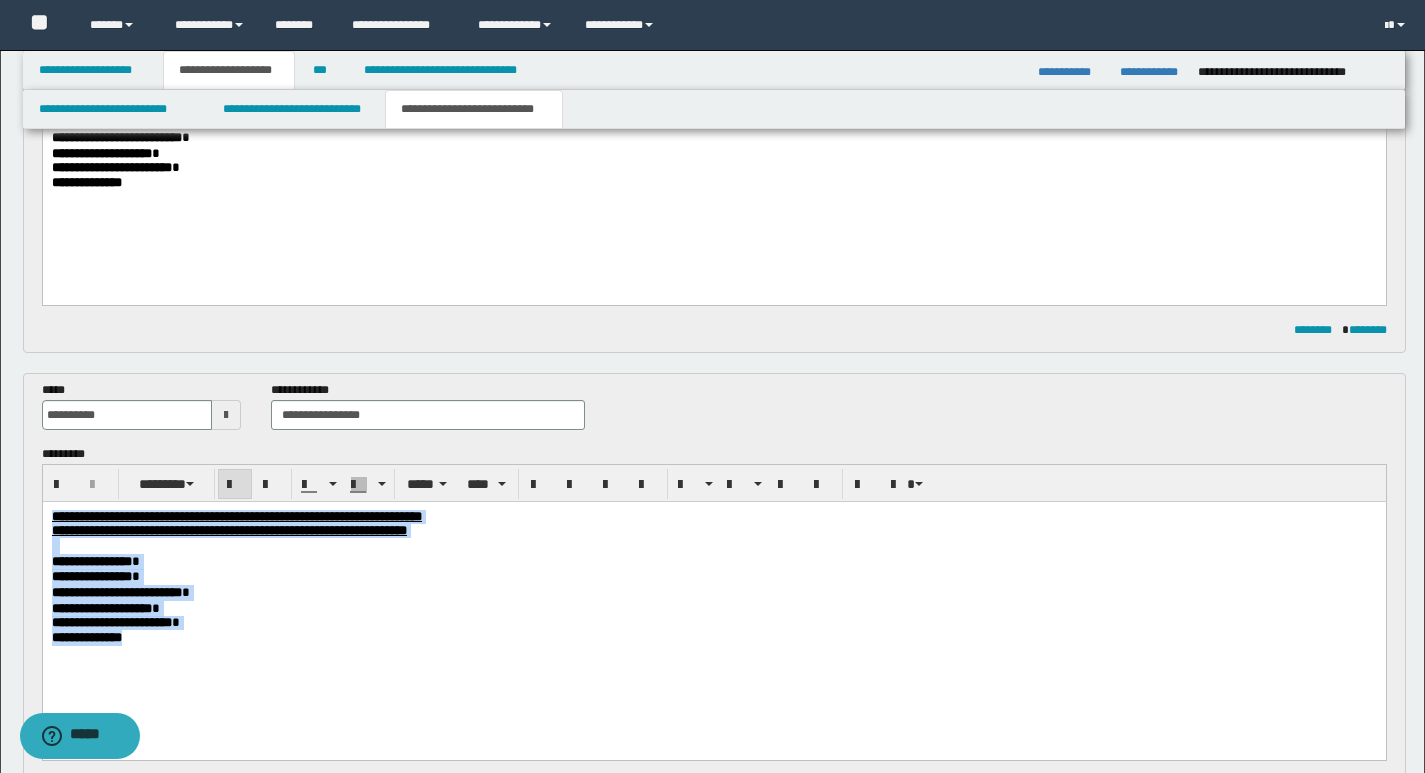 click on "**********" at bounding box center [713, 608] 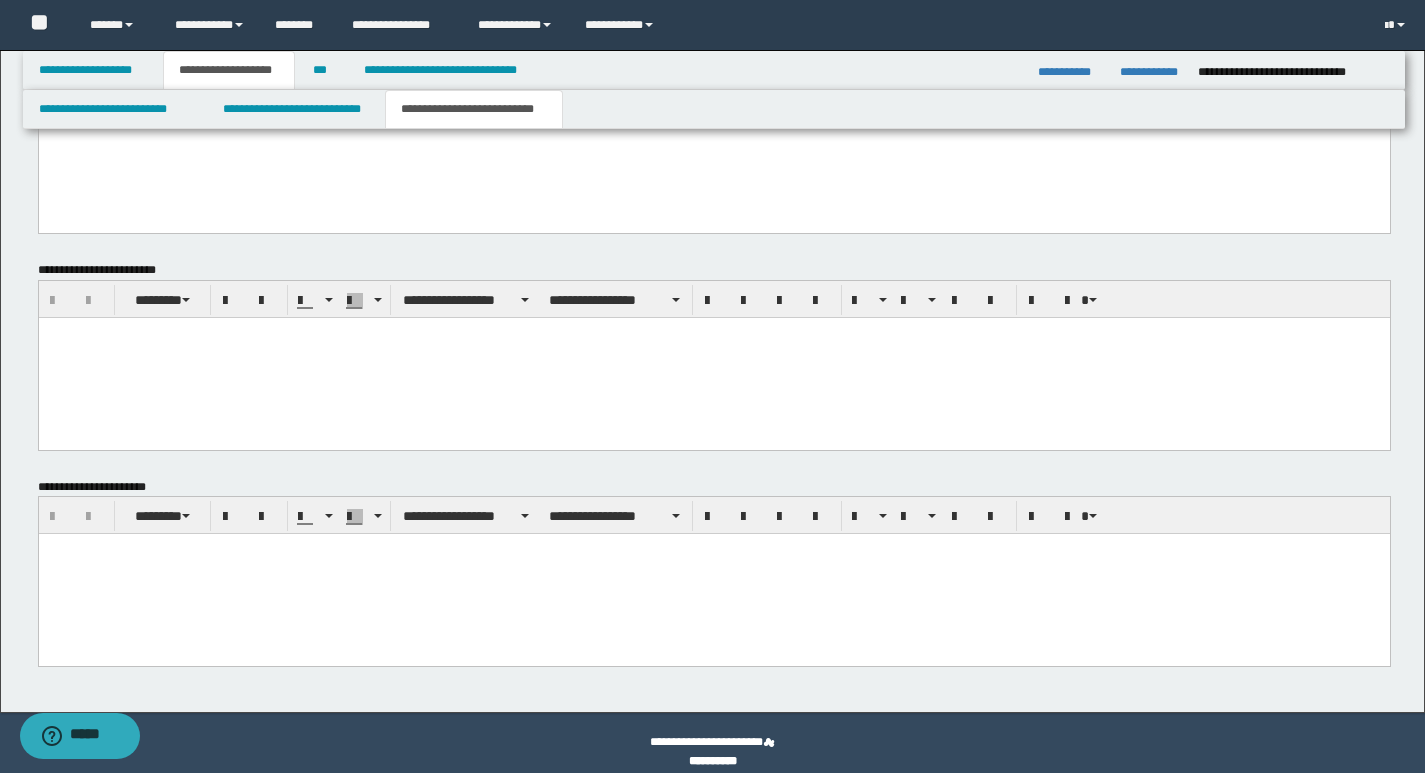 scroll, scrollTop: 1326, scrollLeft: 0, axis: vertical 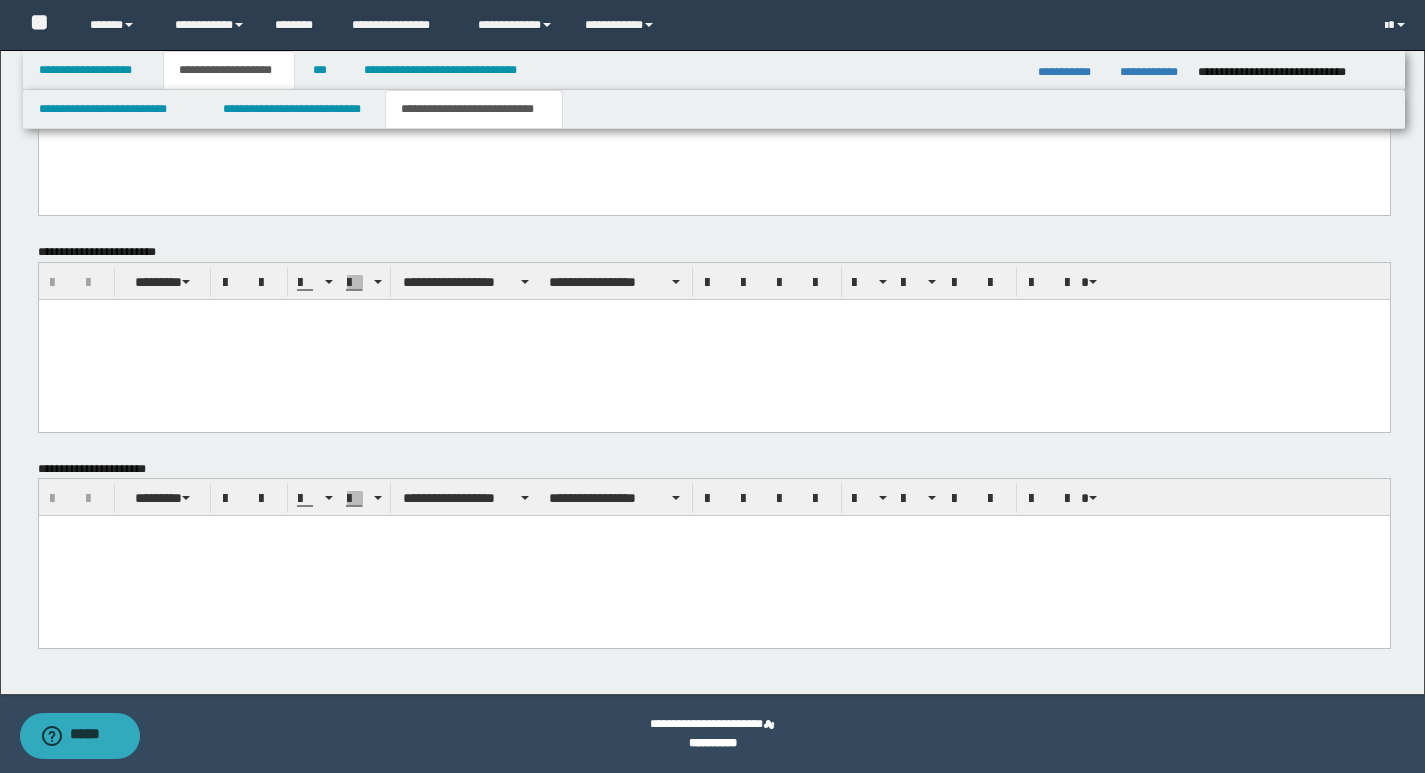 click at bounding box center [713, 556] 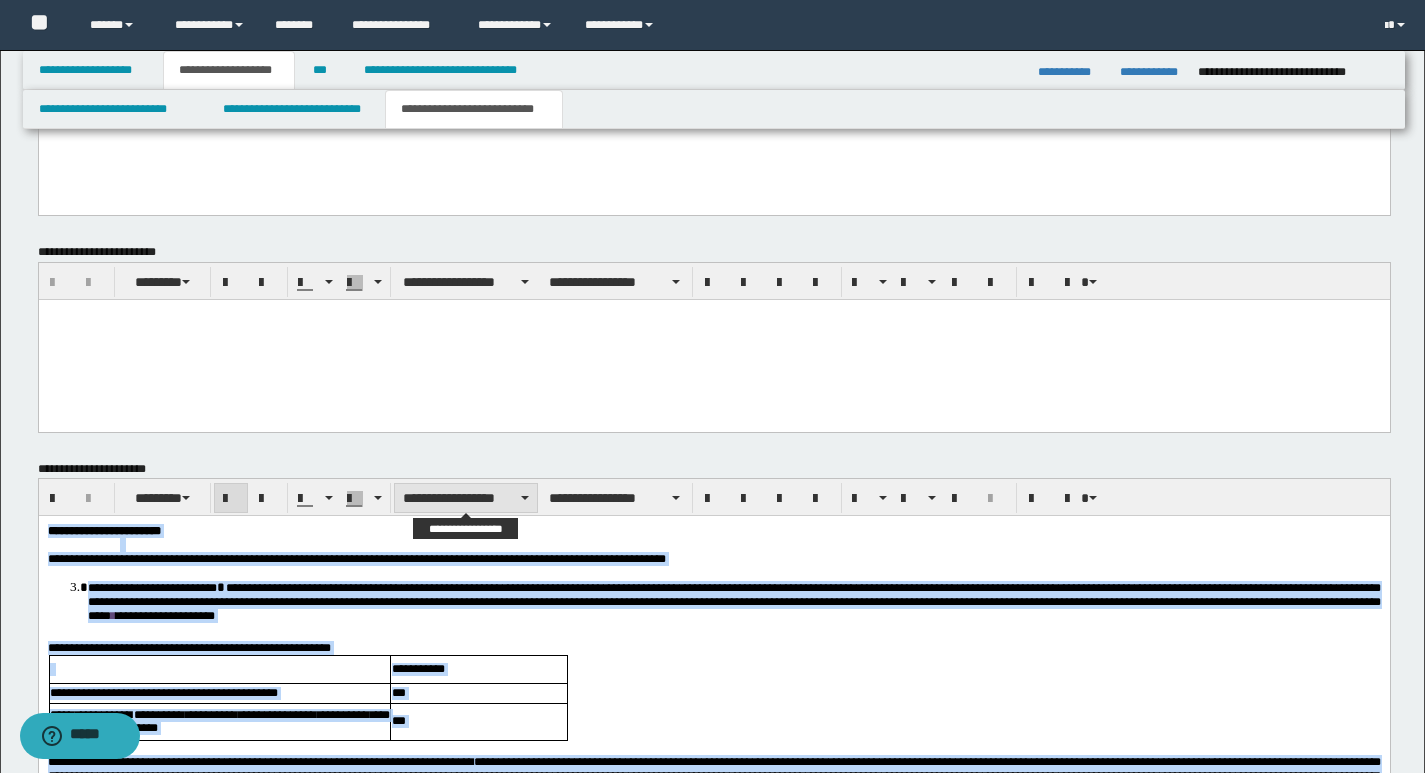 click on "**********" at bounding box center [466, 498] 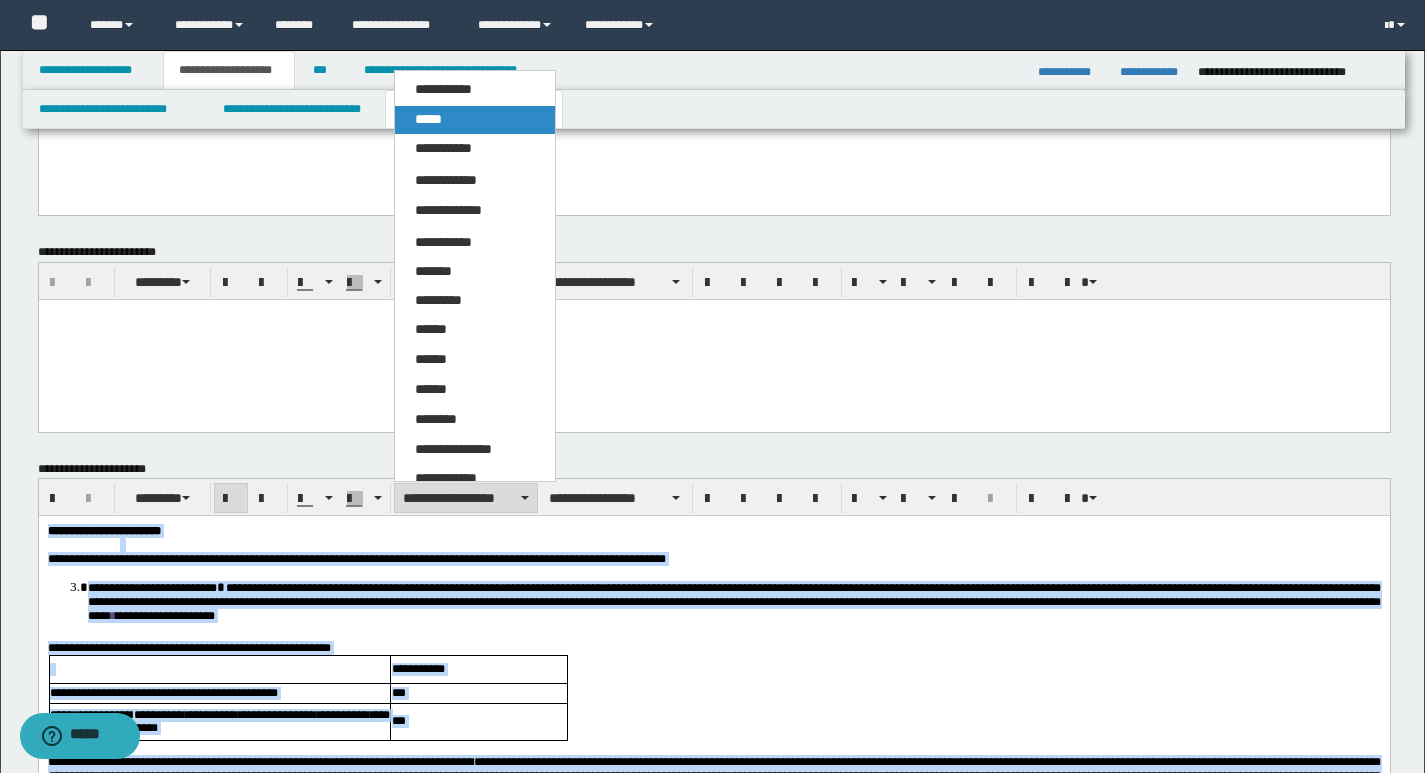 drag, startPoint x: 421, startPoint y: 114, endPoint x: 436, endPoint y: 68, distance: 48.38388 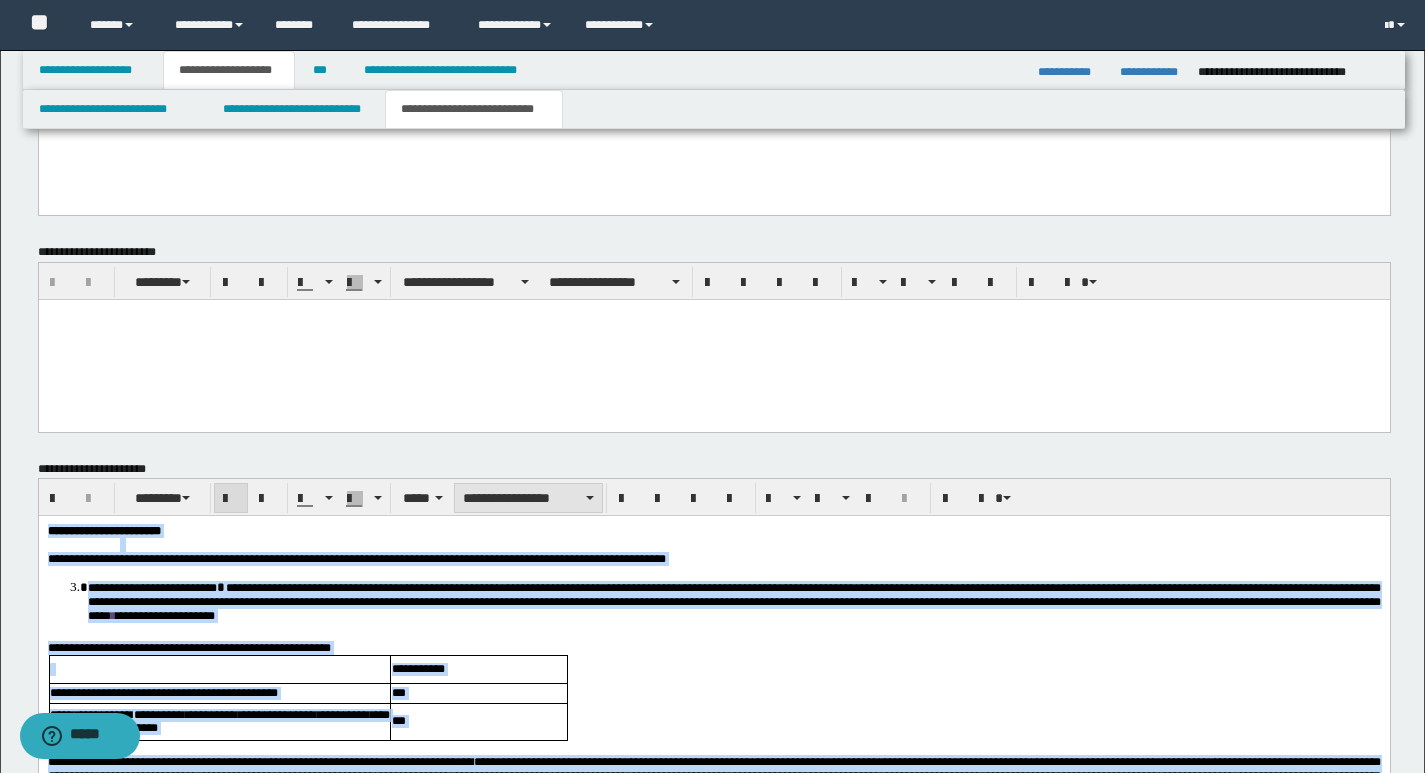 click on "**********" at bounding box center (528, 498) 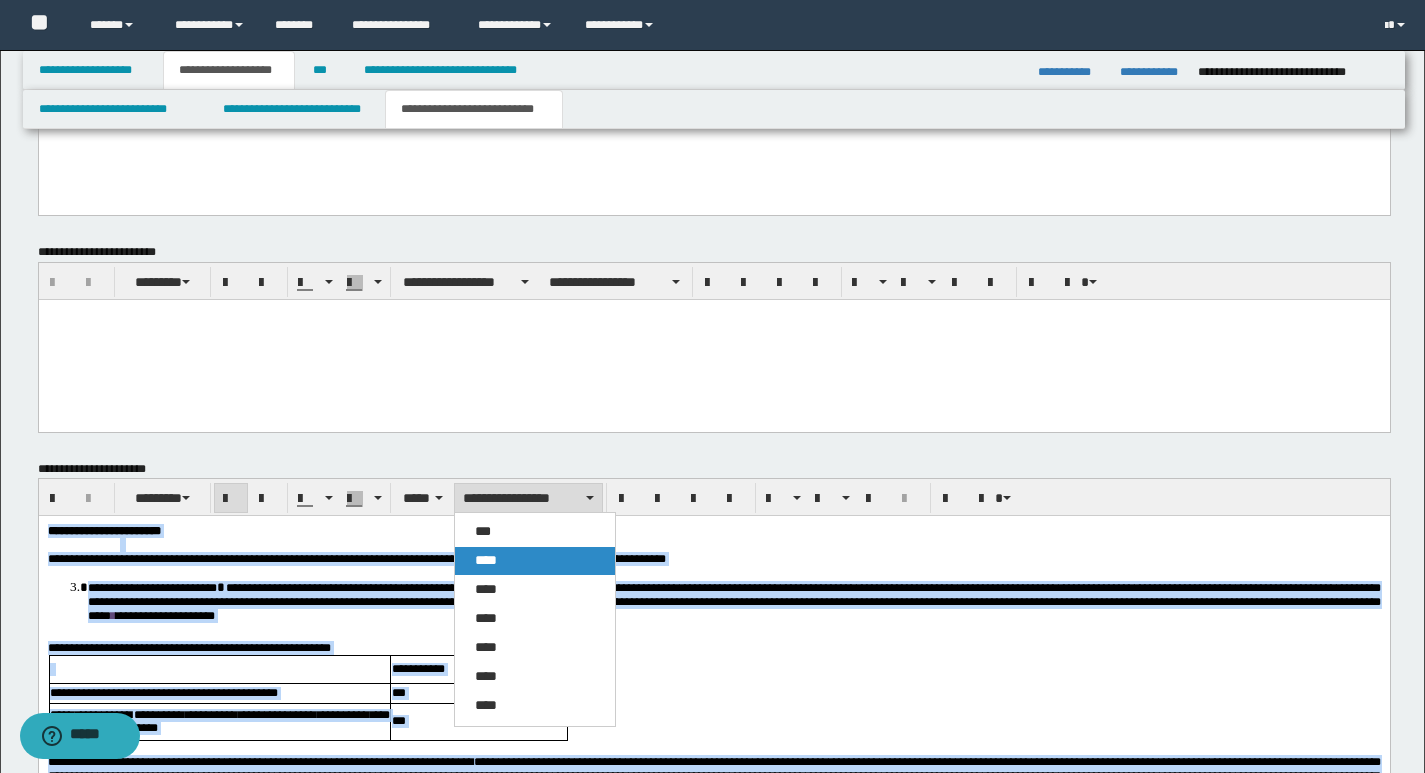 click on "****" at bounding box center (486, 560) 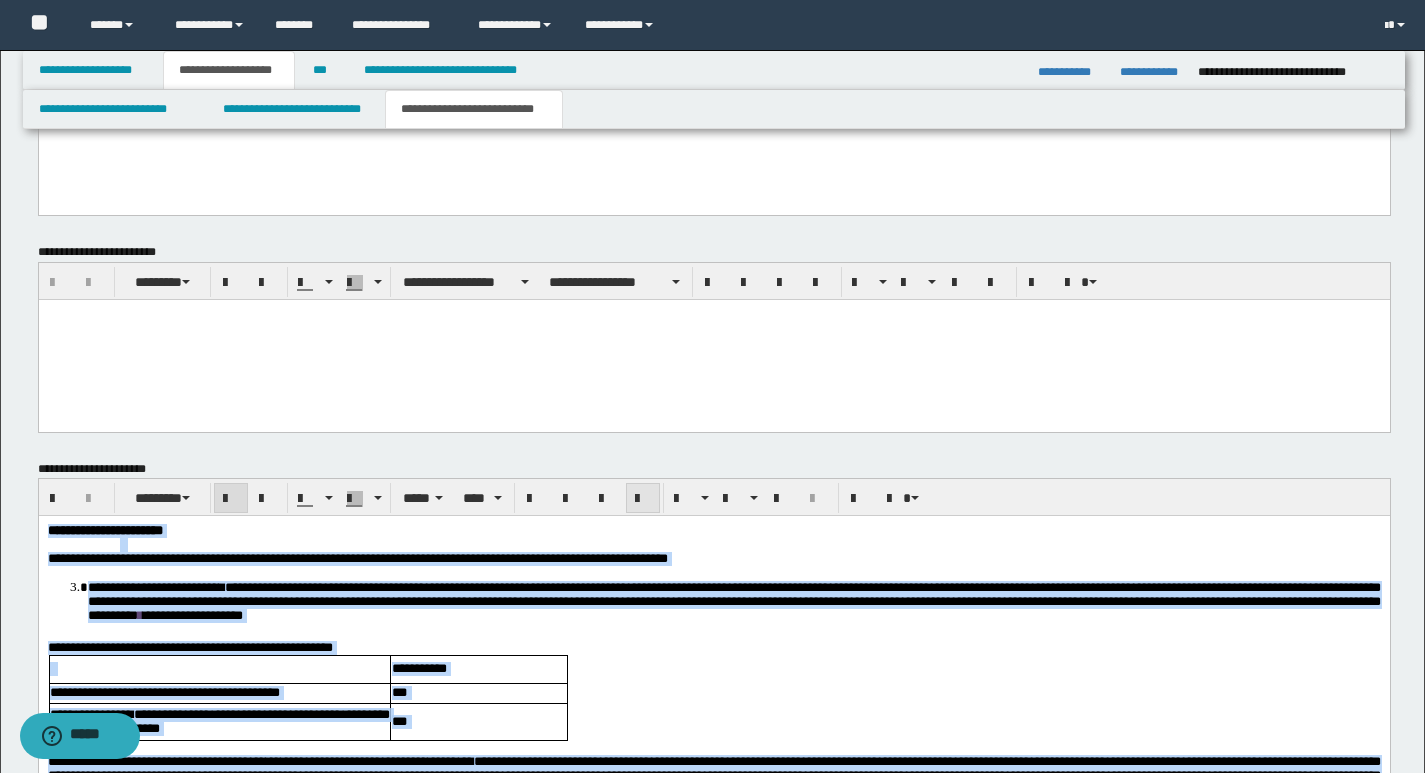 click at bounding box center [643, 499] 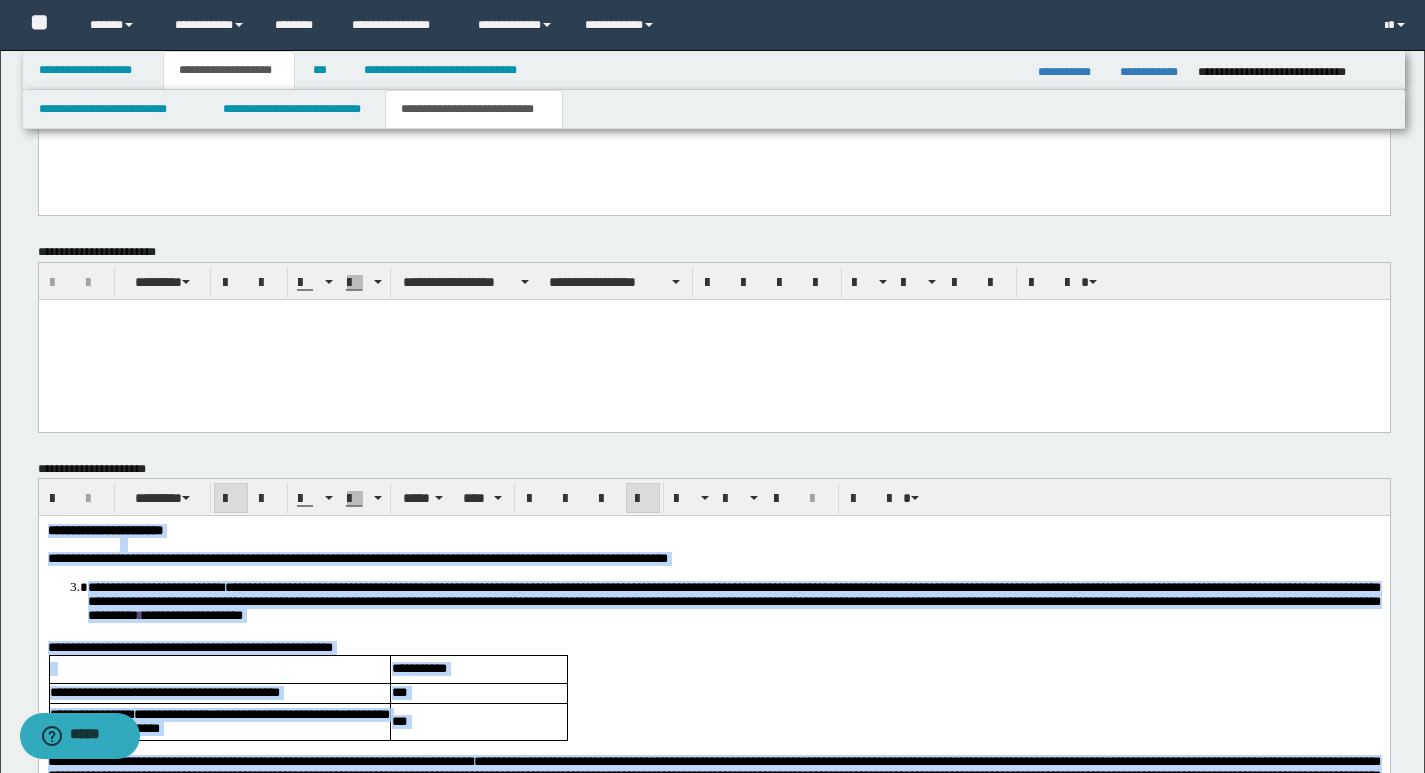click at bounding box center [643, 499] 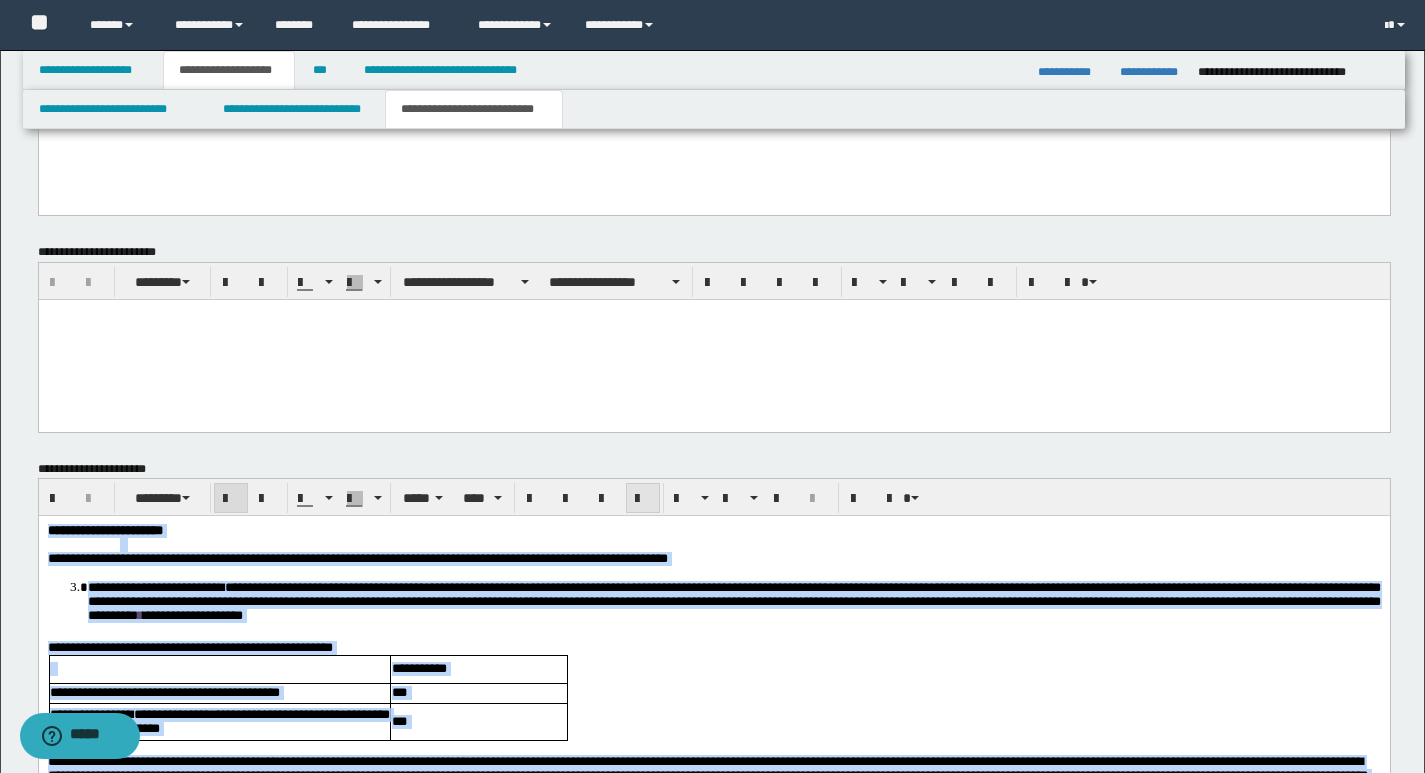 click at bounding box center [643, 499] 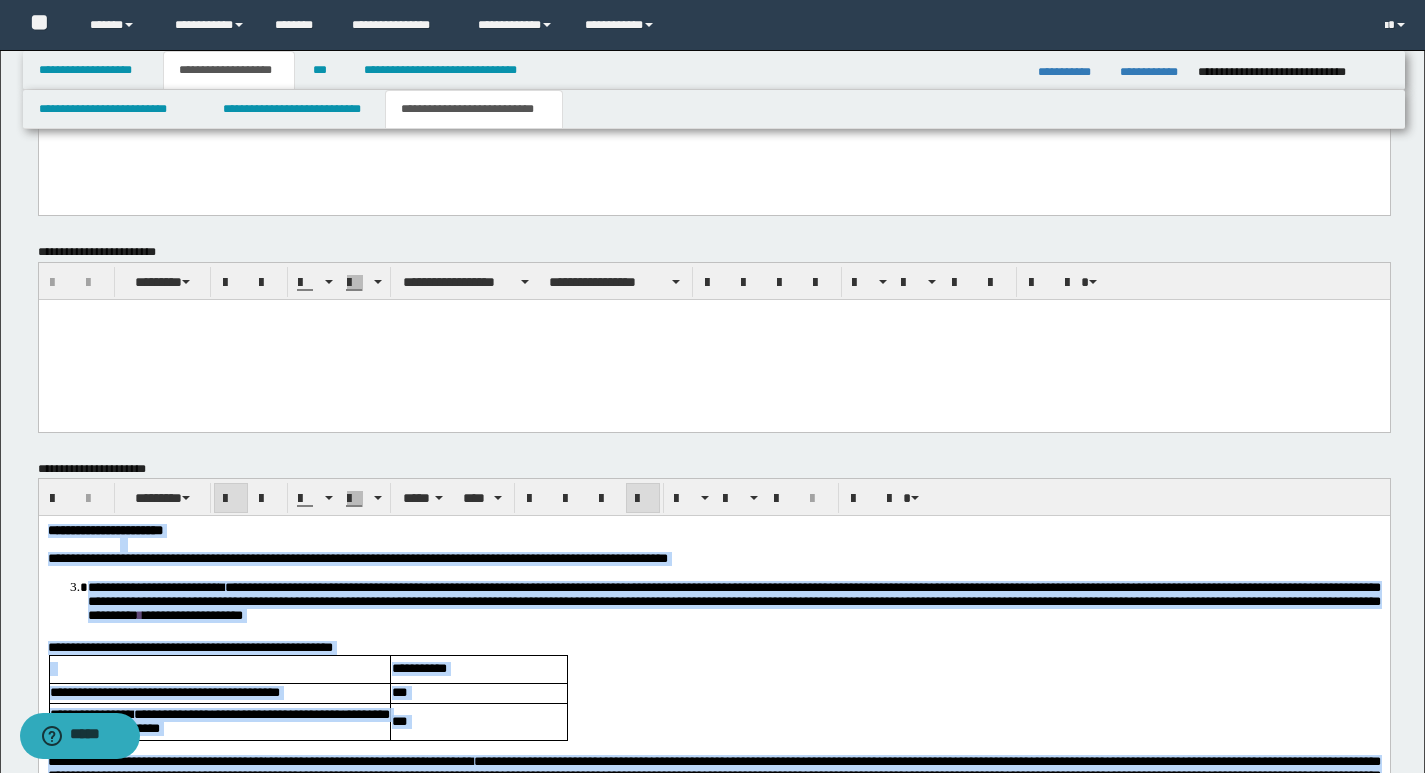 click on "**********" at bounding box center (713, 648) 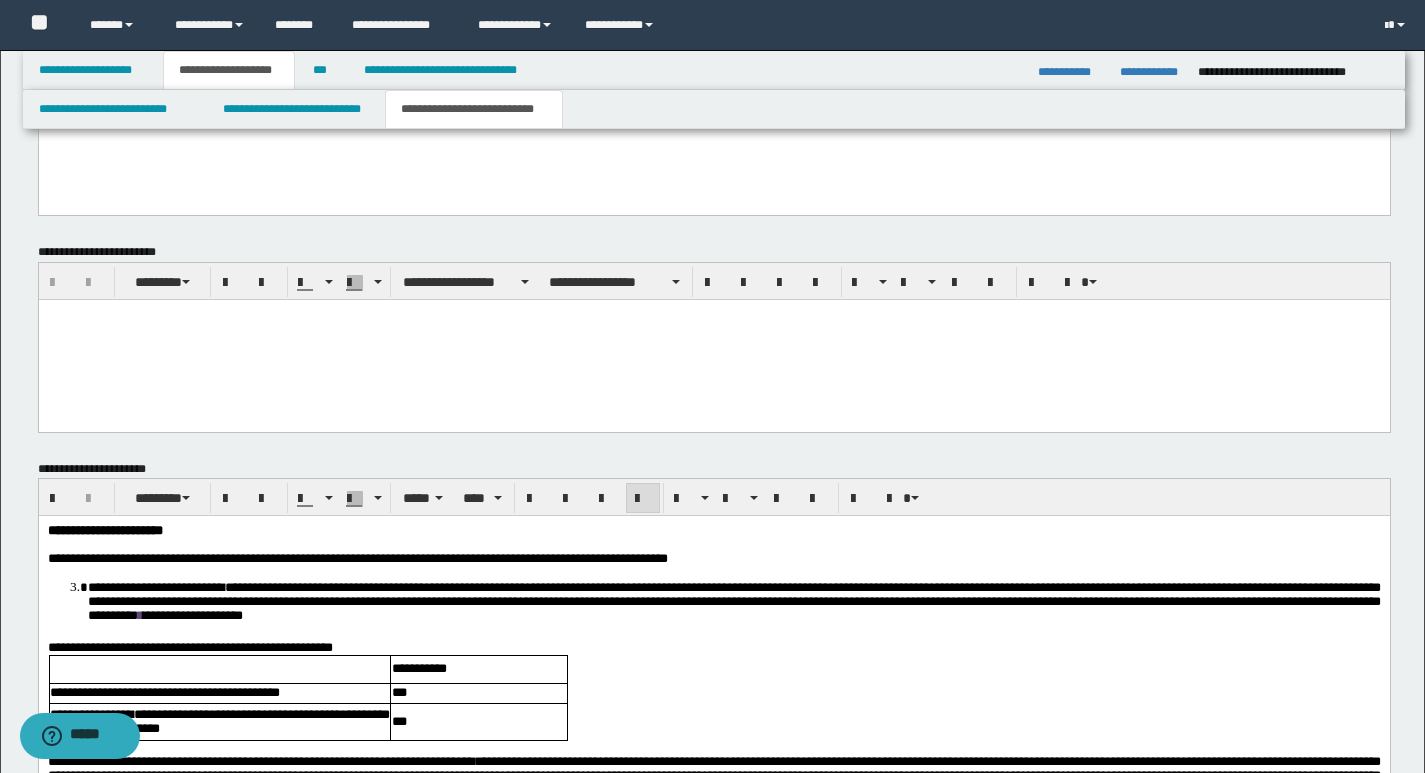 scroll, scrollTop: 1226, scrollLeft: 0, axis: vertical 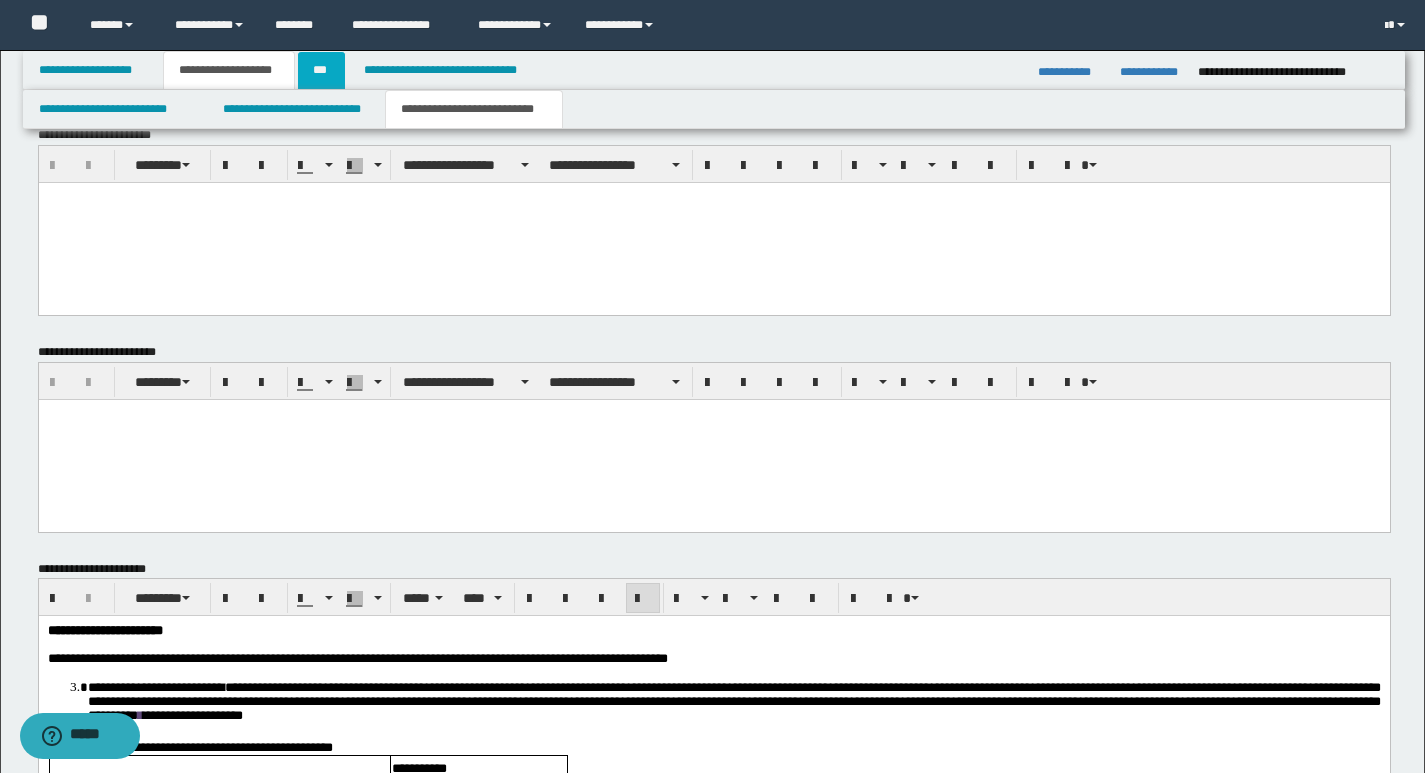 click on "***" at bounding box center [321, 70] 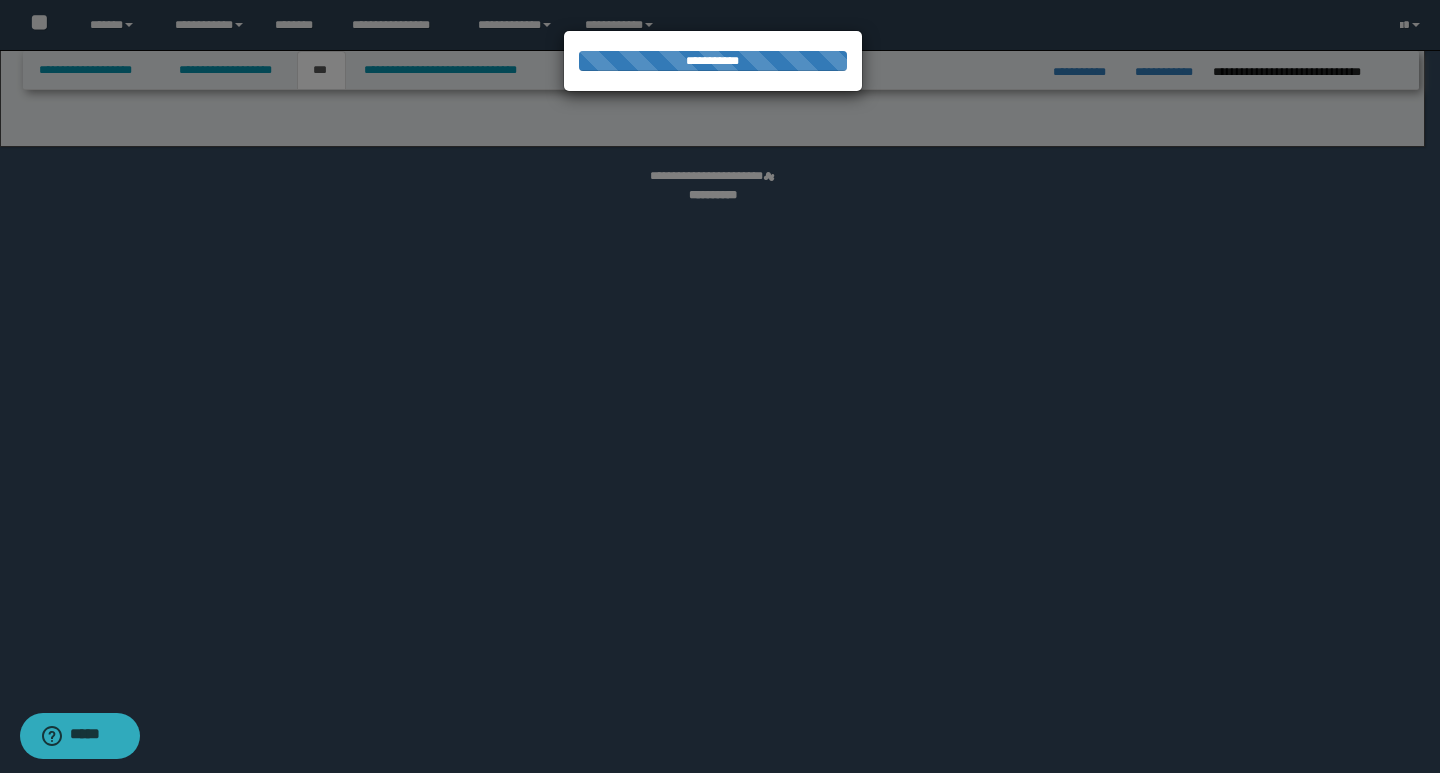 select on "***" 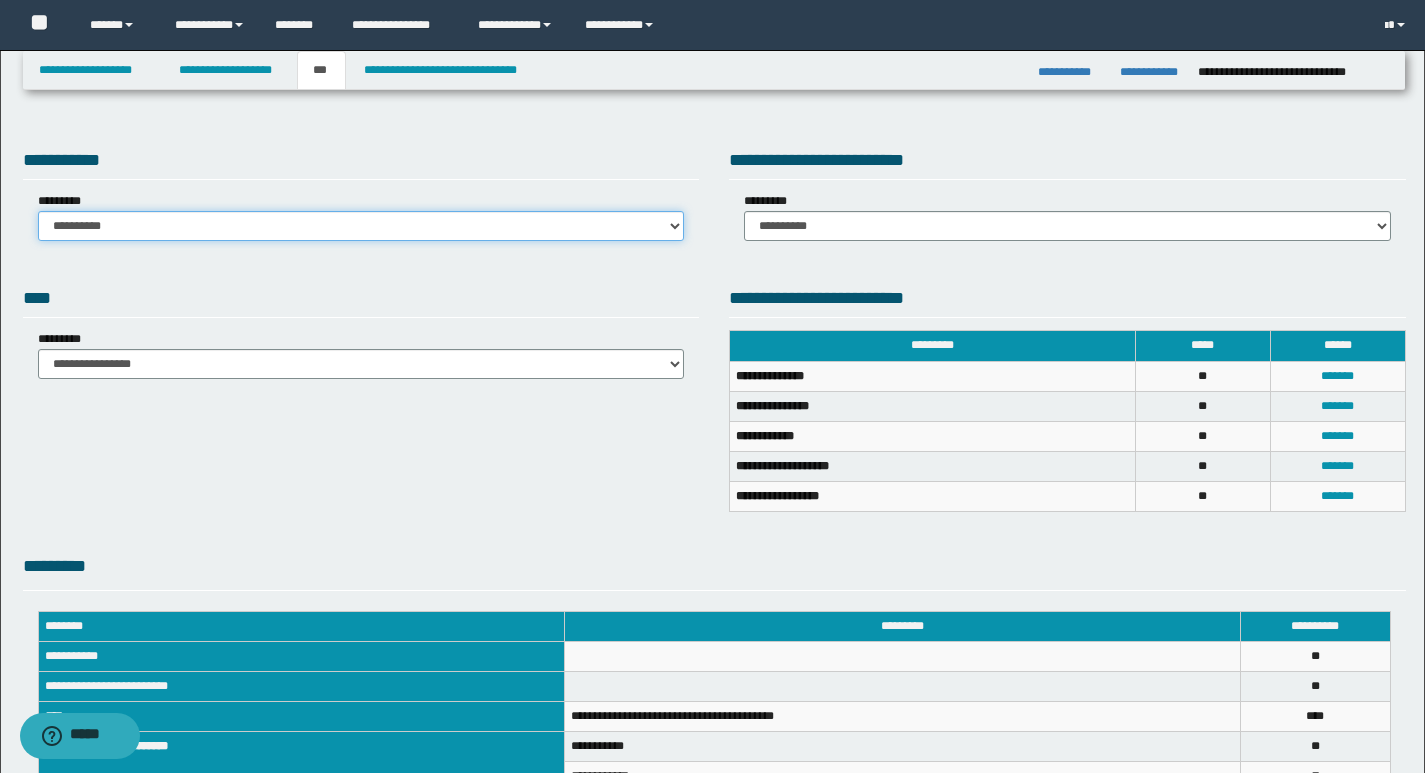 click on "**********" at bounding box center (361, 226) 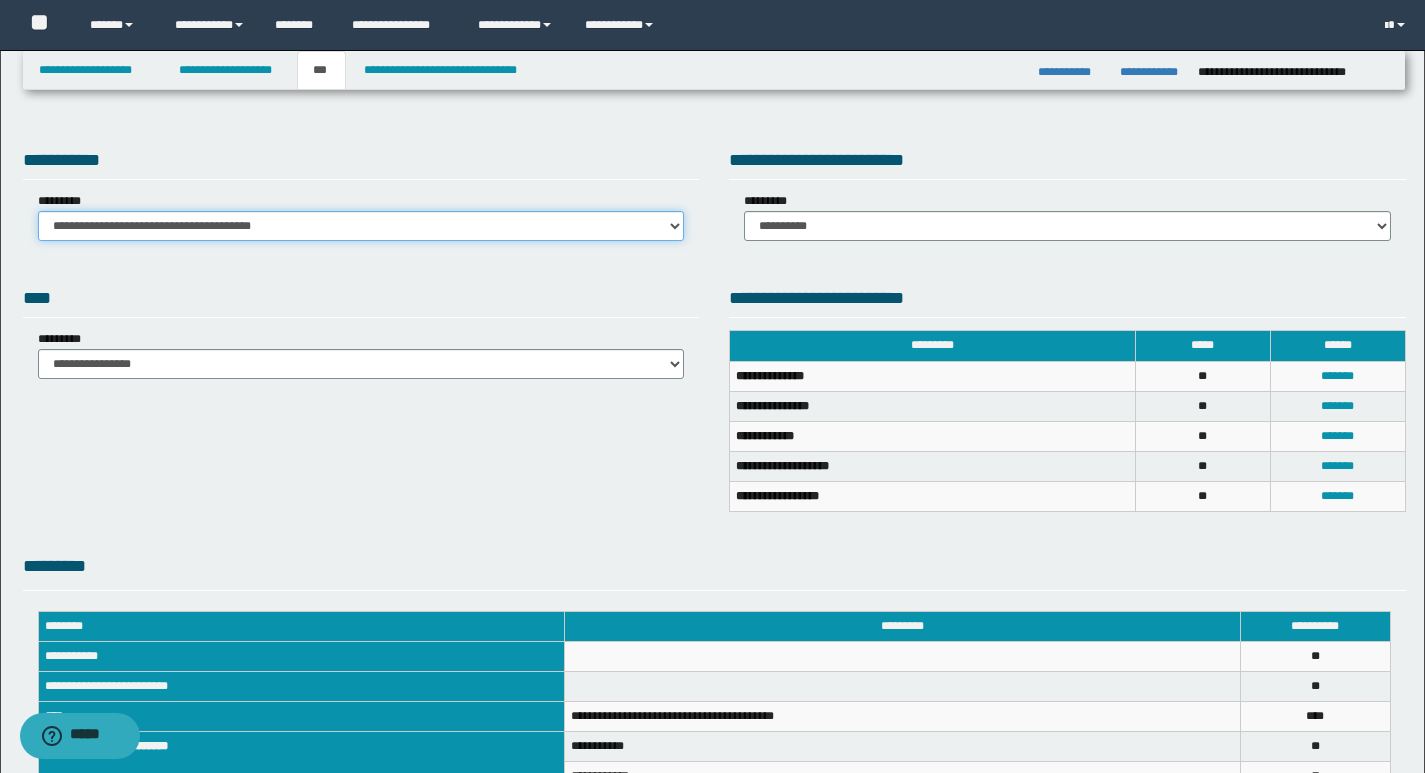 click on "**********" at bounding box center [361, 226] 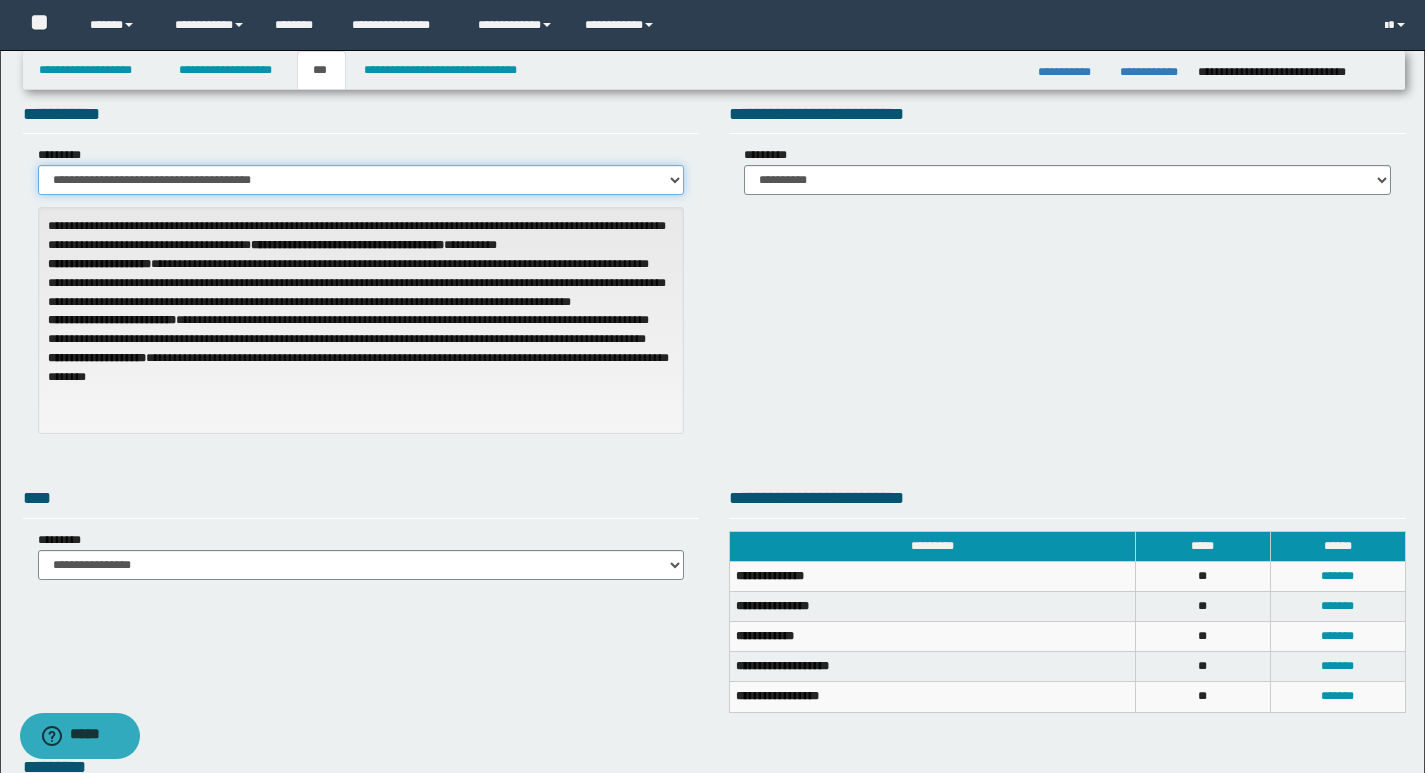 scroll, scrollTop: 0, scrollLeft: 0, axis: both 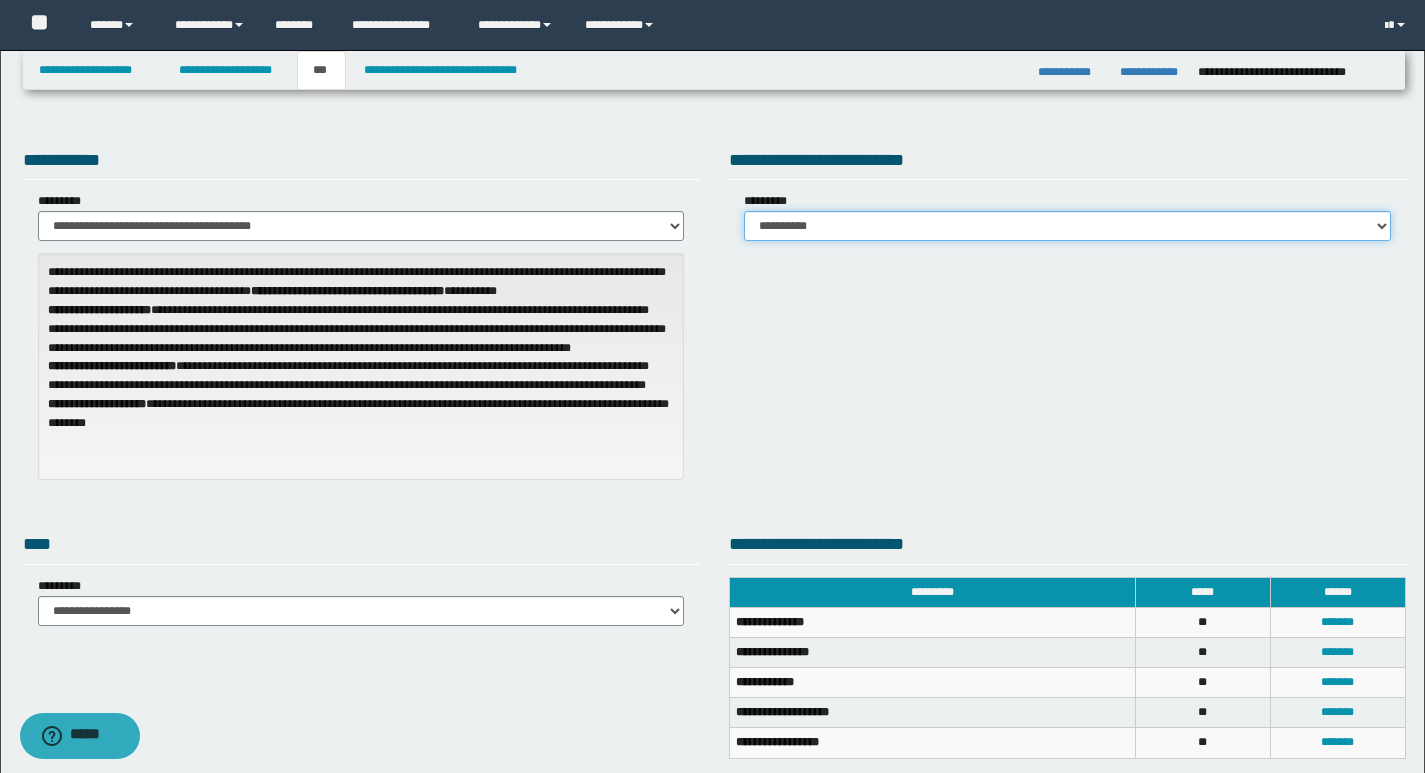 click on "**********" at bounding box center (1067, 226) 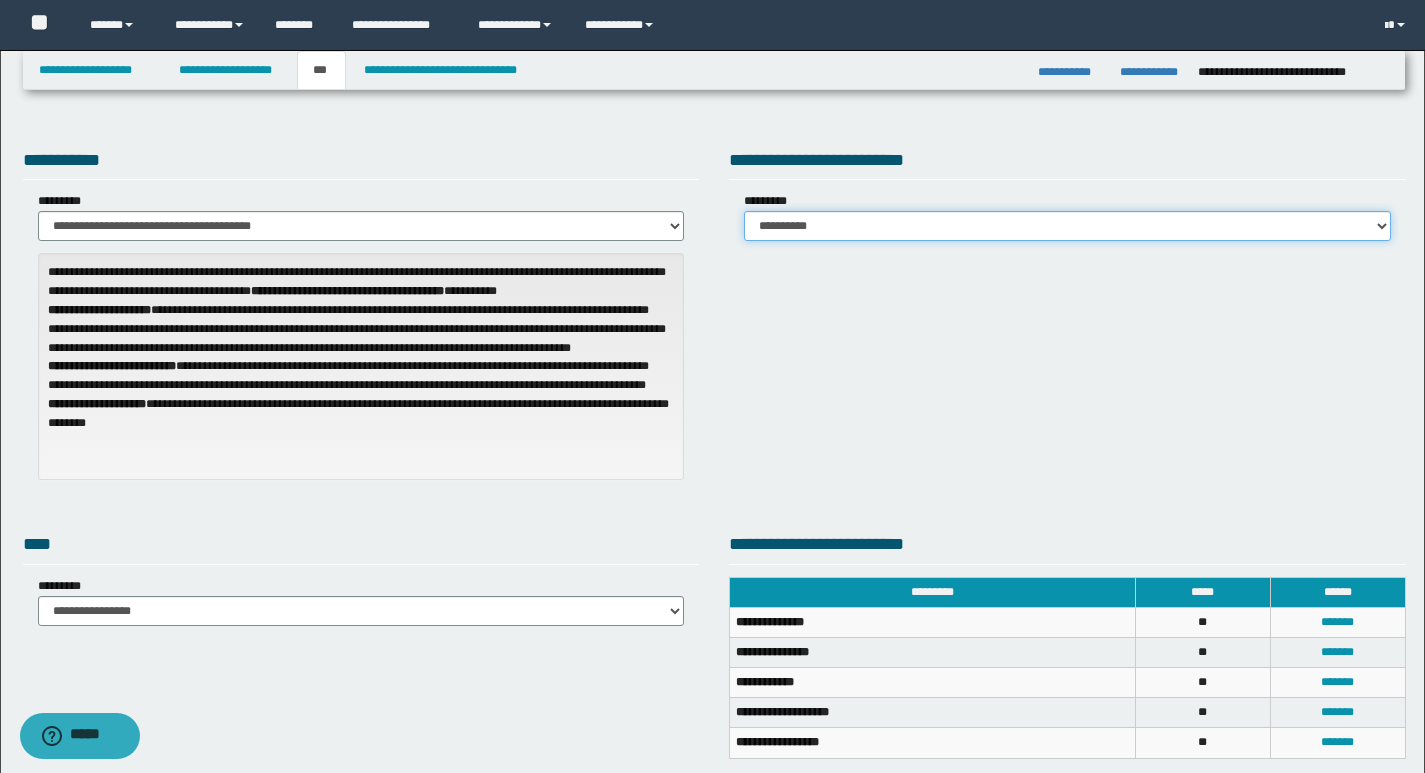 select on "***" 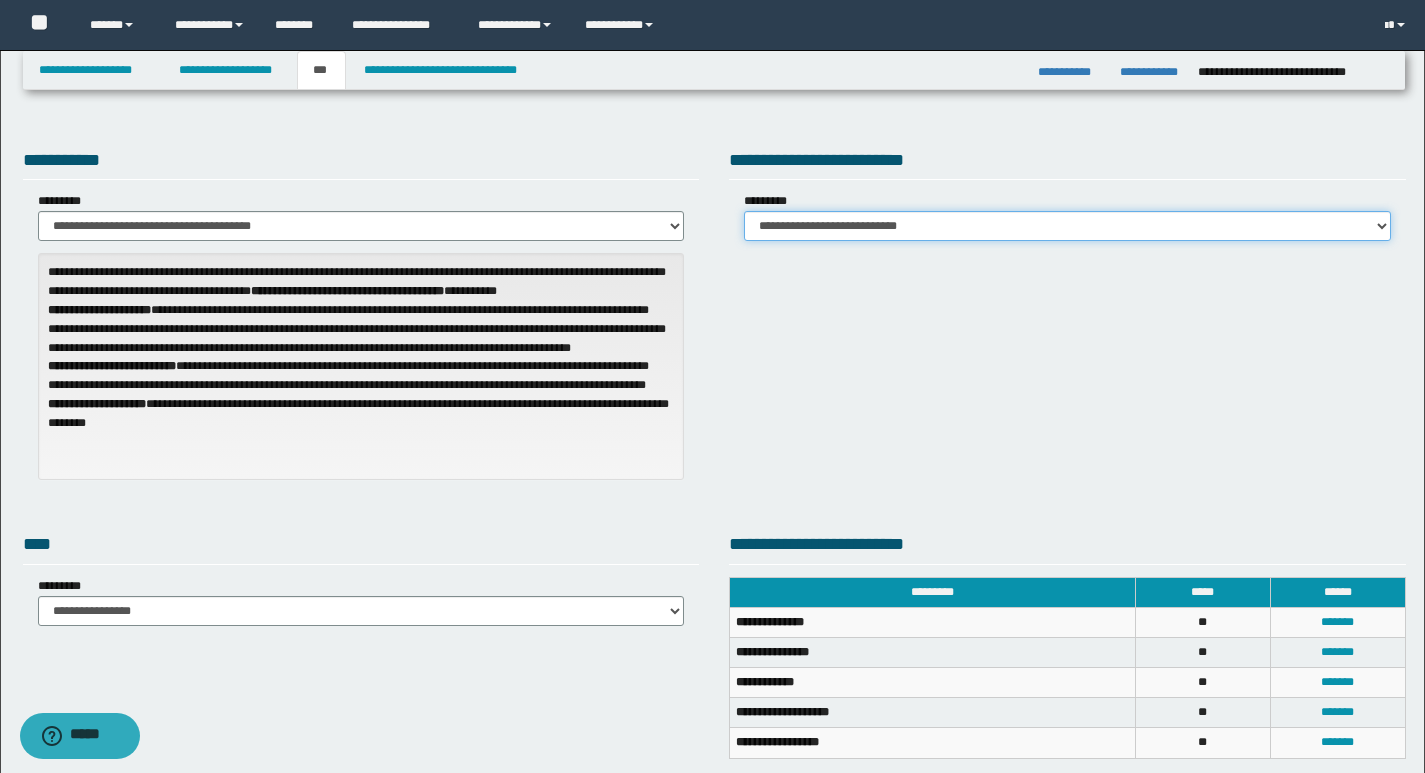 click on "**********" at bounding box center [1067, 226] 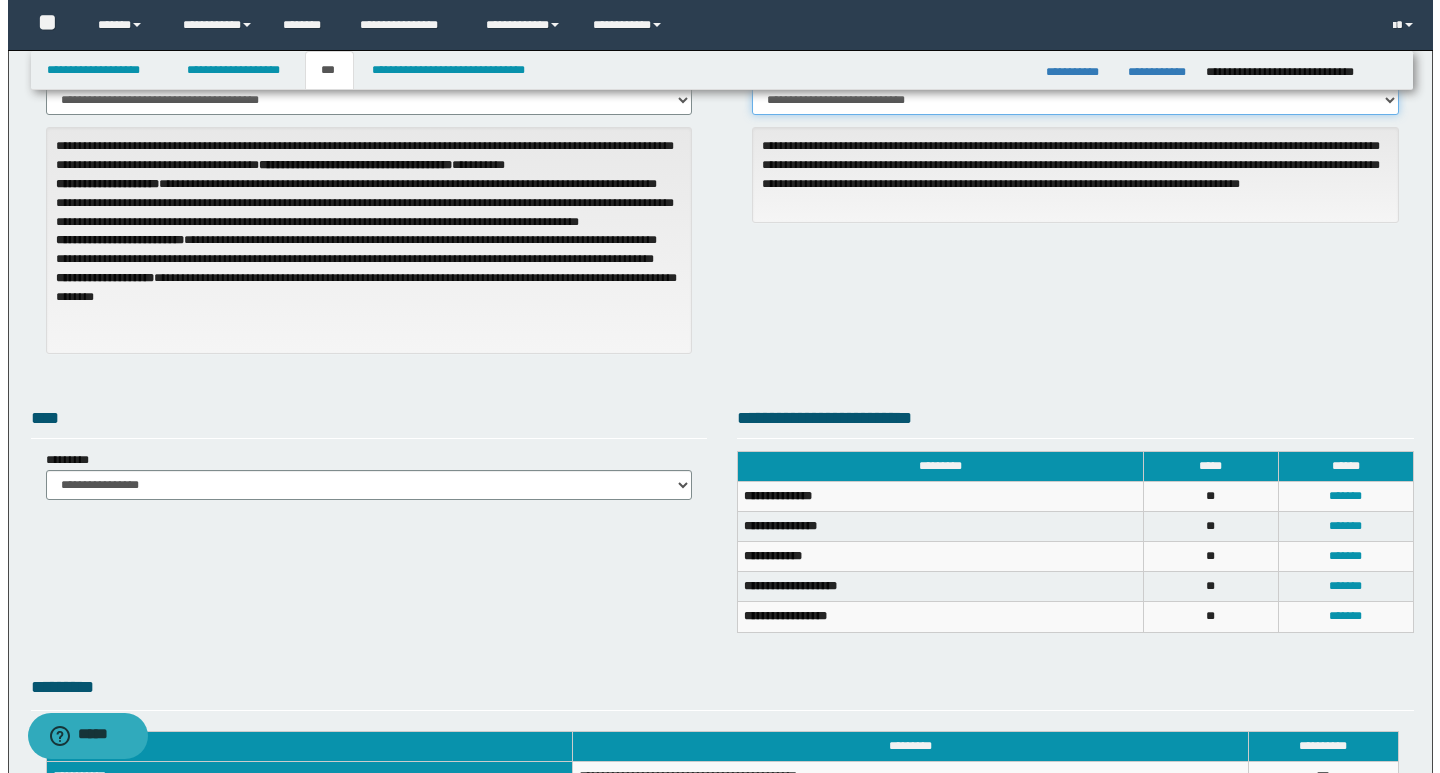 scroll, scrollTop: 400, scrollLeft: 0, axis: vertical 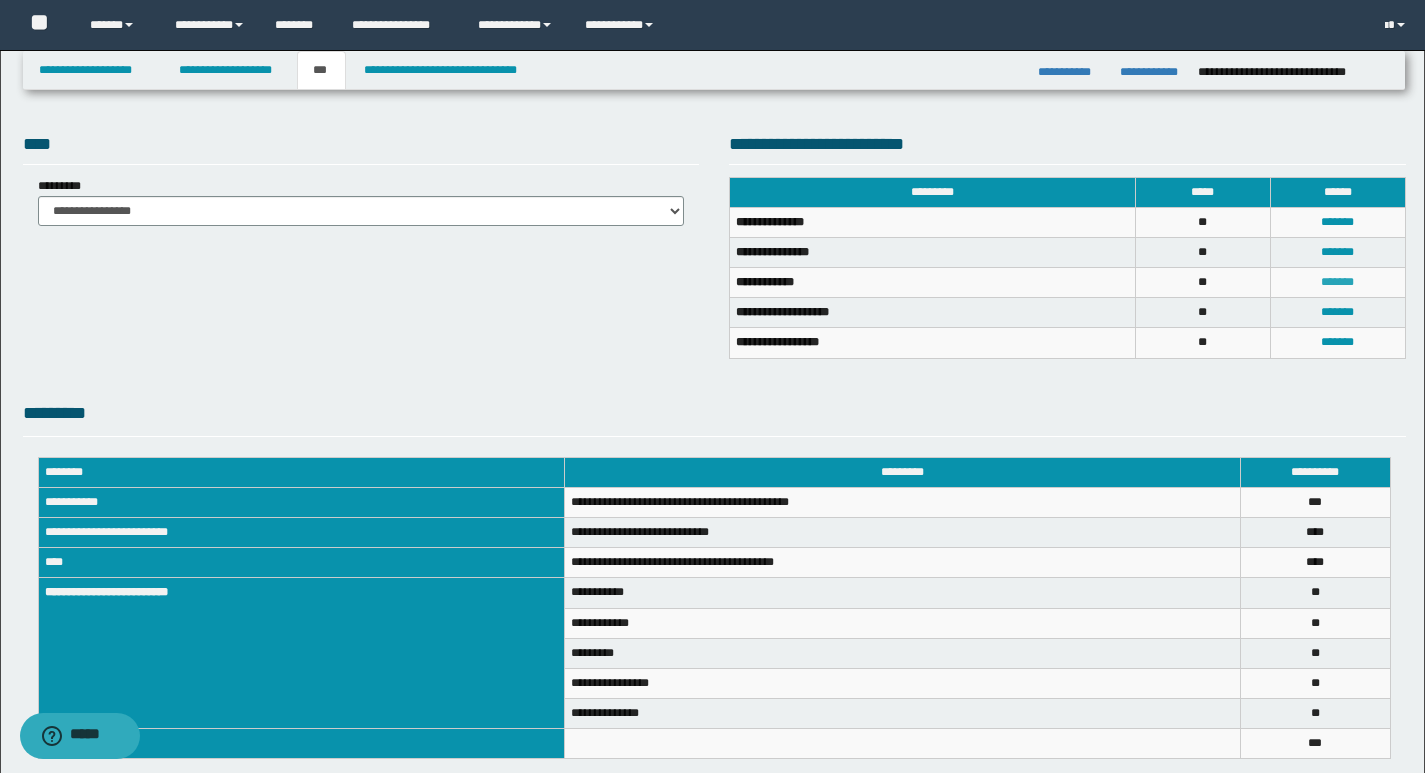 click on "*******" at bounding box center (1337, 282) 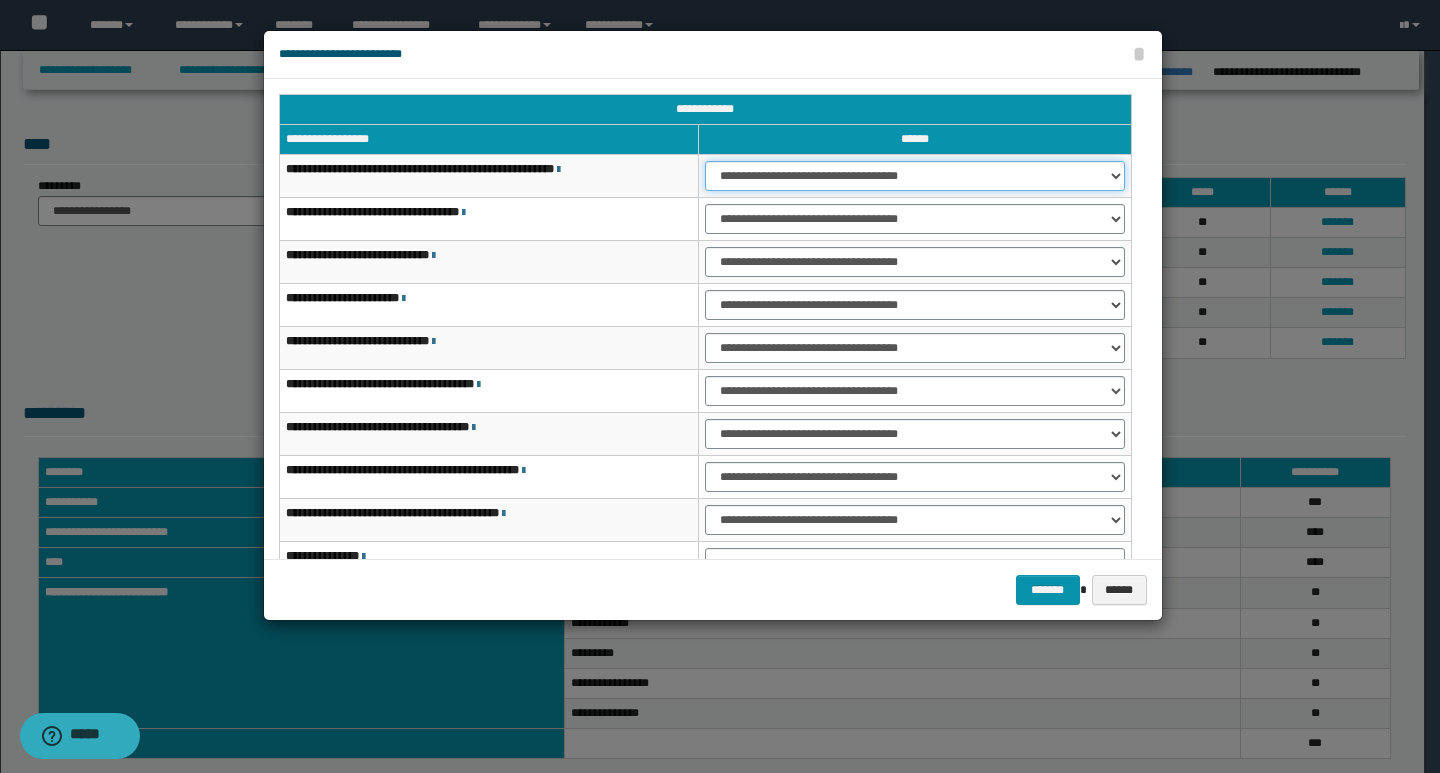 click on "**********" at bounding box center (915, 176) 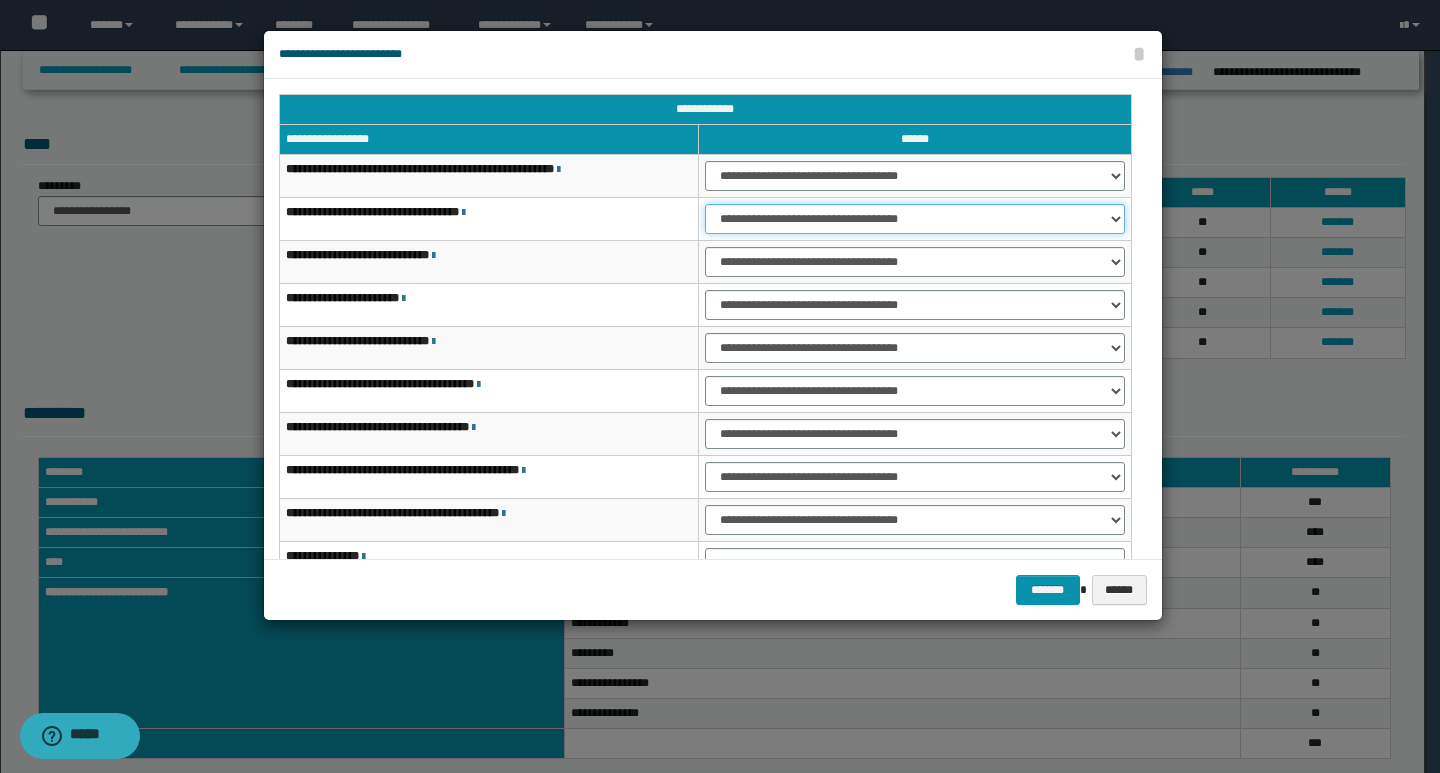 click on "**********" at bounding box center (915, 219) 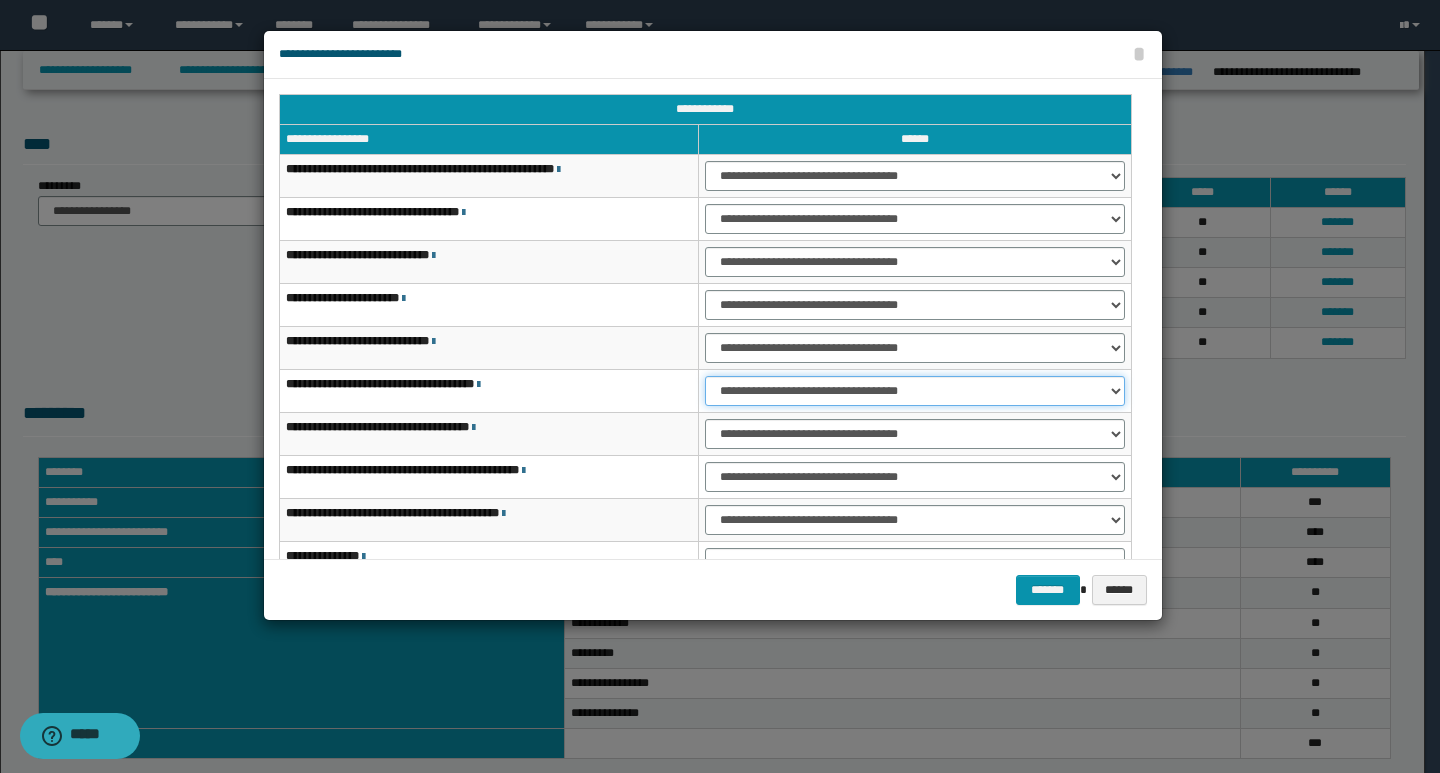 click on "**********" at bounding box center [915, 391] 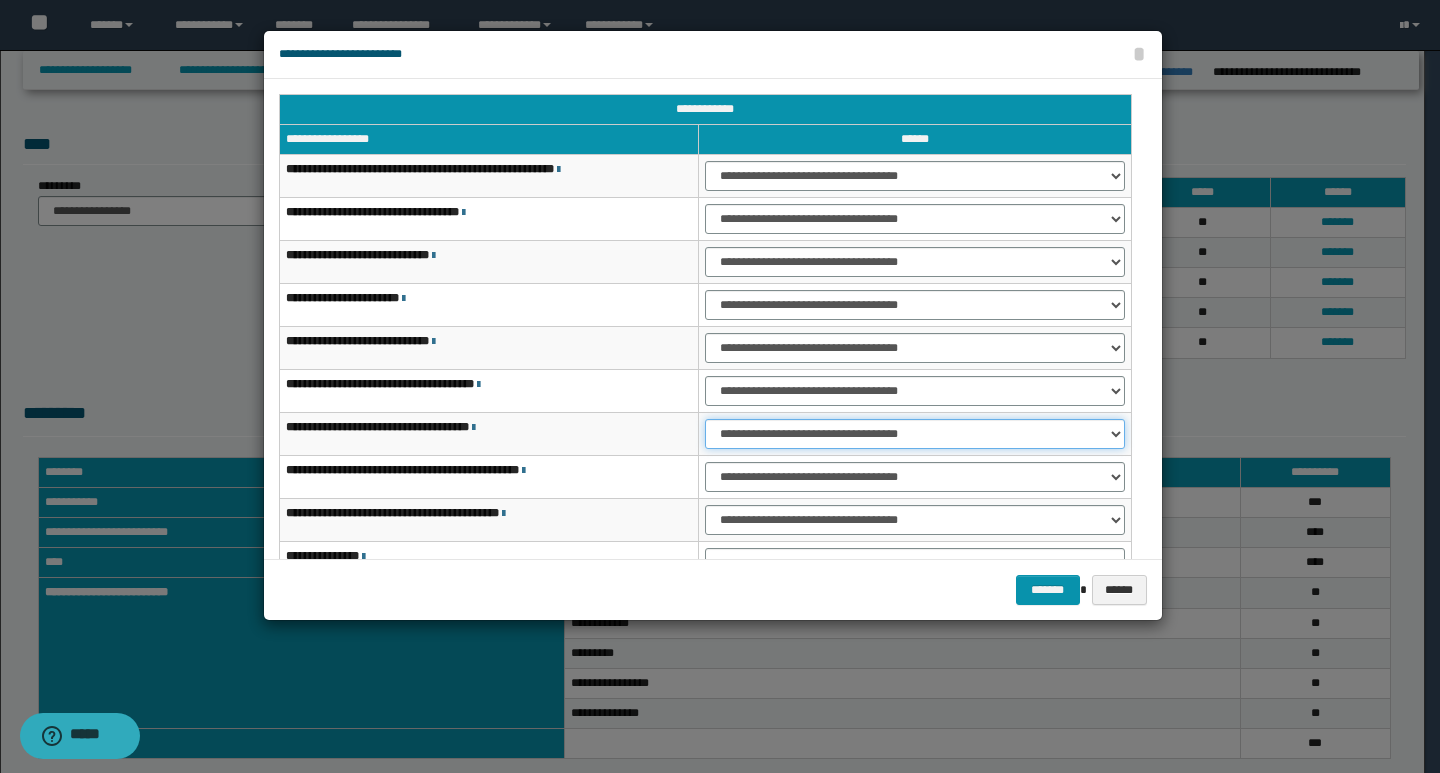 click on "**********" at bounding box center [915, 434] 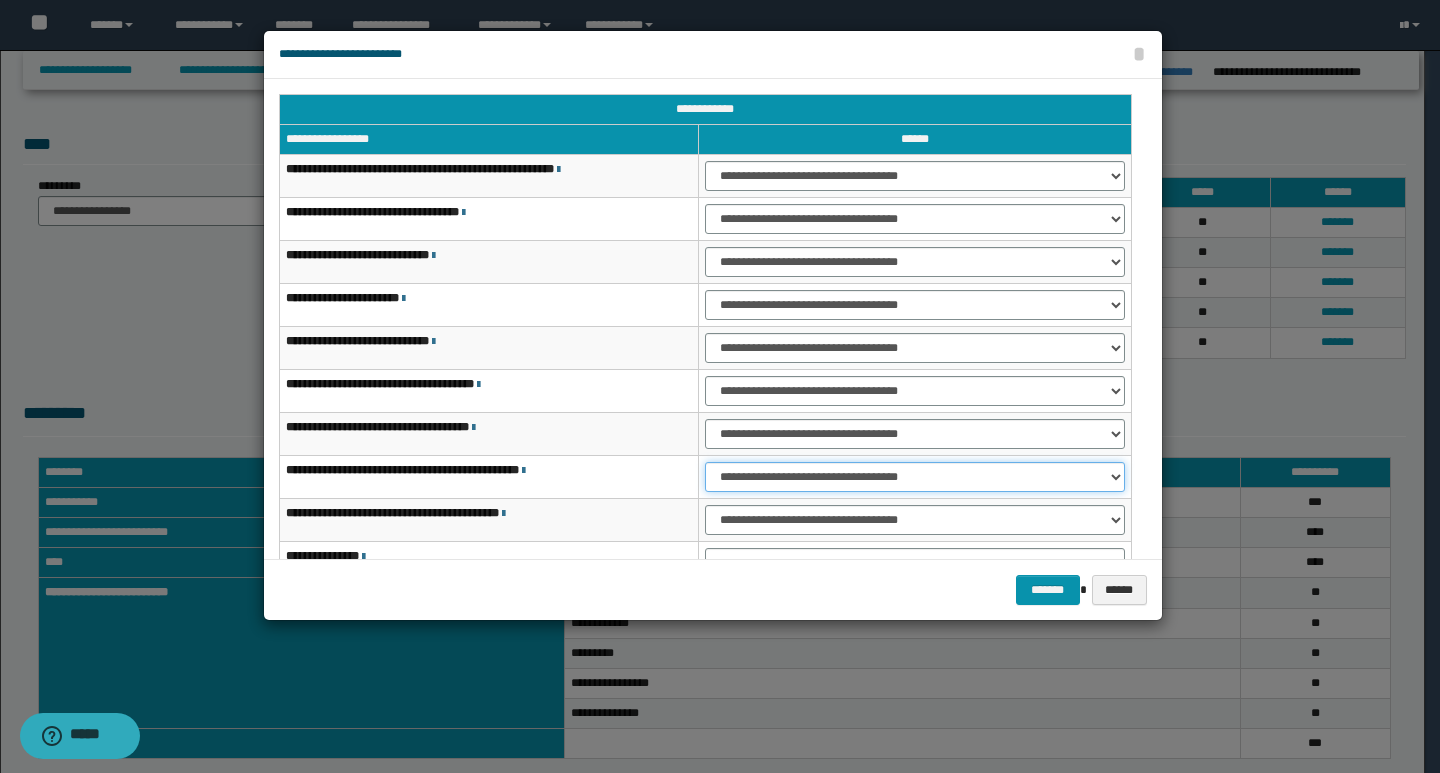 click on "**********" at bounding box center [915, 477] 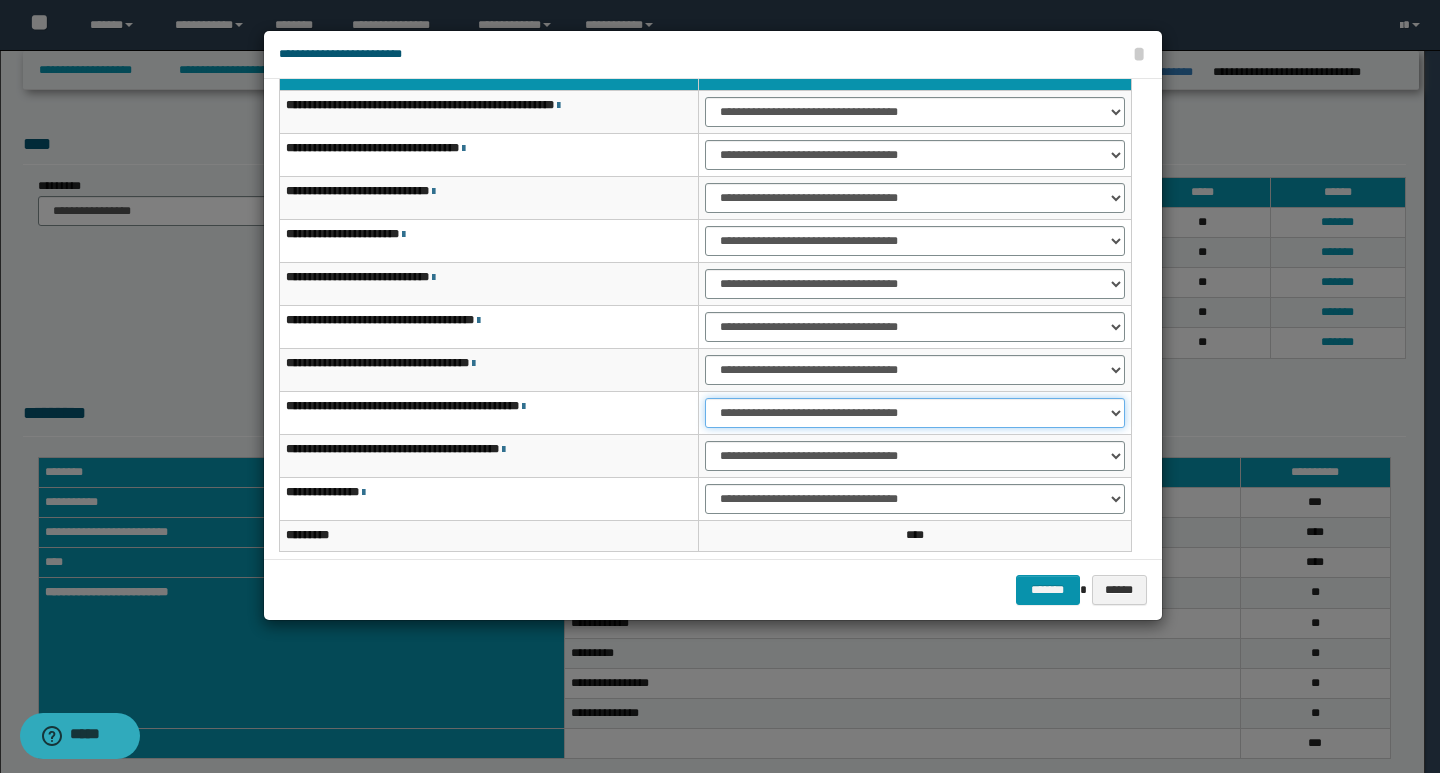 scroll, scrollTop: 121, scrollLeft: 0, axis: vertical 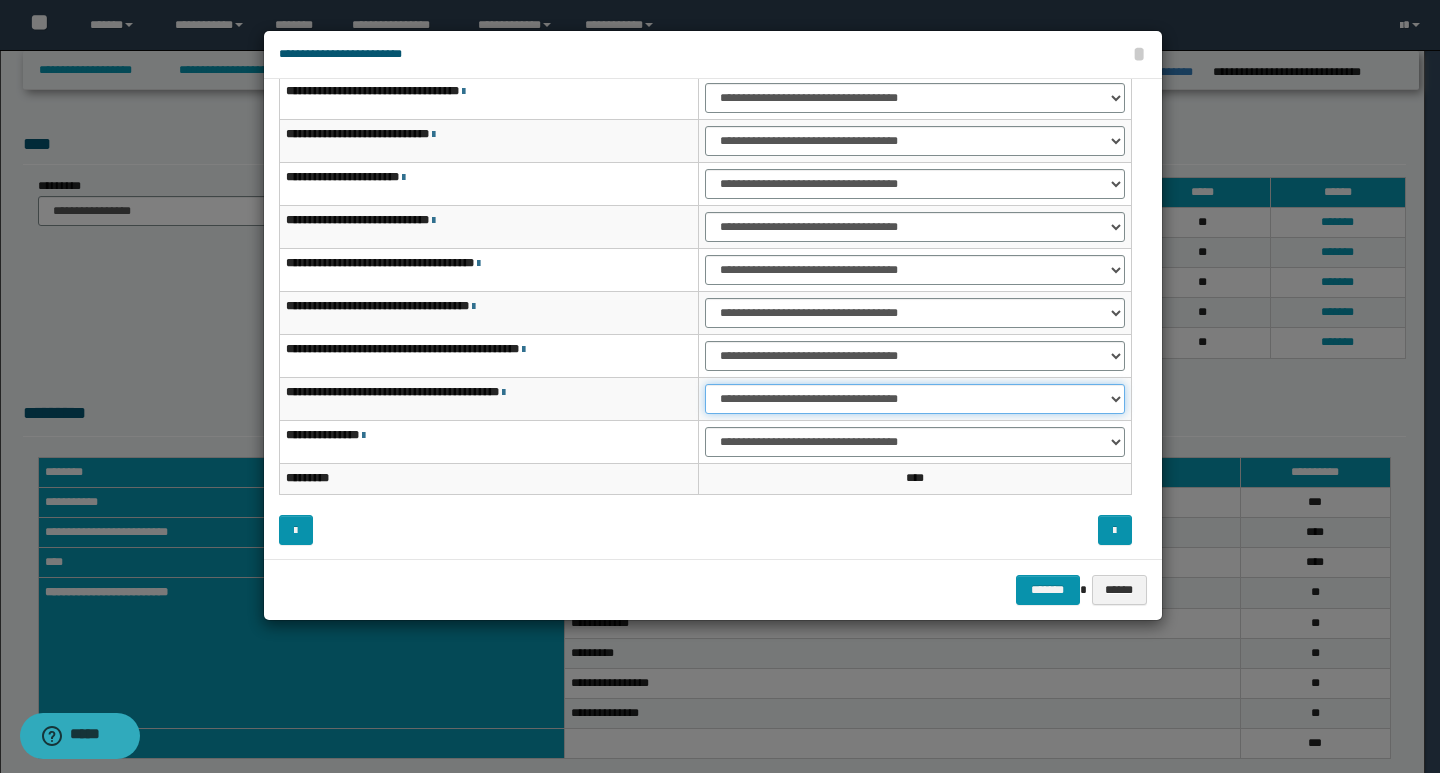 click on "**********" at bounding box center [915, 399] 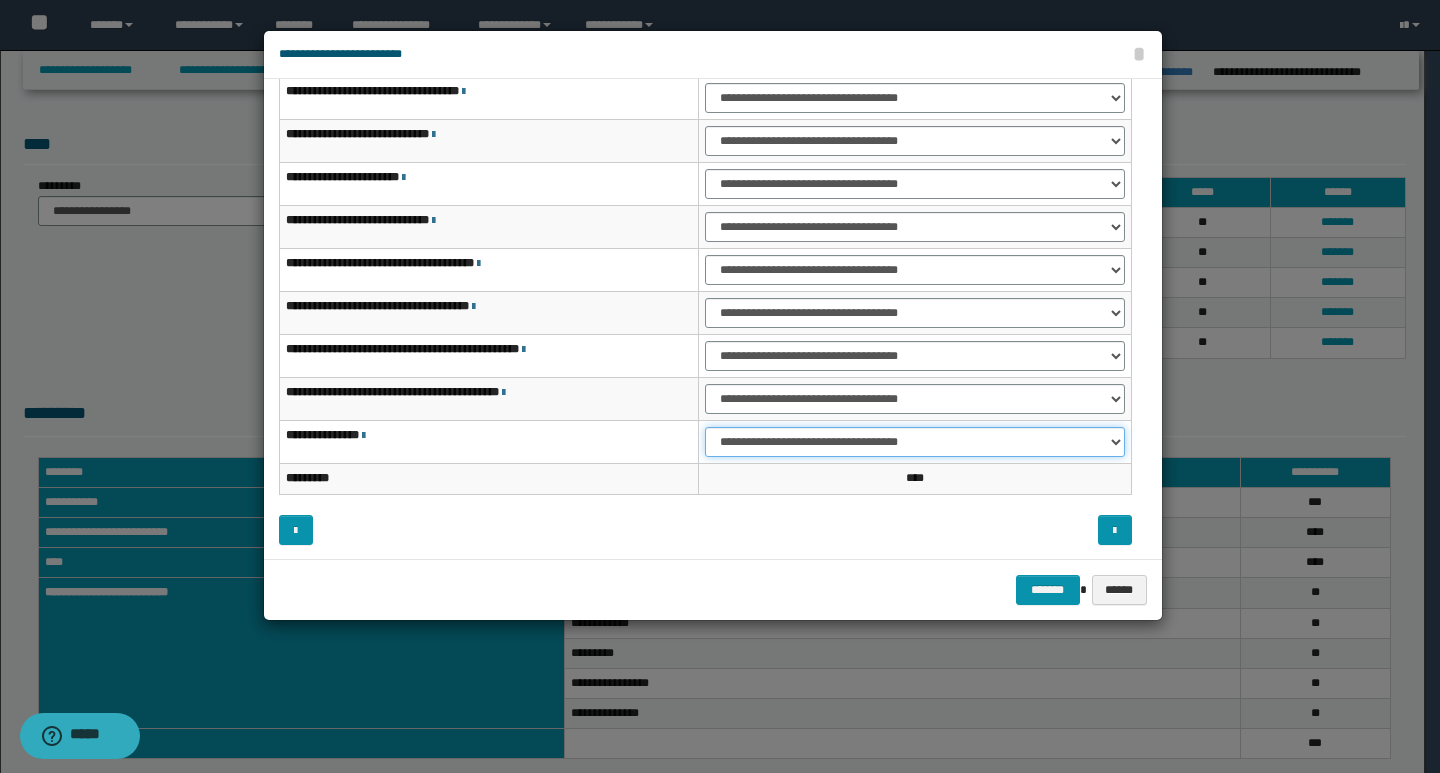 click on "**********" at bounding box center [915, 442] 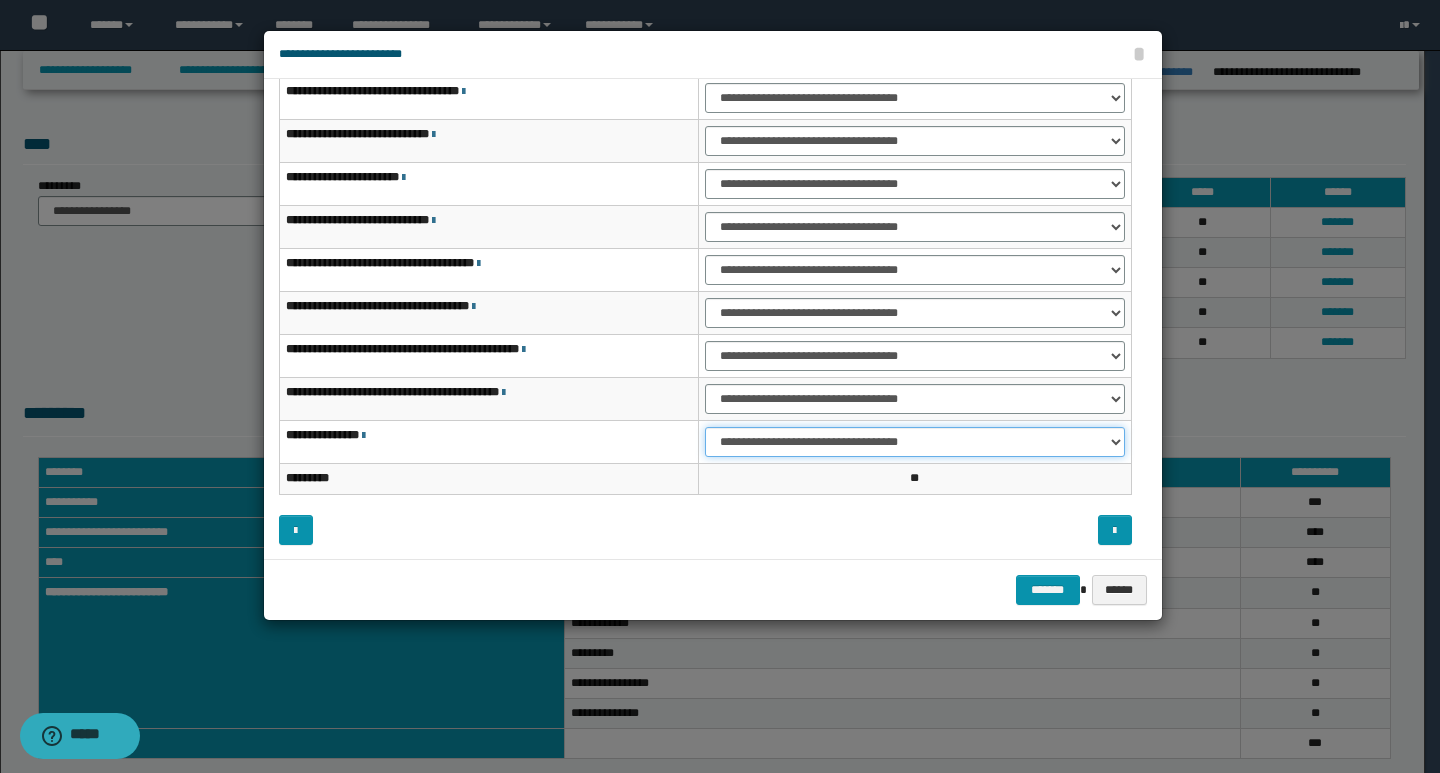 click on "**********" at bounding box center [915, 442] 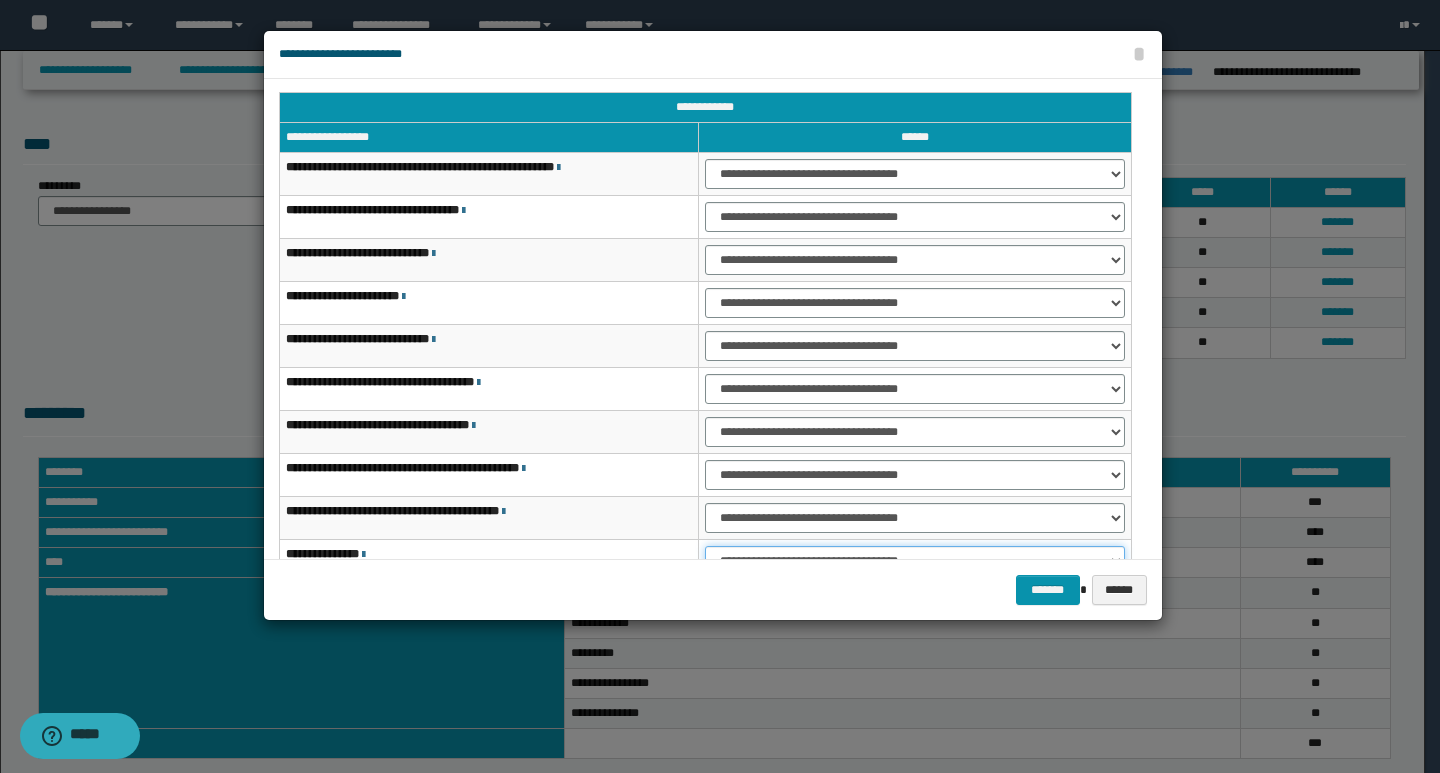 scroll, scrollTop: 0, scrollLeft: 0, axis: both 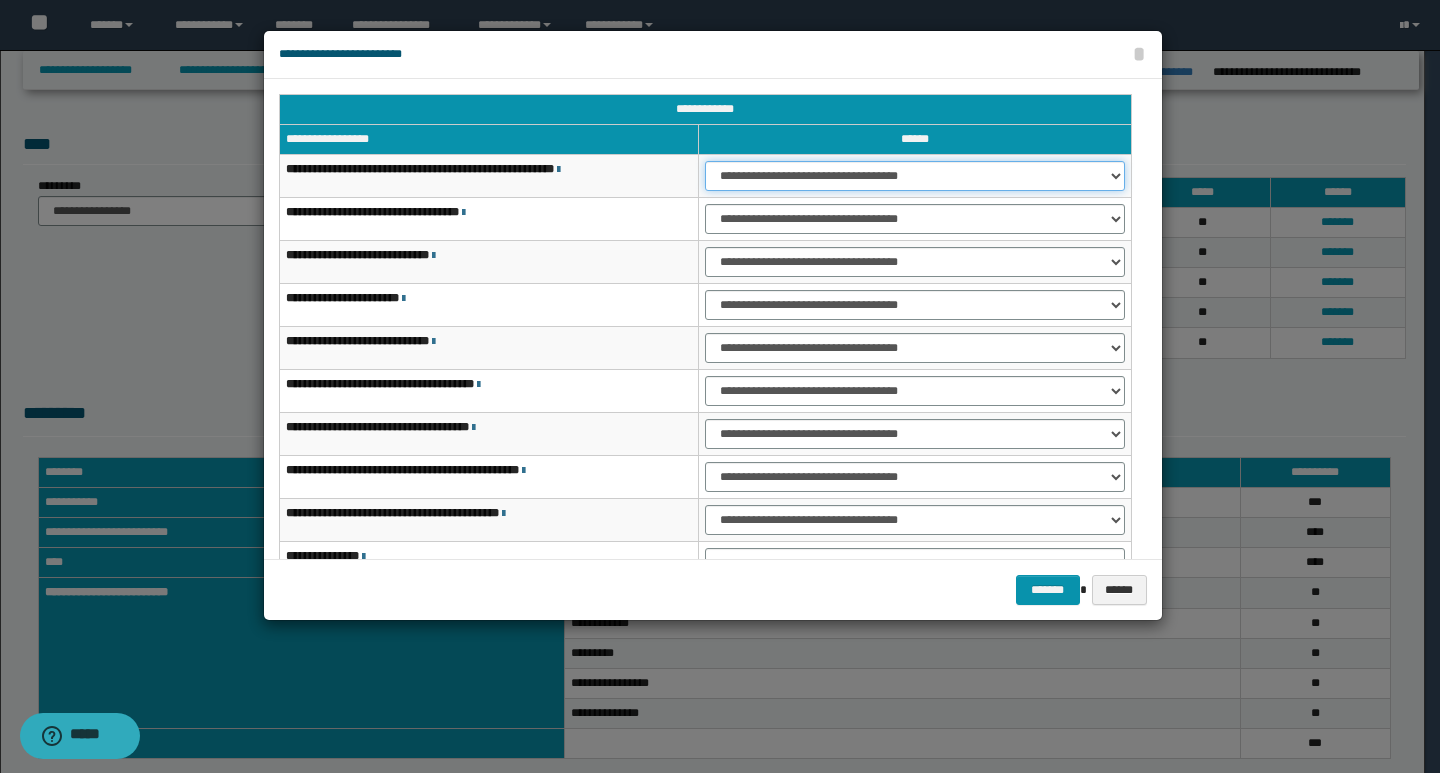 click on "**********" at bounding box center (915, 176) 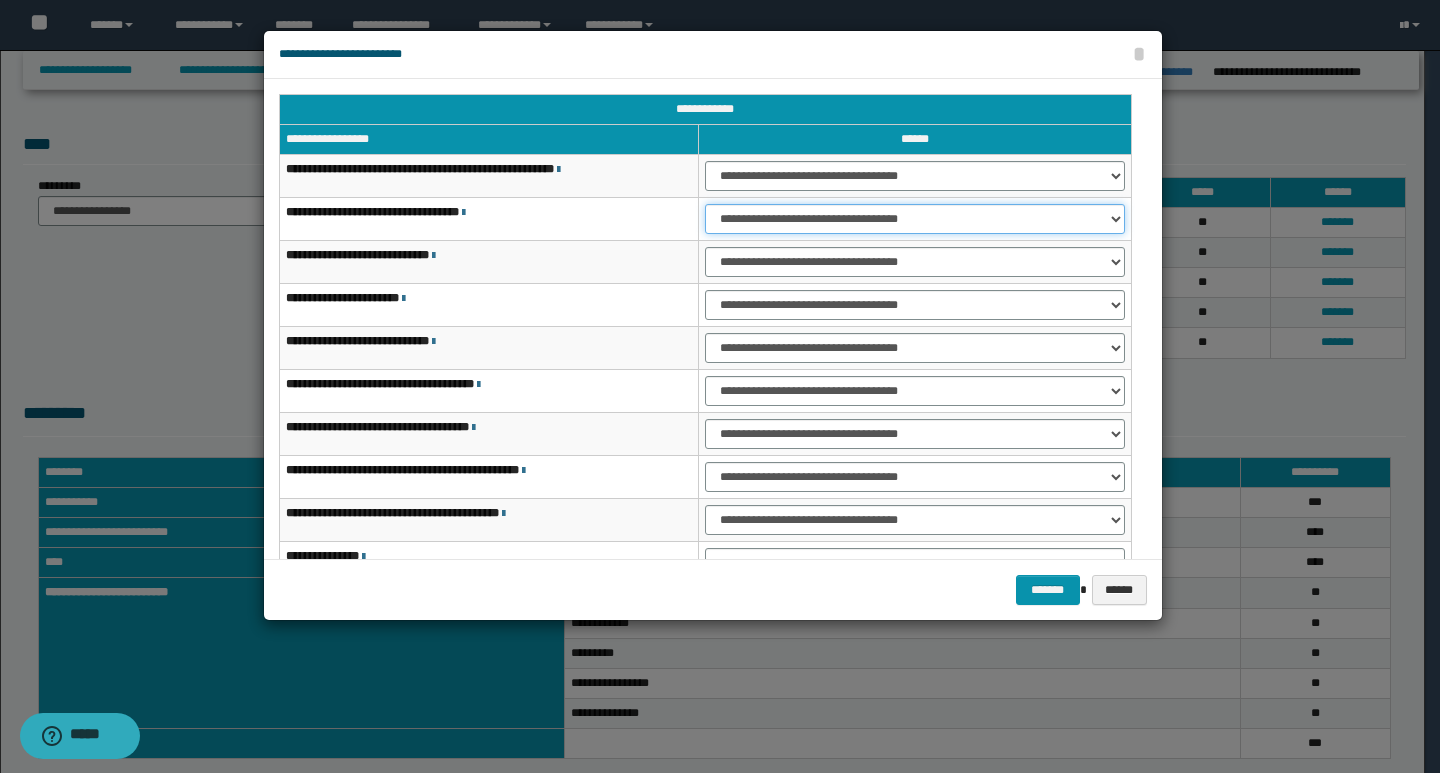 click on "**********" at bounding box center (915, 219) 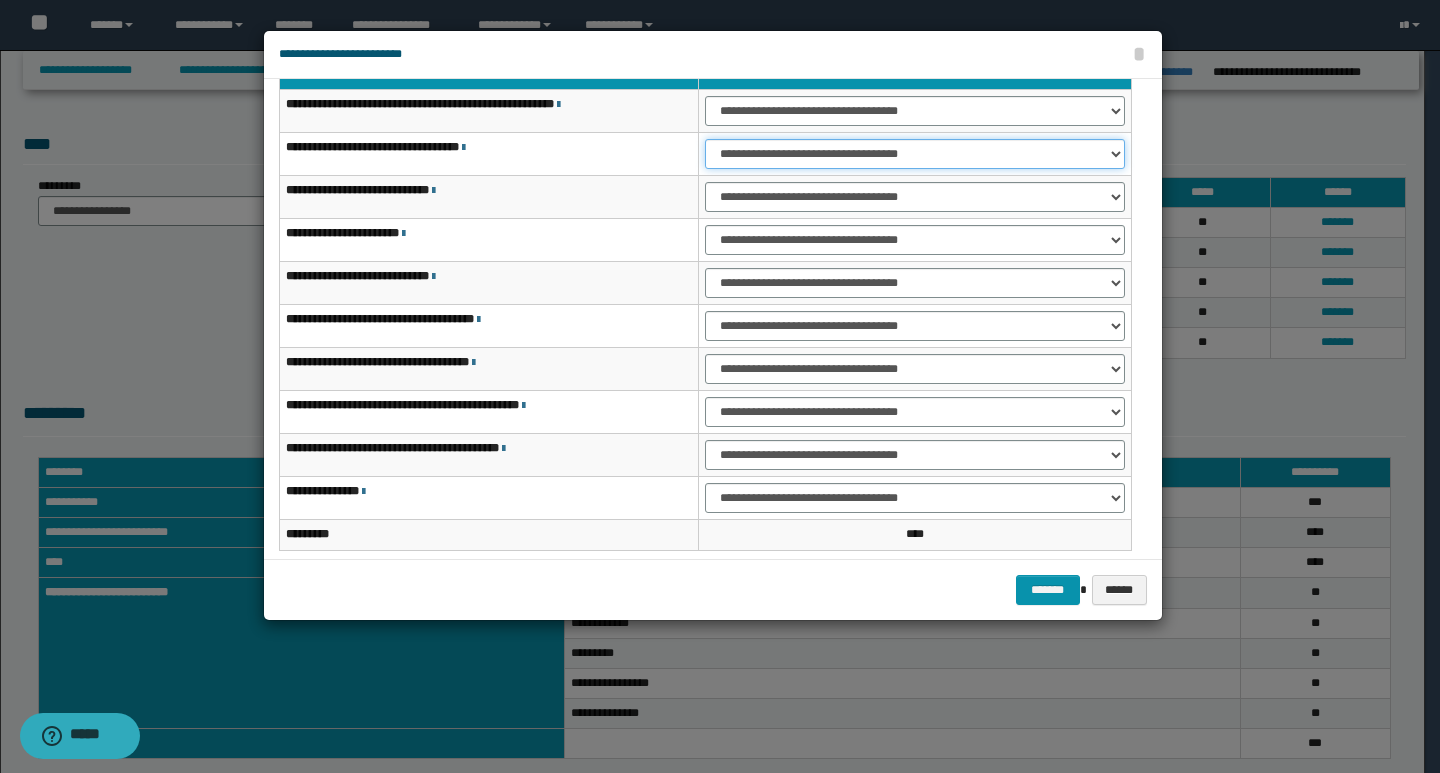 scroll, scrollTop: 100, scrollLeft: 0, axis: vertical 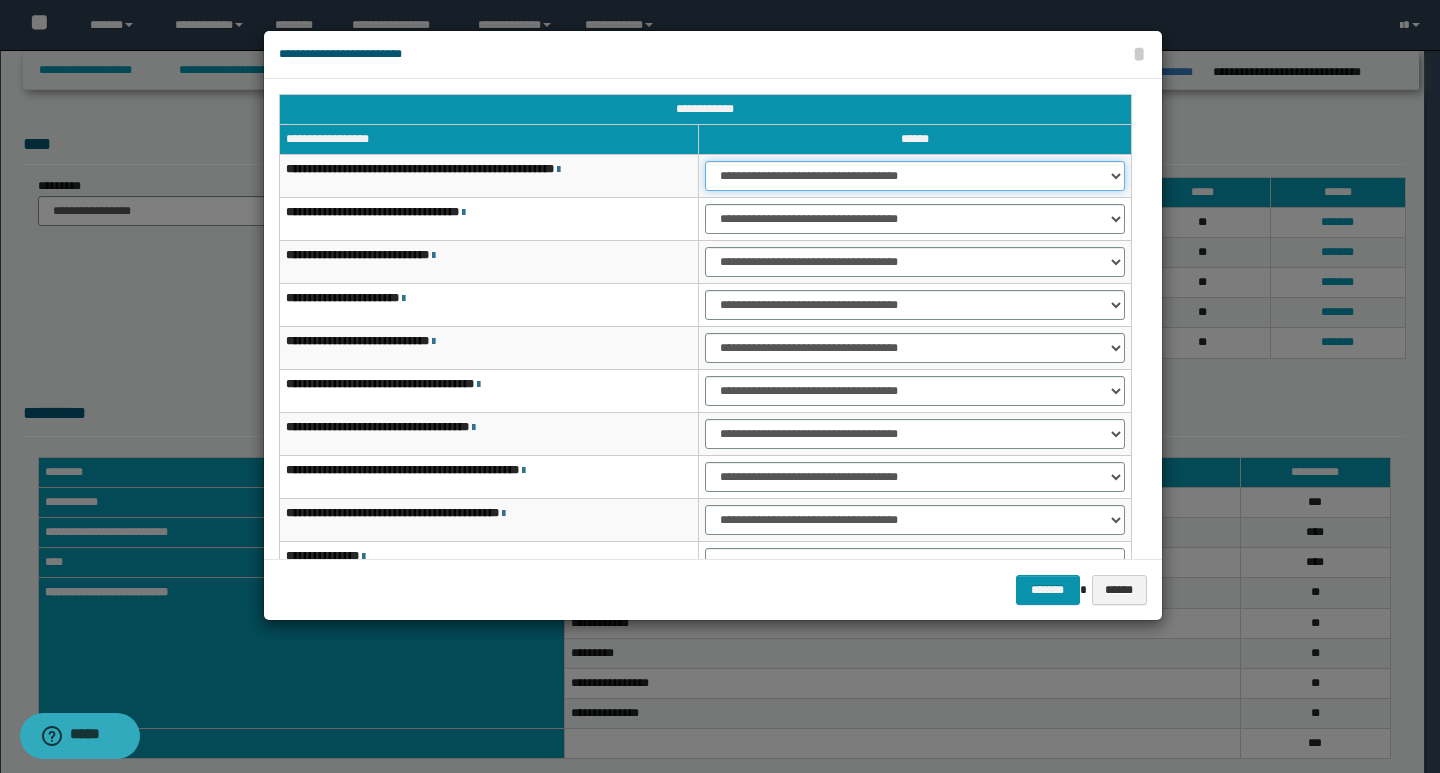 click on "**********" at bounding box center (915, 176) 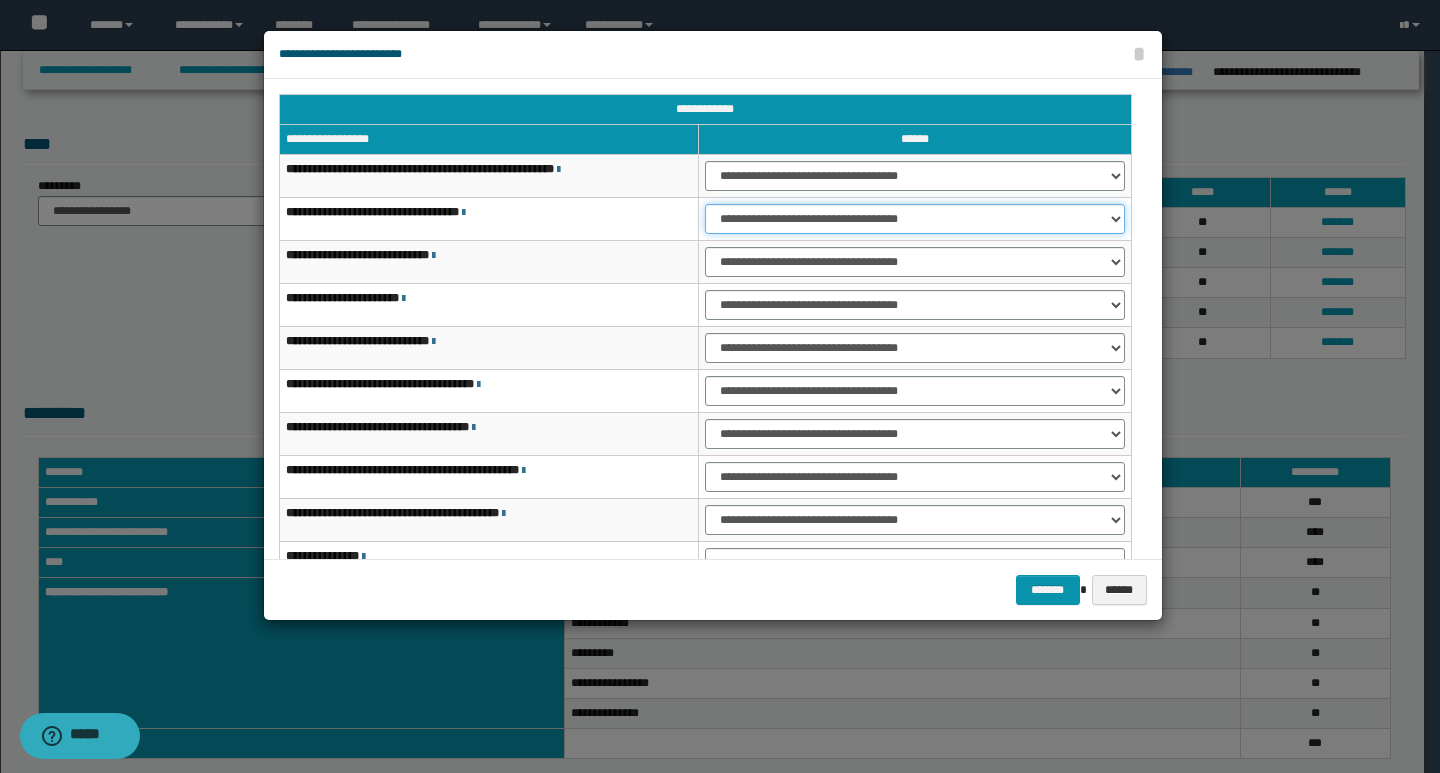 click on "**********" at bounding box center [915, 219] 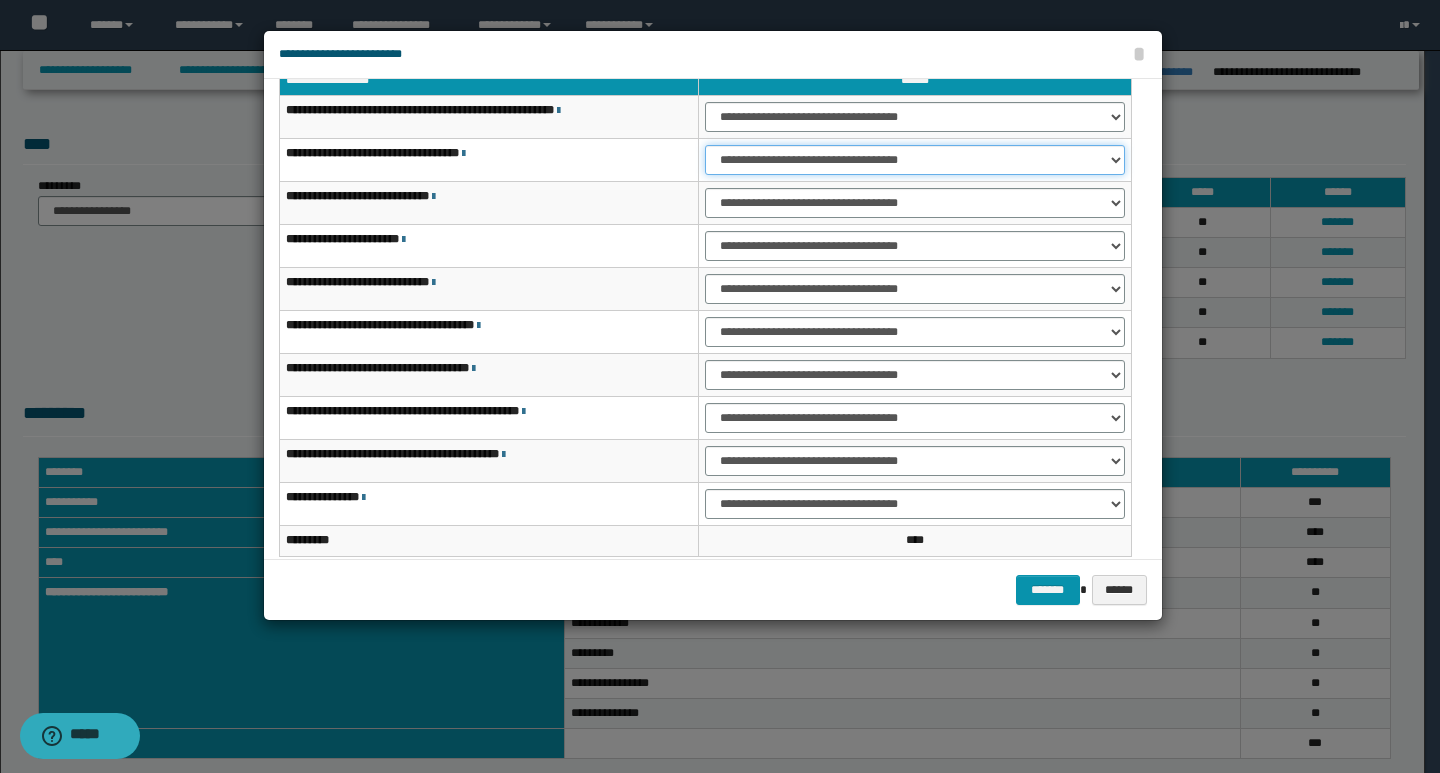 scroll, scrollTop: 121, scrollLeft: 0, axis: vertical 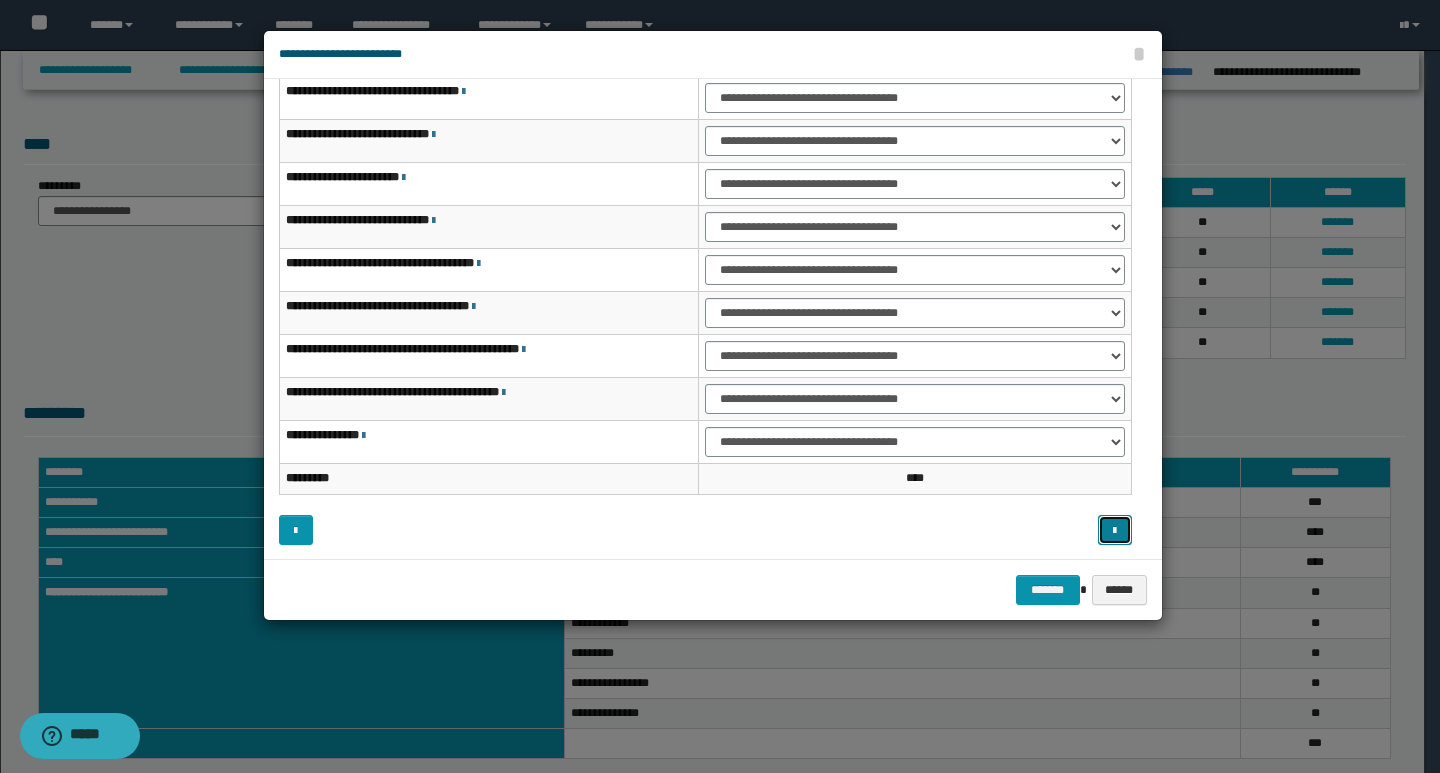 click at bounding box center (1114, 531) 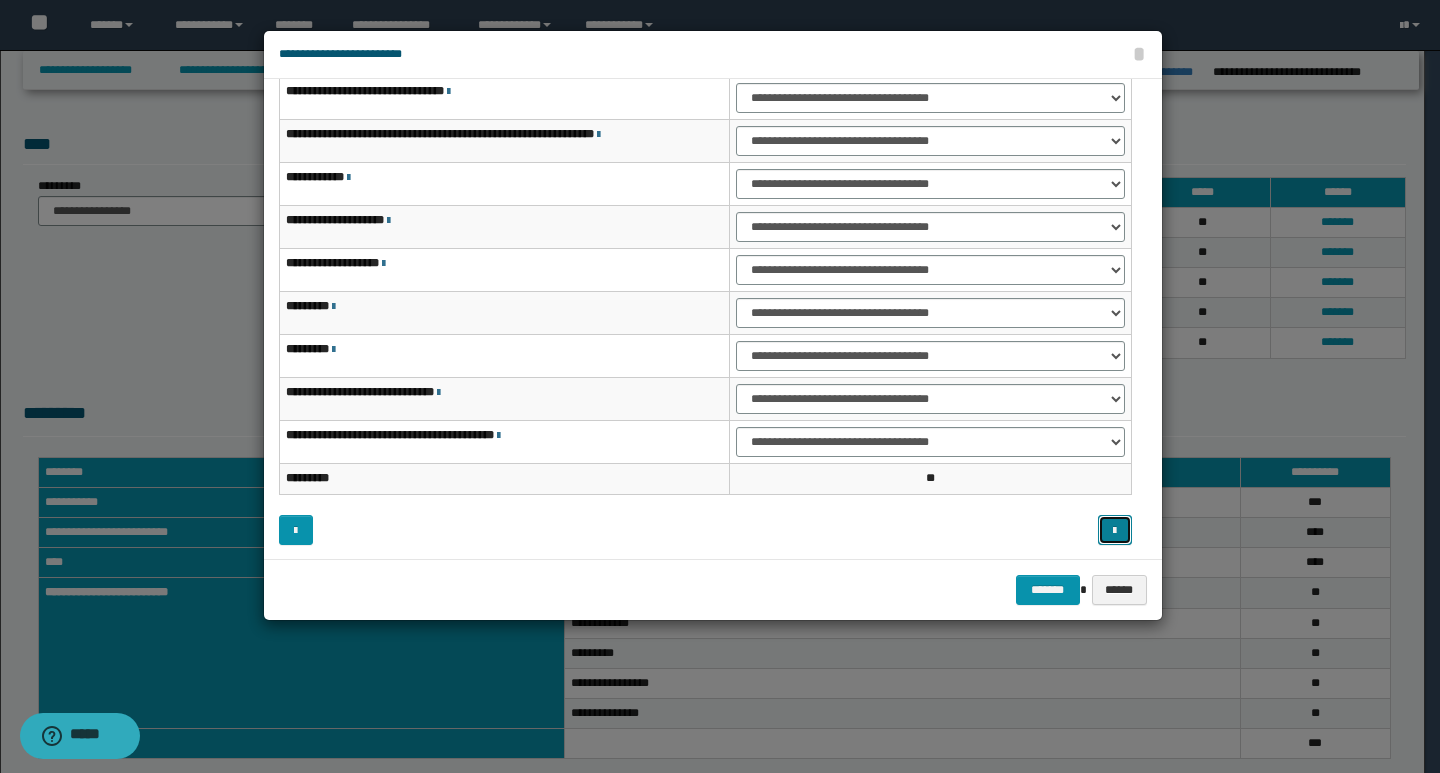type 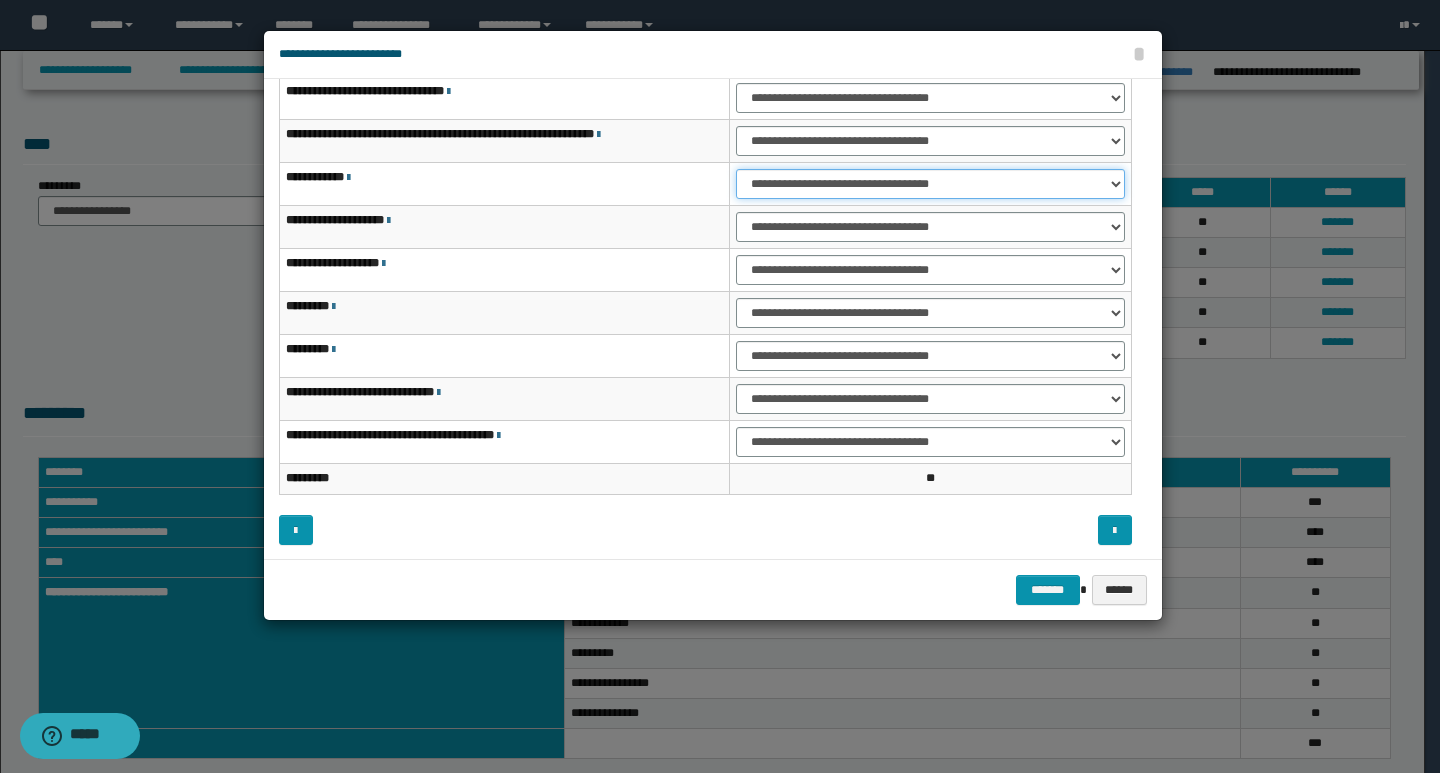 click on "**********" at bounding box center [930, 184] 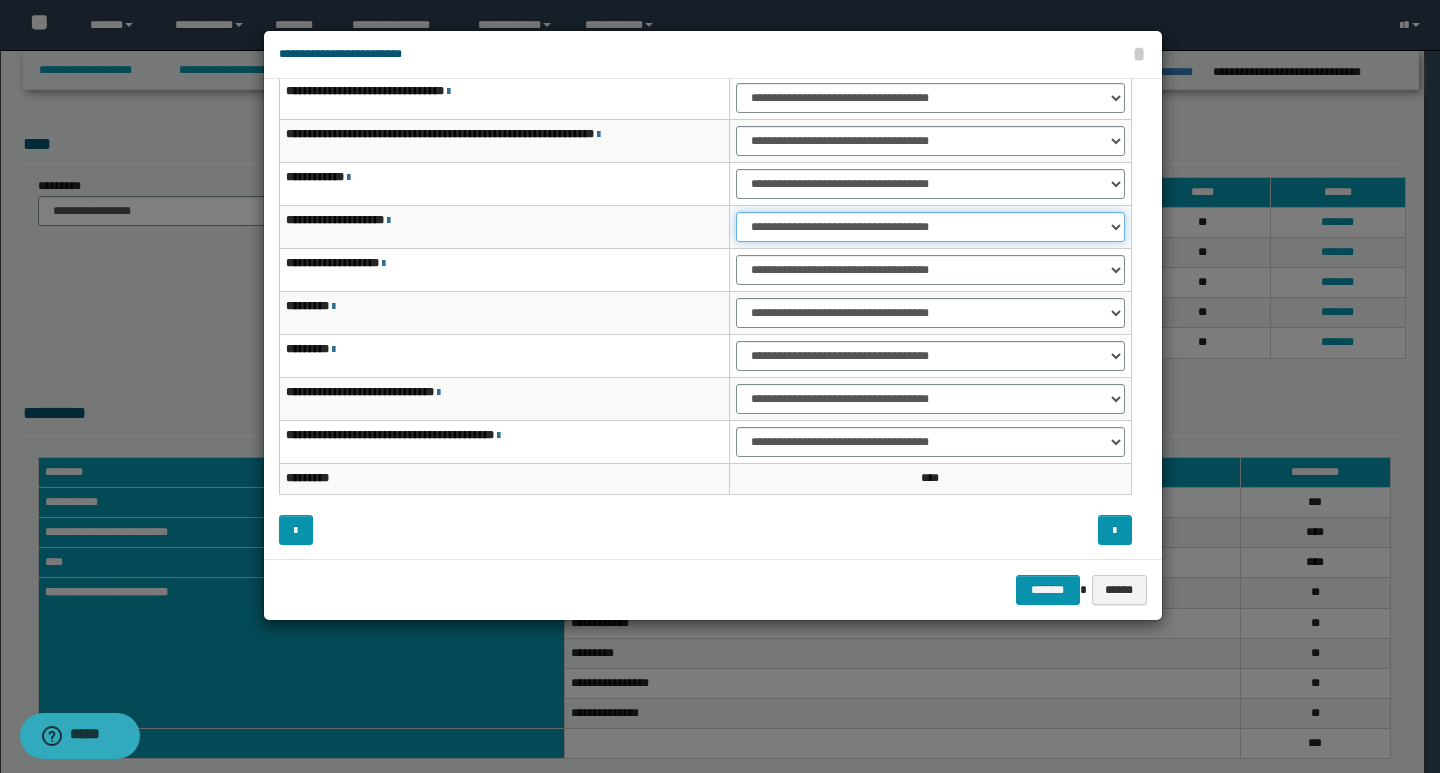 click on "**********" at bounding box center (930, 227) 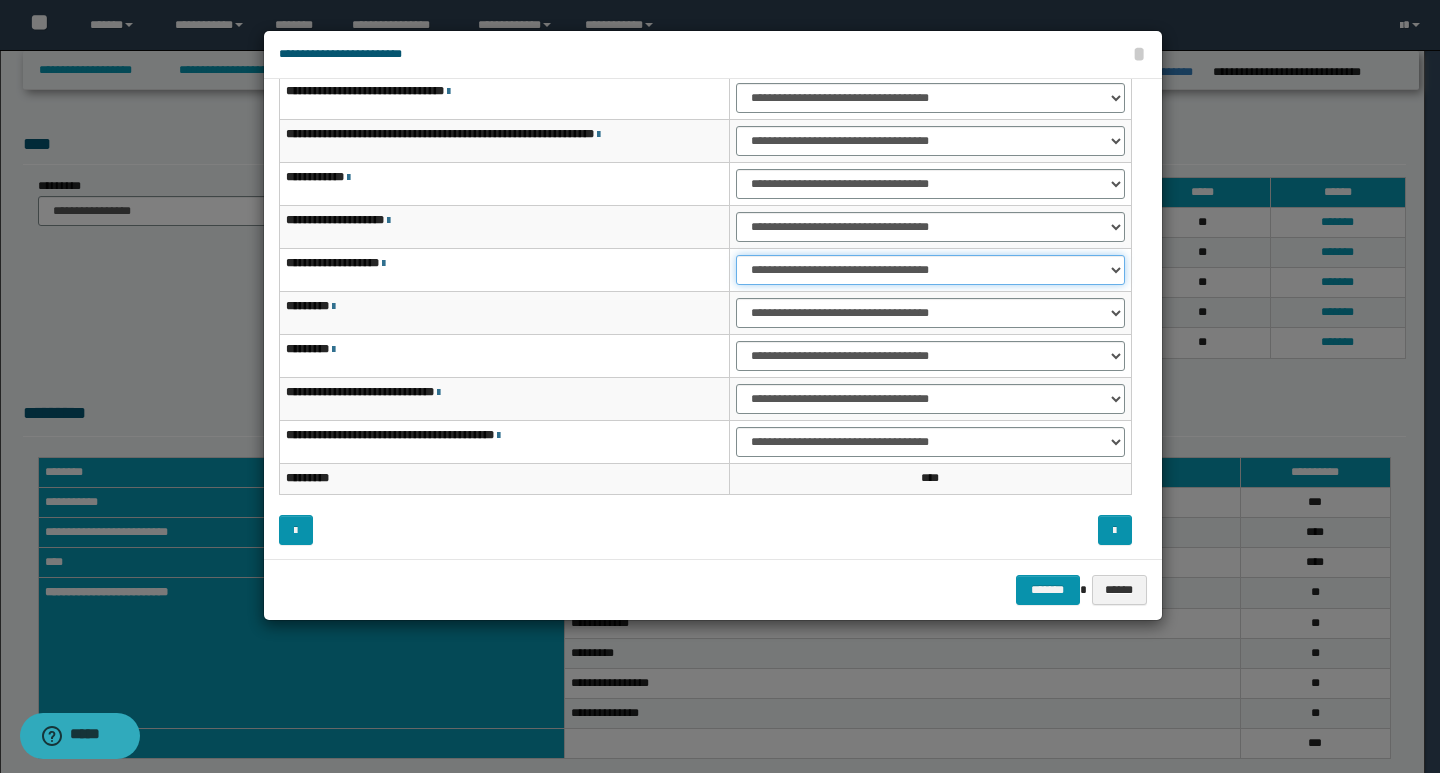 drag, startPoint x: 1112, startPoint y: 271, endPoint x: 1097, endPoint y: 270, distance: 15.033297 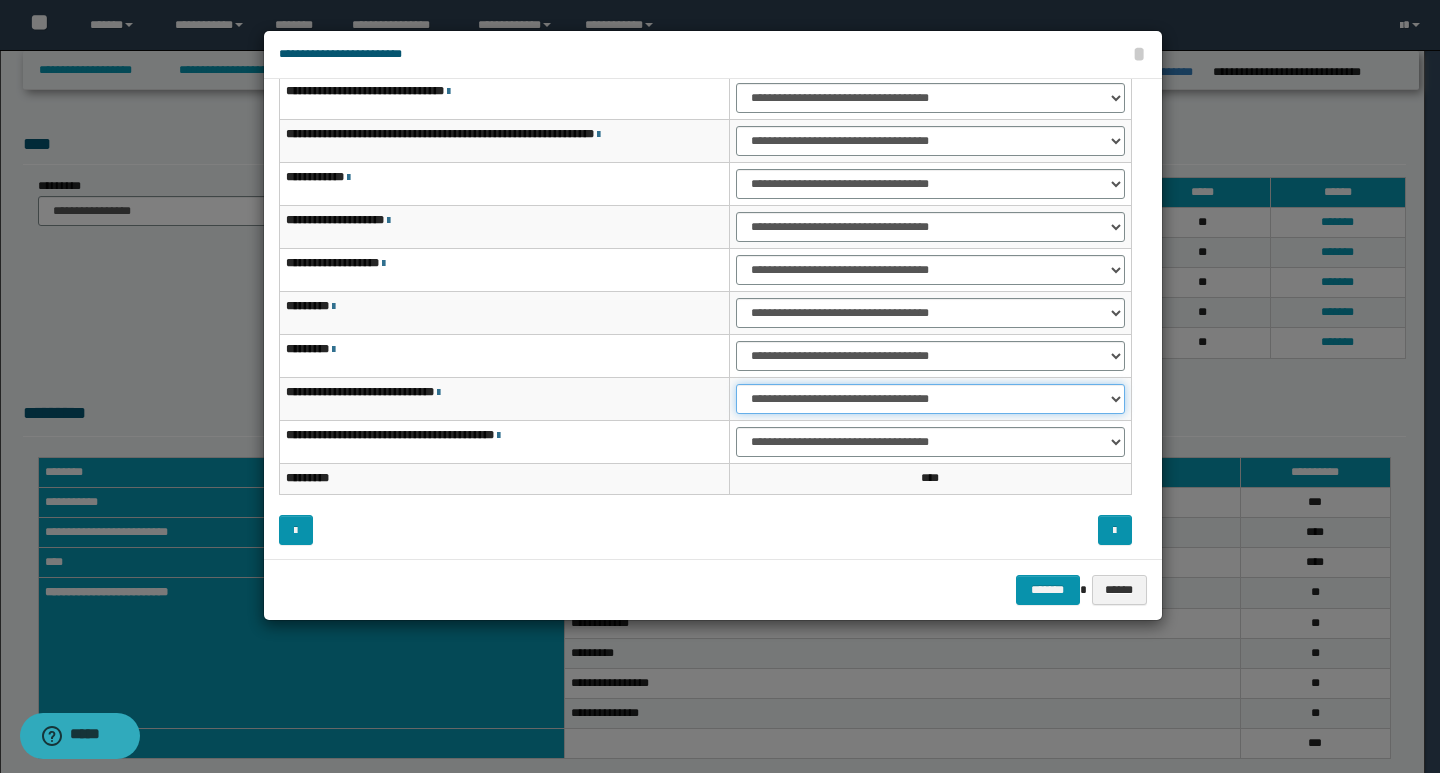 click on "**********" at bounding box center [930, 399] 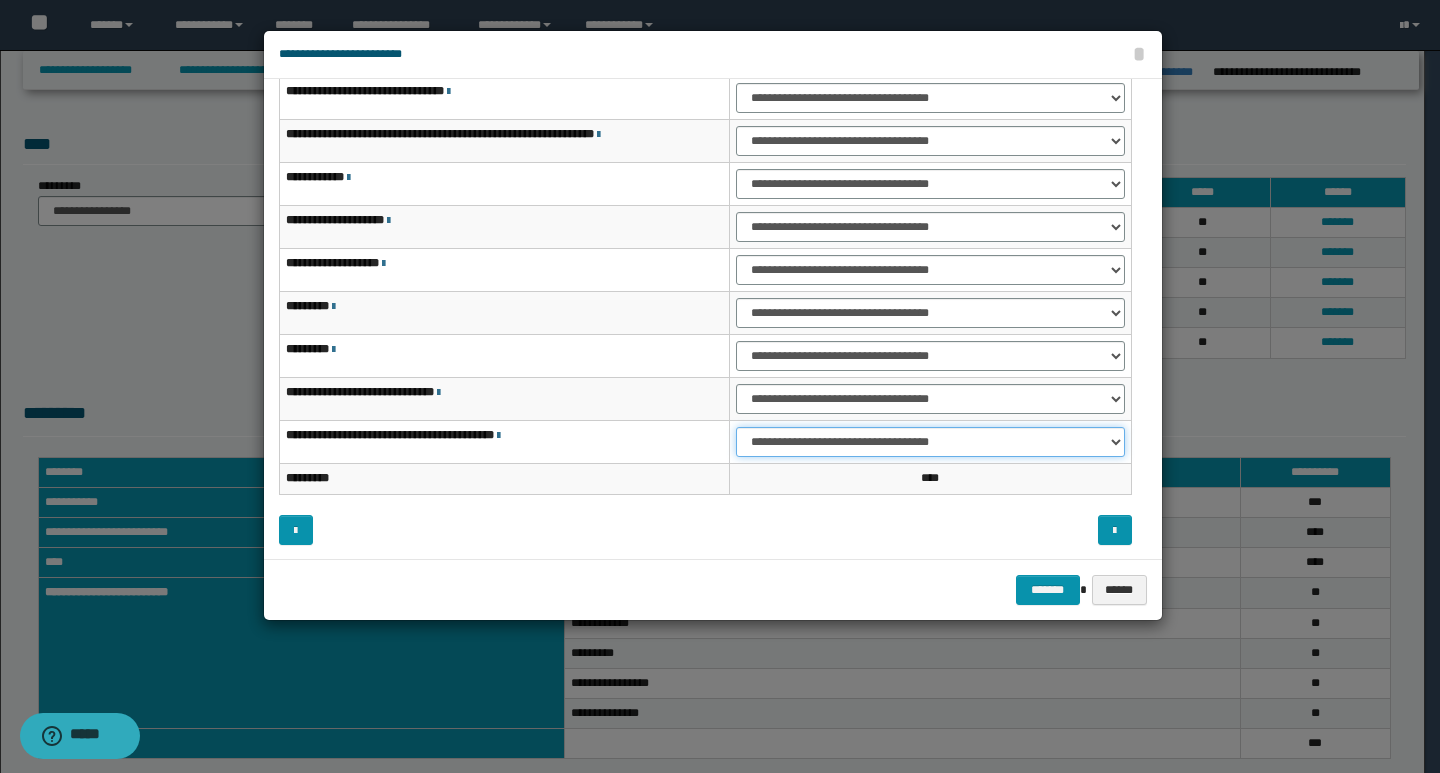 click on "**********" at bounding box center (930, 442) 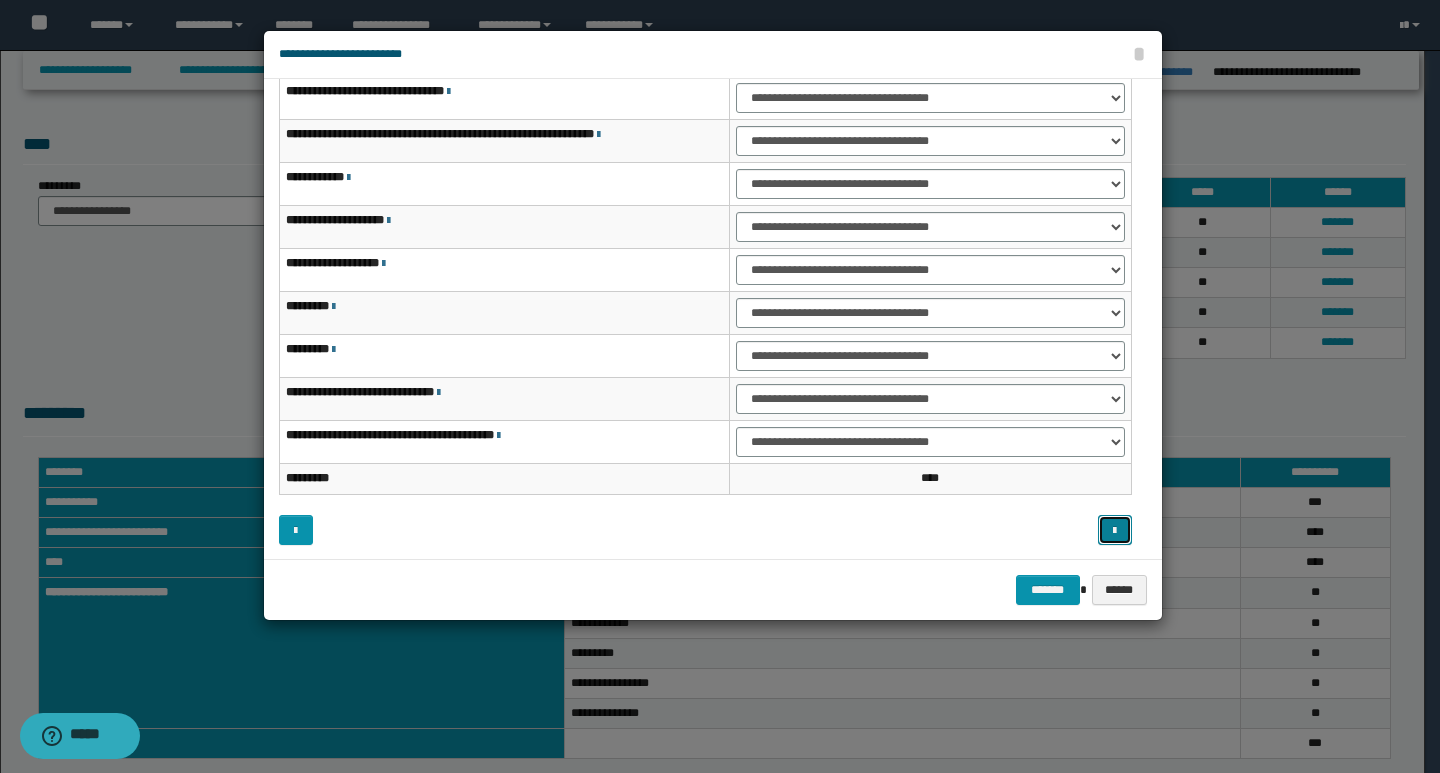 click at bounding box center [1114, 531] 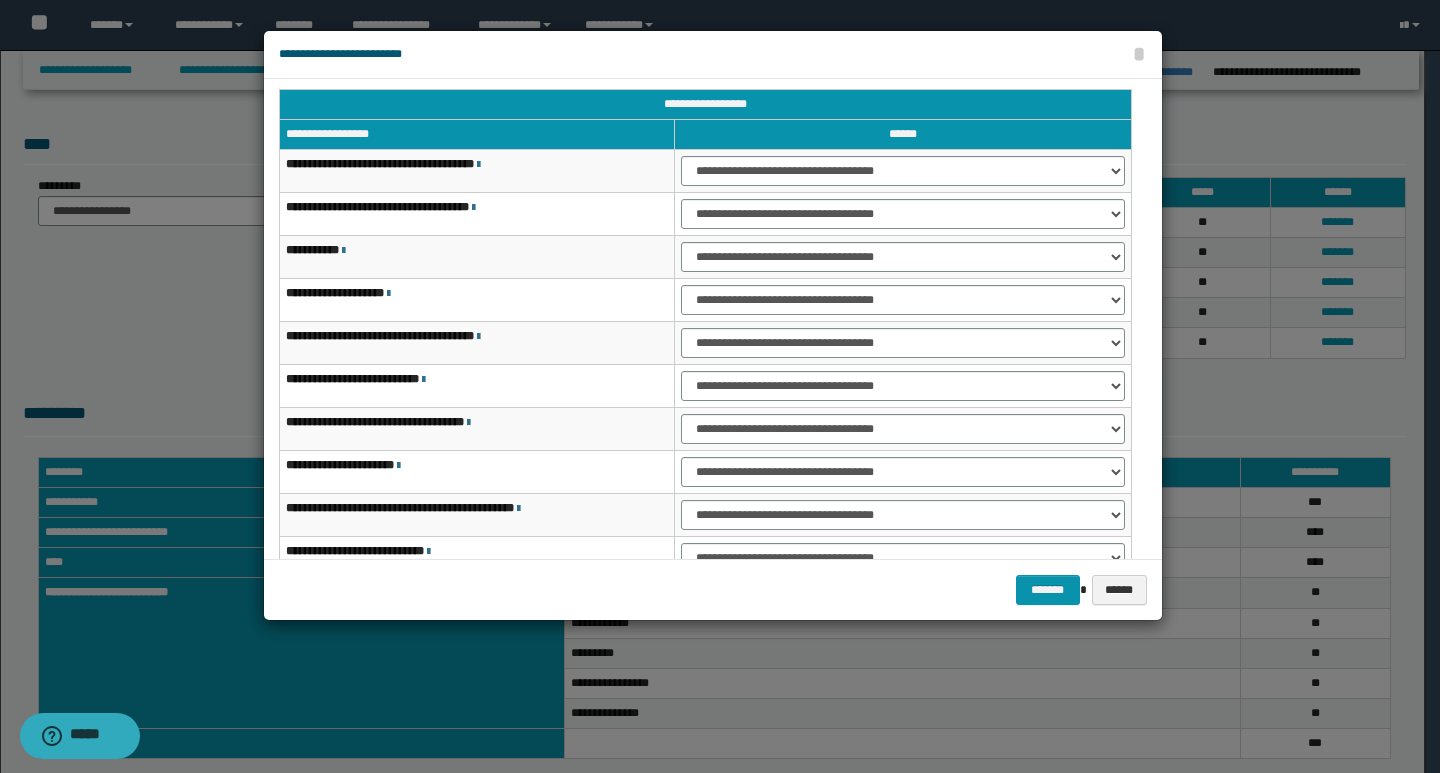 scroll, scrollTop: 0, scrollLeft: 0, axis: both 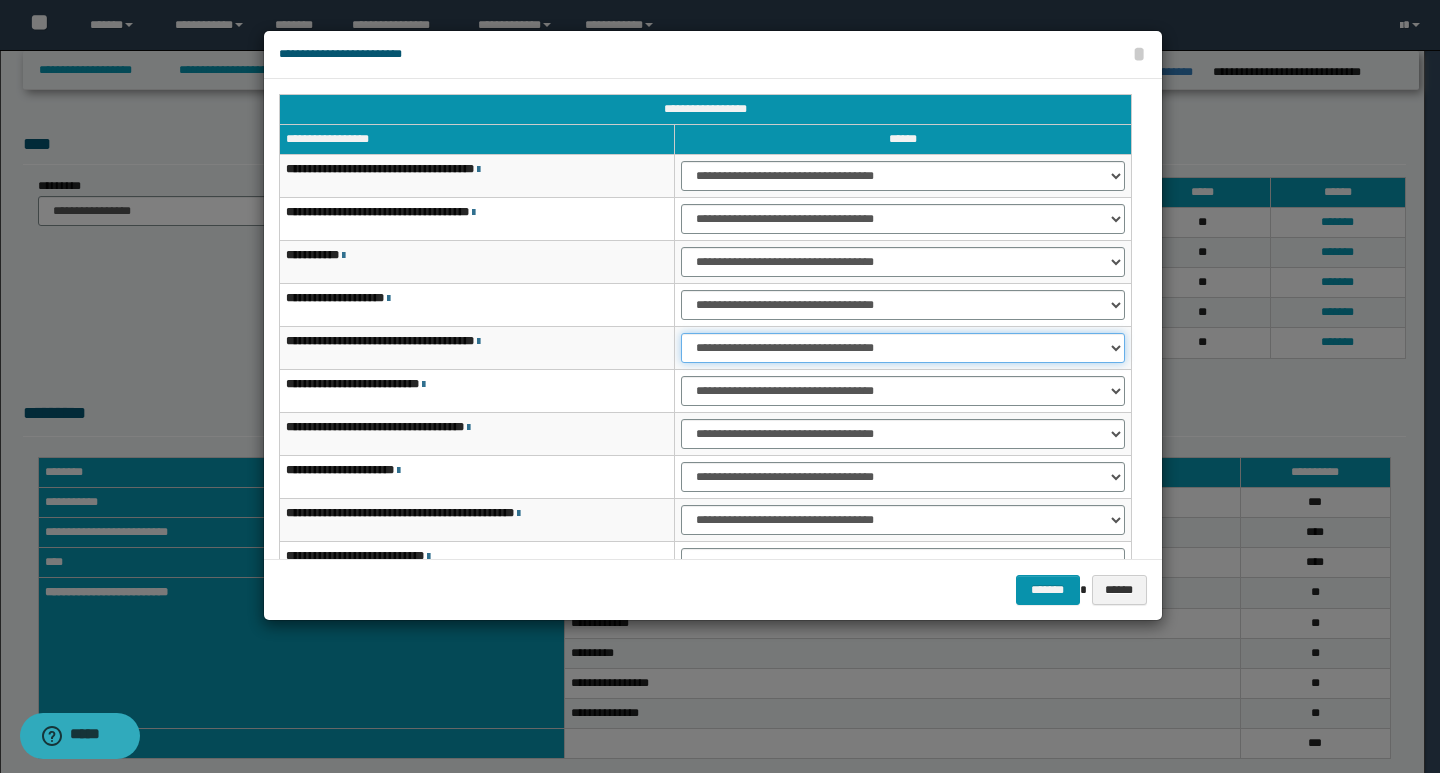 click on "**********" at bounding box center (902, 348) 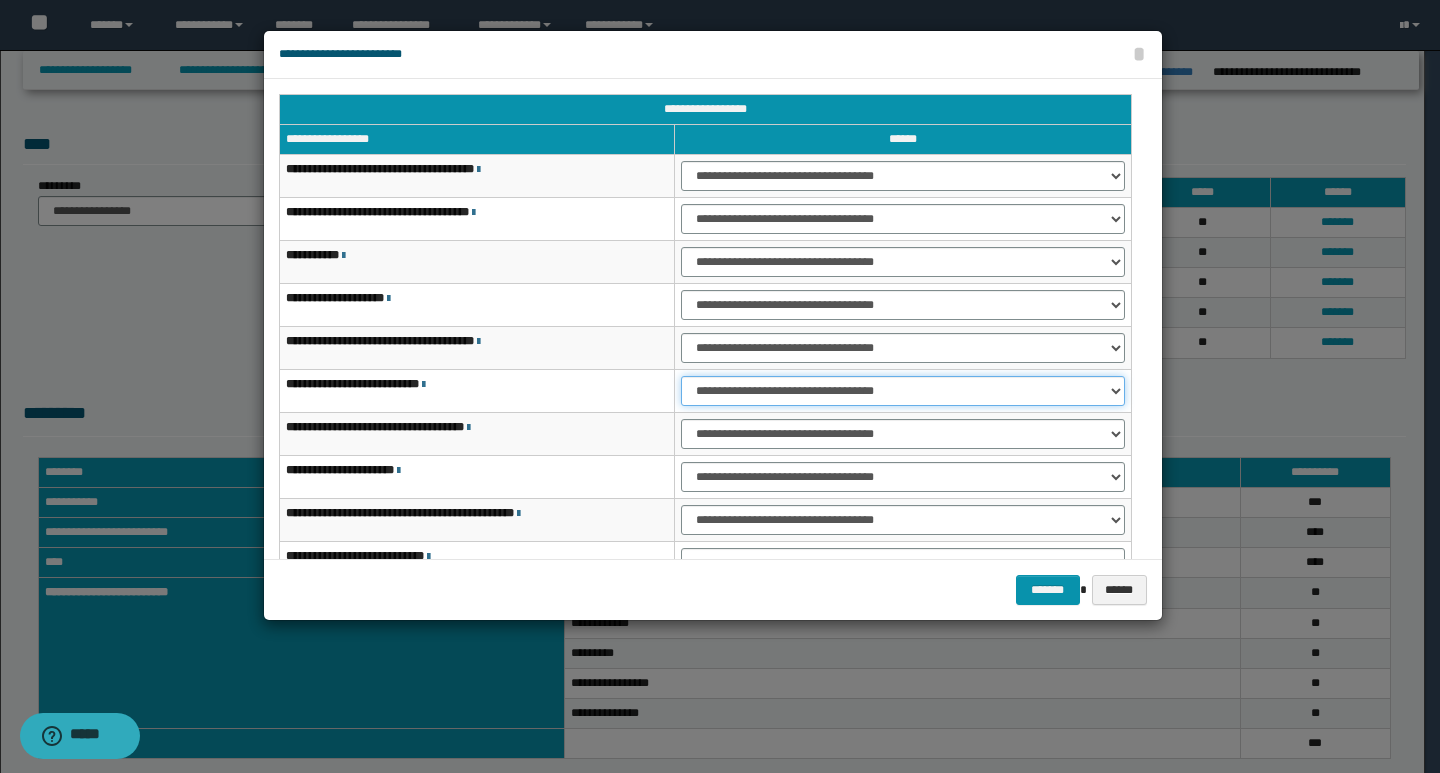click on "**********" at bounding box center [902, 391] 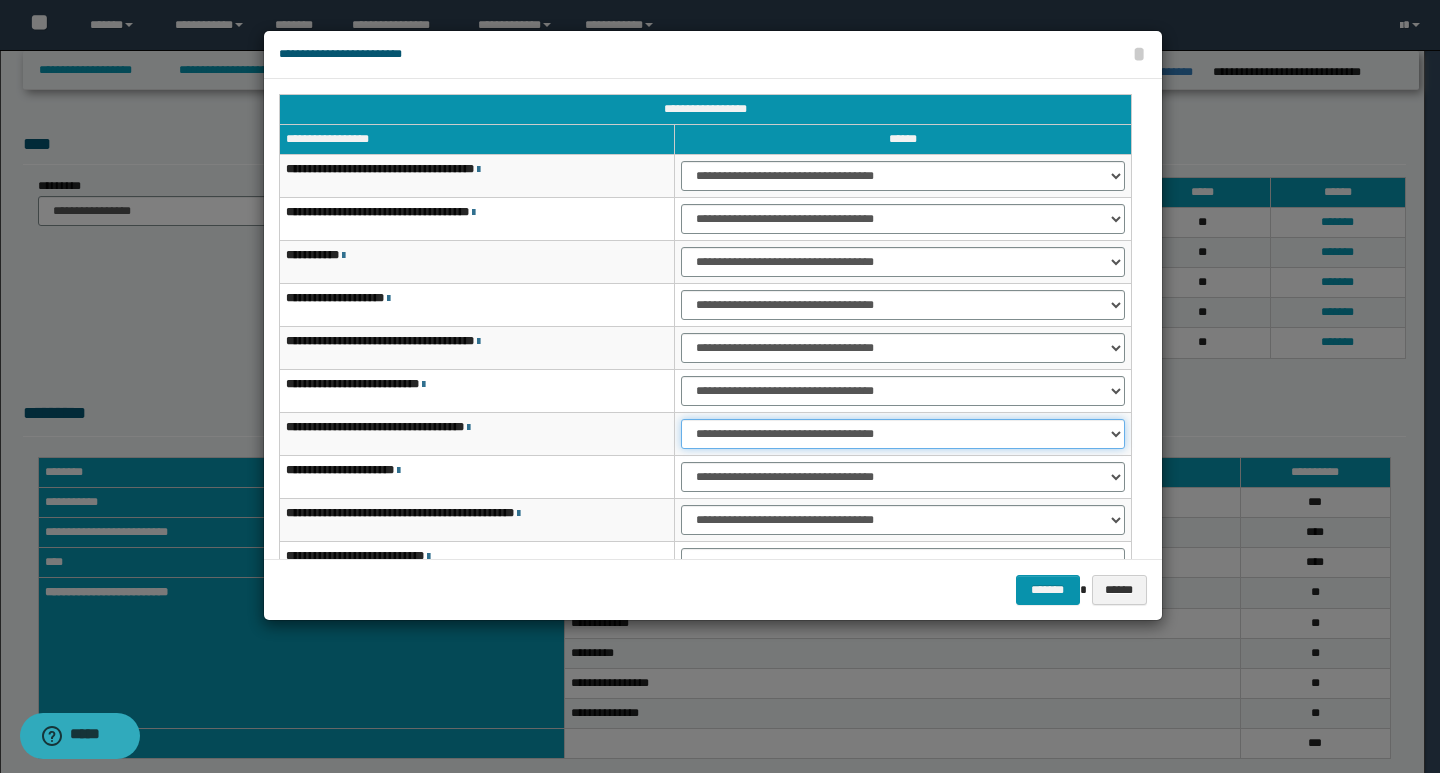 click on "**********" at bounding box center (902, 434) 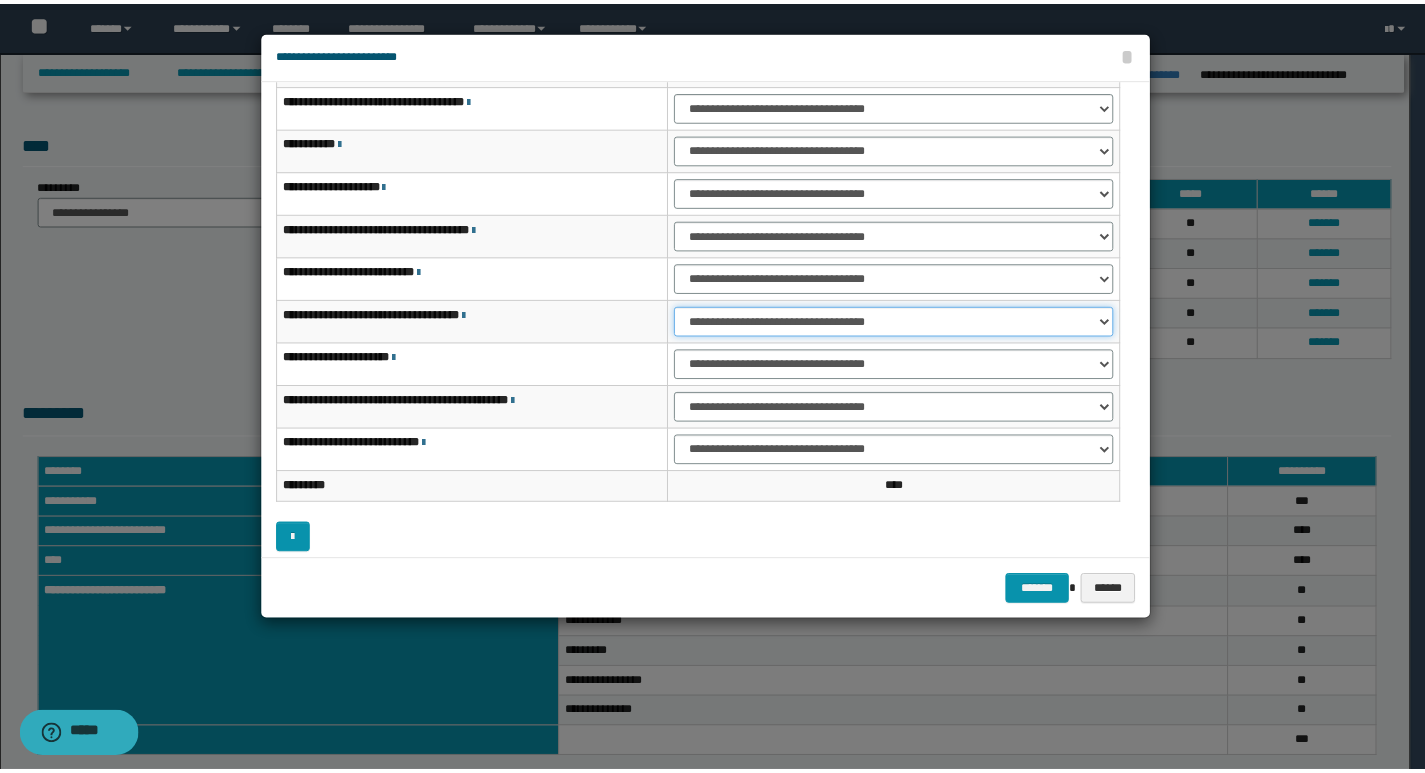 scroll, scrollTop: 121, scrollLeft: 0, axis: vertical 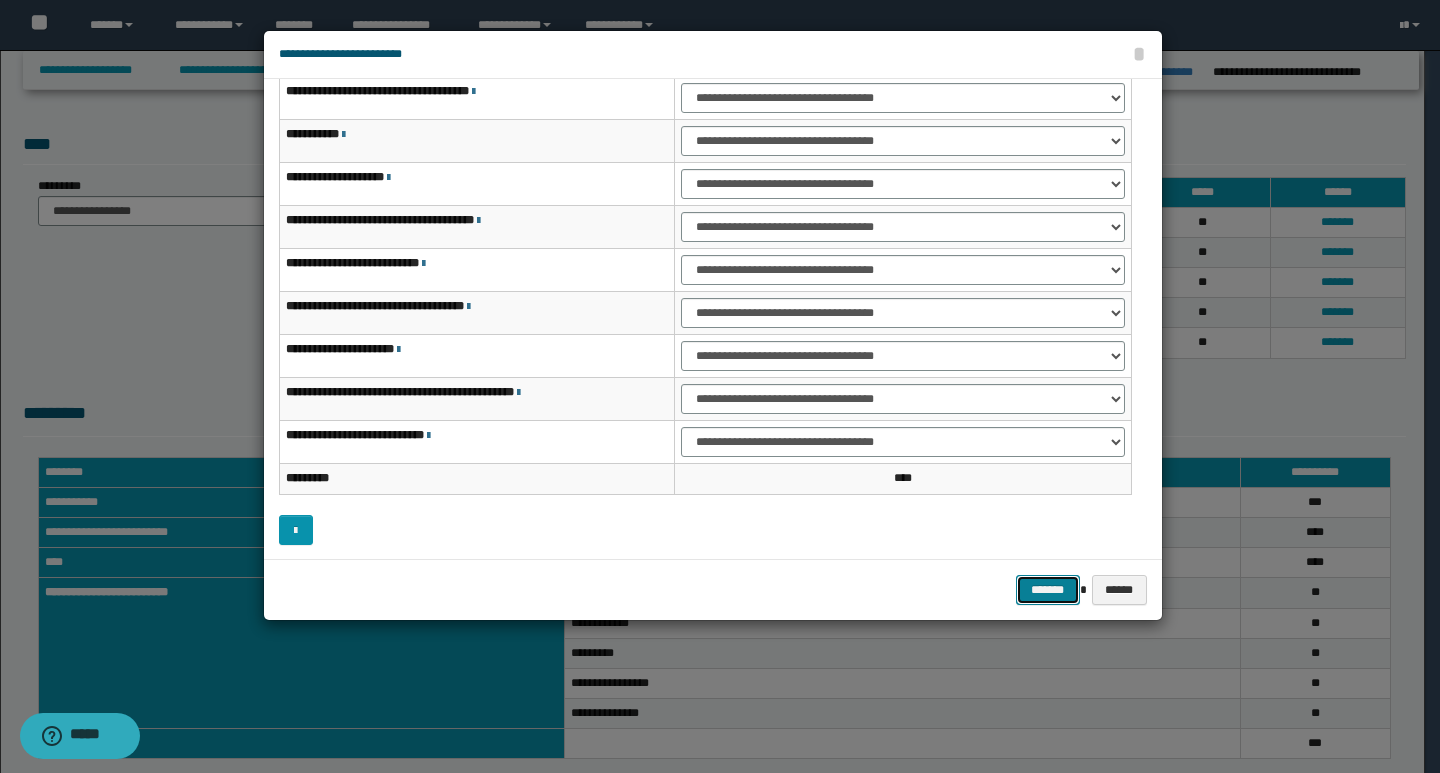 click on "*******" at bounding box center (1048, 590) 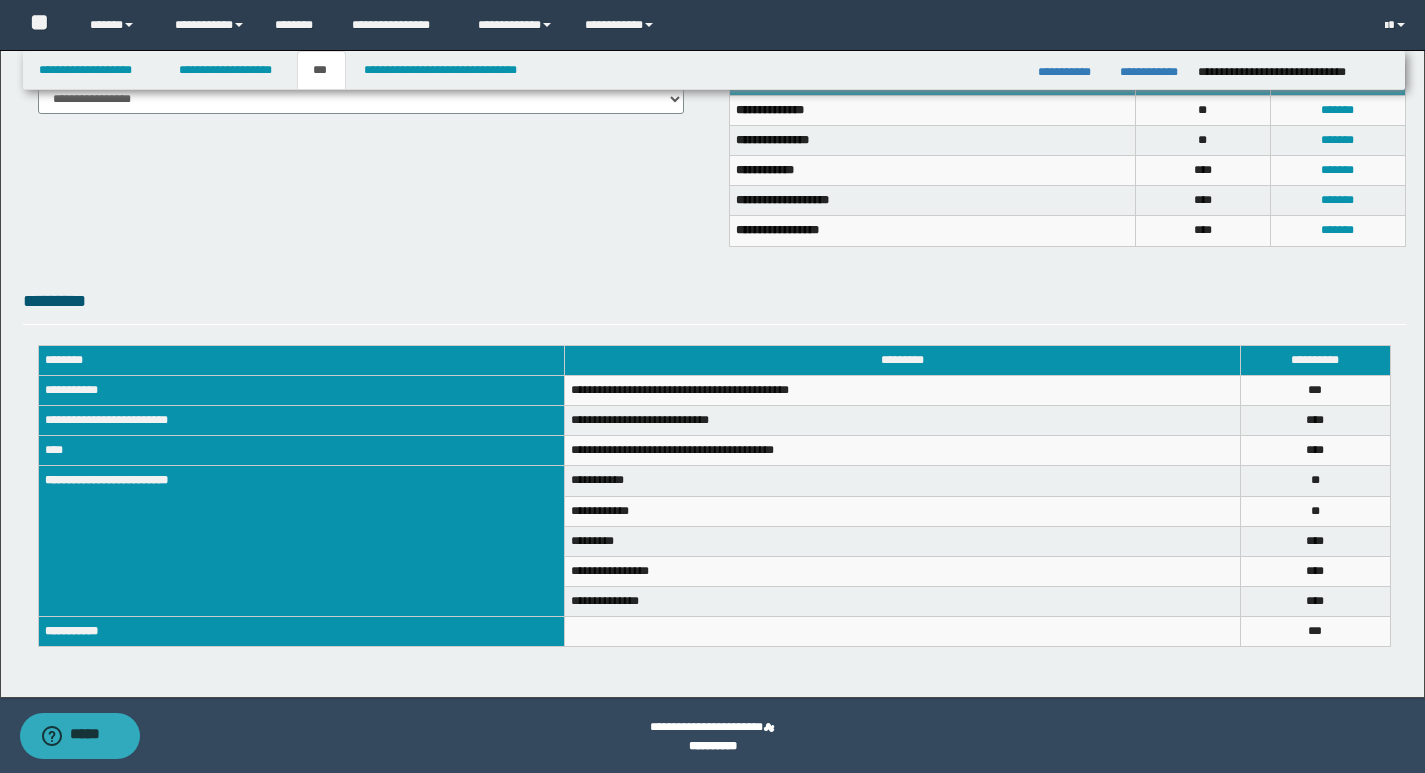 scroll, scrollTop: 515, scrollLeft: 0, axis: vertical 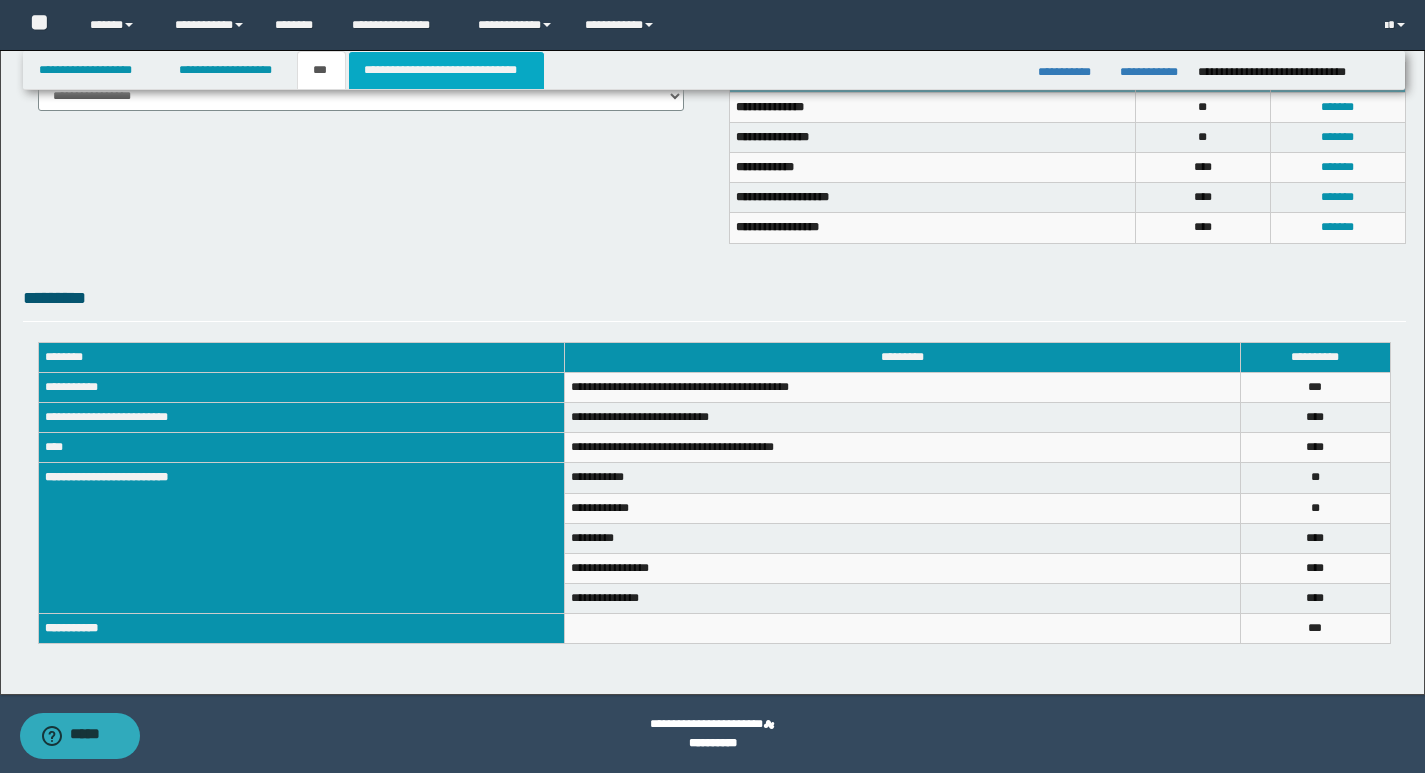 click on "**********" at bounding box center (446, 70) 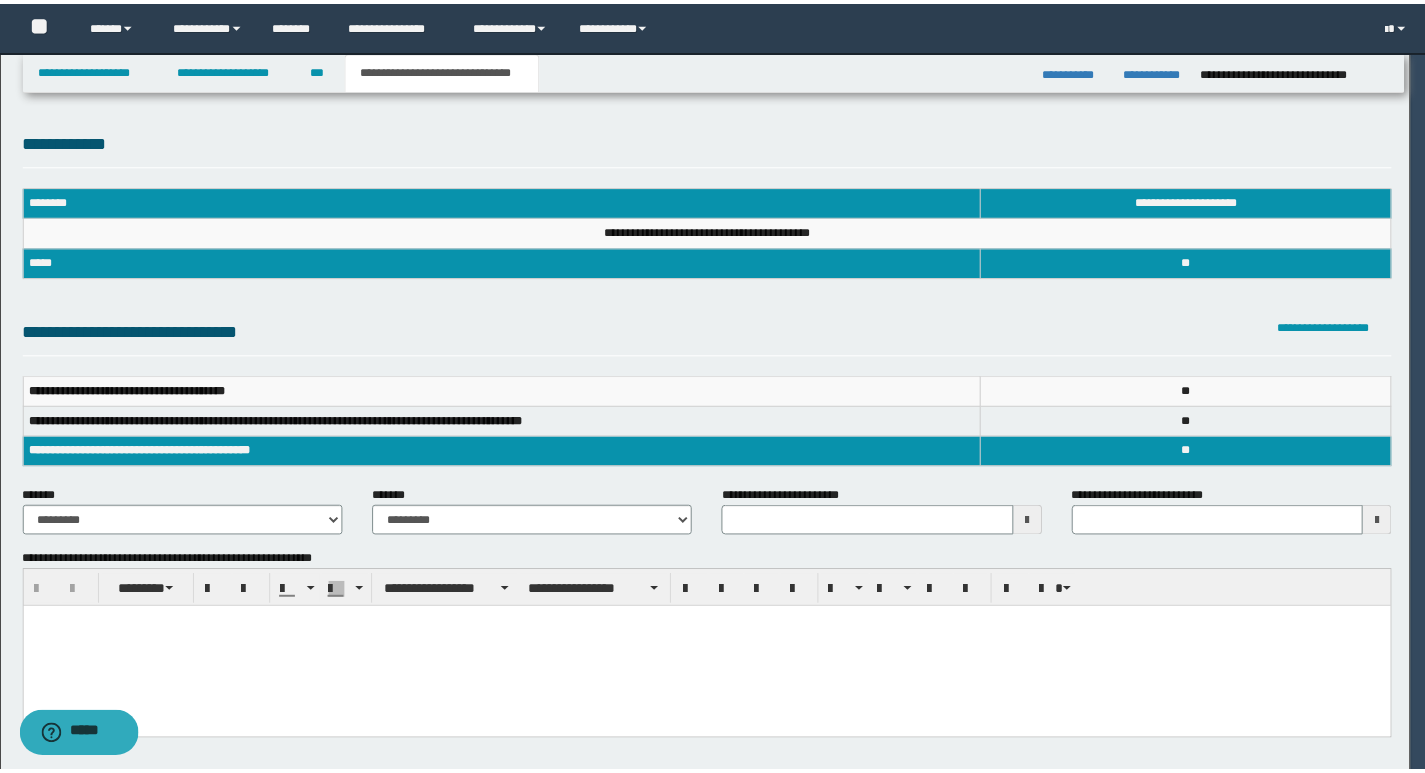 scroll, scrollTop: 0, scrollLeft: 0, axis: both 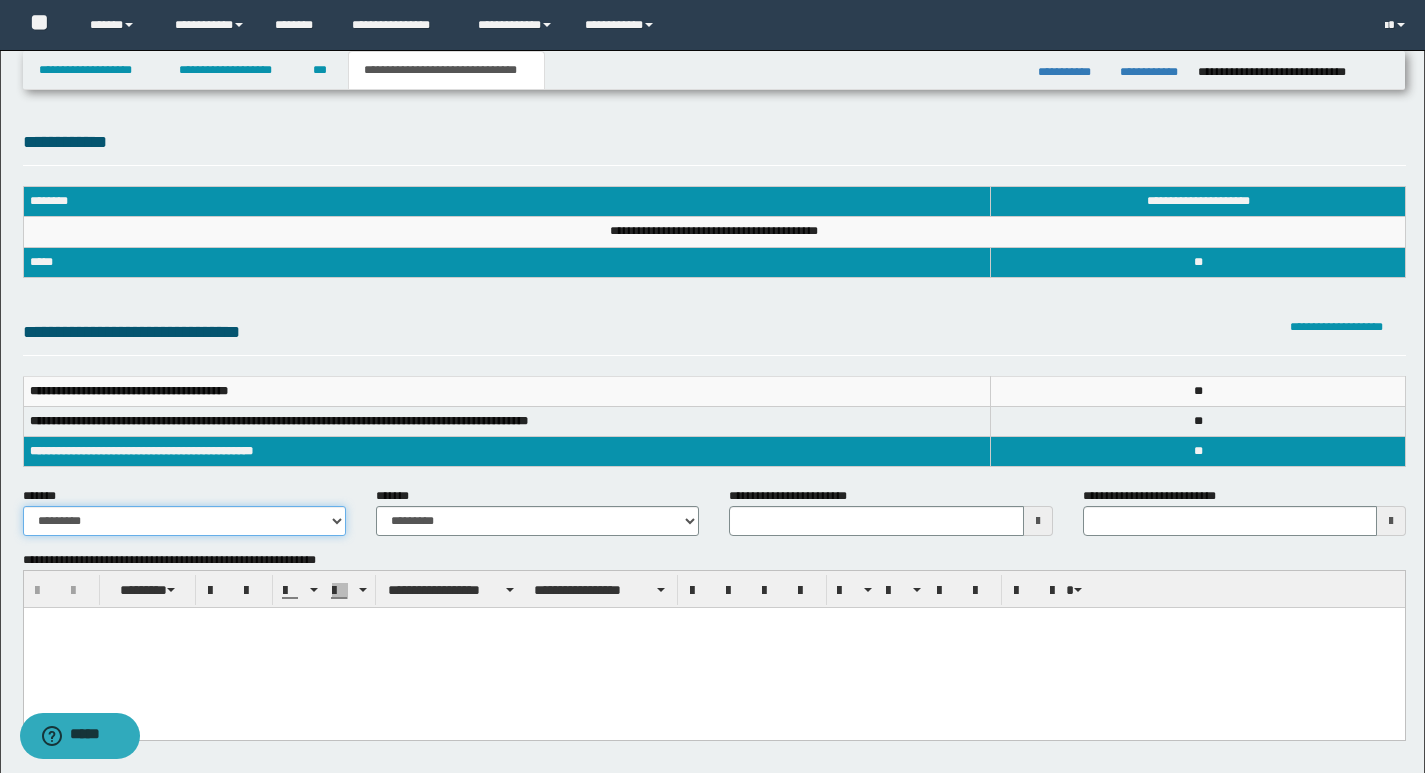 click on "**********" at bounding box center [184, 521] 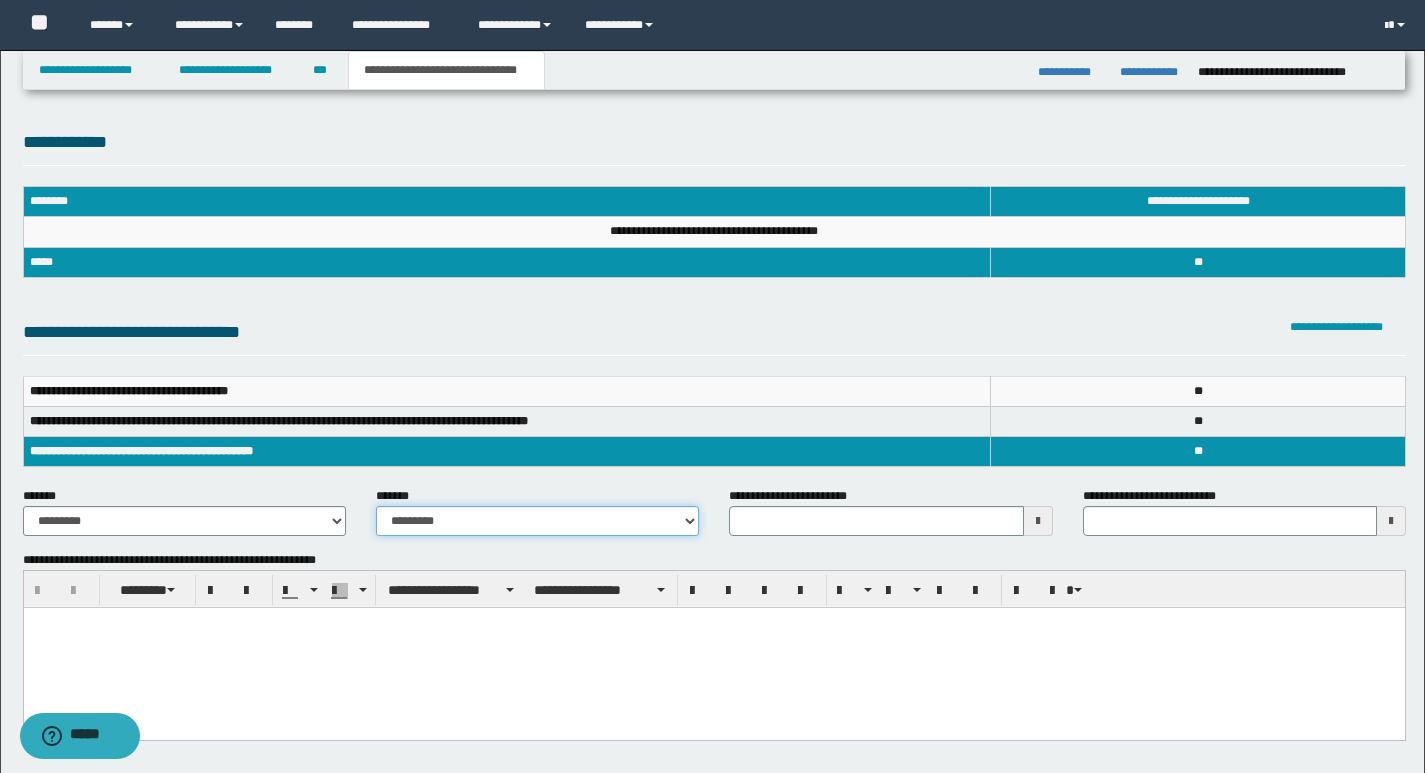 click on "**********" at bounding box center [537, 521] 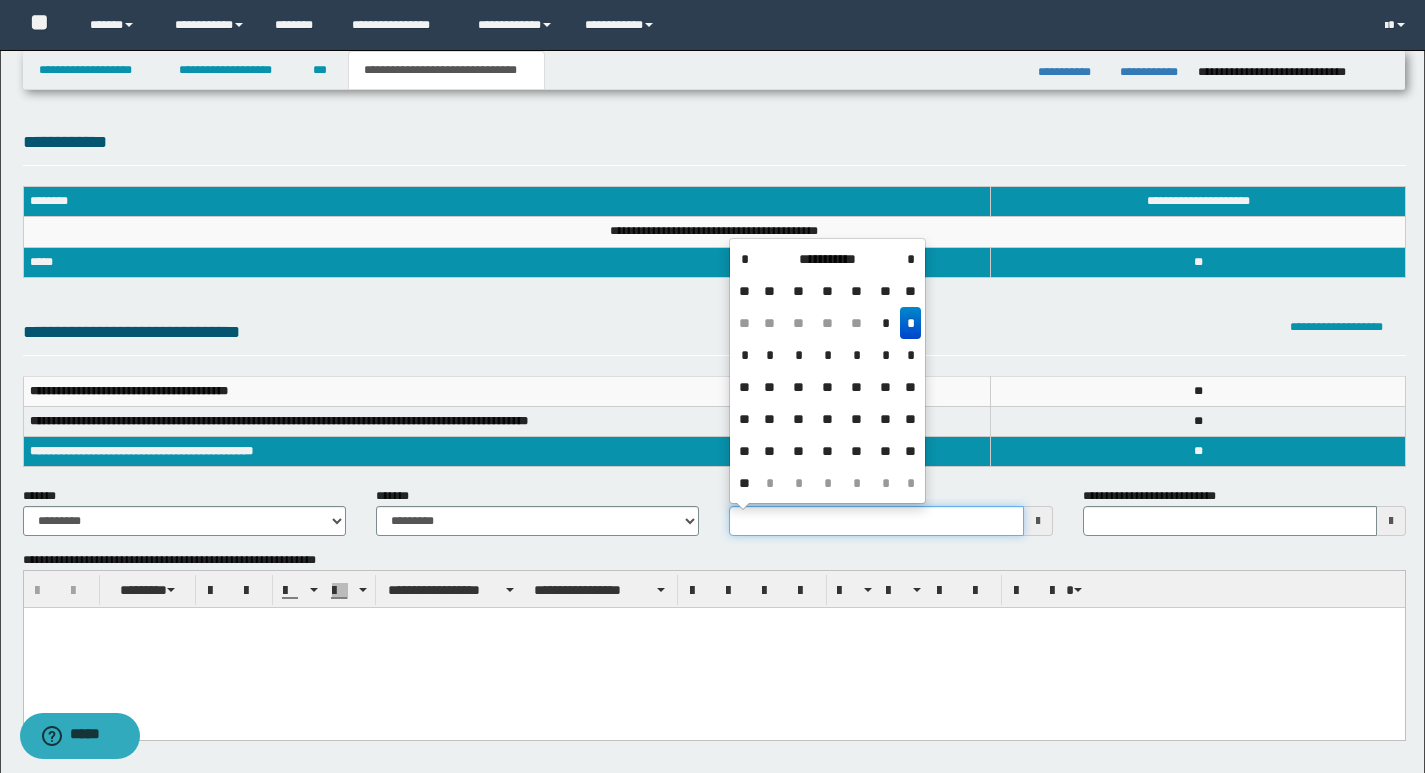 click on "**********" at bounding box center (876, 521) 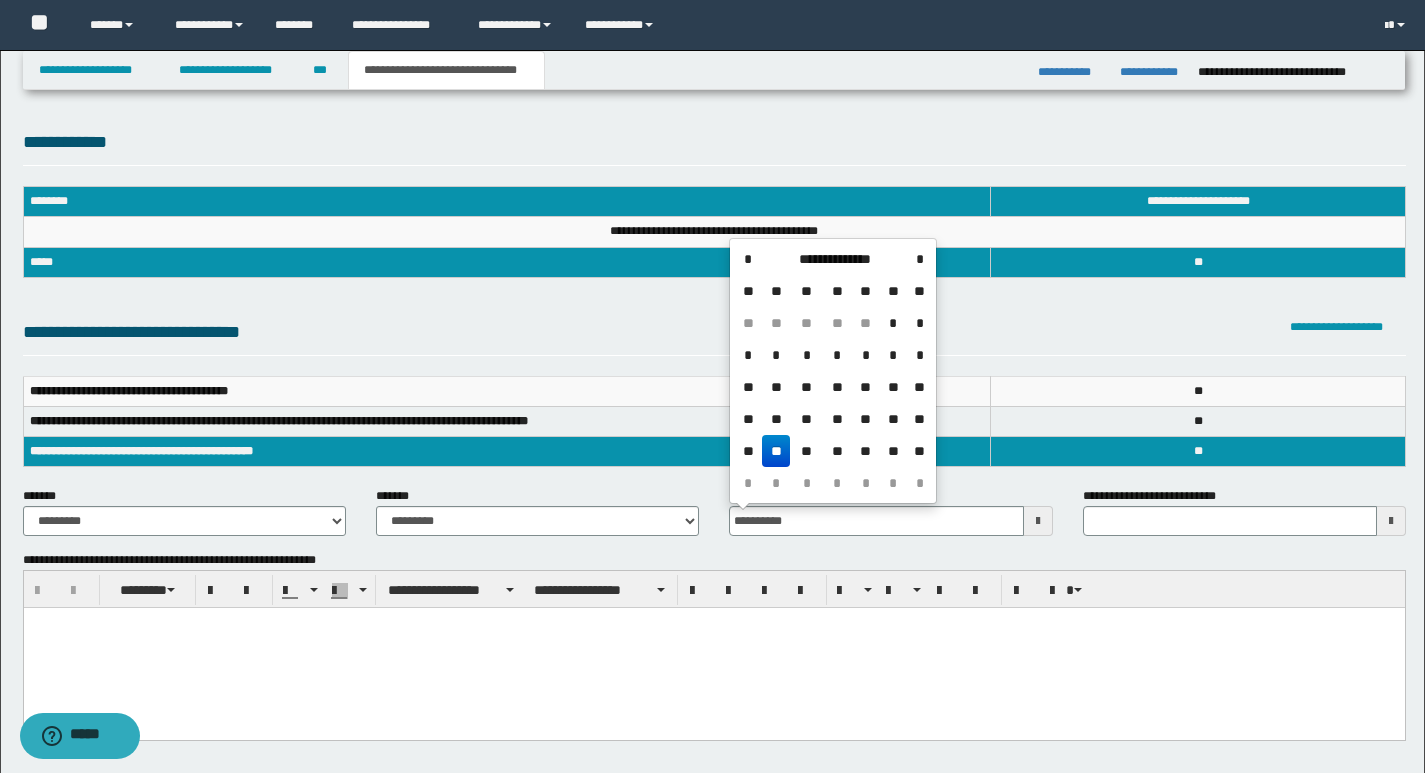 click on "**" at bounding box center [776, 451] 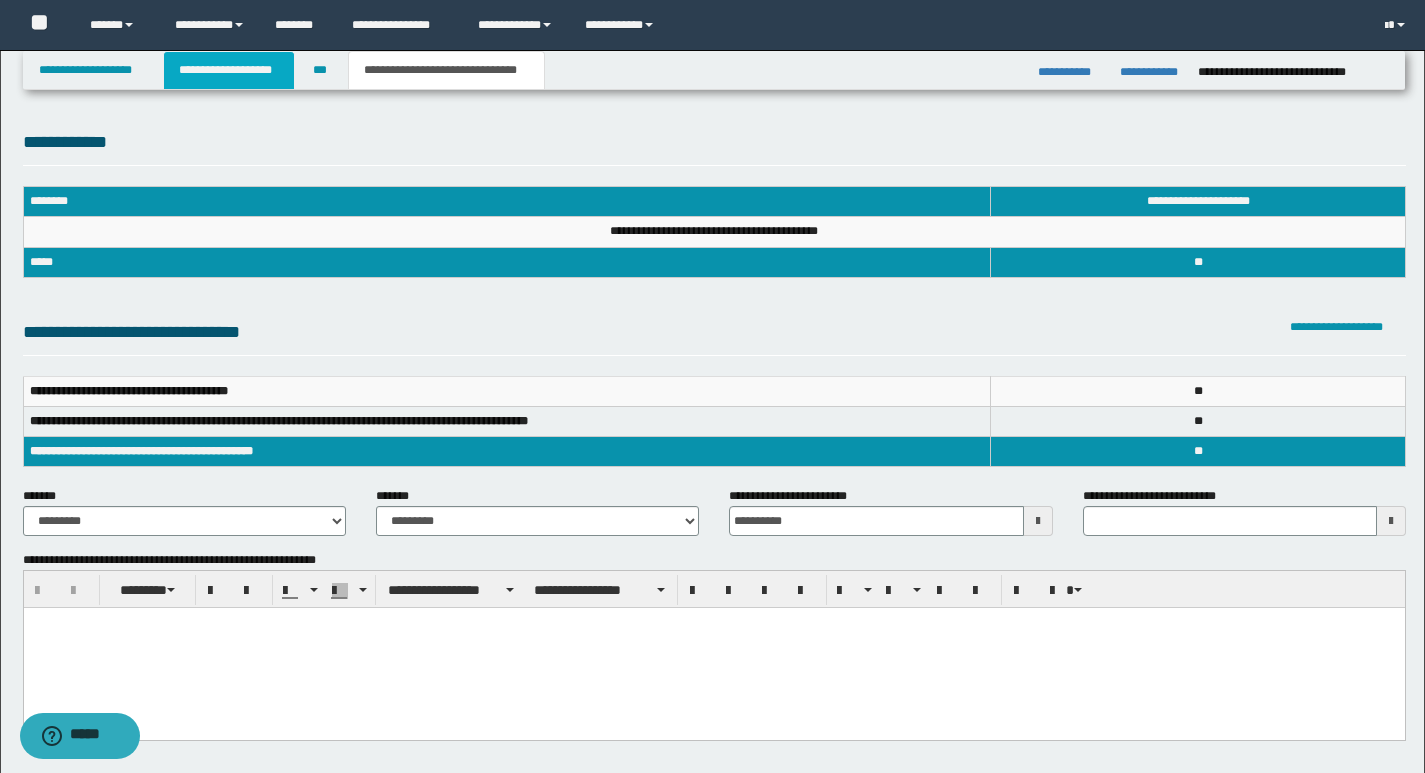 click on "**********" at bounding box center [229, 70] 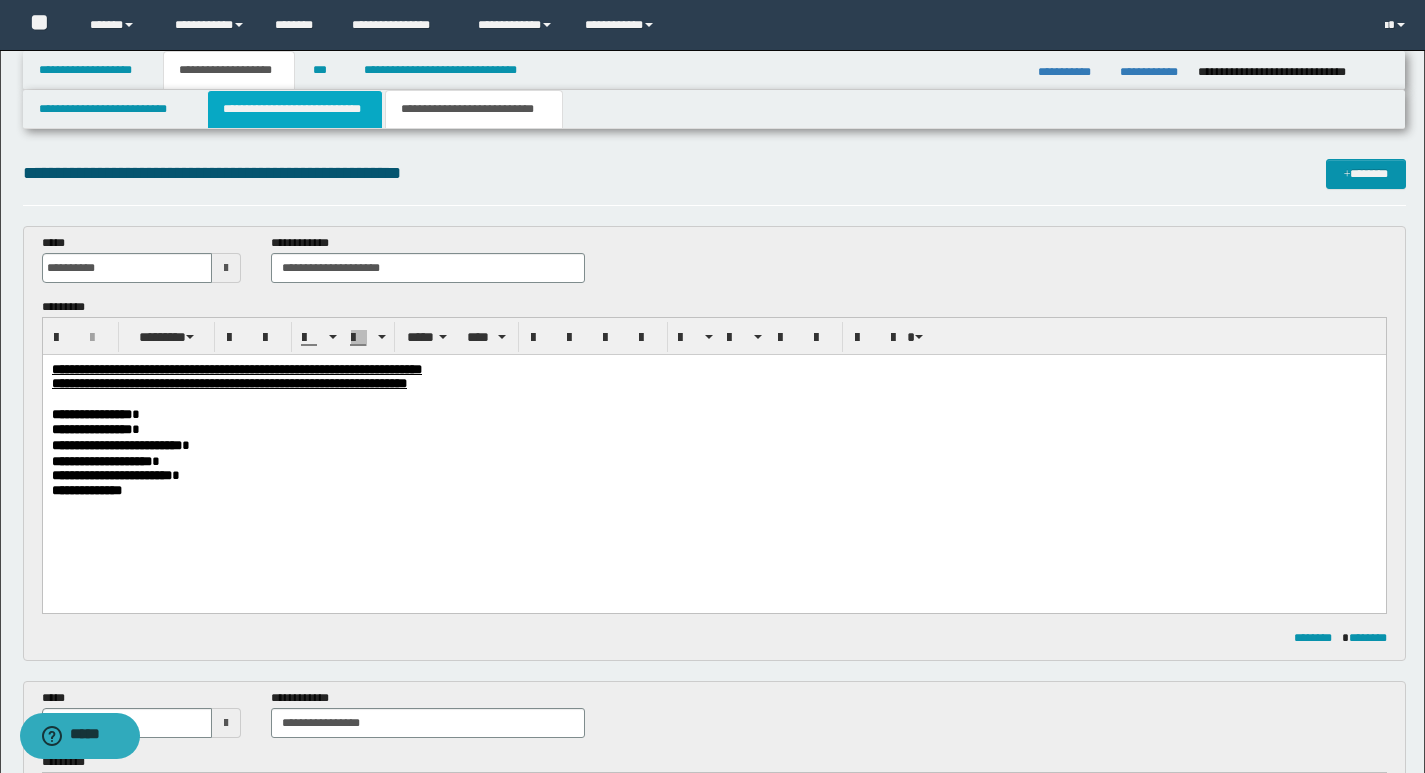 click on "**********" at bounding box center (295, 109) 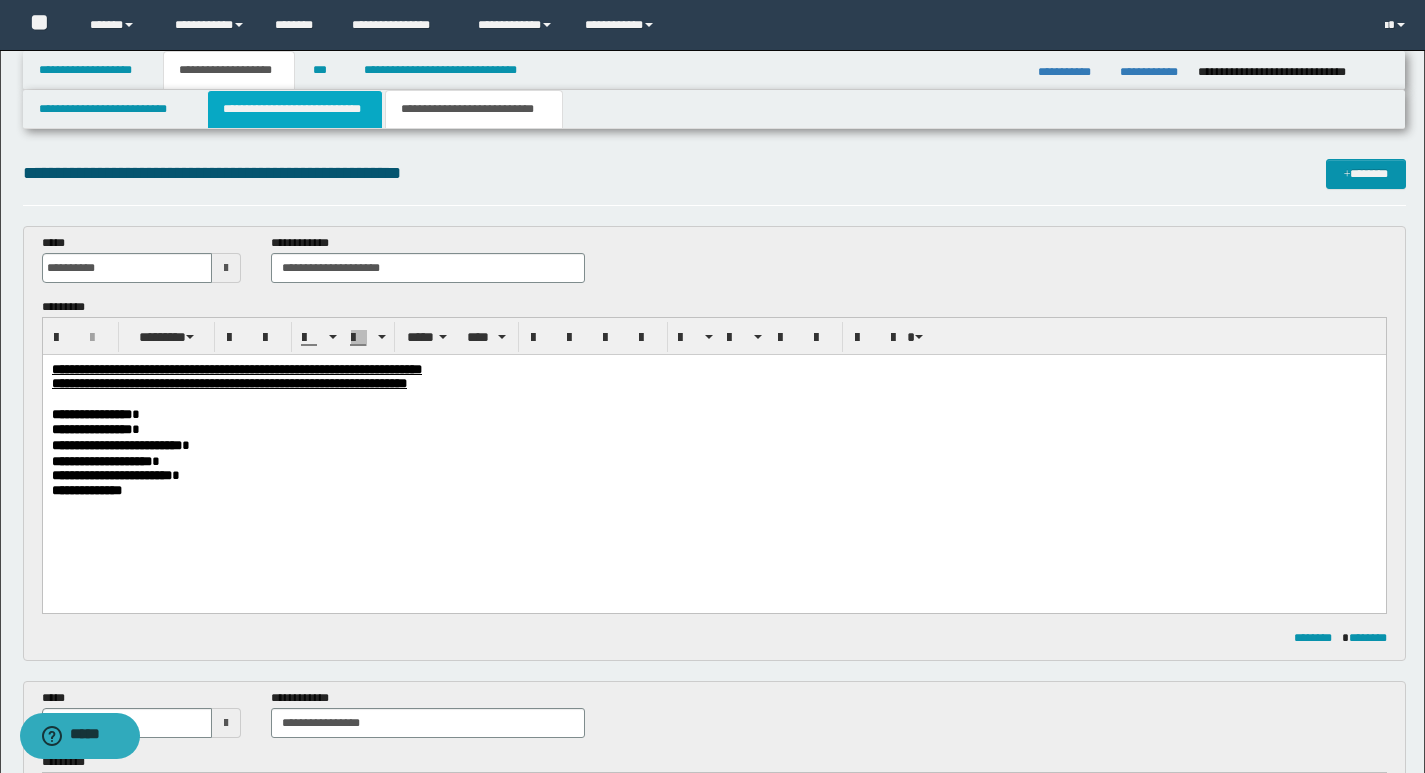 type 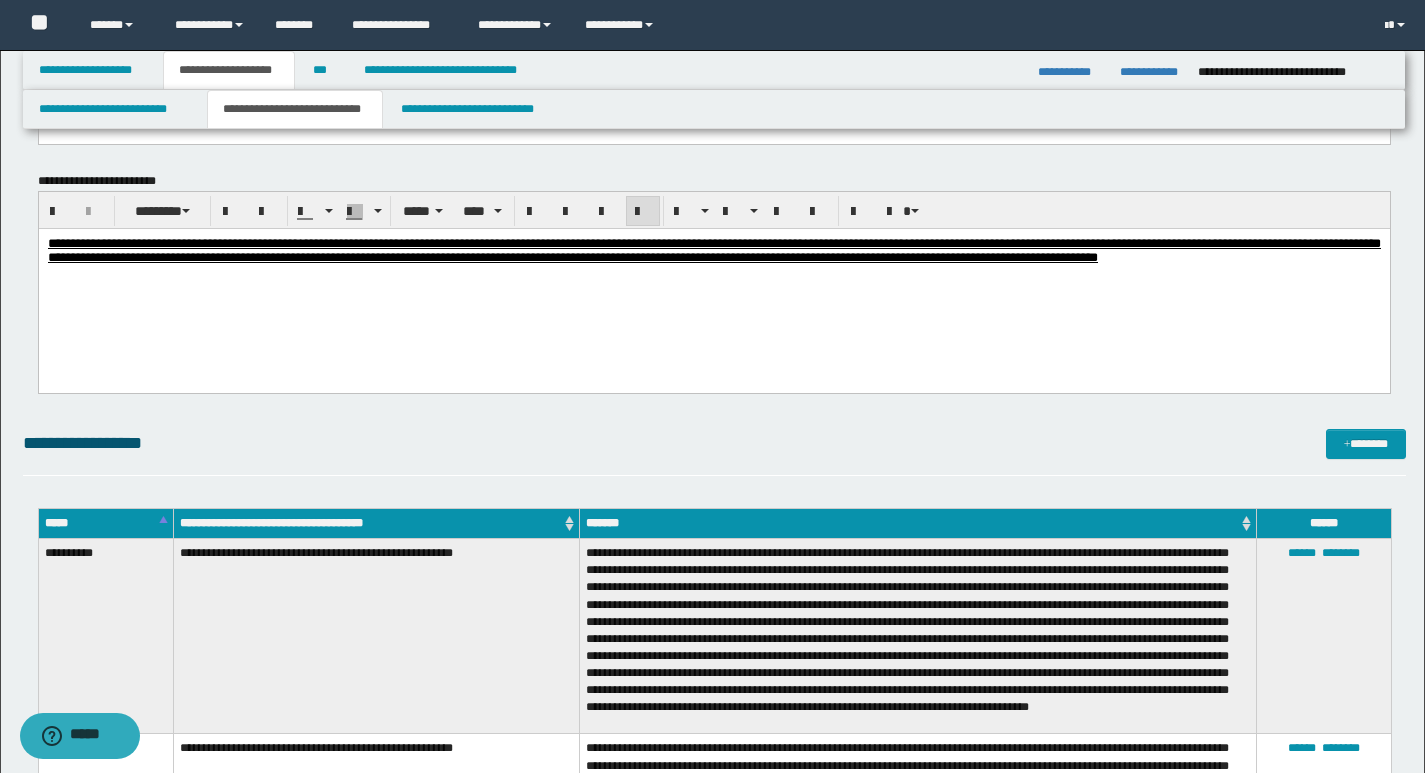 scroll, scrollTop: 1600, scrollLeft: 0, axis: vertical 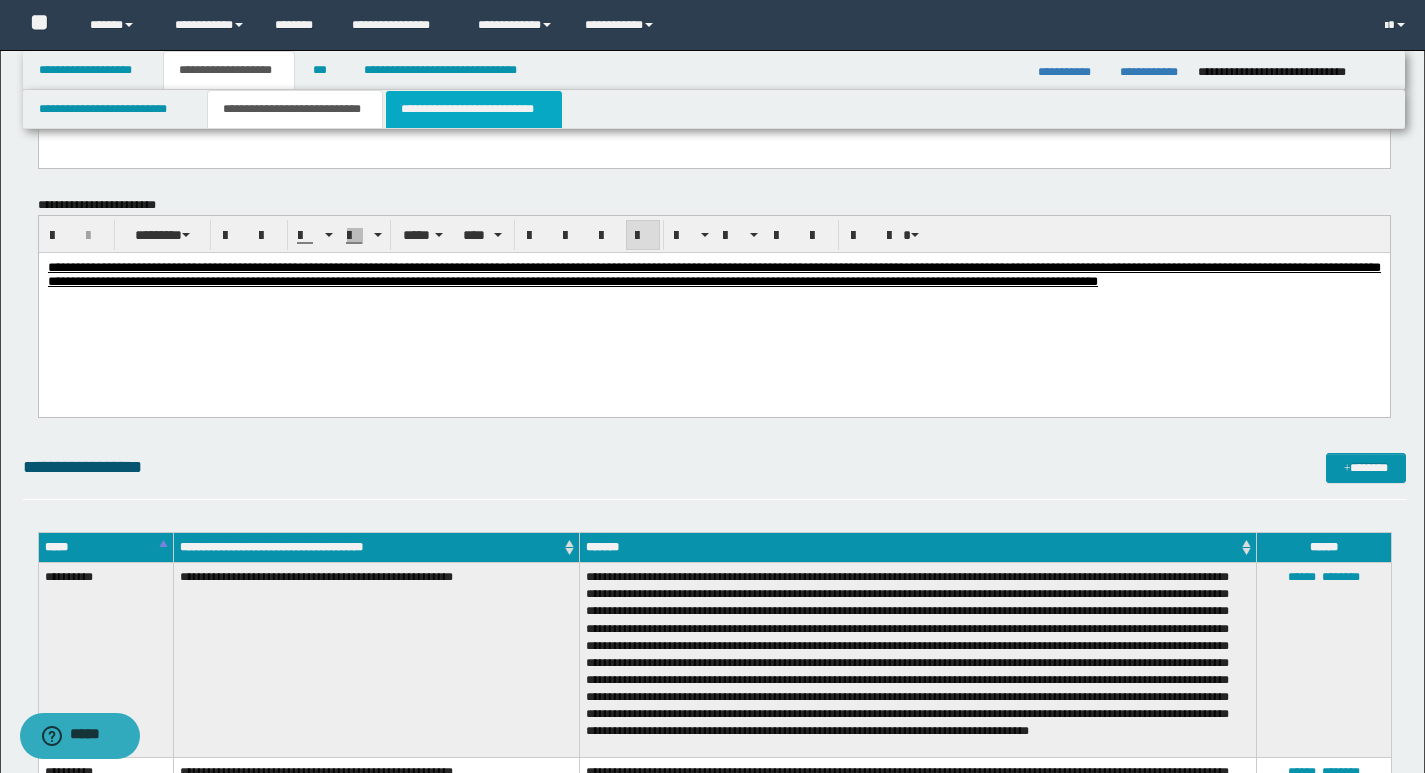 click on "**********" at bounding box center [474, 109] 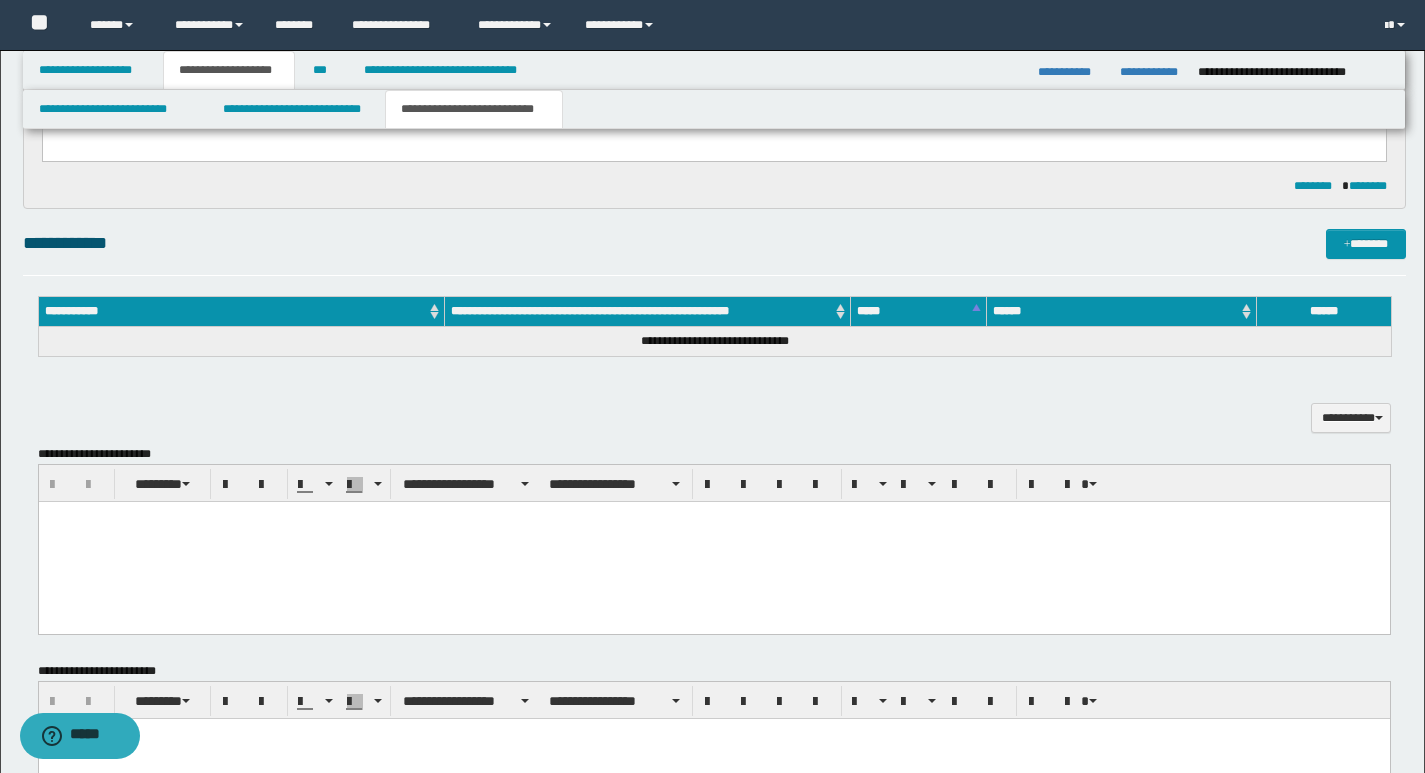 scroll, scrollTop: 878, scrollLeft: 0, axis: vertical 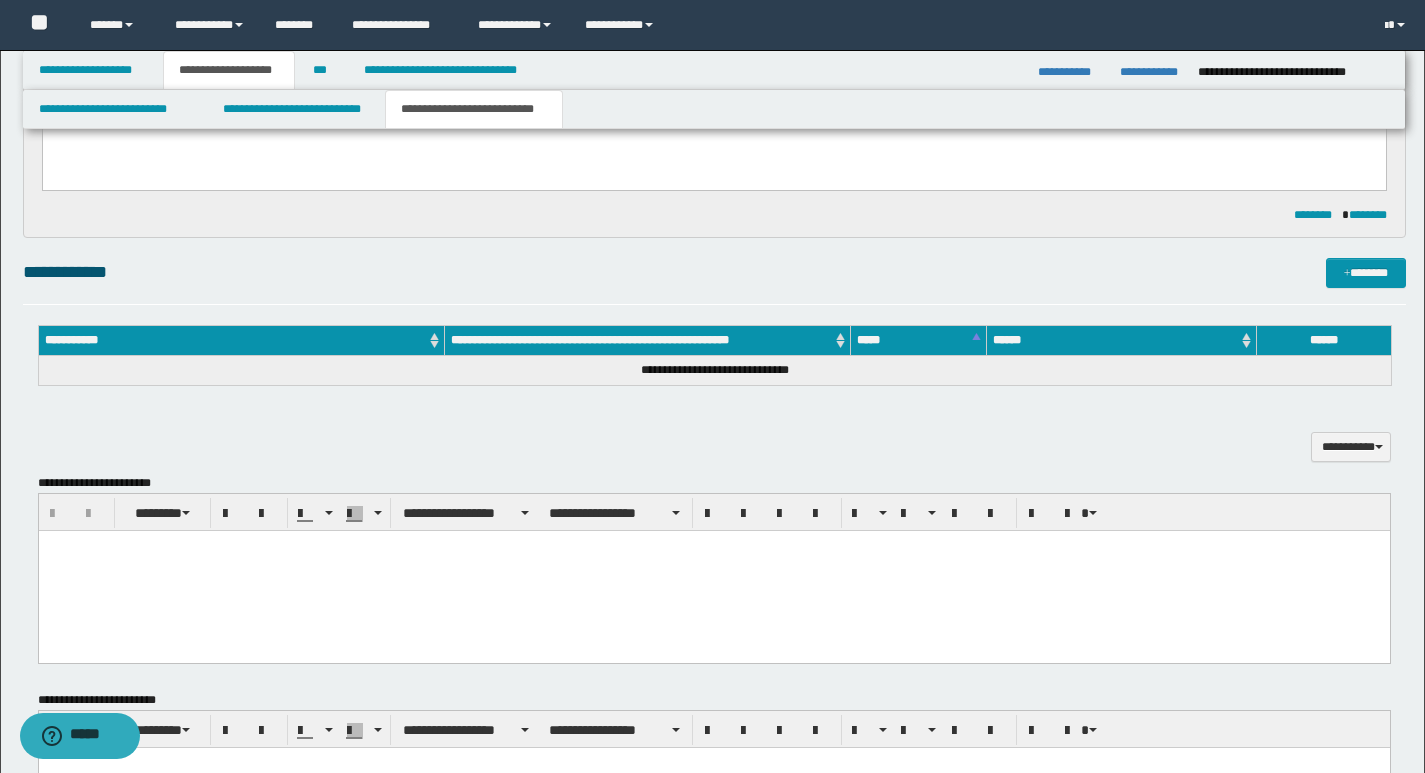 click on "**********" at bounding box center [714, 272] 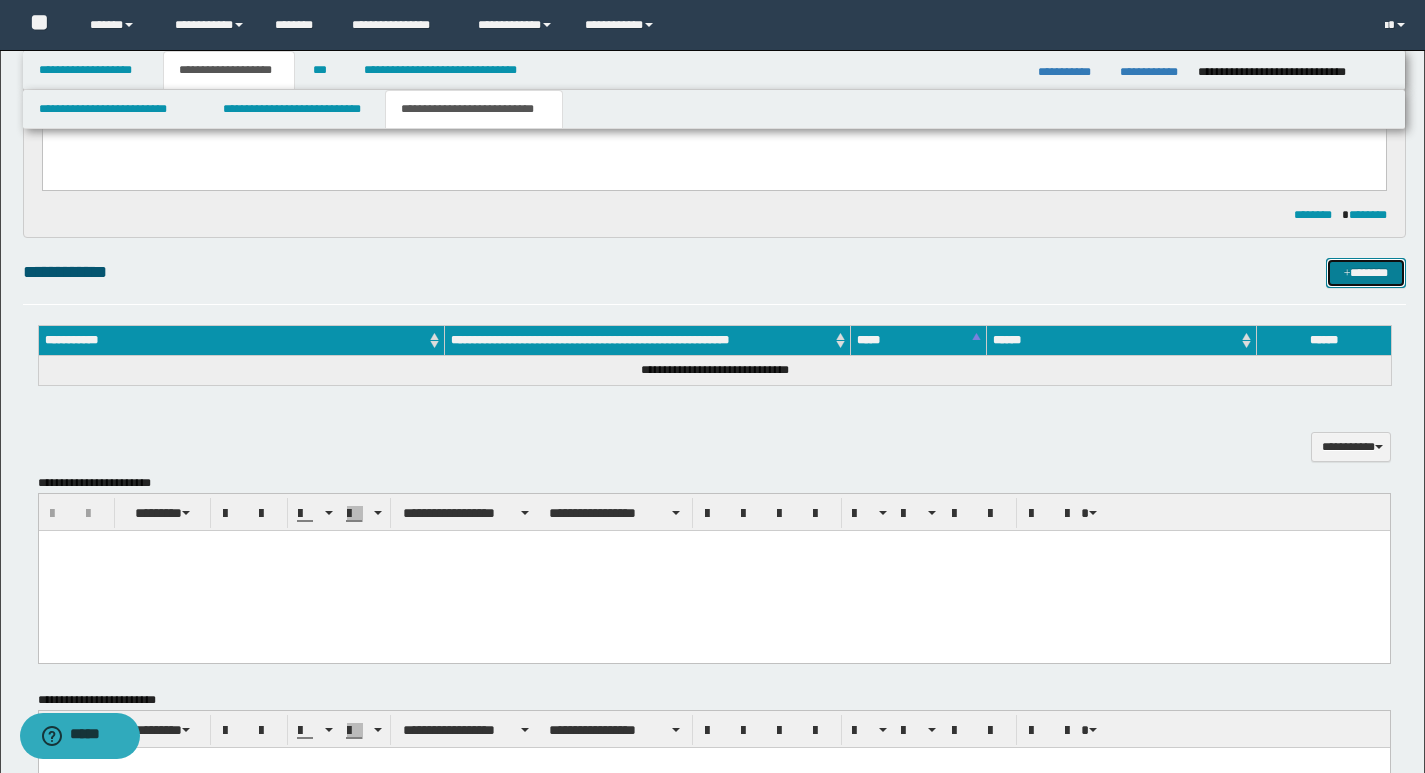 click on "*******" at bounding box center (1366, 273) 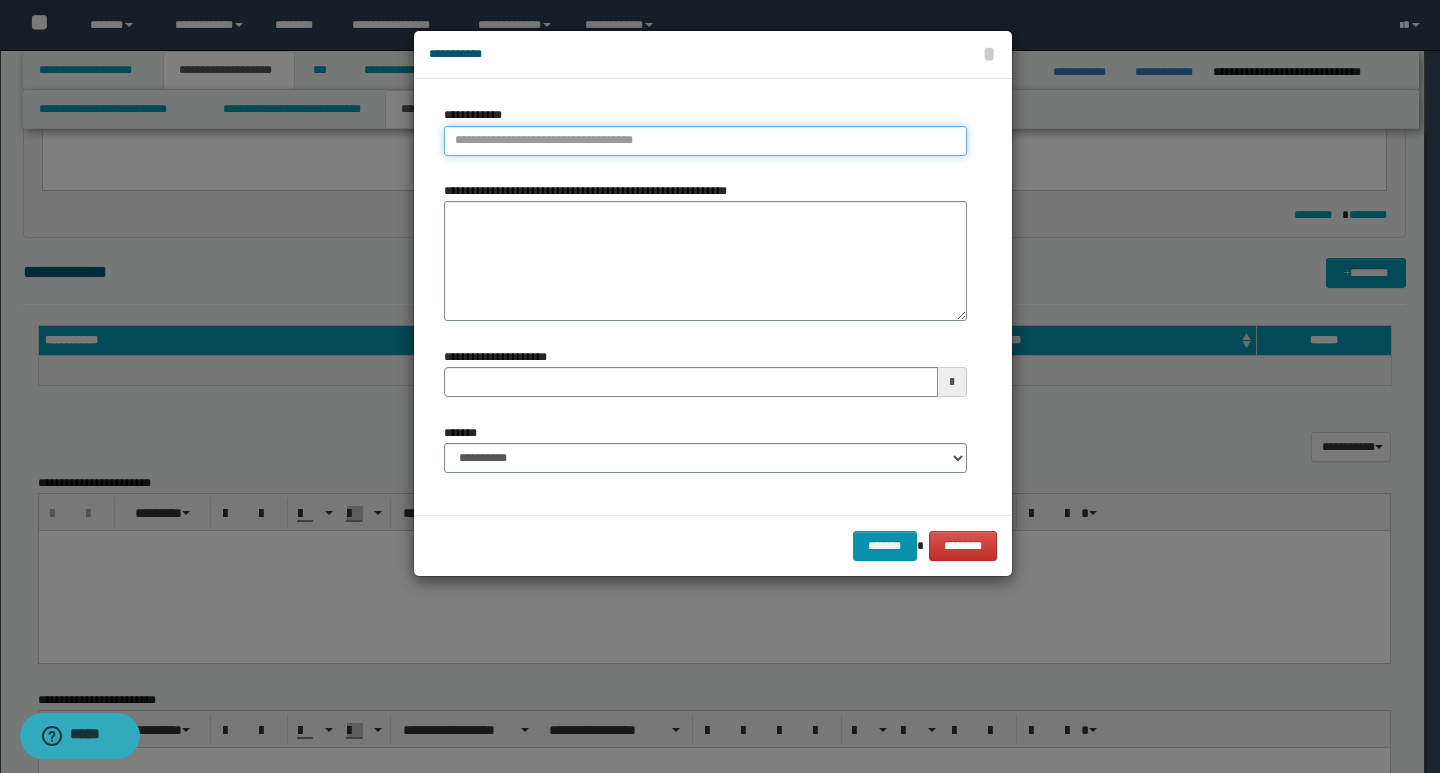 click on "**********" at bounding box center [705, 141] 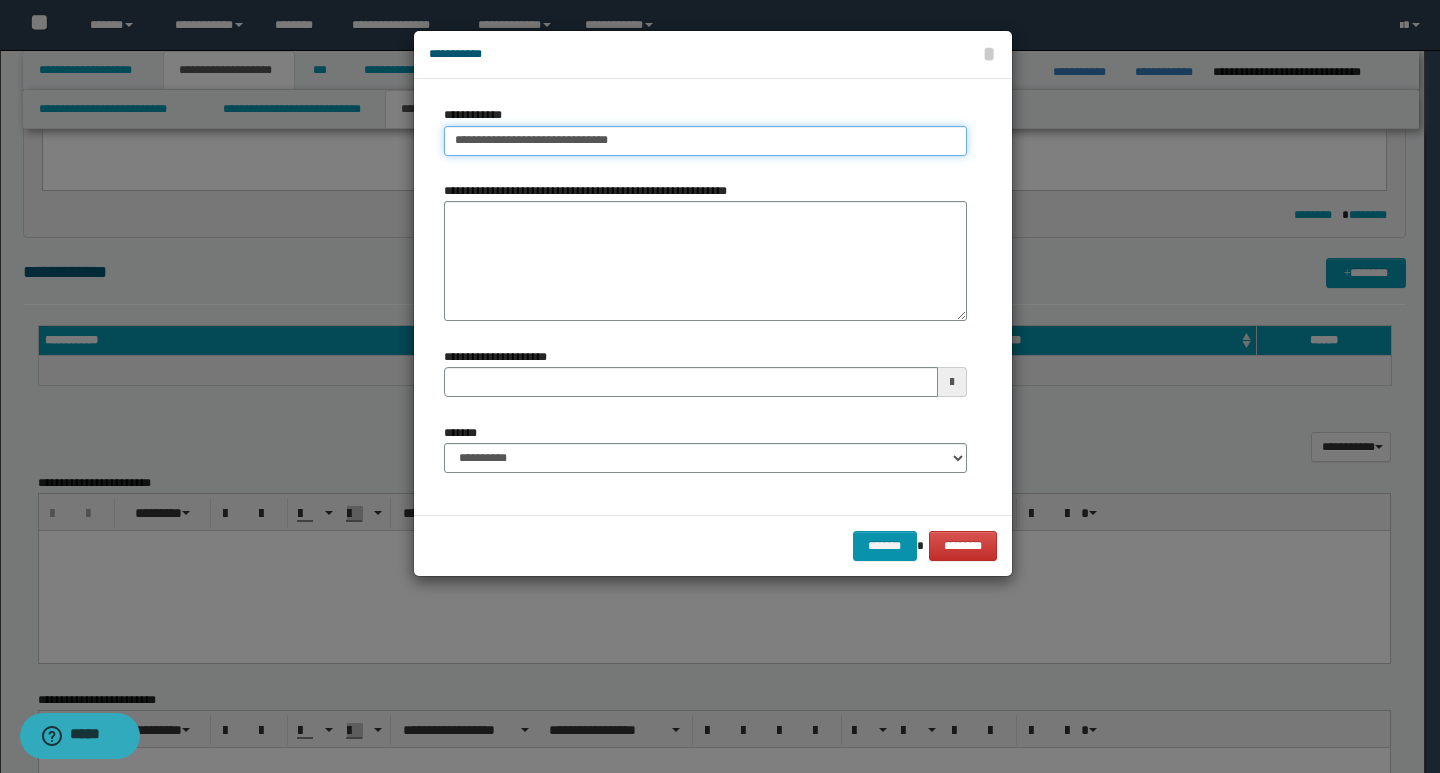type on "**********" 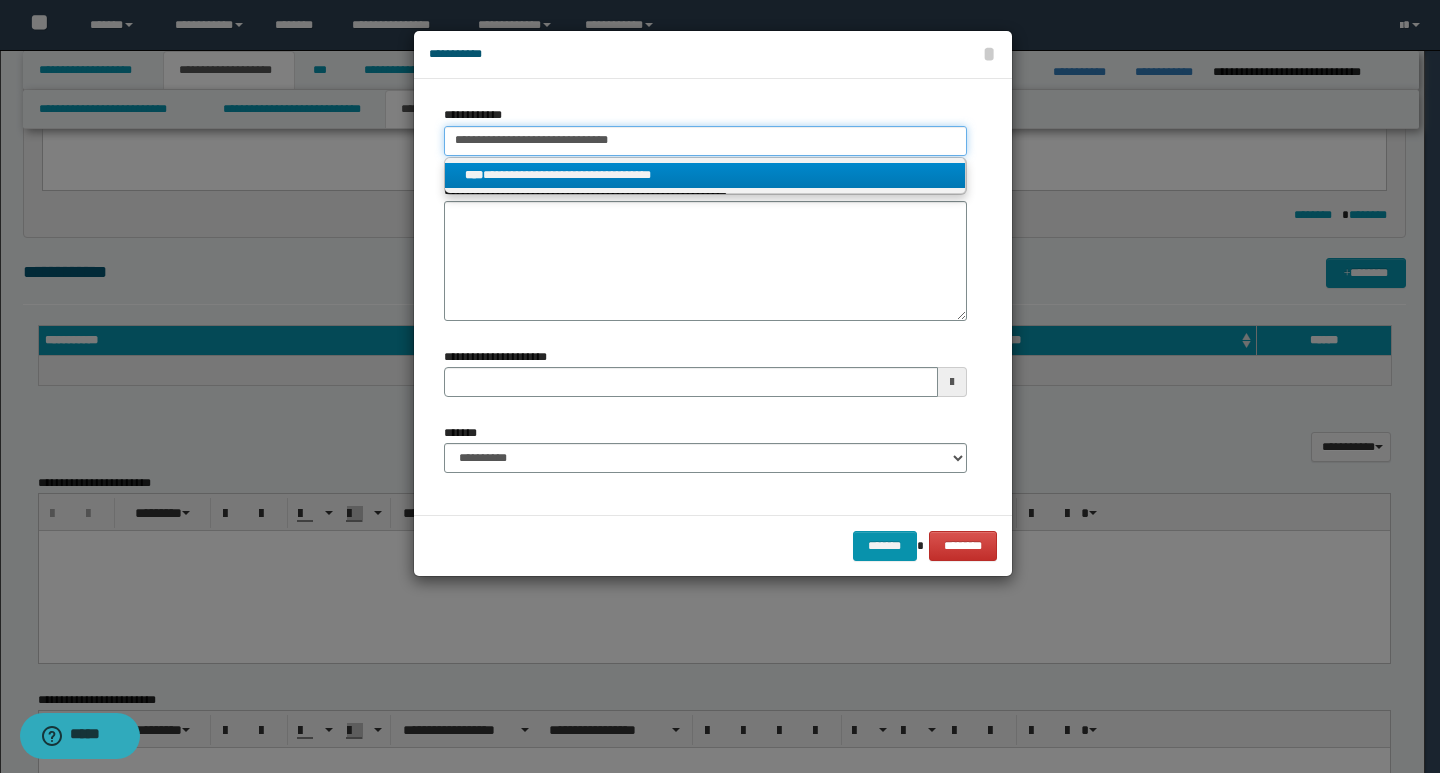 type on "**********" 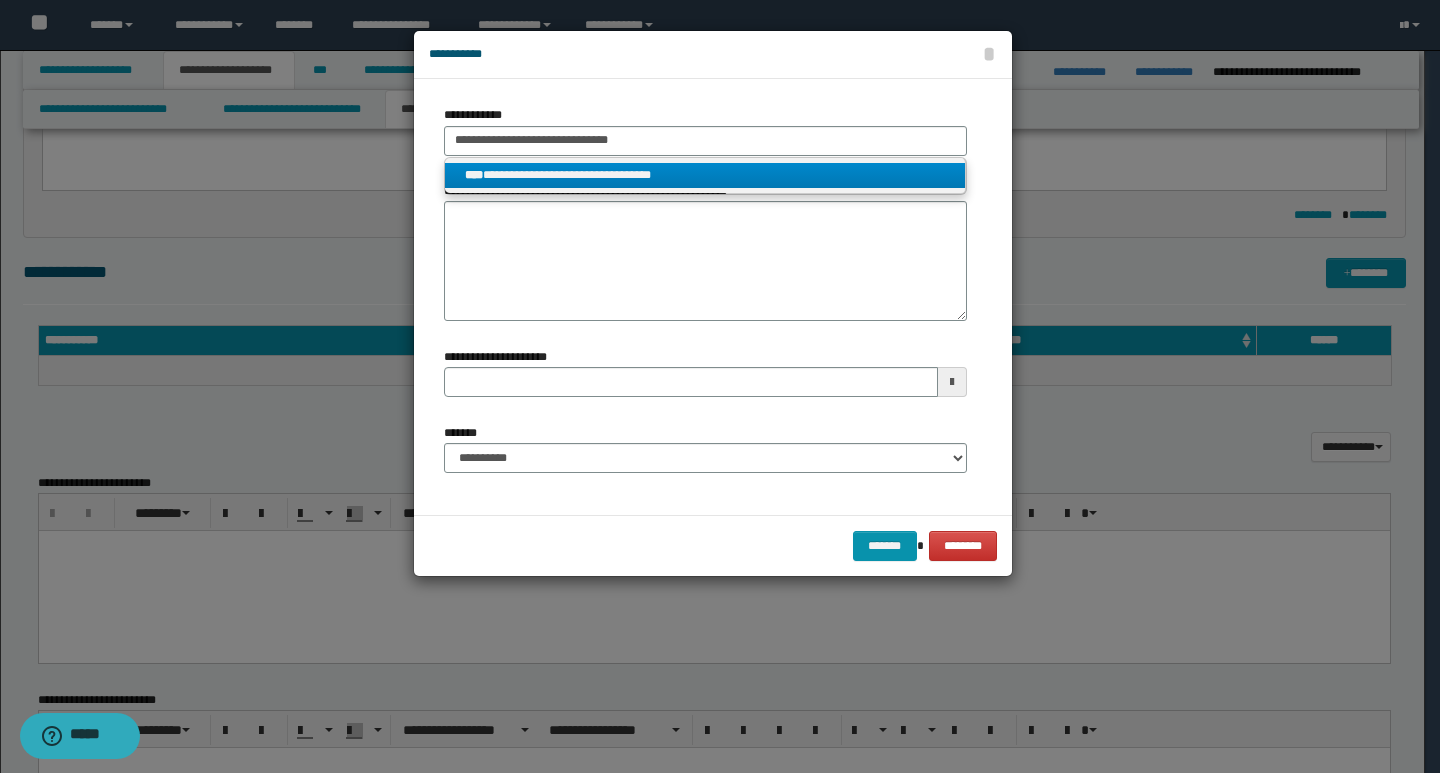 click on "**********" at bounding box center (705, 175) 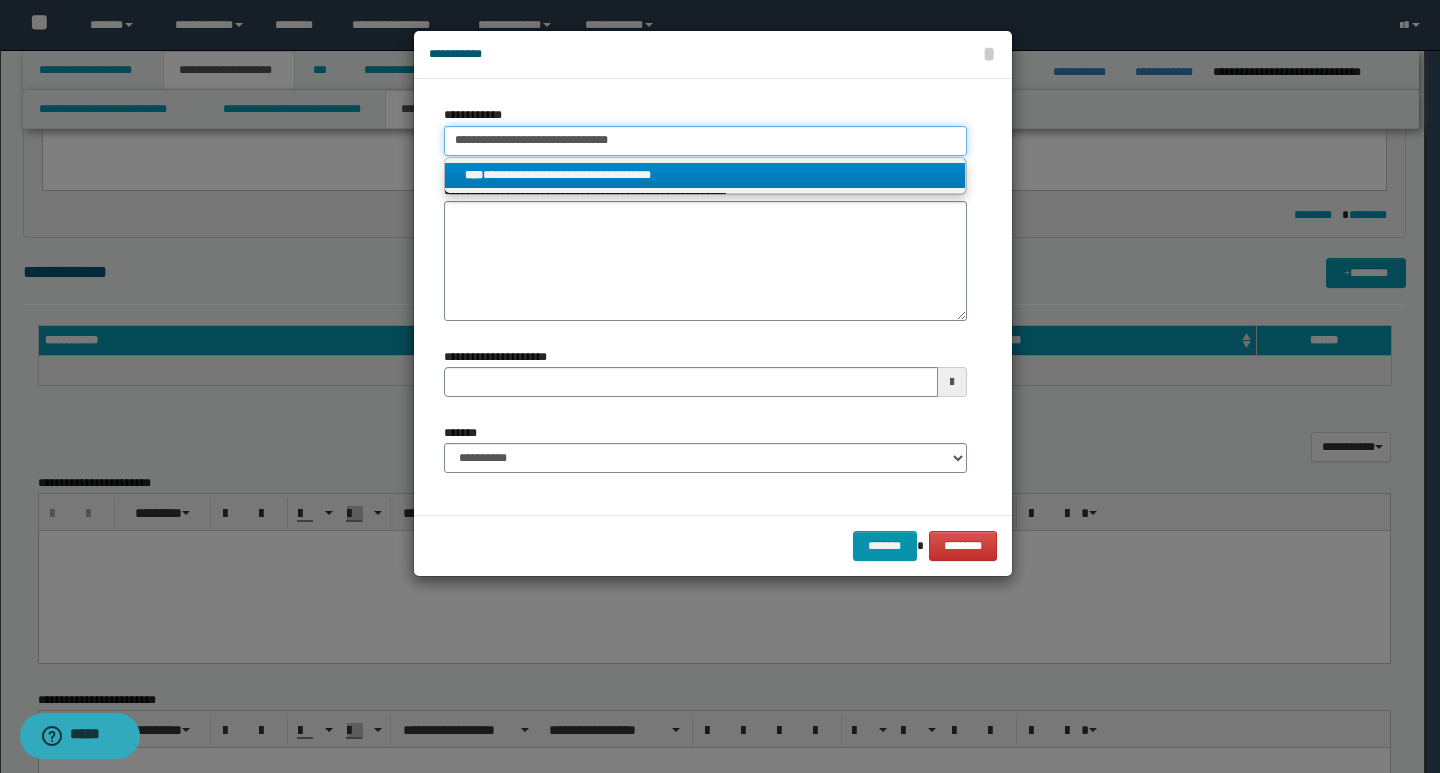 type 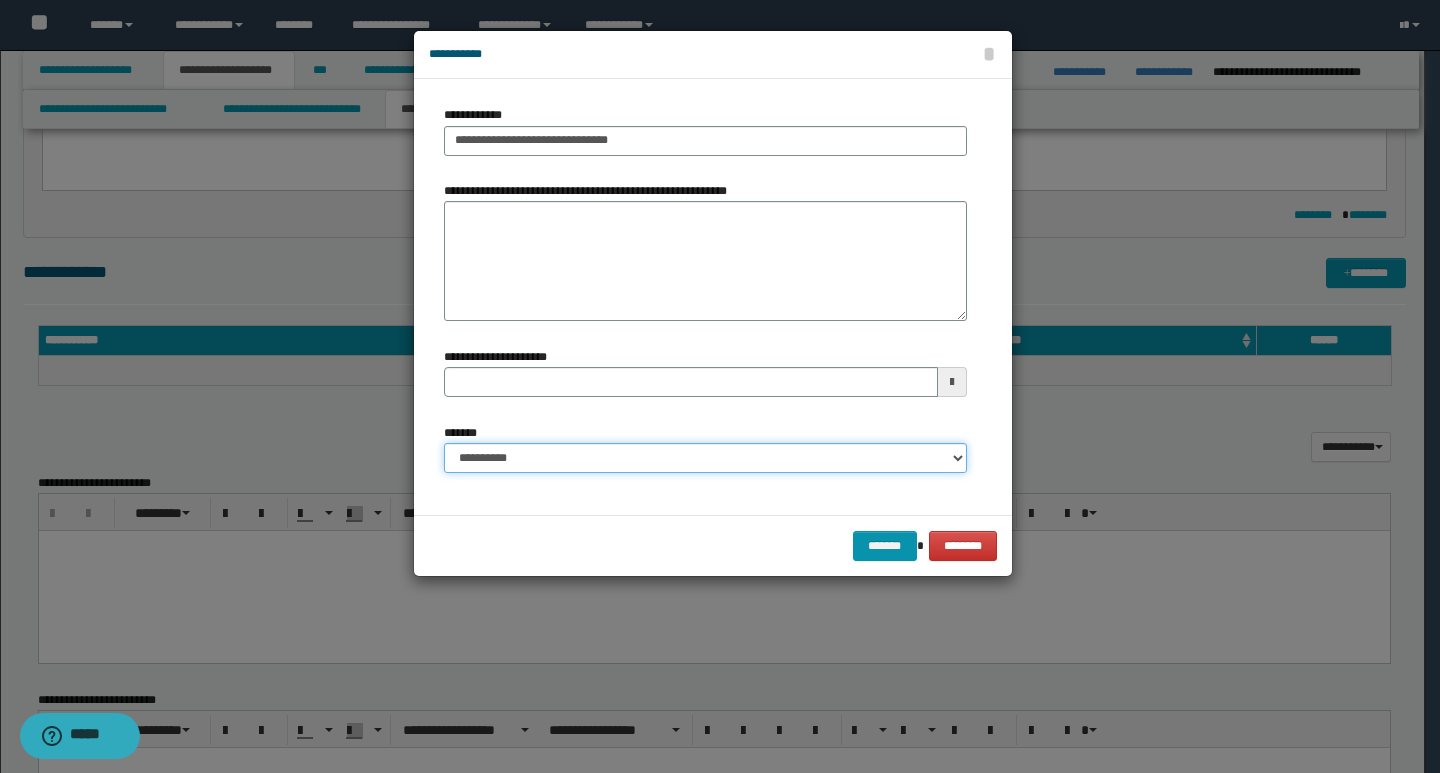 click on "**********" at bounding box center (705, 458) 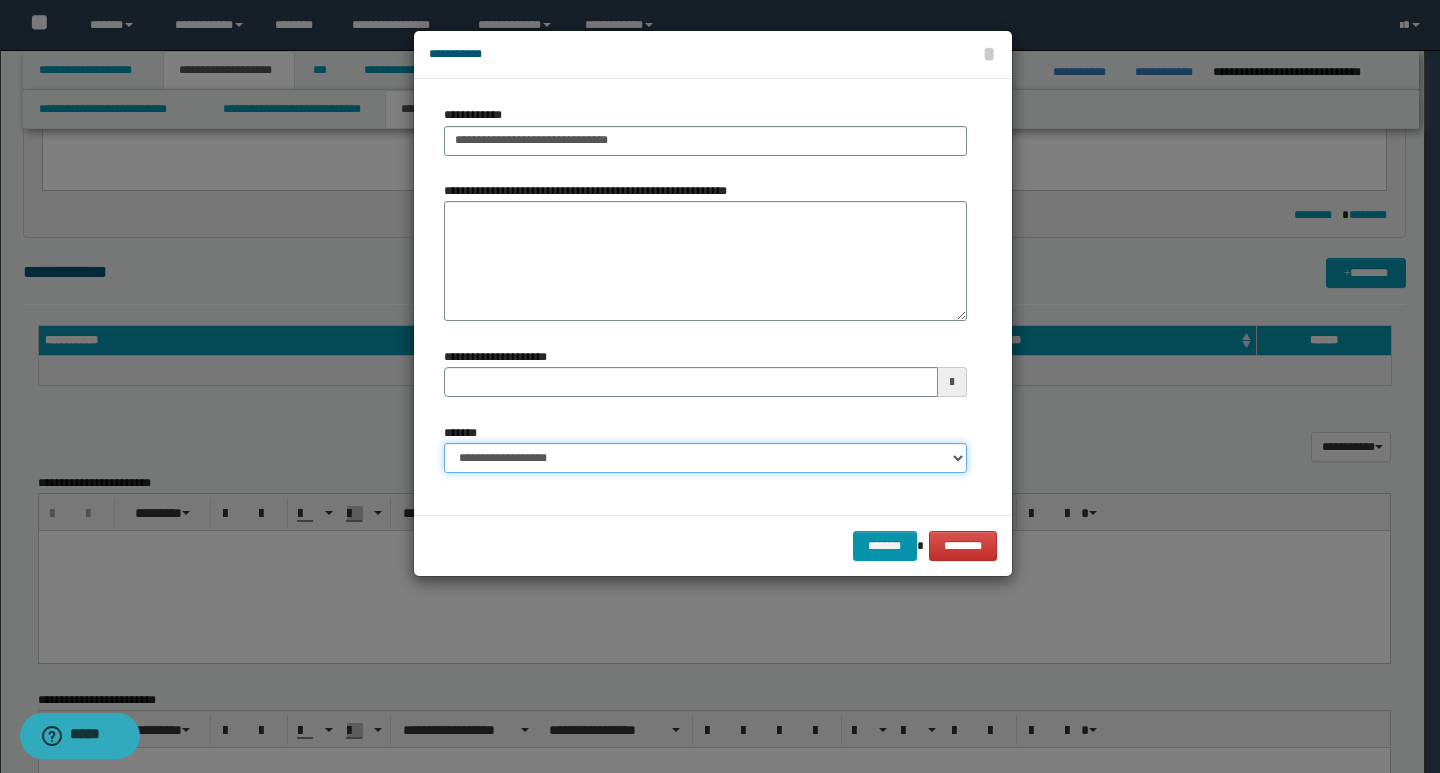 click on "**********" at bounding box center [705, 458] 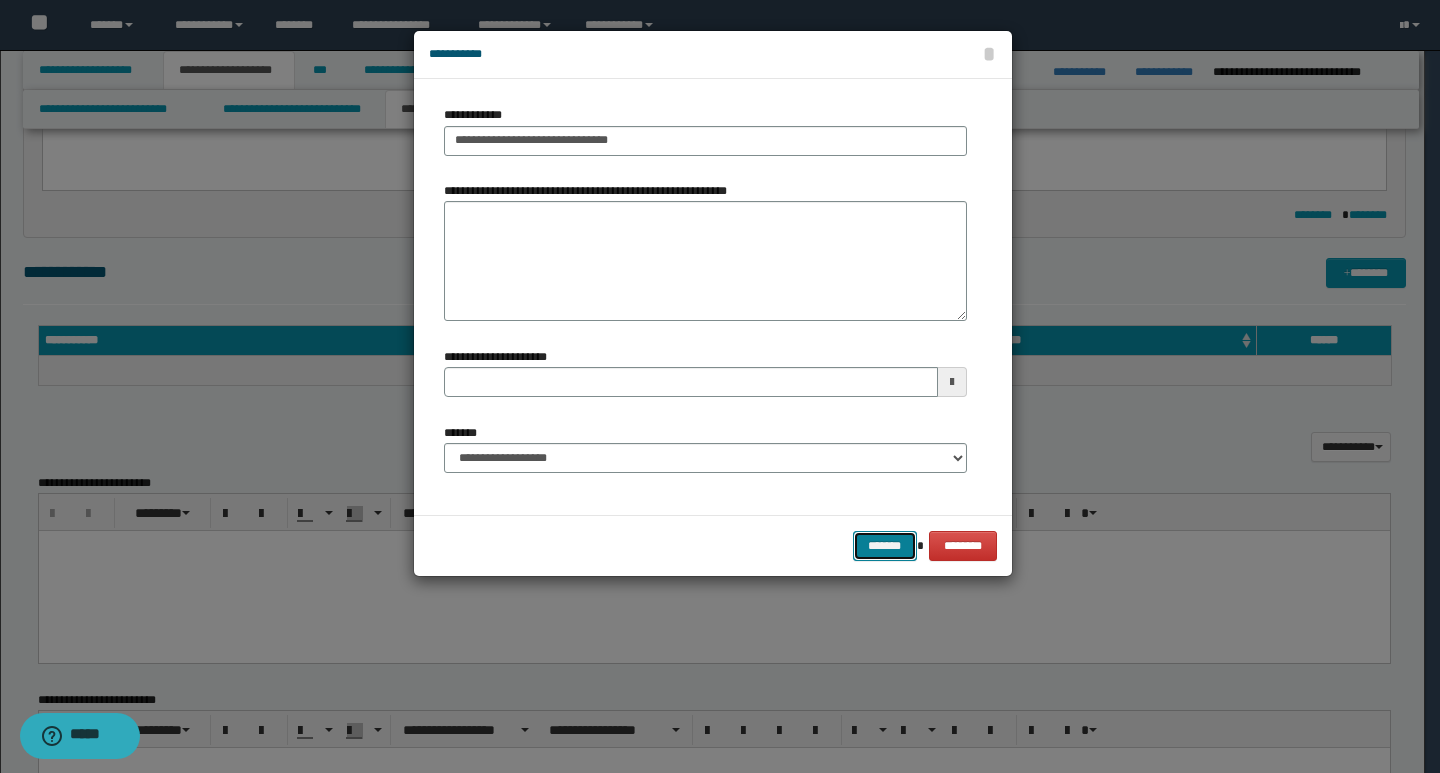 click on "*******" at bounding box center (885, 546) 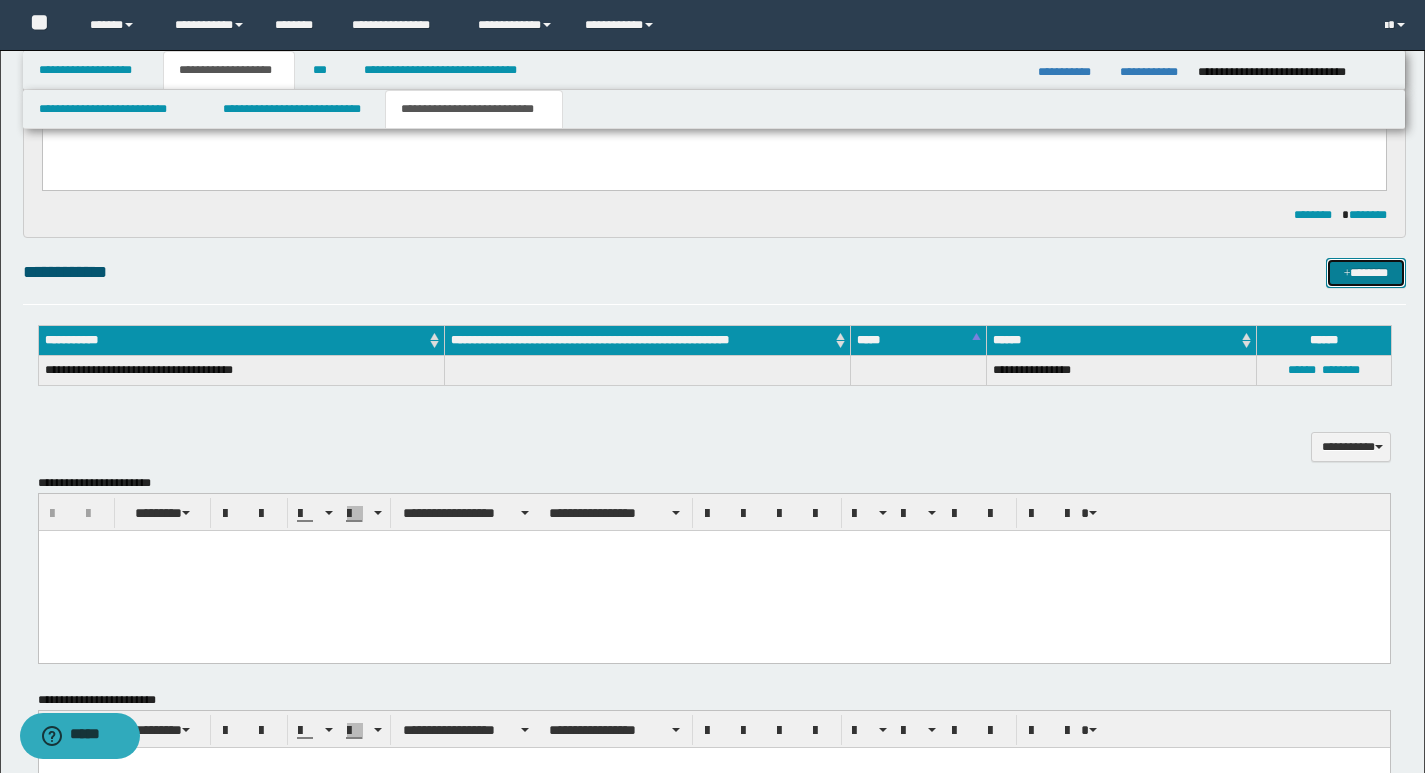 click on "*******" at bounding box center (1366, 273) 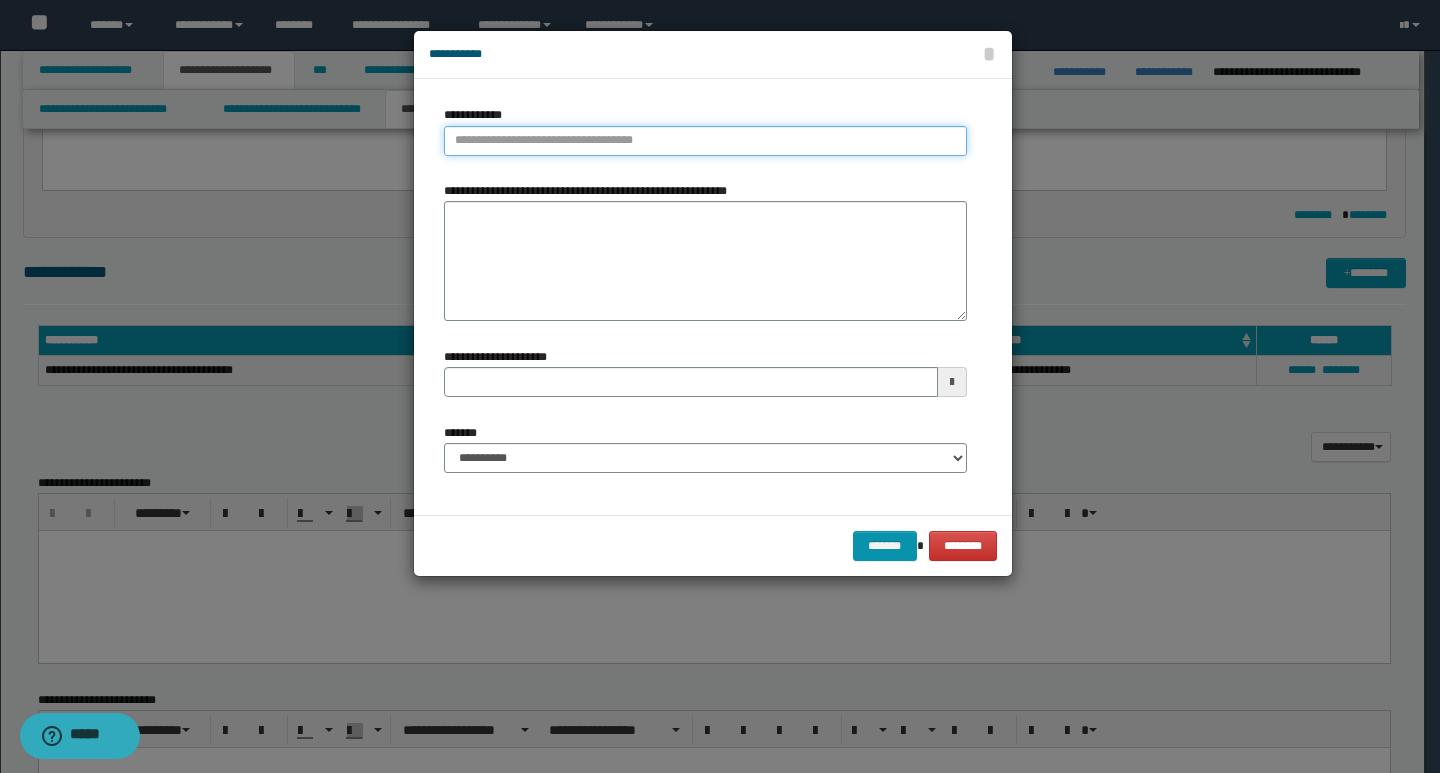 type on "**********" 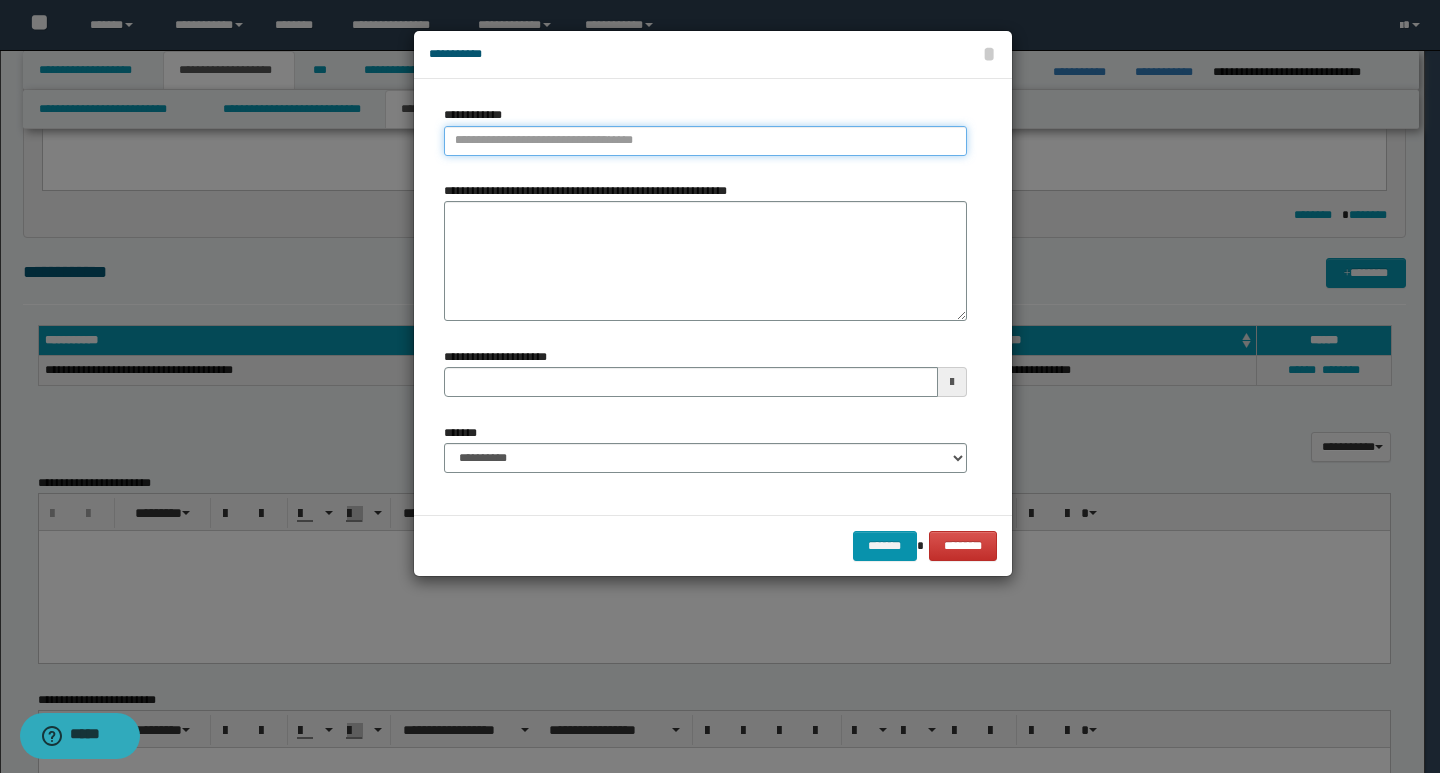 click on "**********" at bounding box center [705, 141] 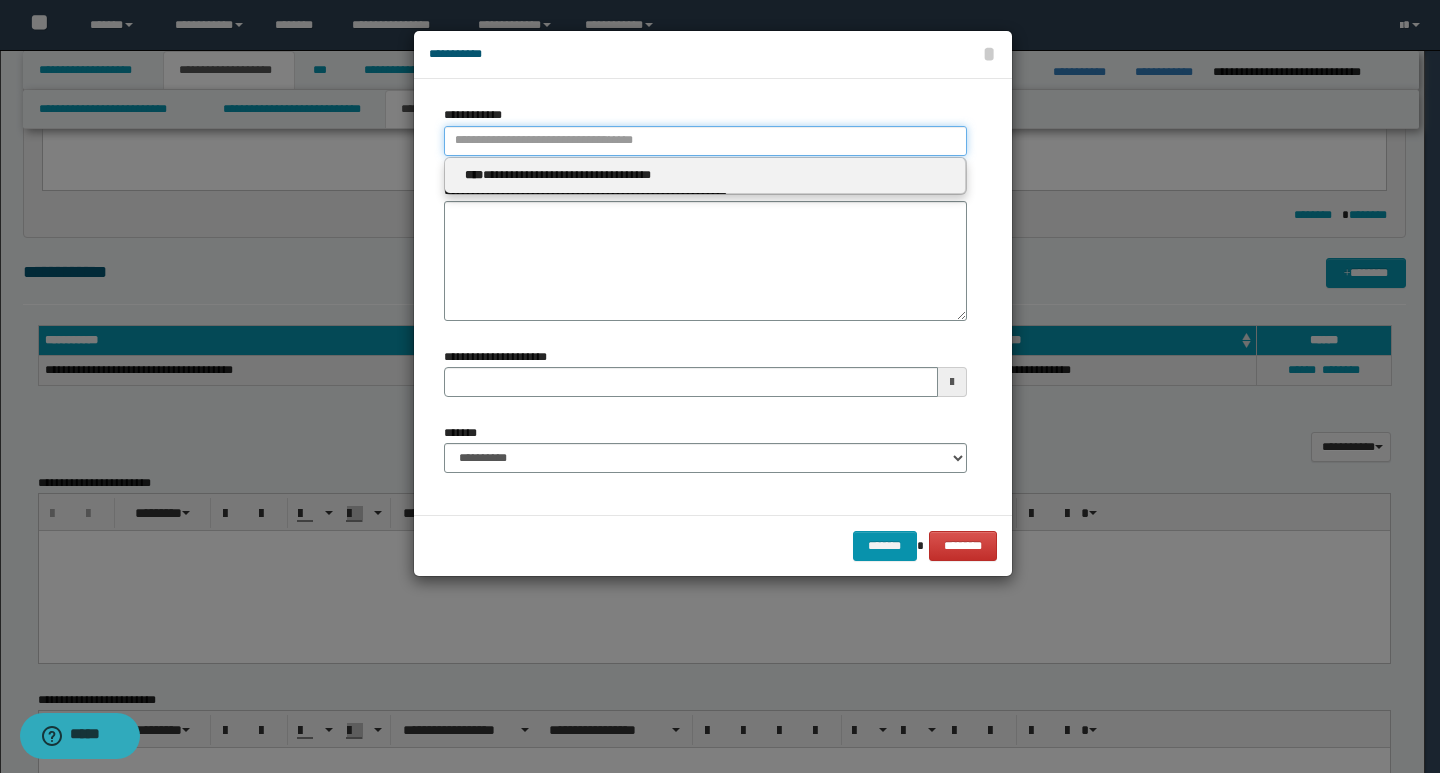paste on "**********" 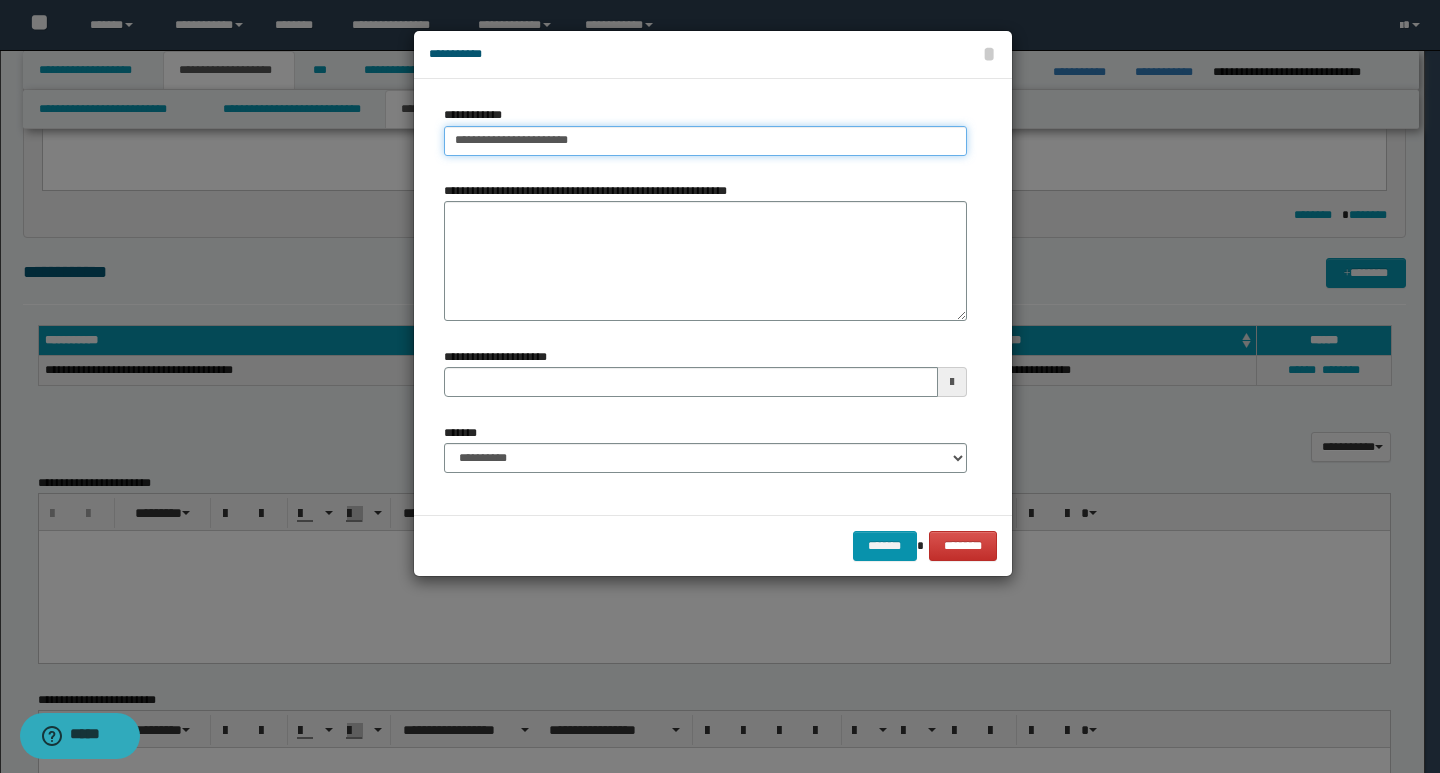 type on "**********" 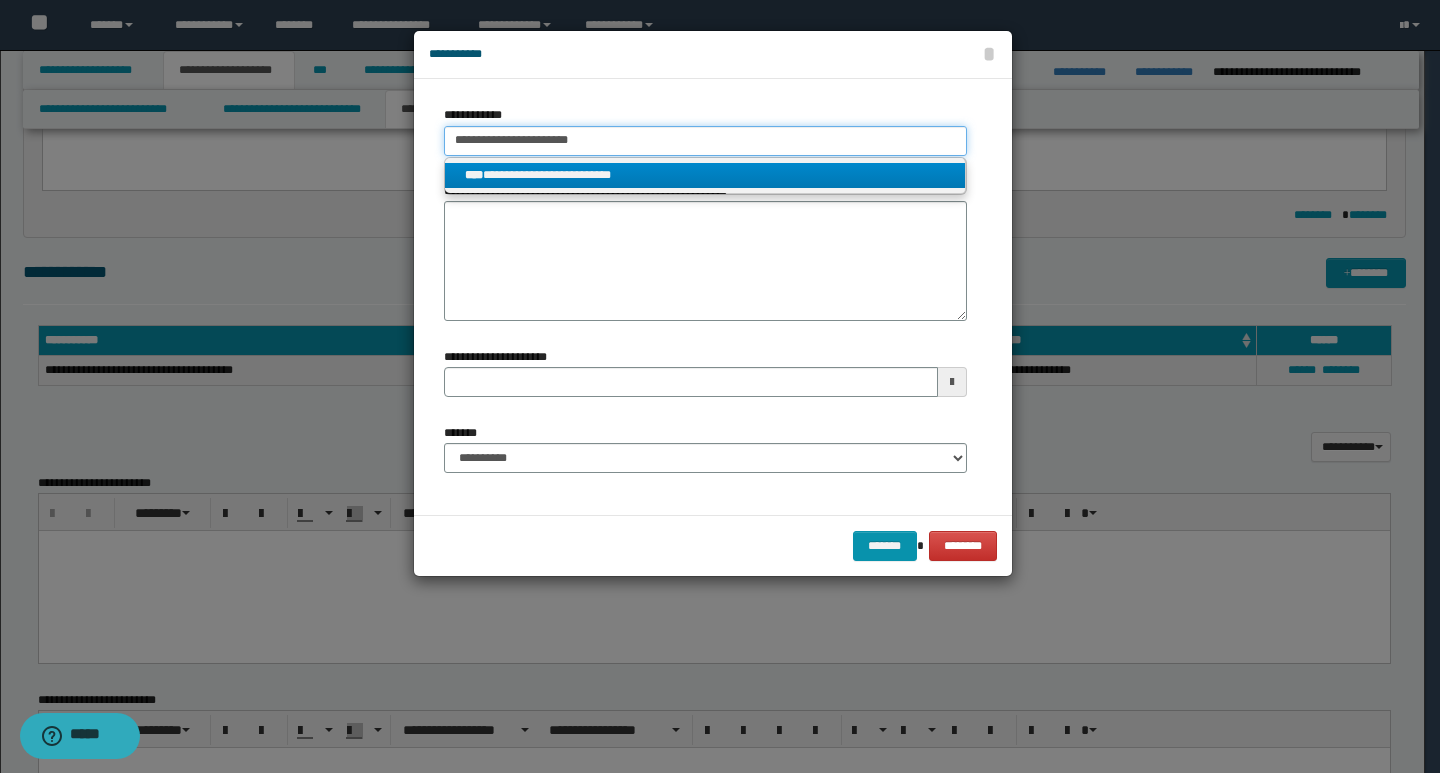 type on "**********" 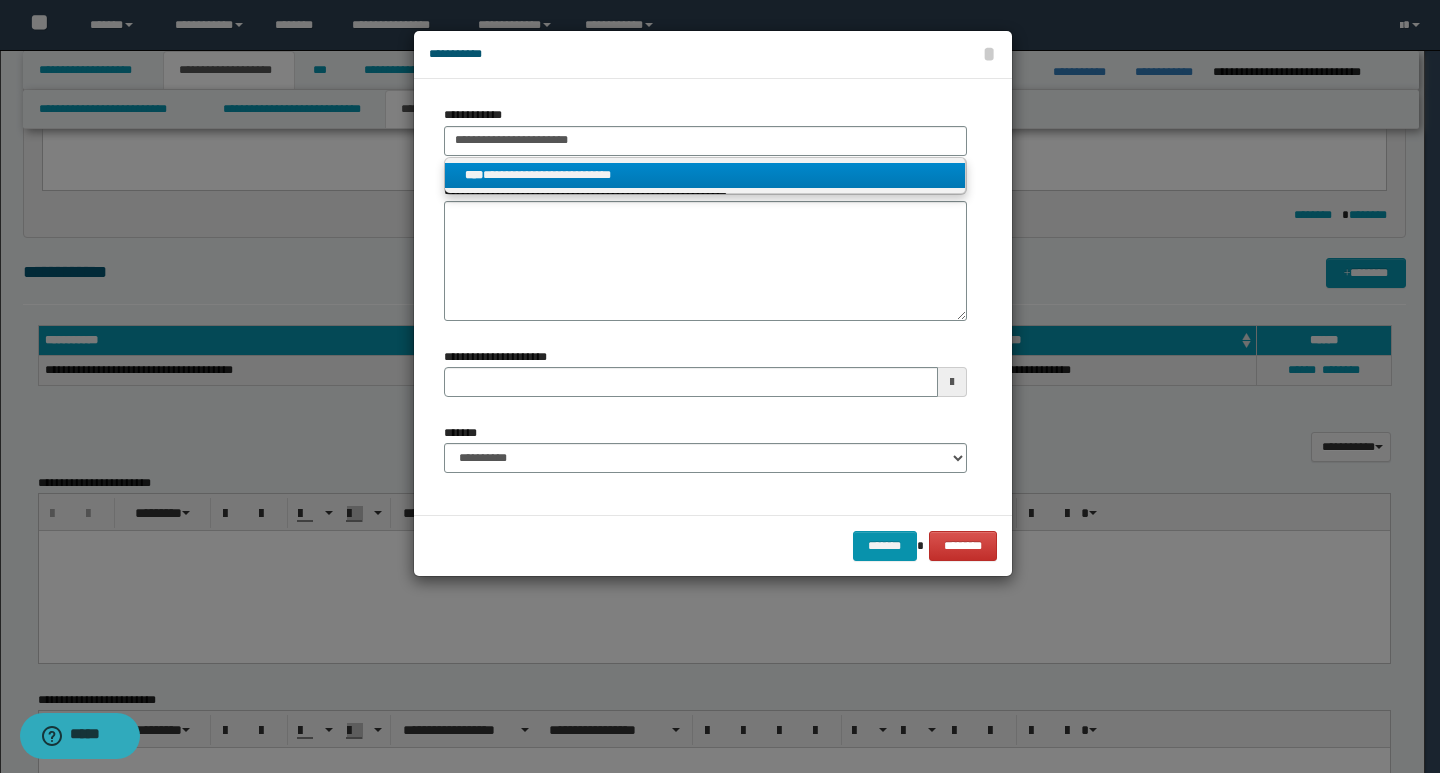 click on "**********" at bounding box center (705, 175) 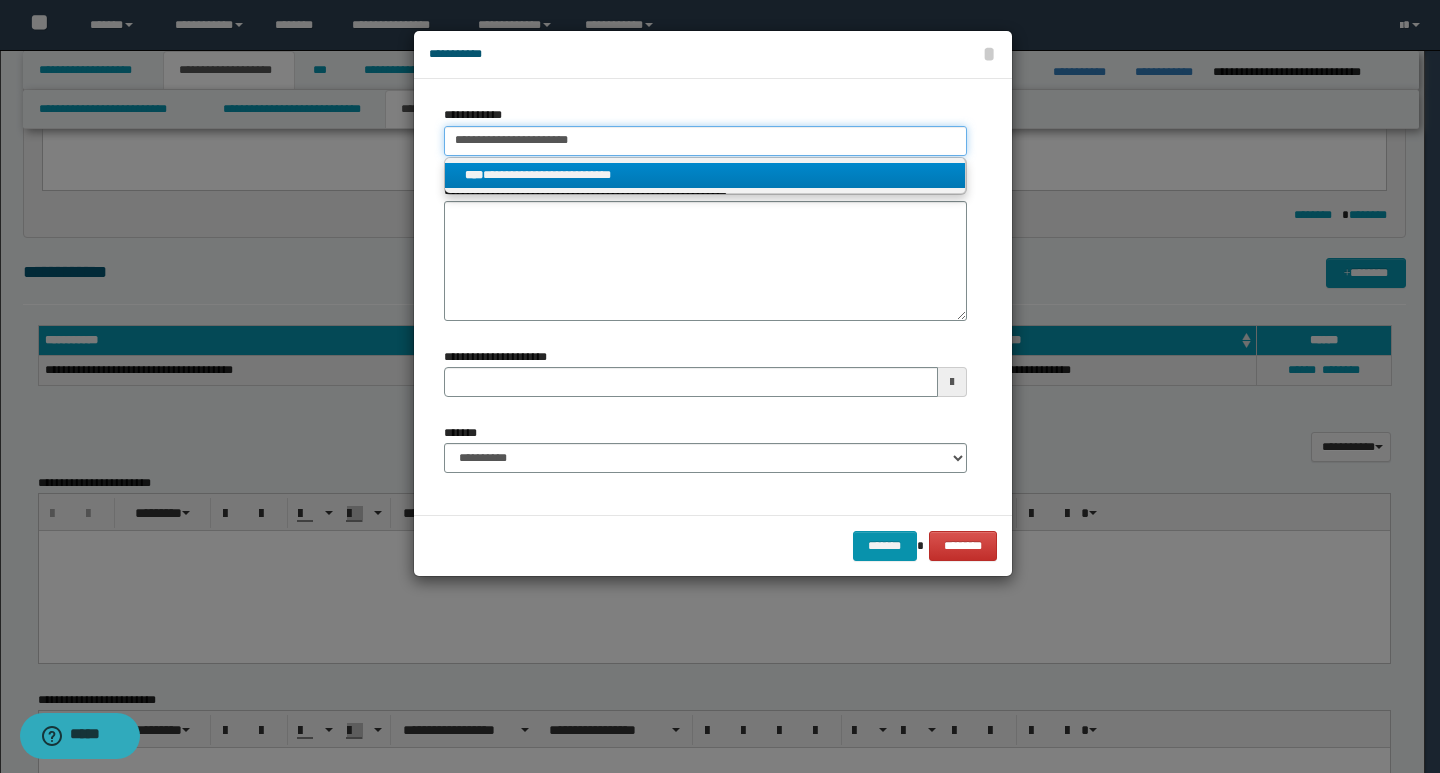 type 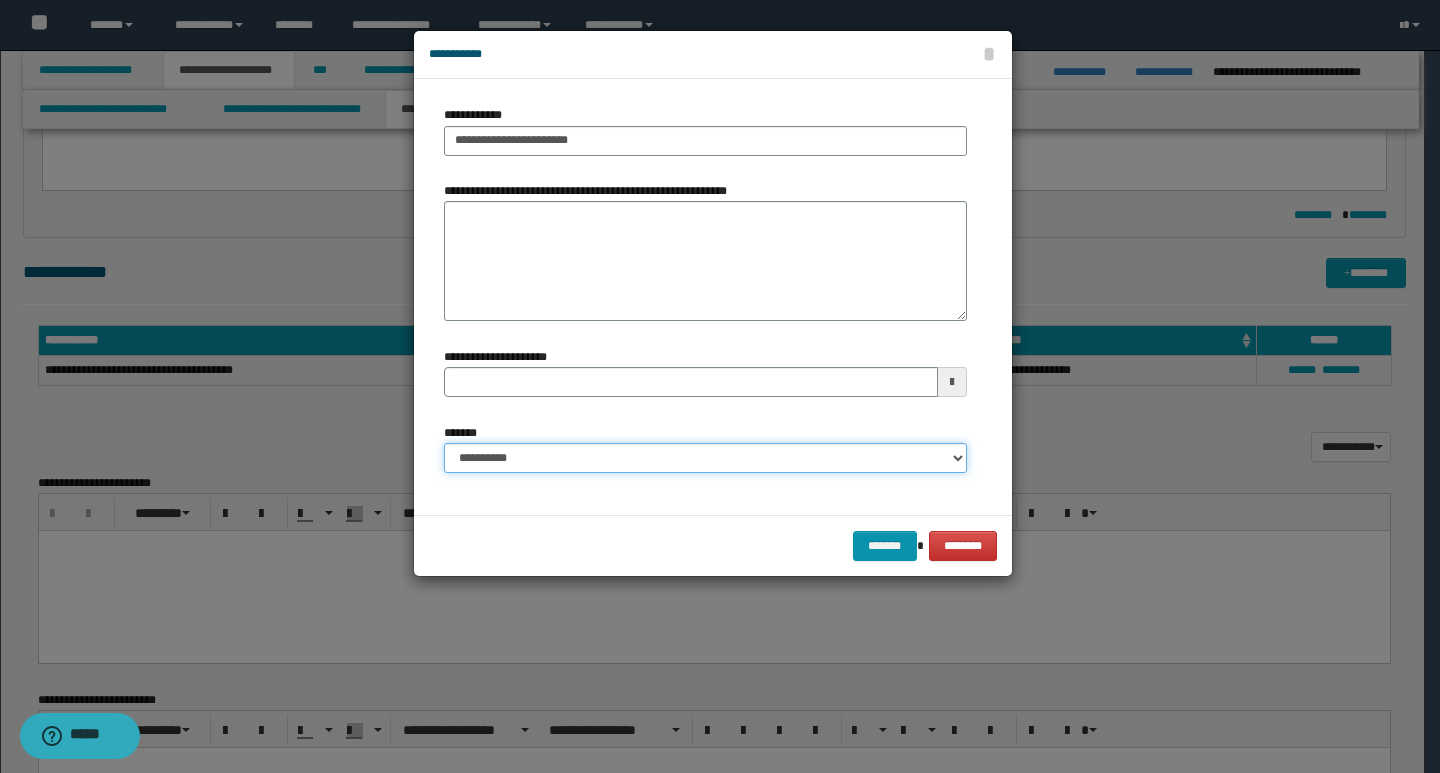 click on "**********" at bounding box center (705, 458) 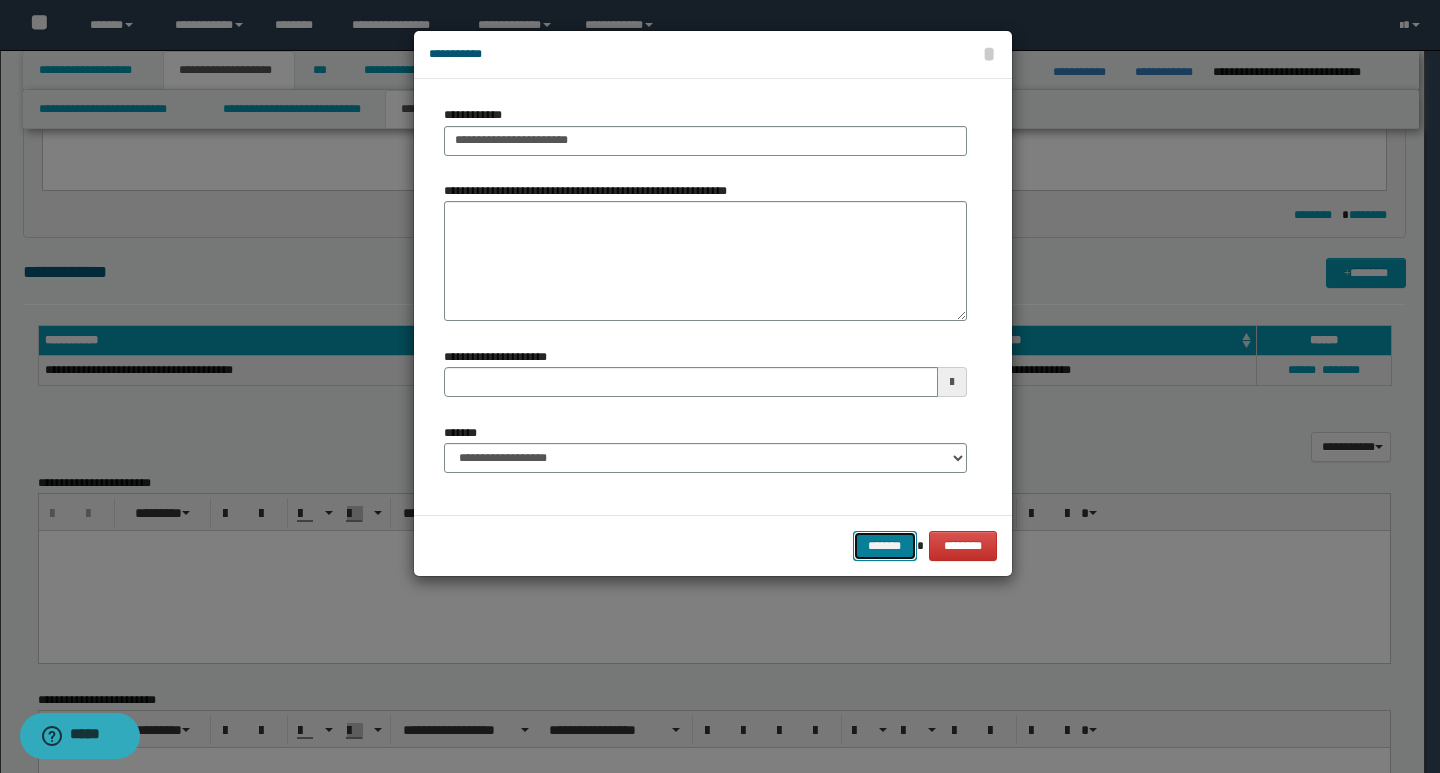 click on "*******" at bounding box center (885, 546) 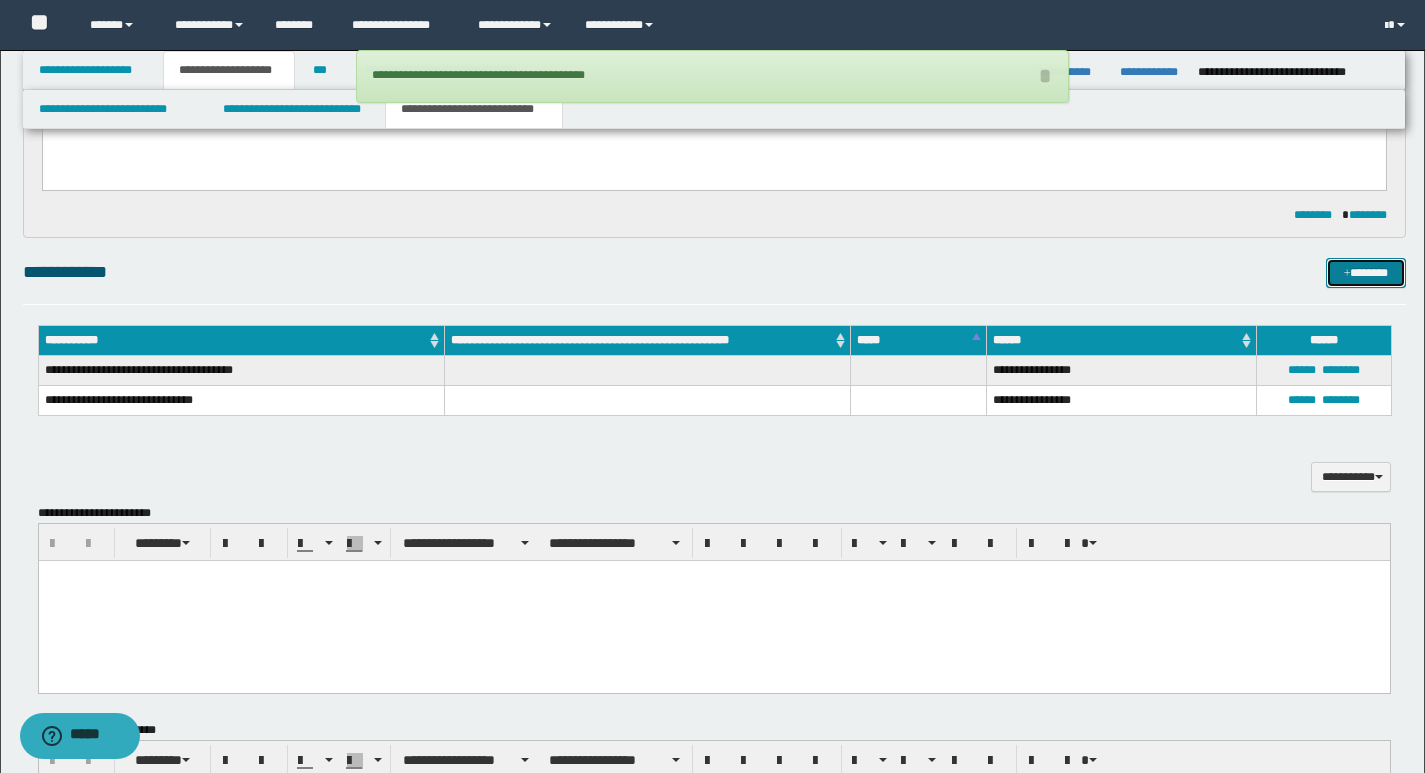 type 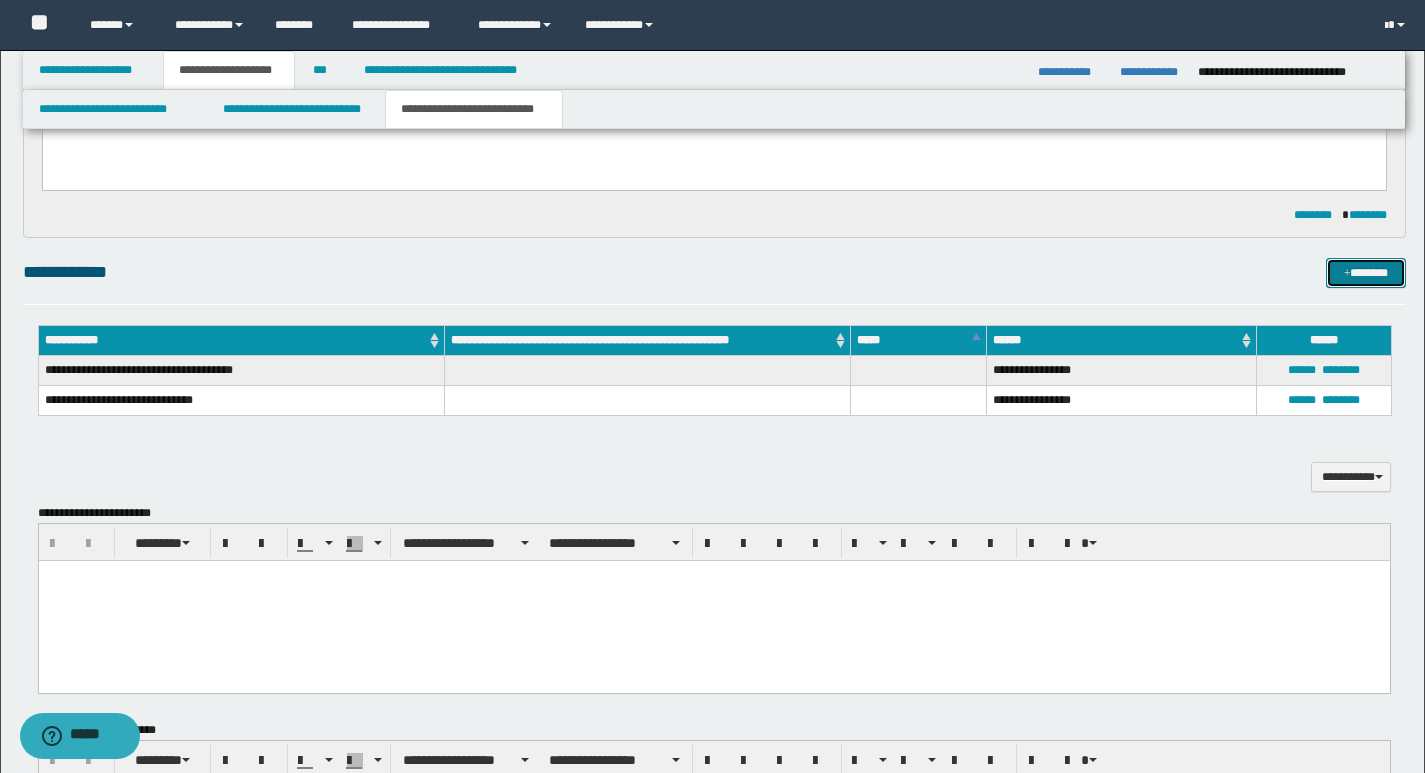 click on "*******" at bounding box center (1366, 273) 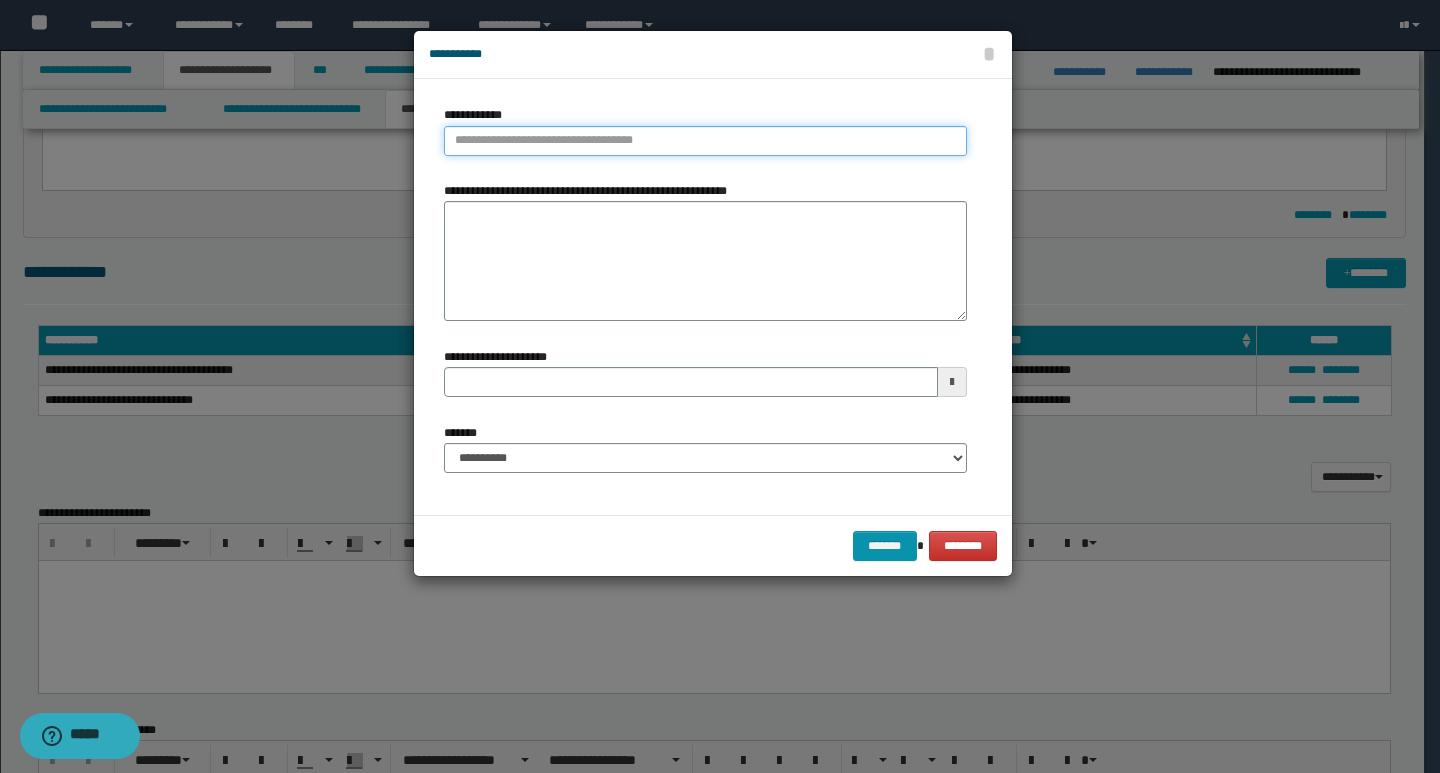 type on "**********" 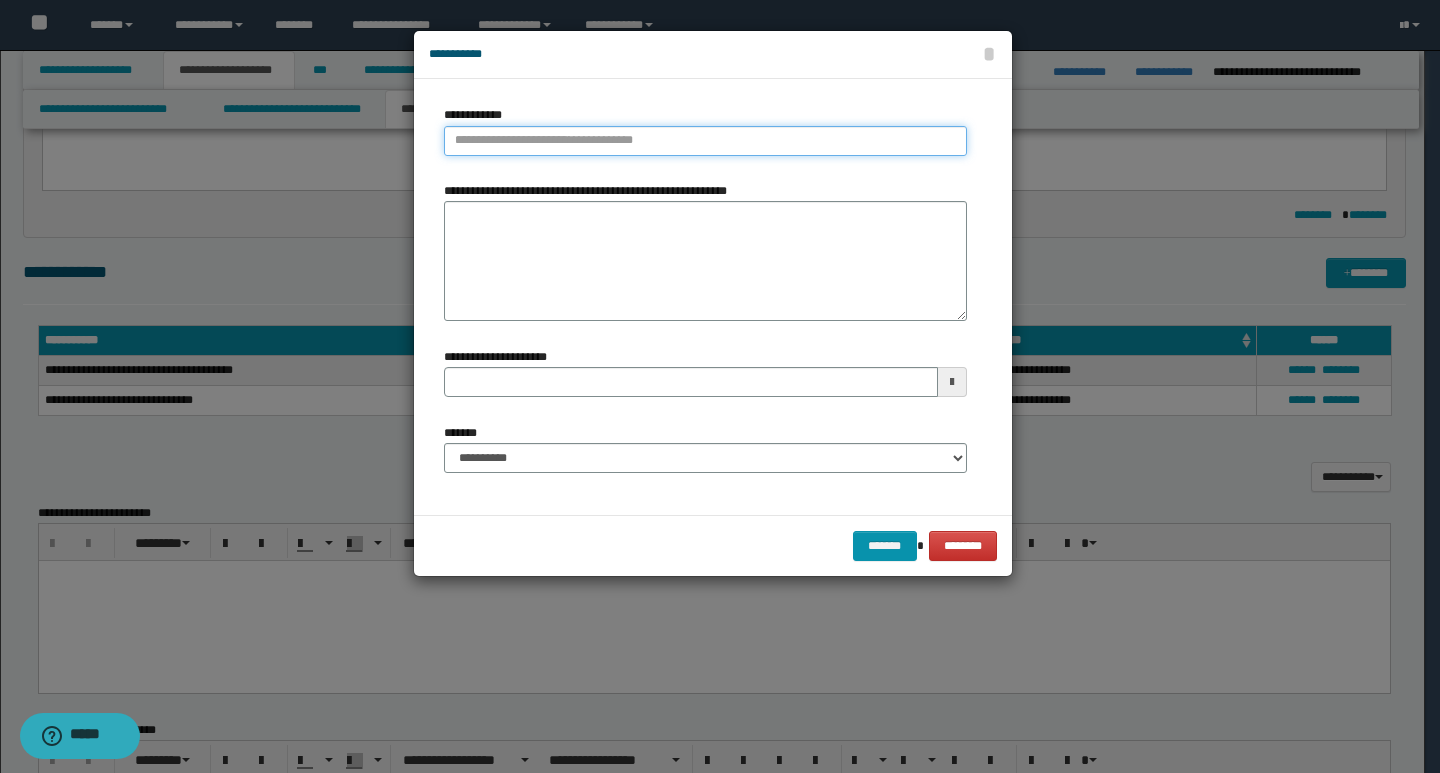 click on "**********" at bounding box center [705, 141] 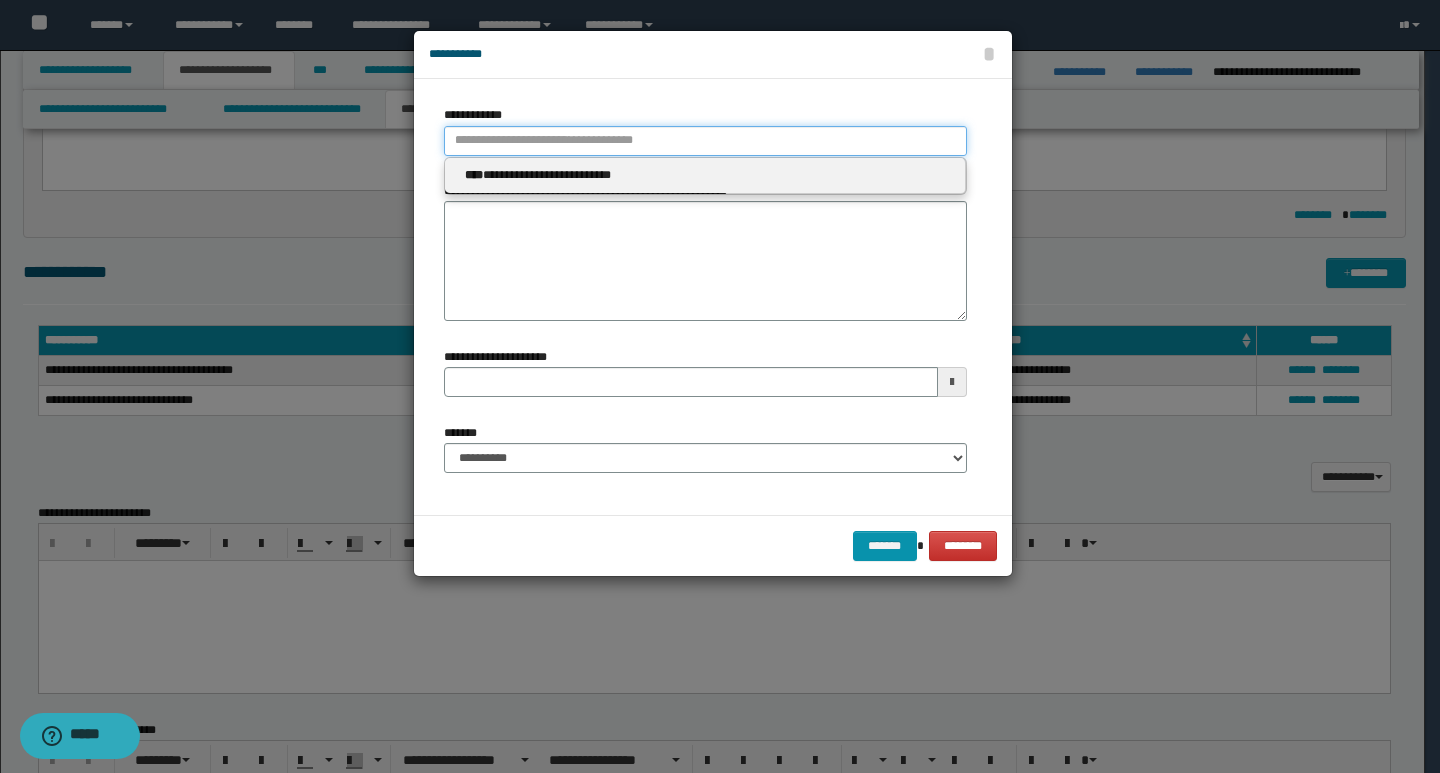 paste on "**********" 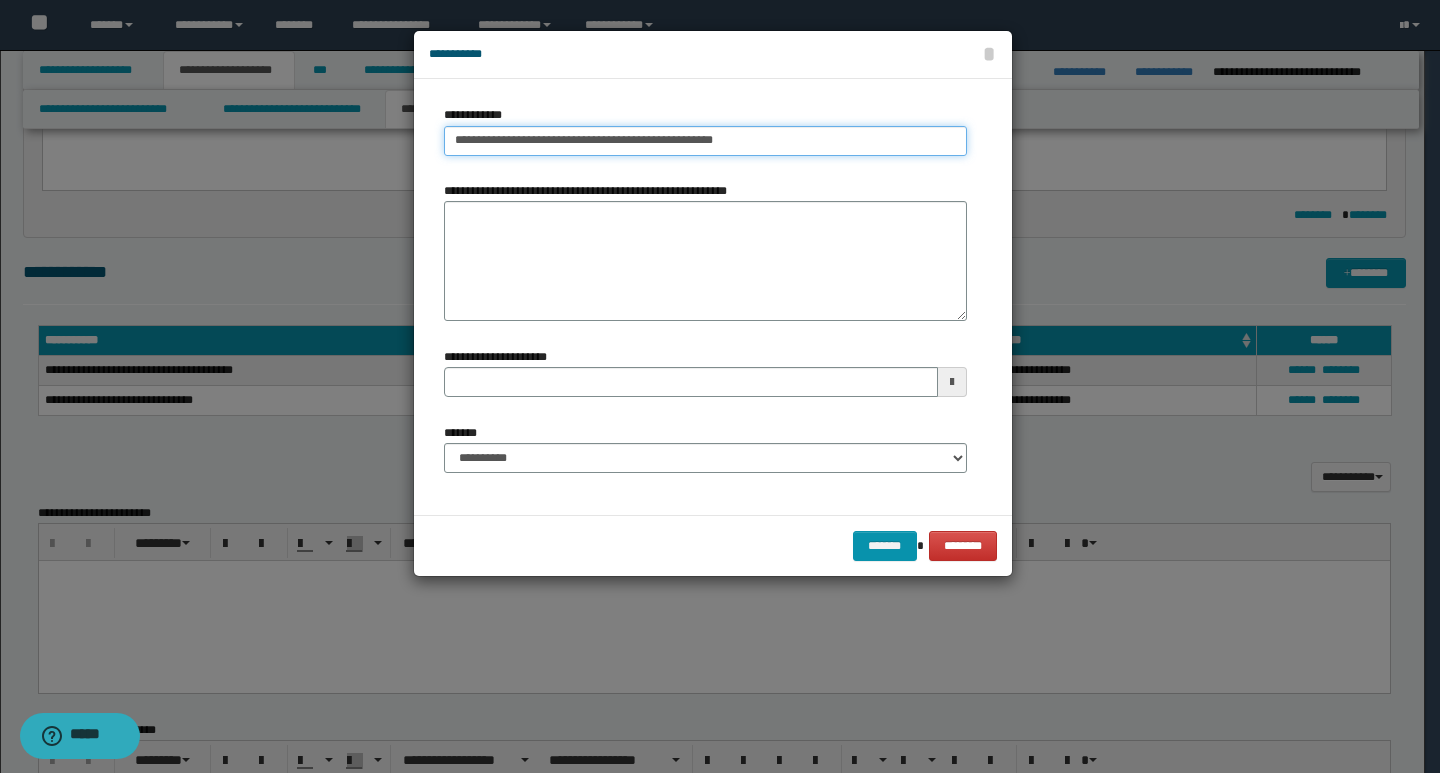 type on "**********" 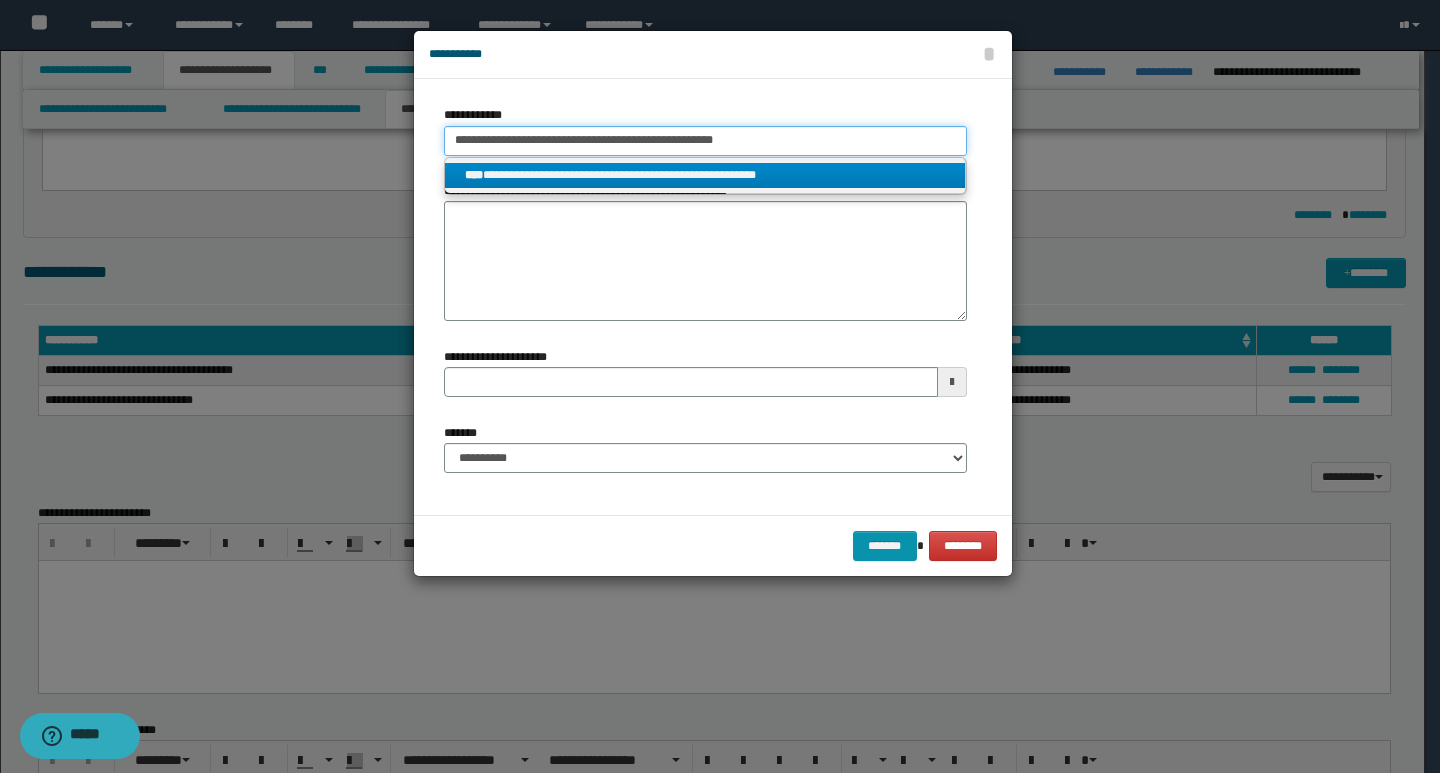 type on "**********" 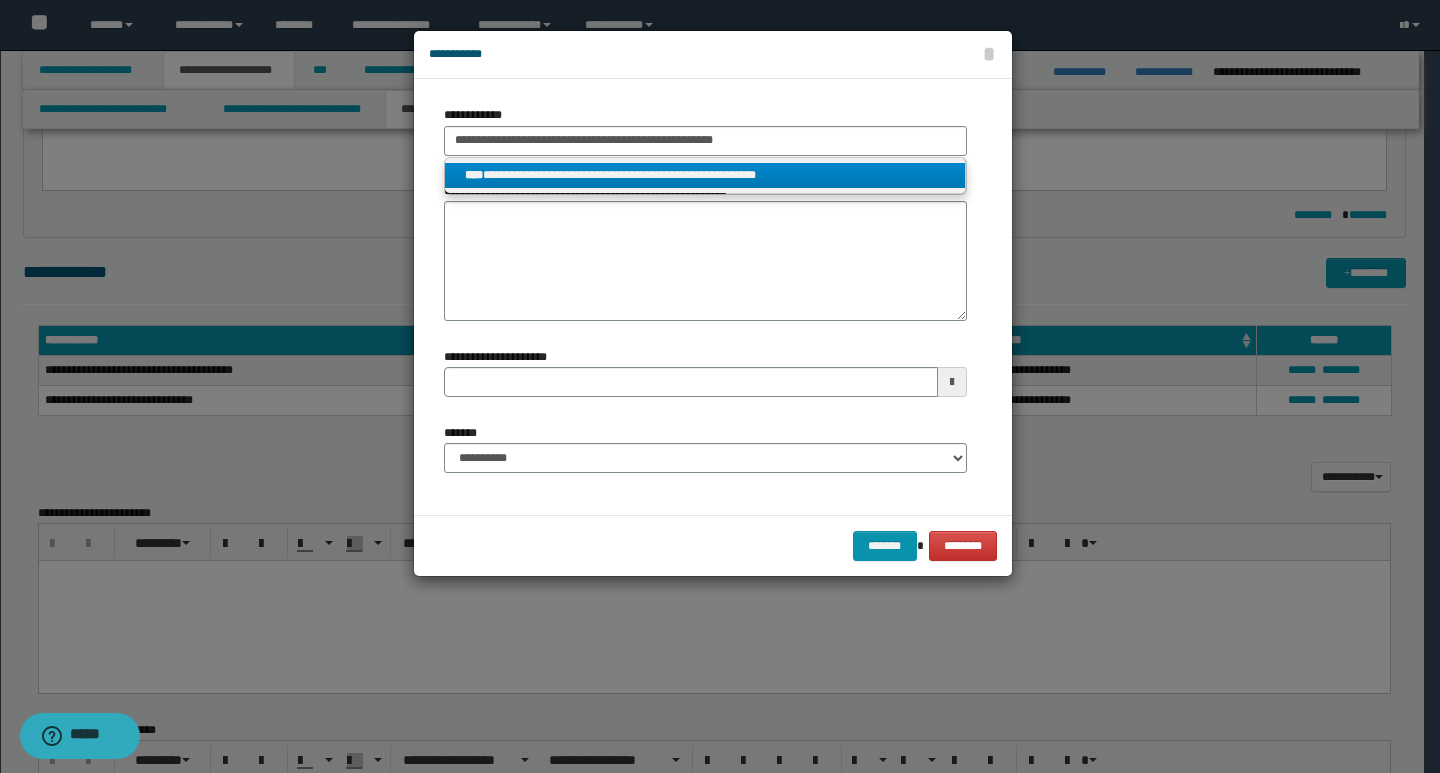 click on "**********" at bounding box center (705, 175) 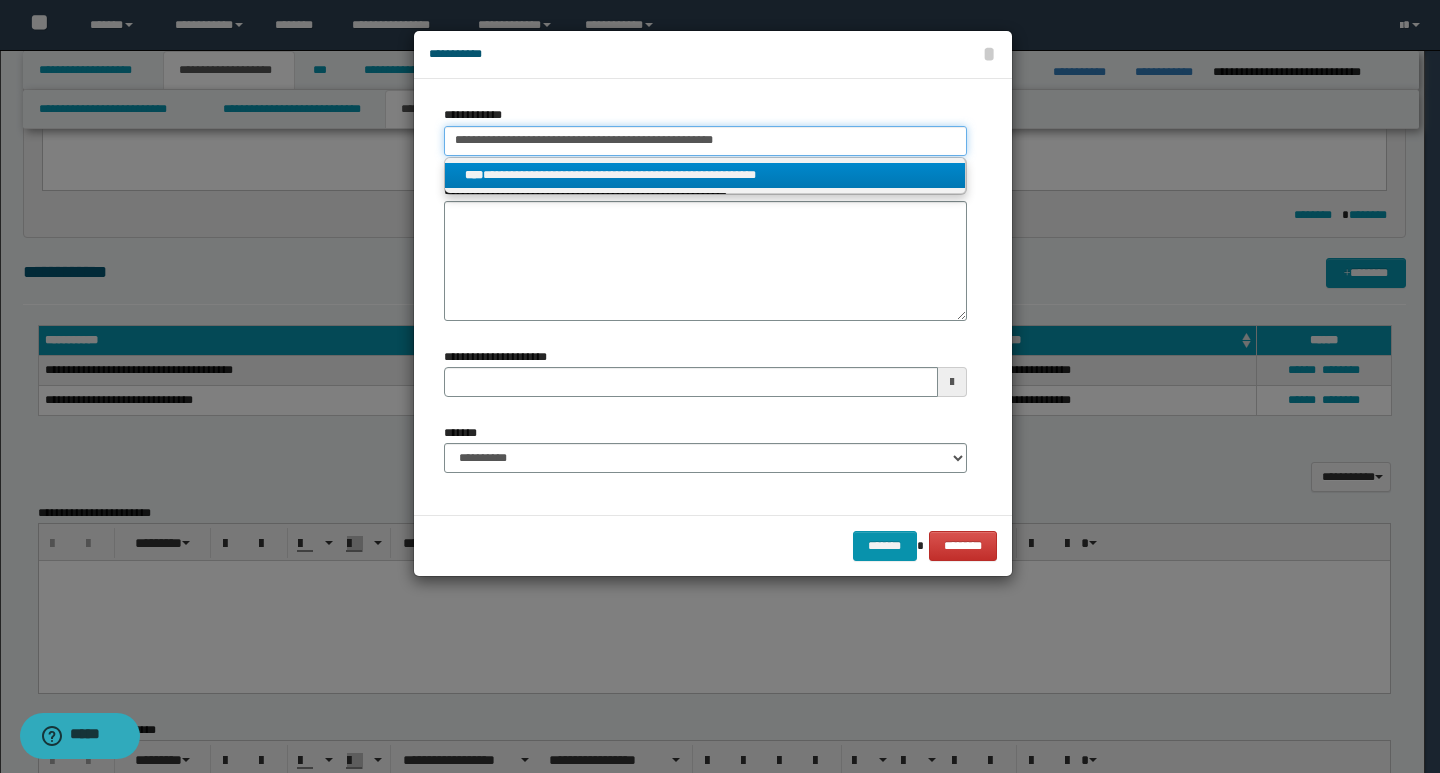 type 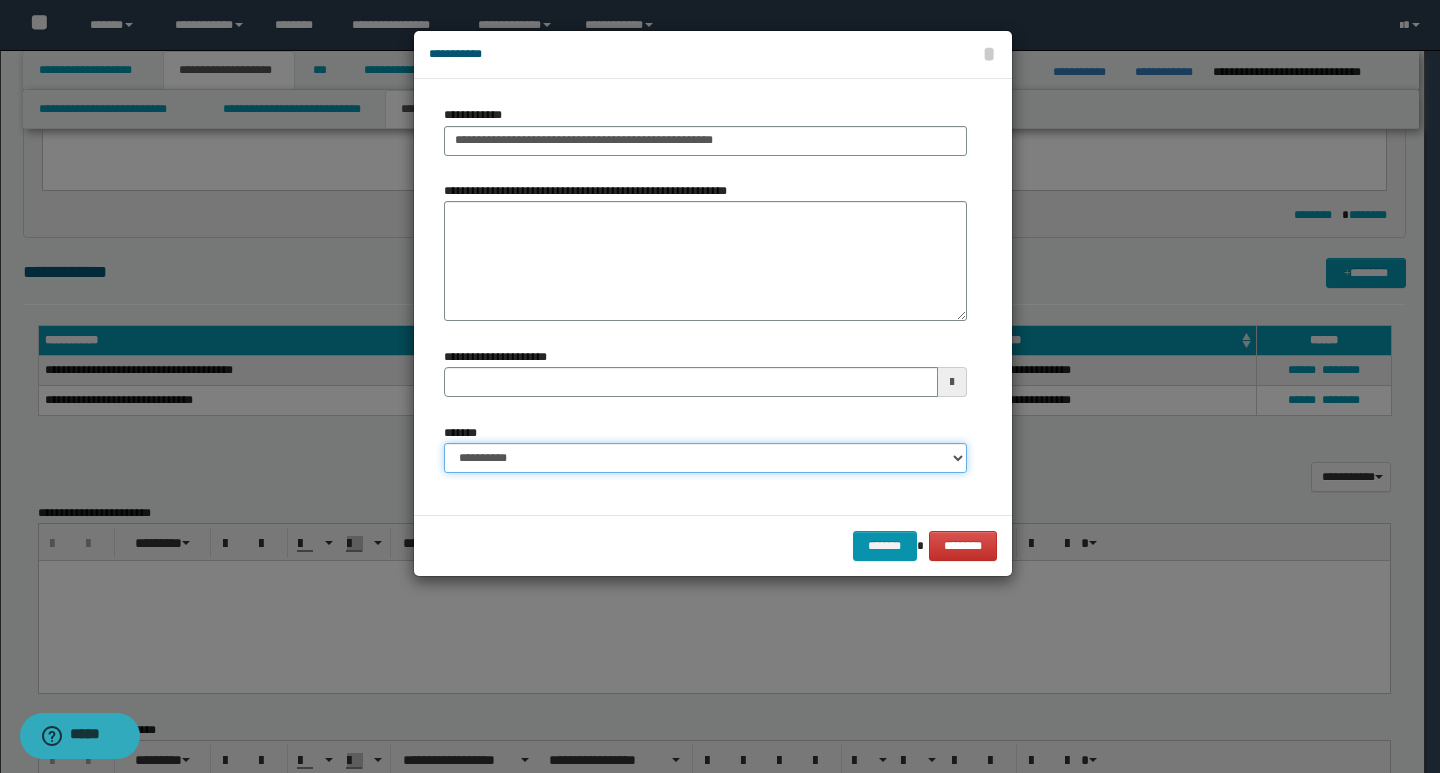 click on "**********" at bounding box center [705, 458] 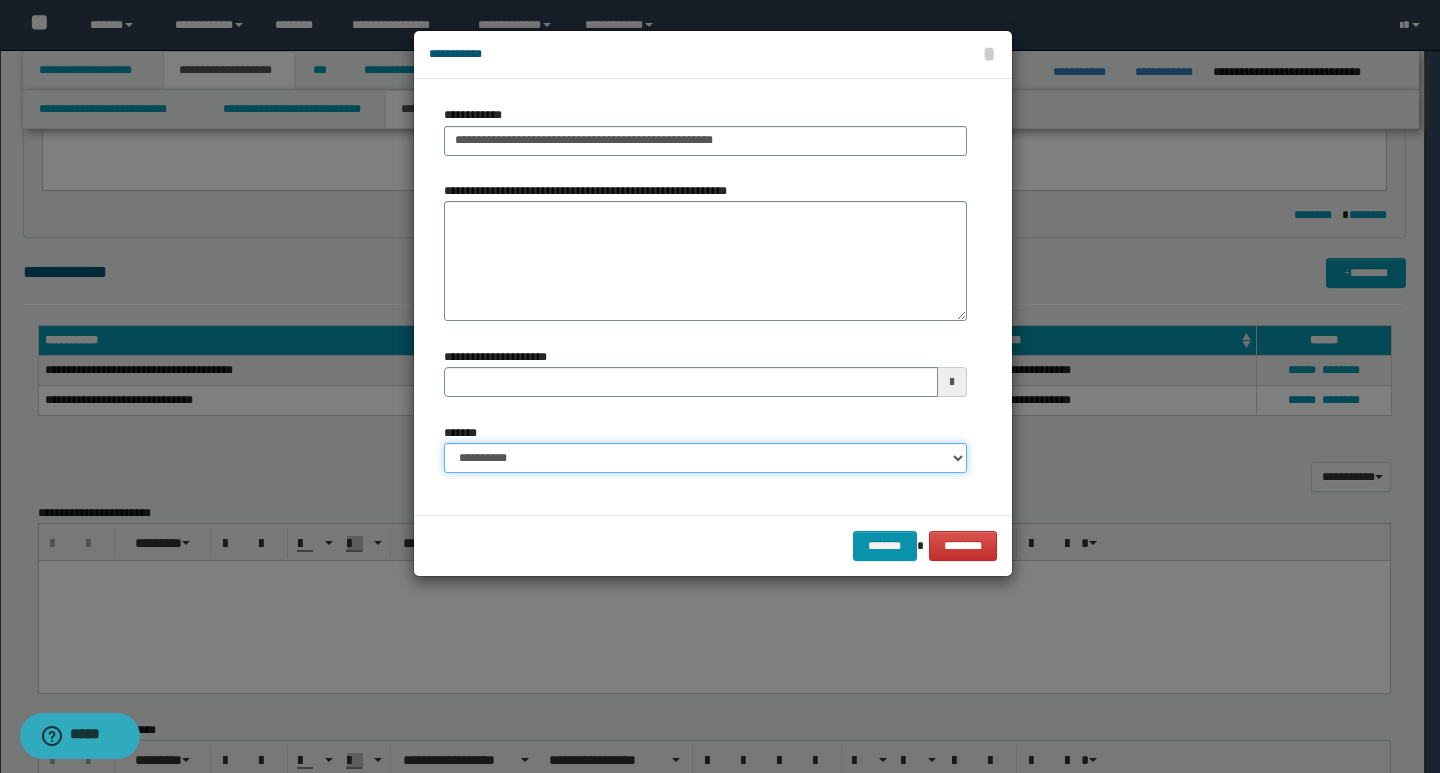 select on "*" 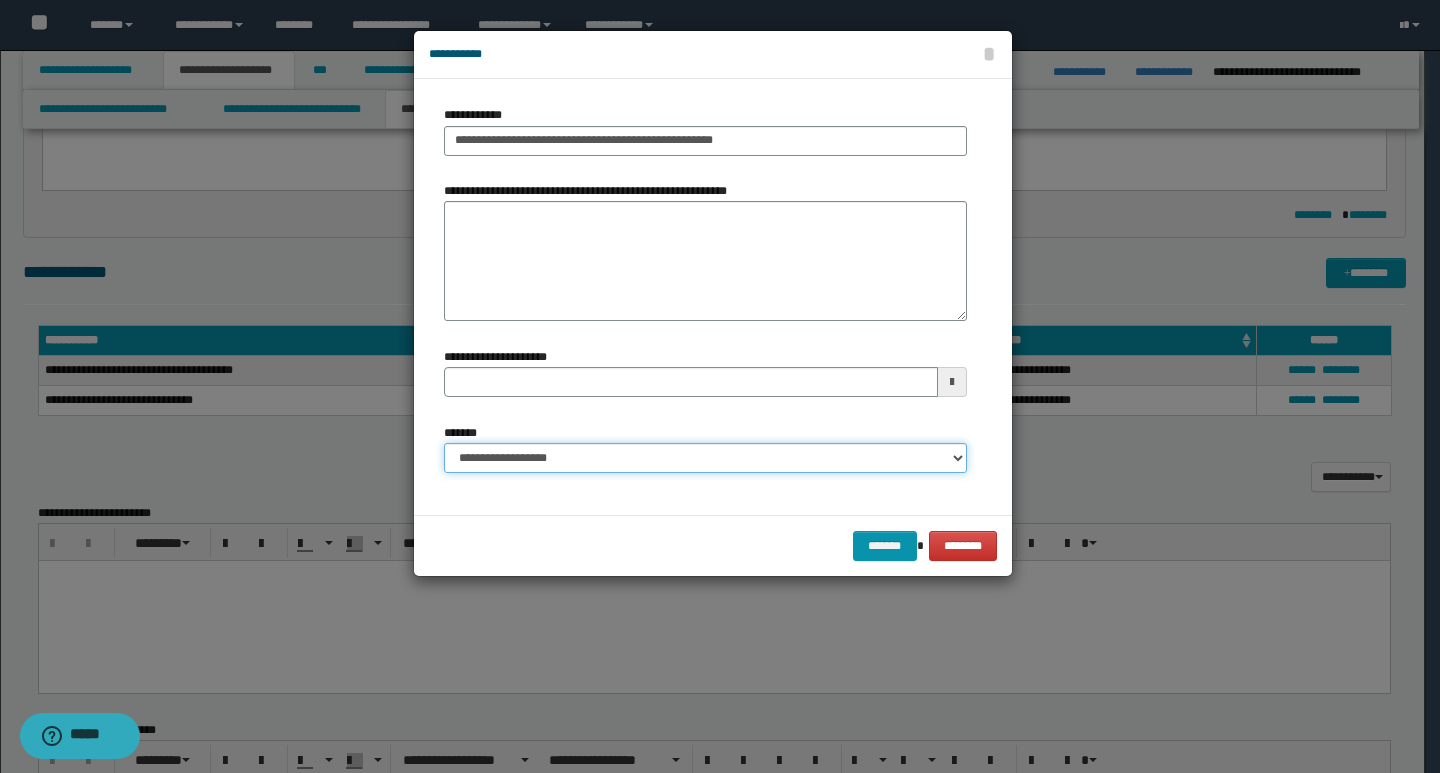 click on "**********" at bounding box center (705, 458) 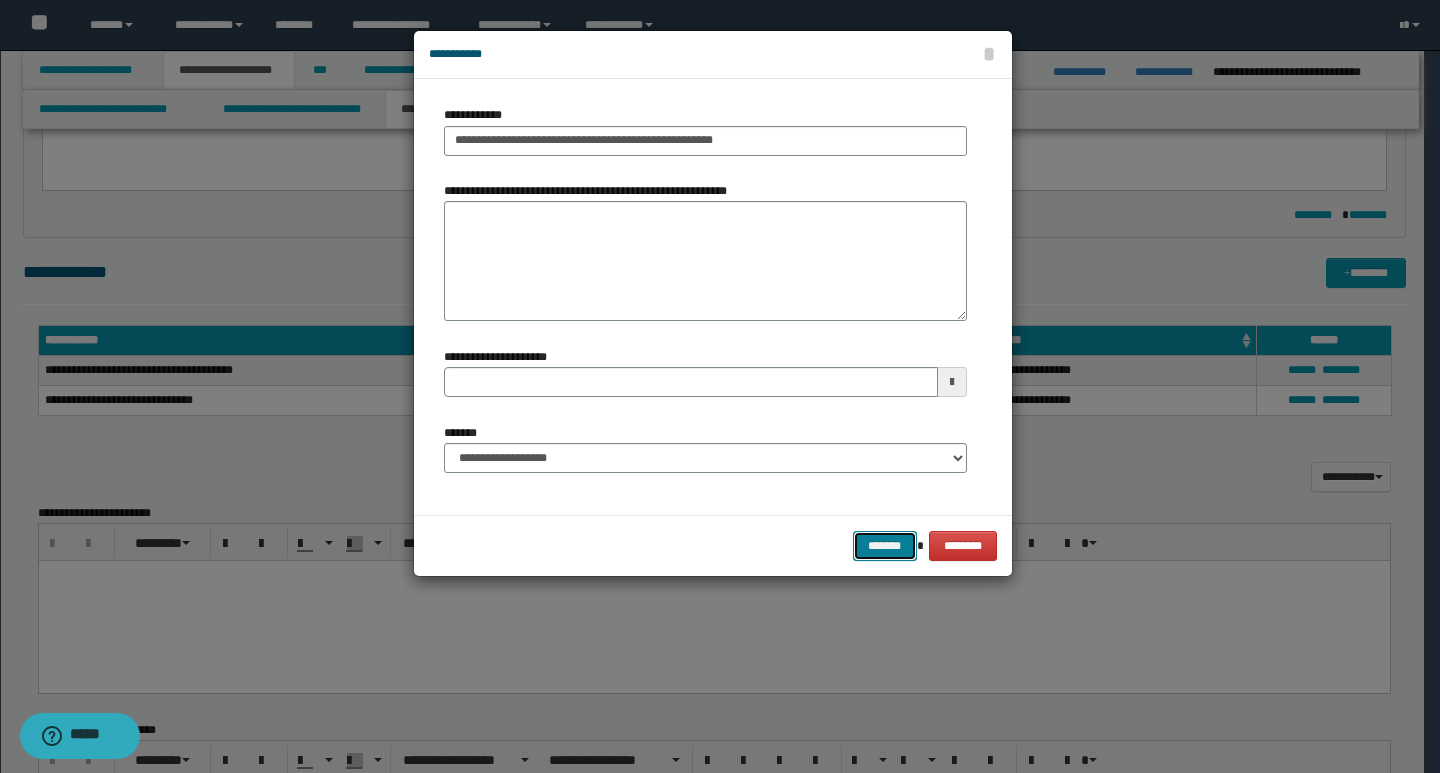 click on "*******" at bounding box center (885, 546) 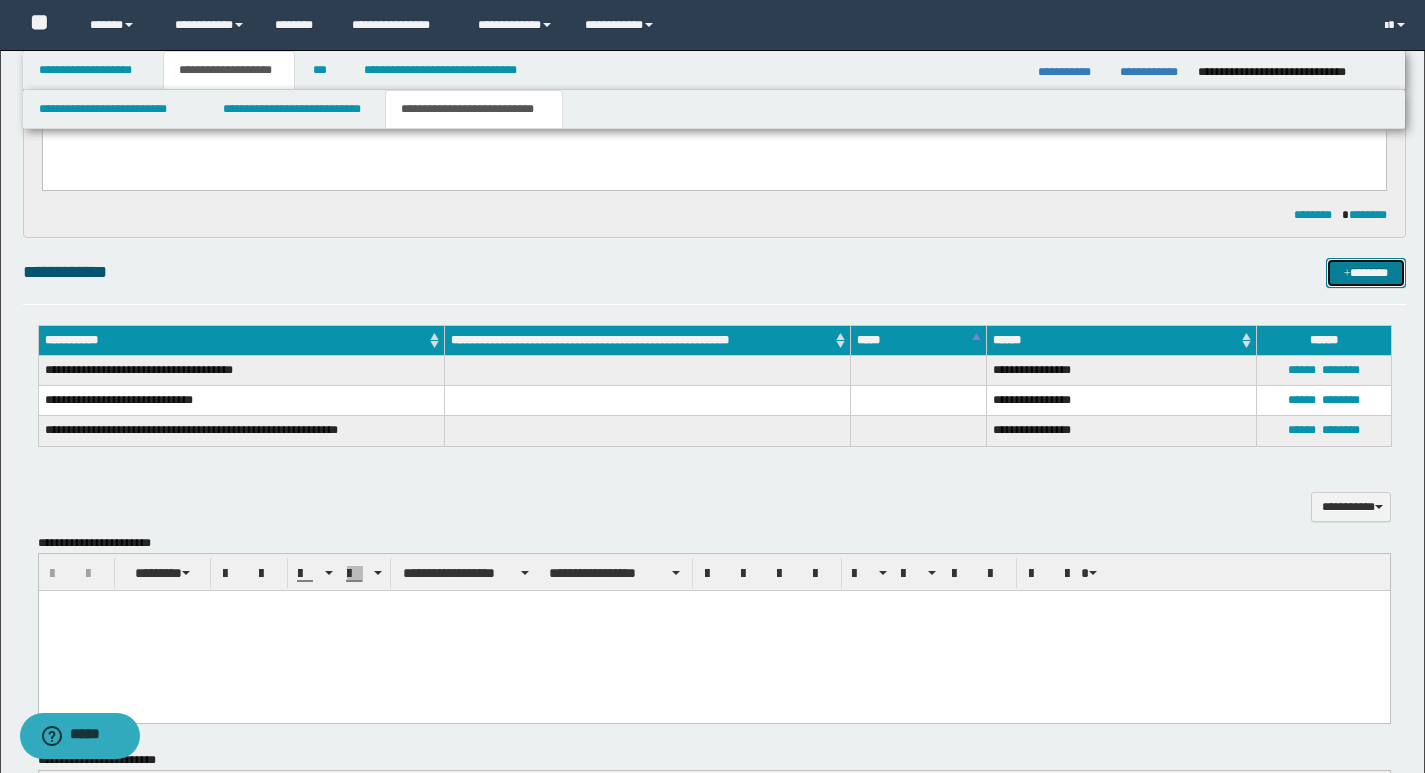 click on "*******" at bounding box center [1366, 273] 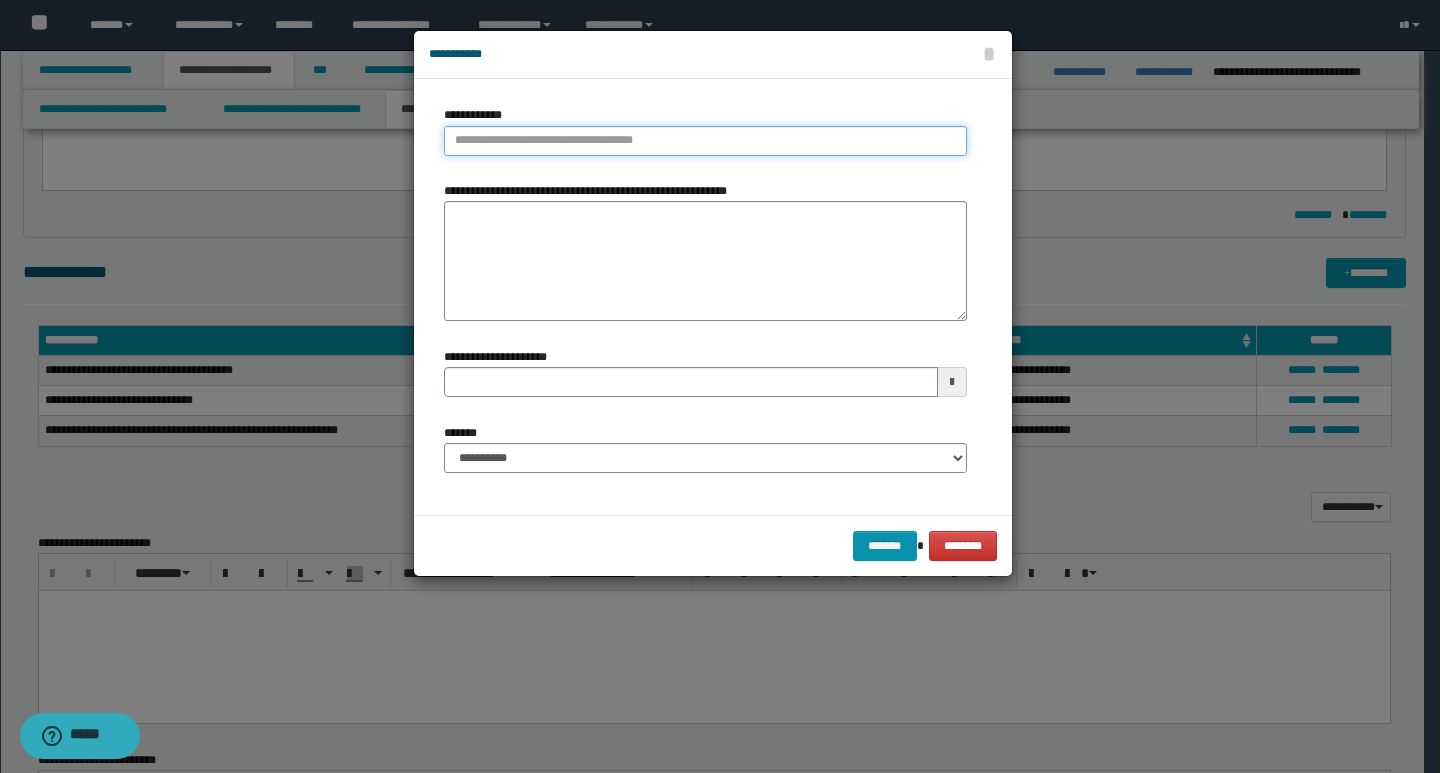 type on "**********" 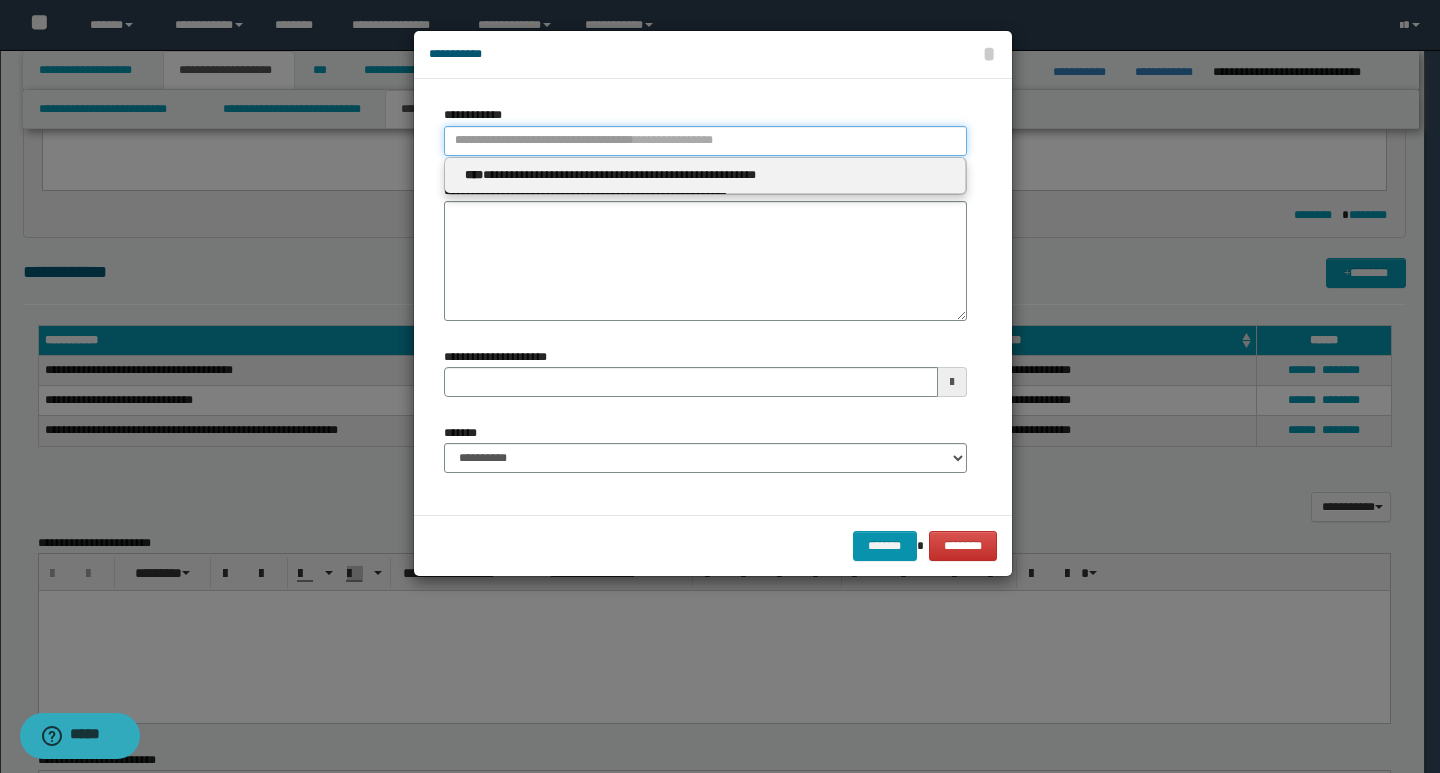 click on "**********" at bounding box center (705, 141) 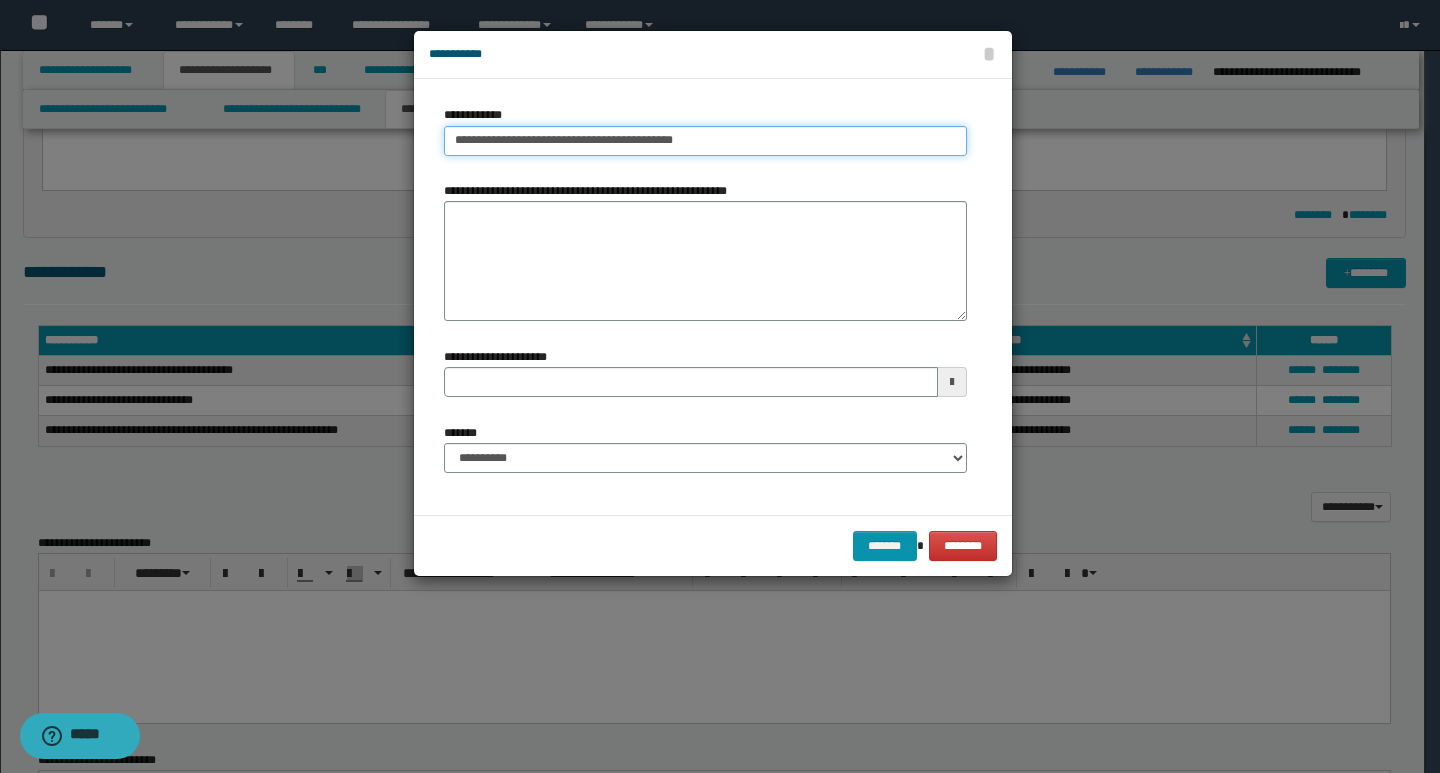 drag, startPoint x: 606, startPoint y: 142, endPoint x: 697, endPoint y: 146, distance: 91.08787 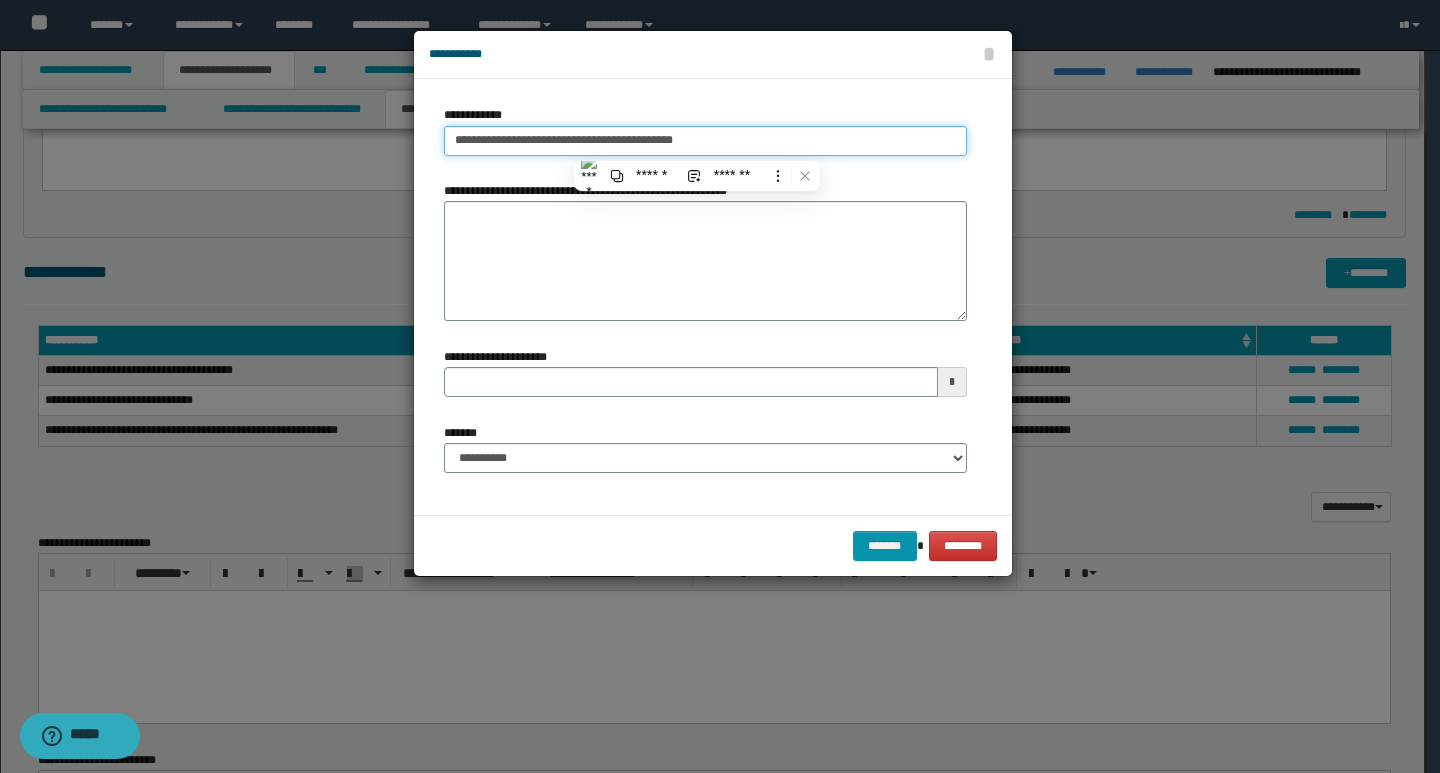 type on "**********" 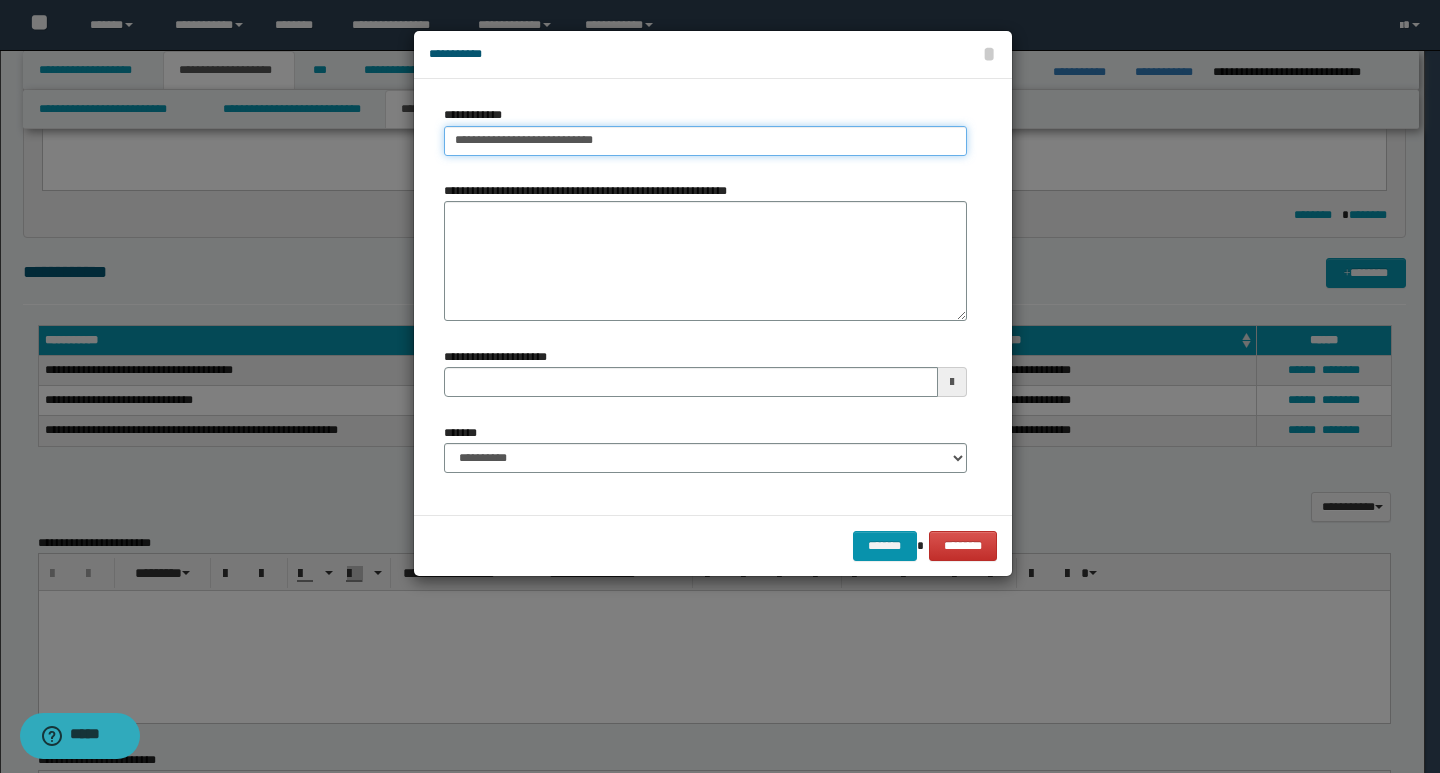 type on "**********" 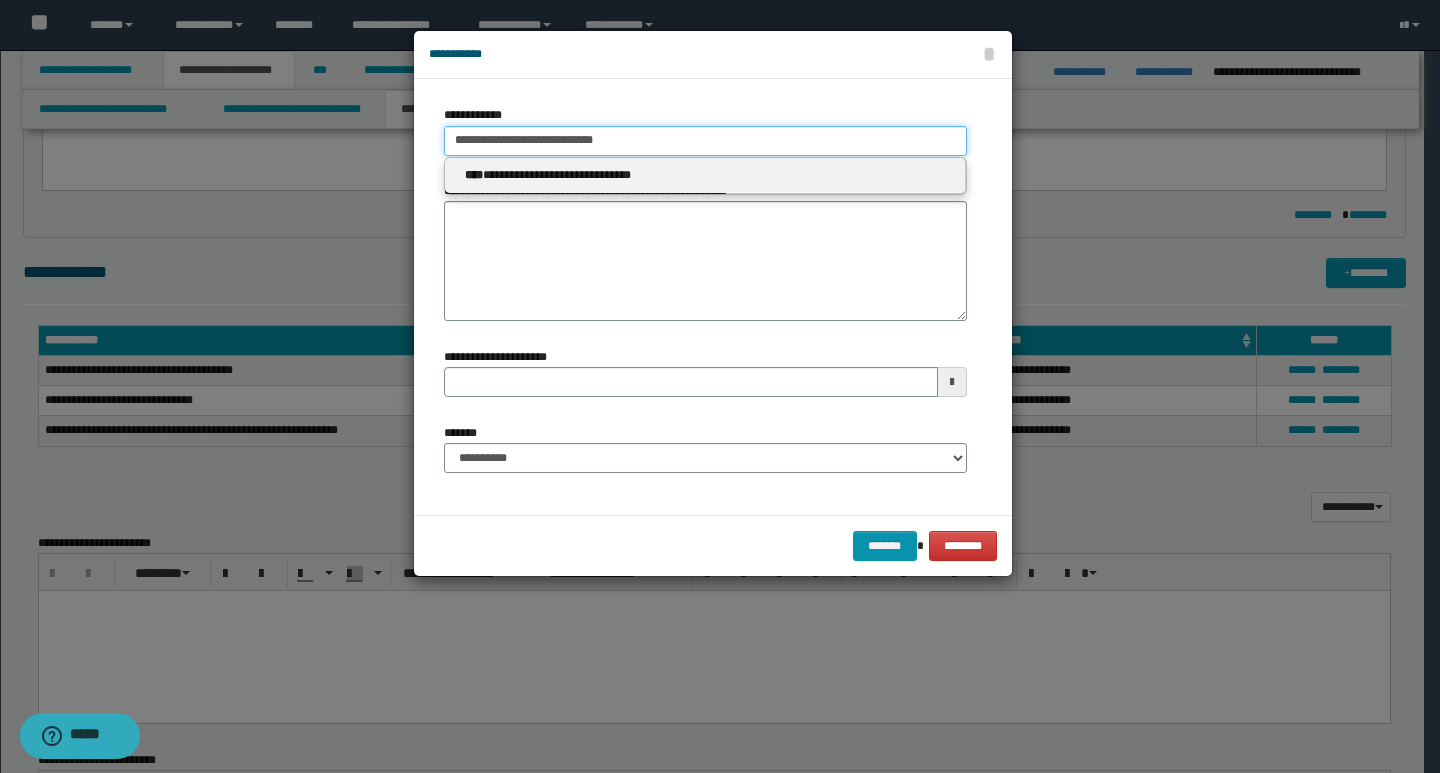 type 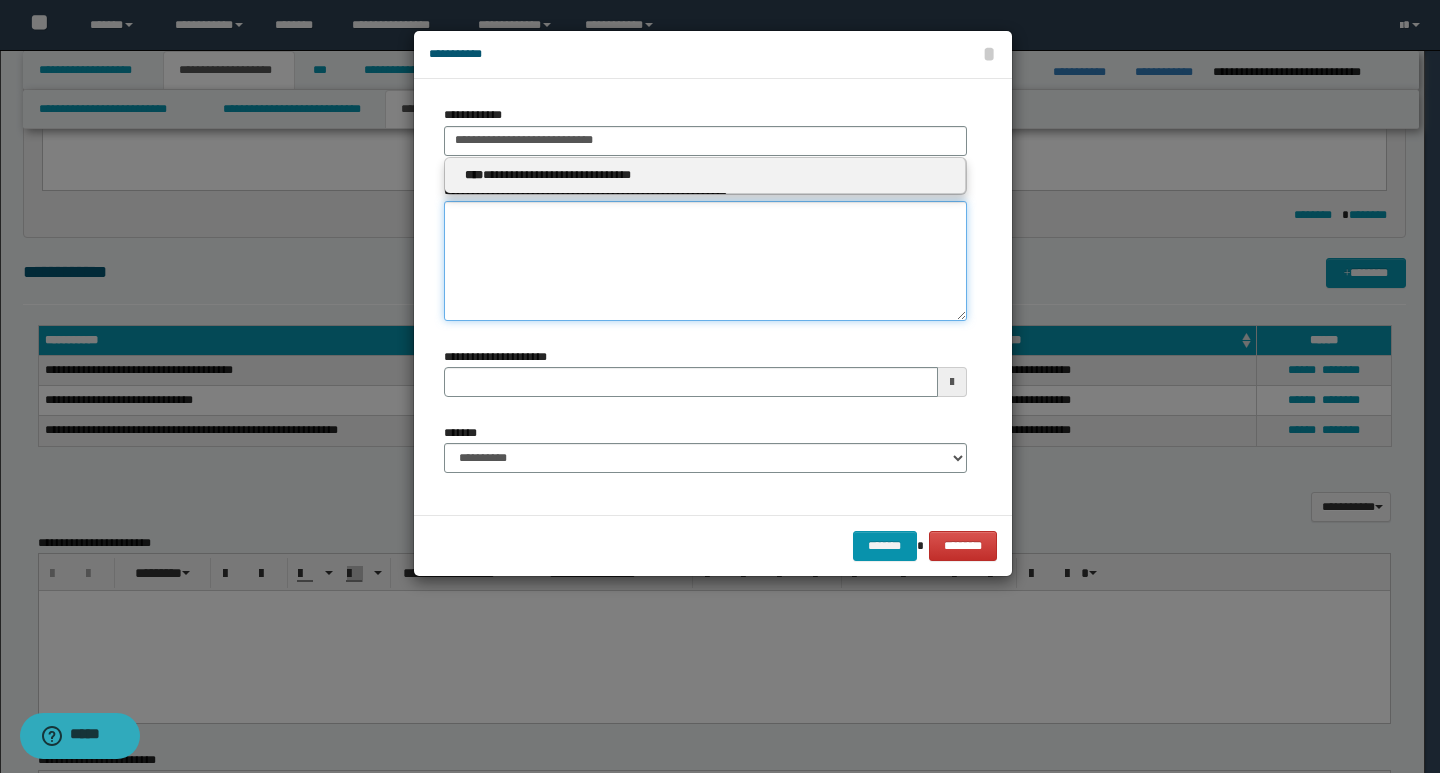 type 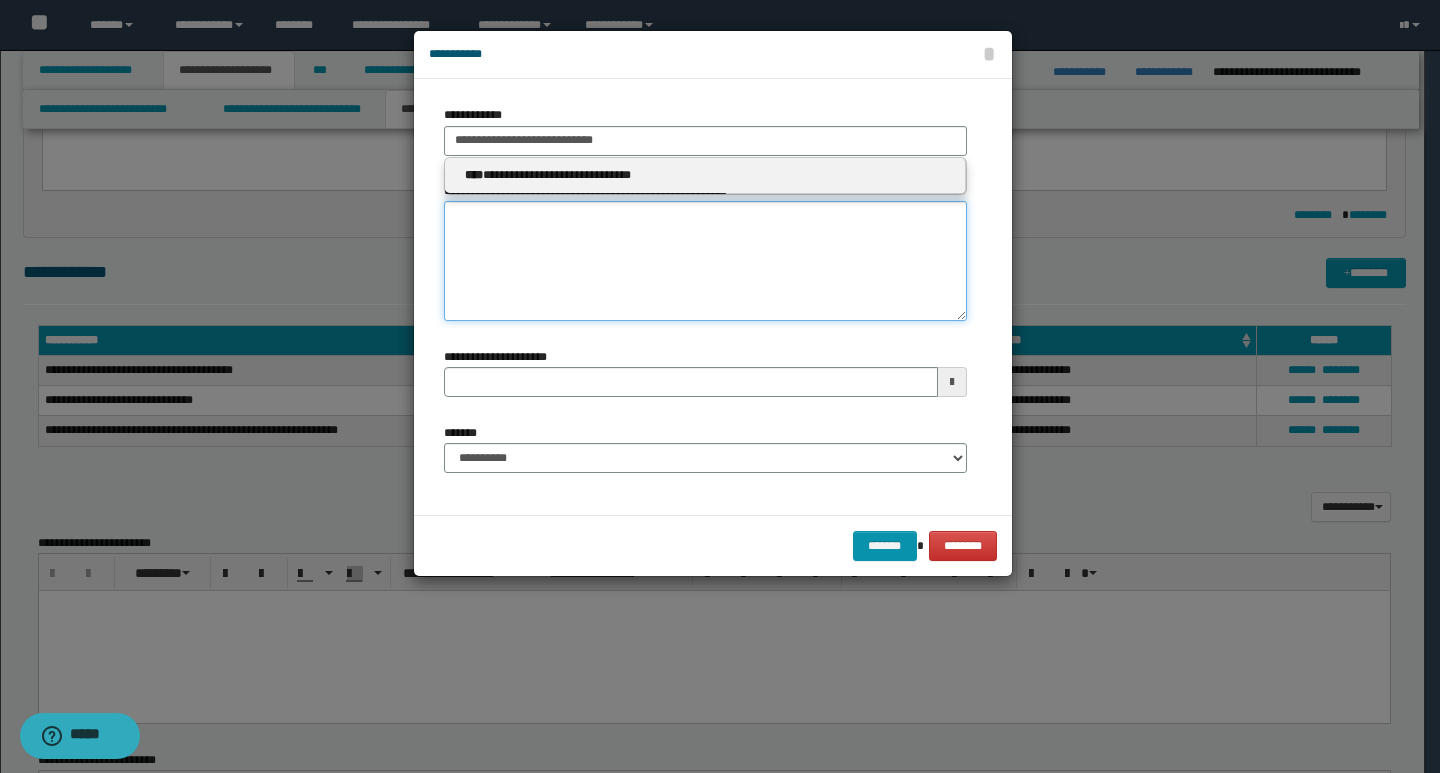 click on "**********" at bounding box center [705, 261] 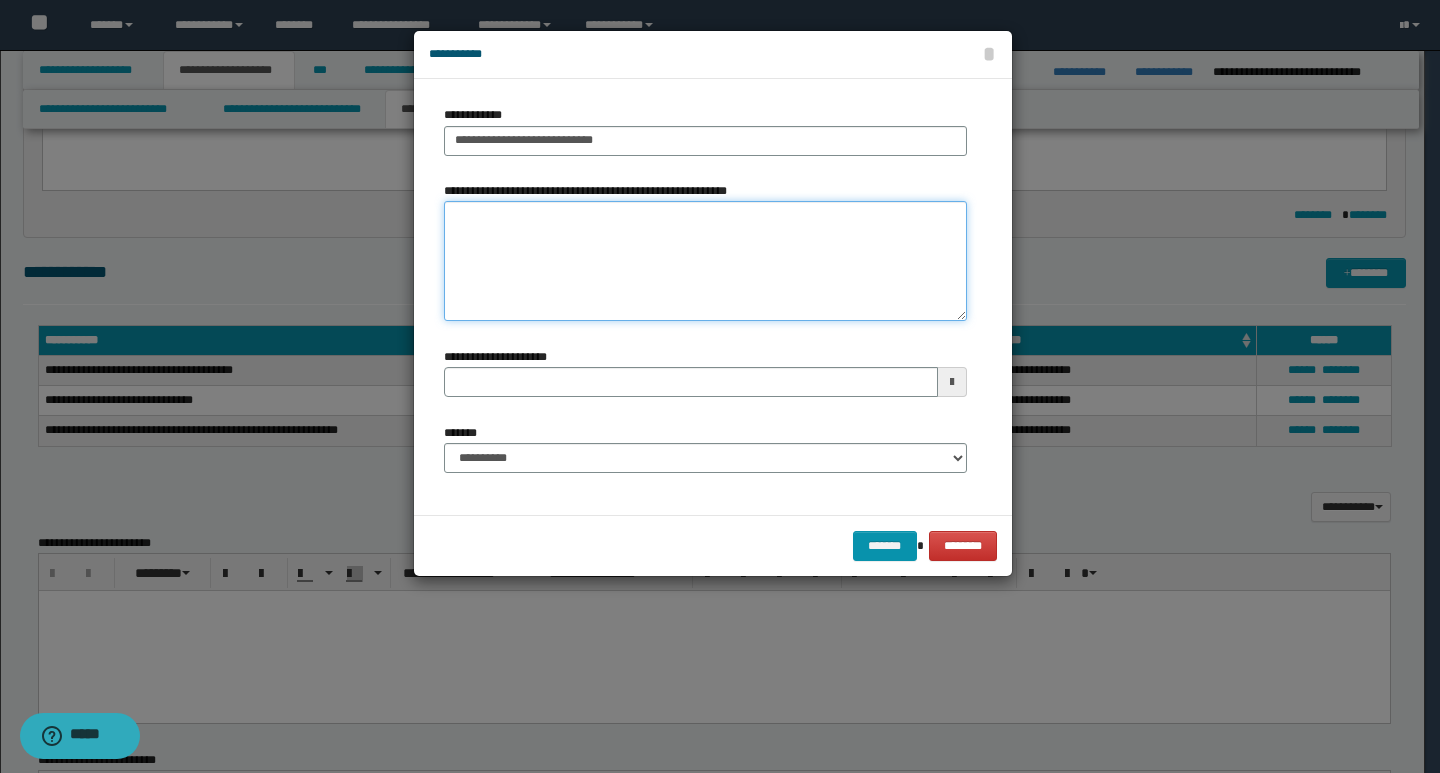 paste on "**********" 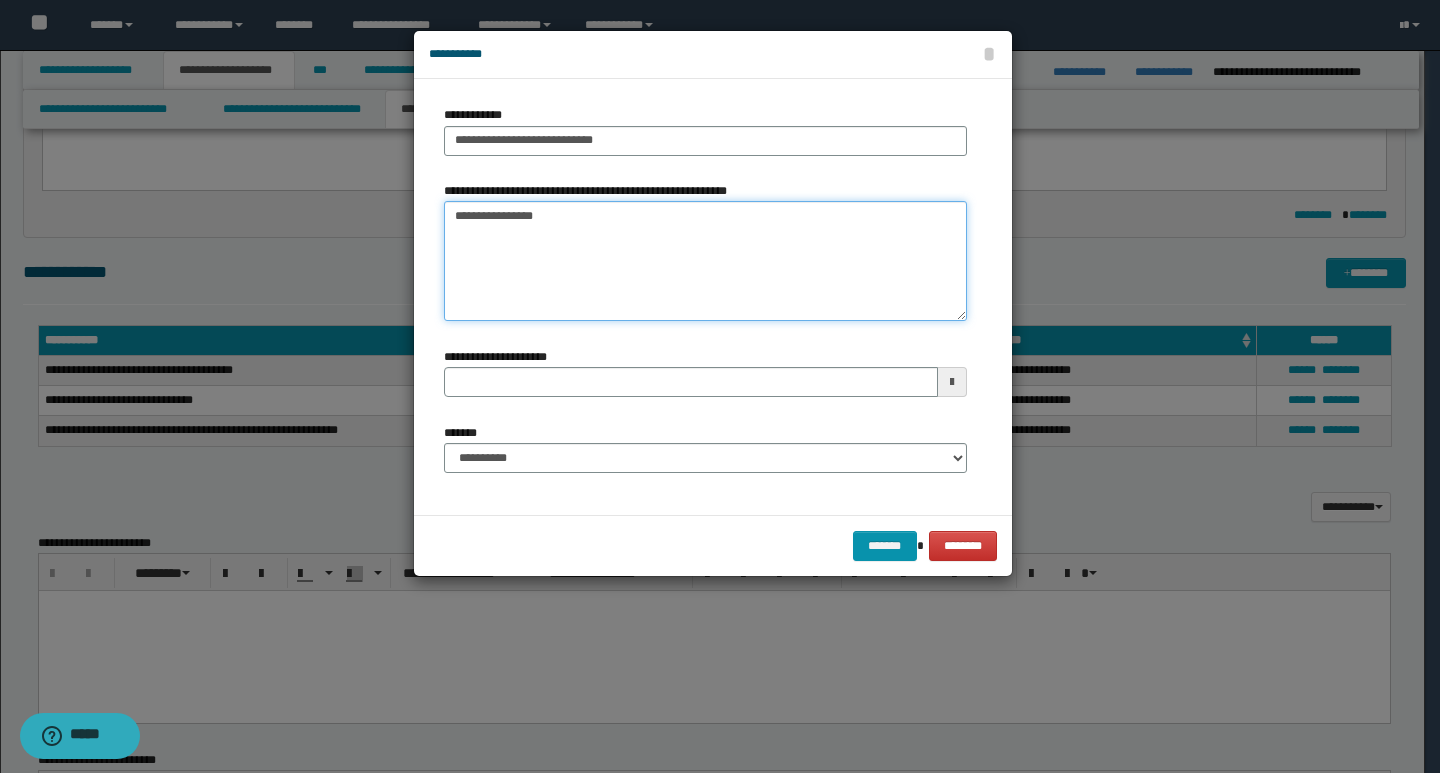 type on "**********" 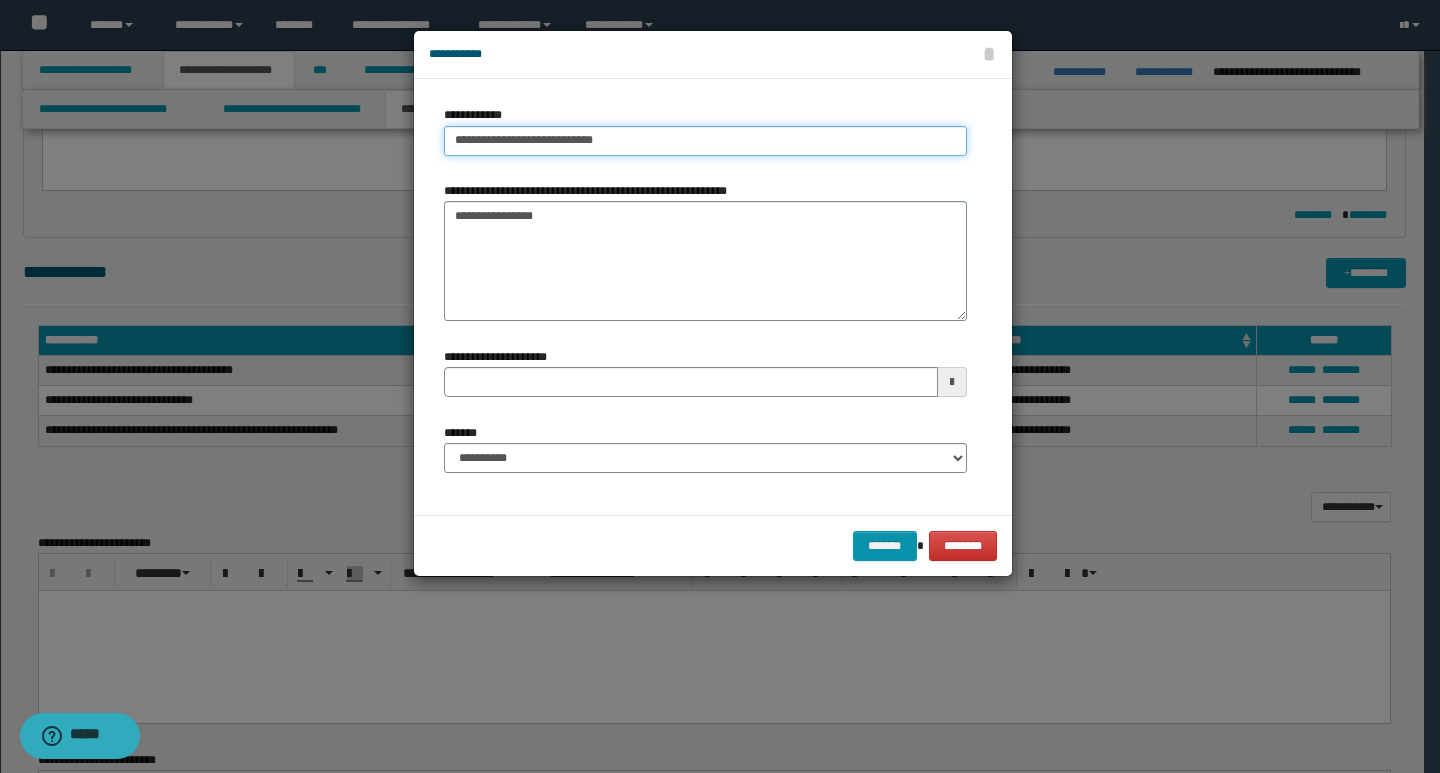 type on "**********" 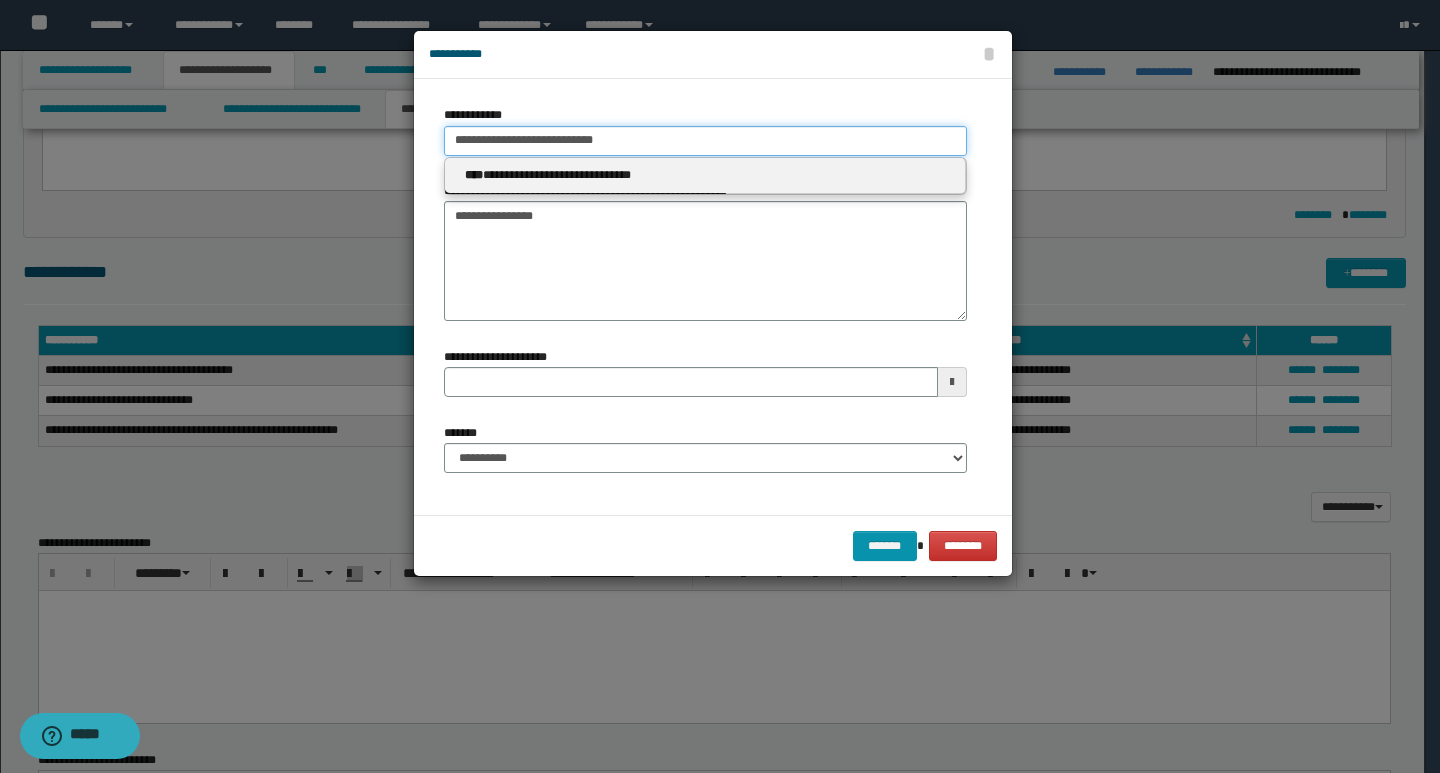 click on "**********" at bounding box center [705, 141] 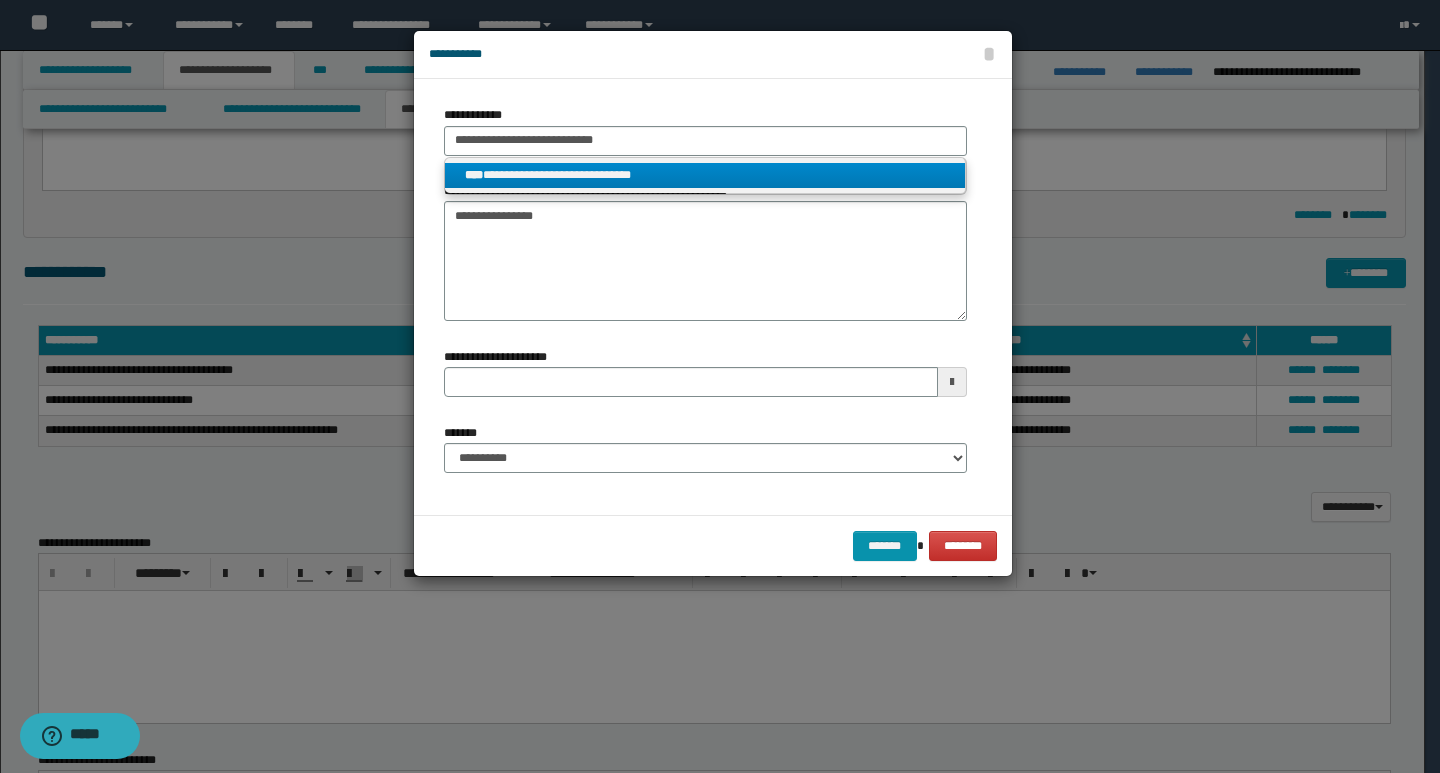 click on "**********" at bounding box center (705, 175) 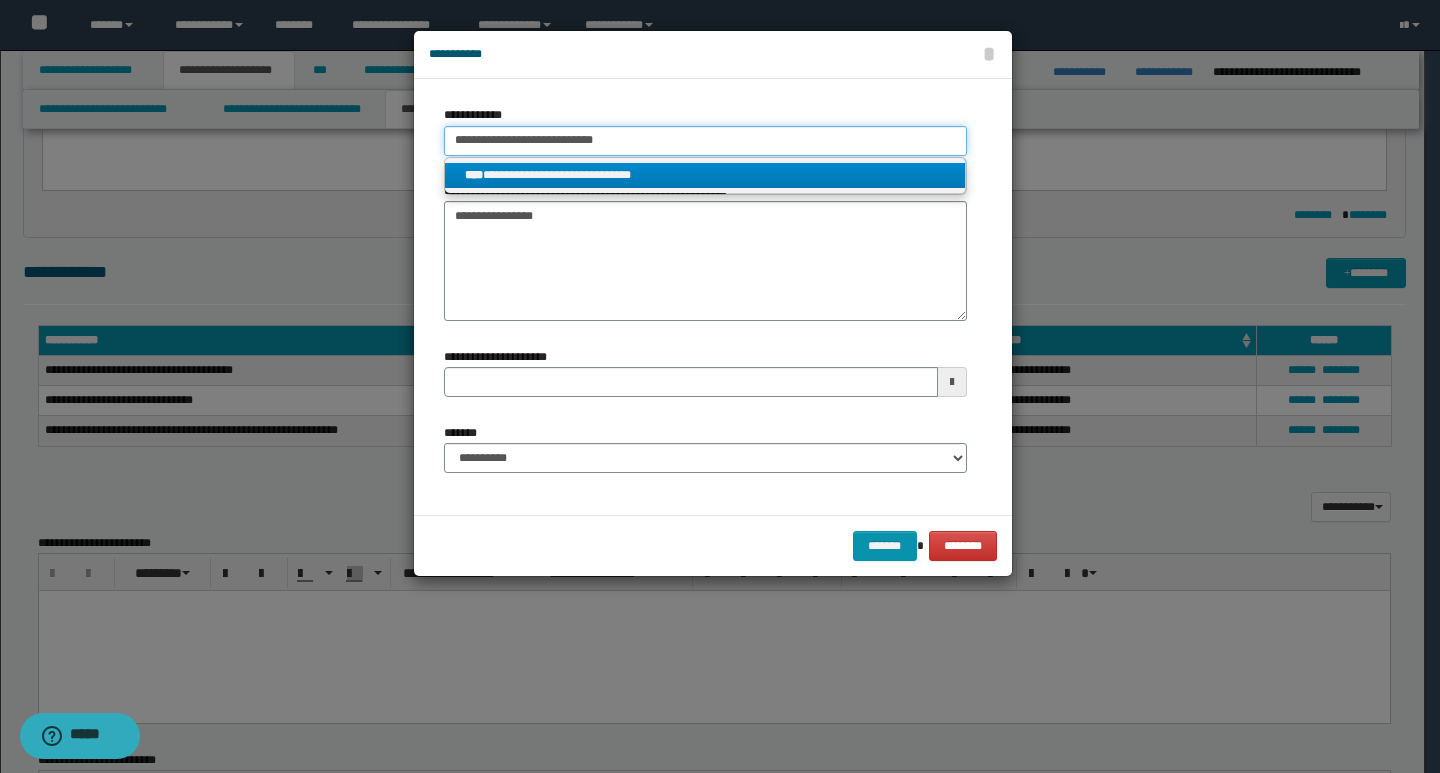 type 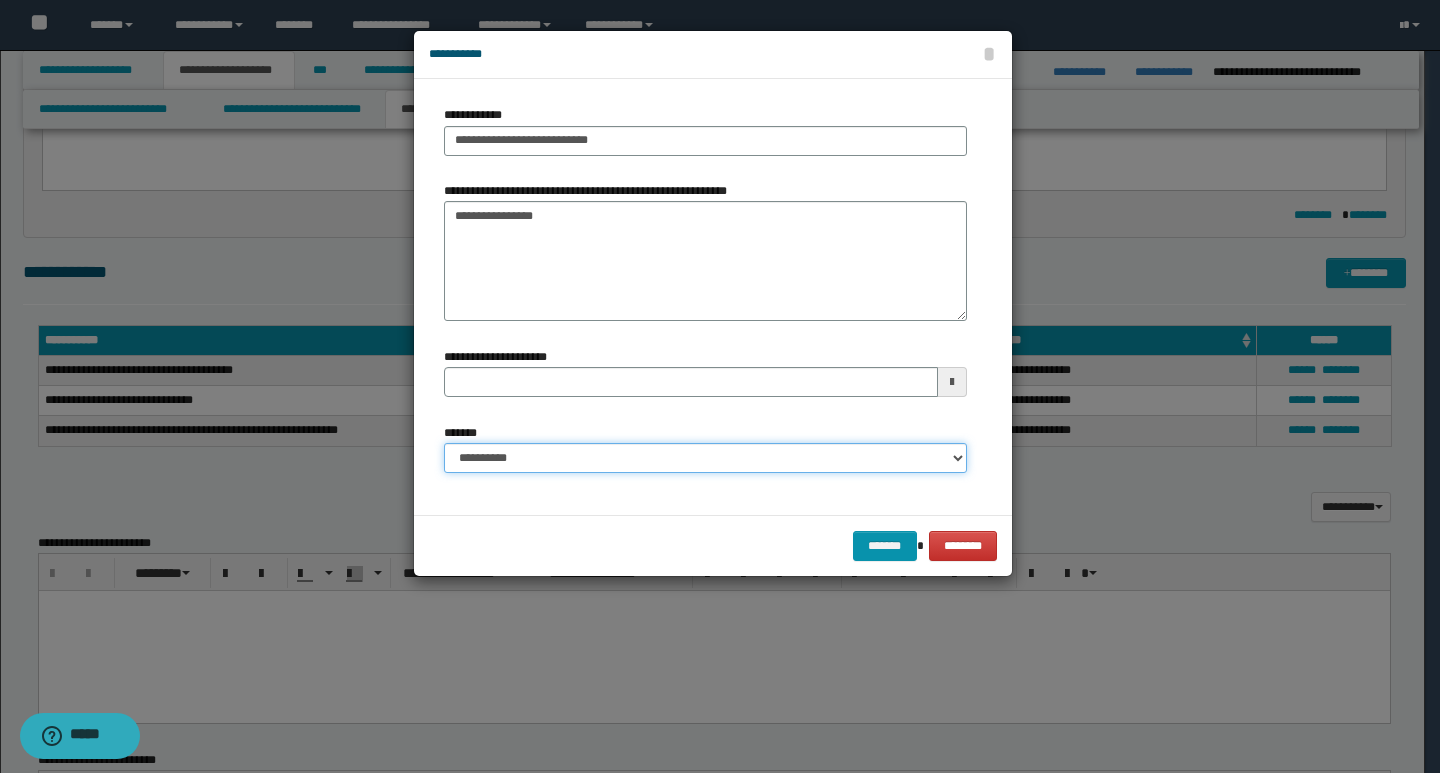 click on "**********" at bounding box center (705, 458) 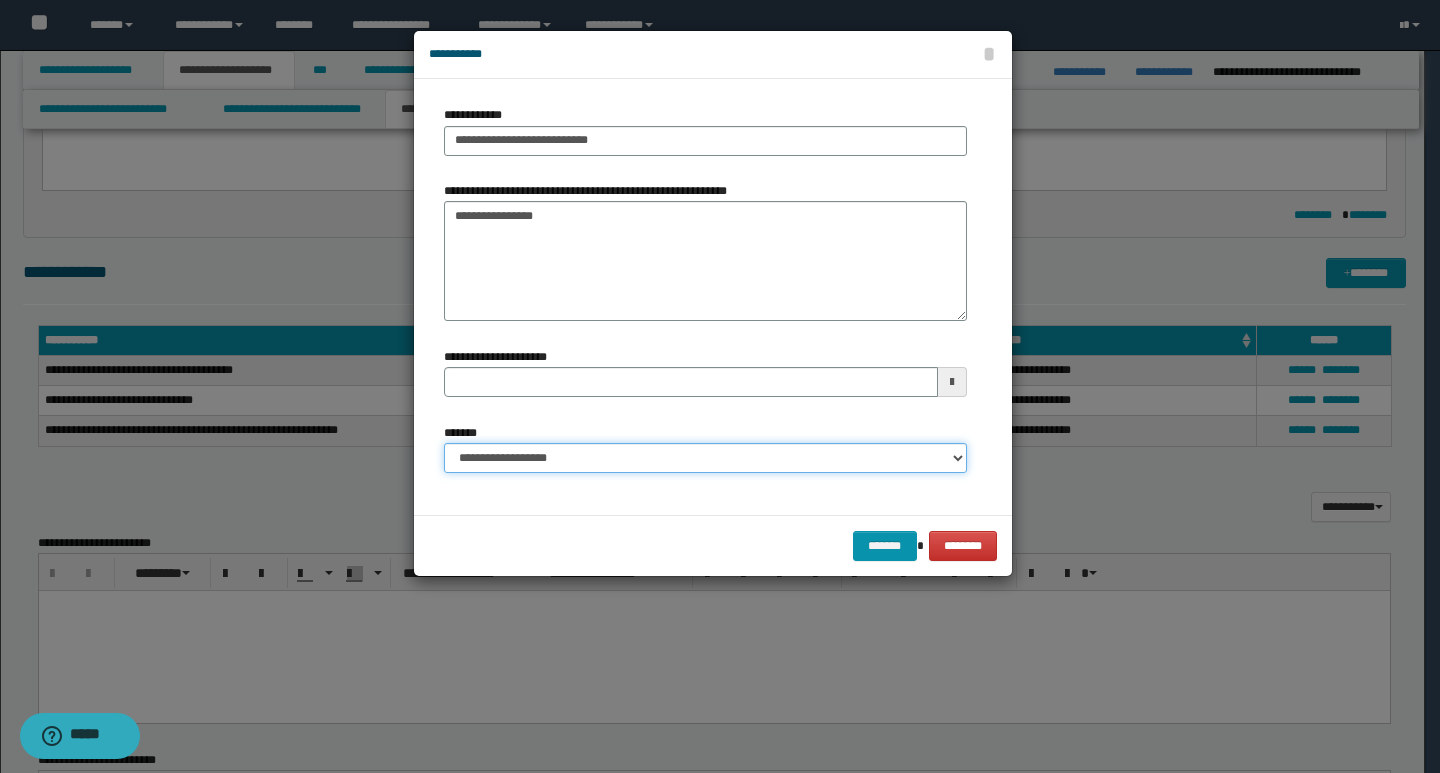 click on "**********" at bounding box center [705, 458] 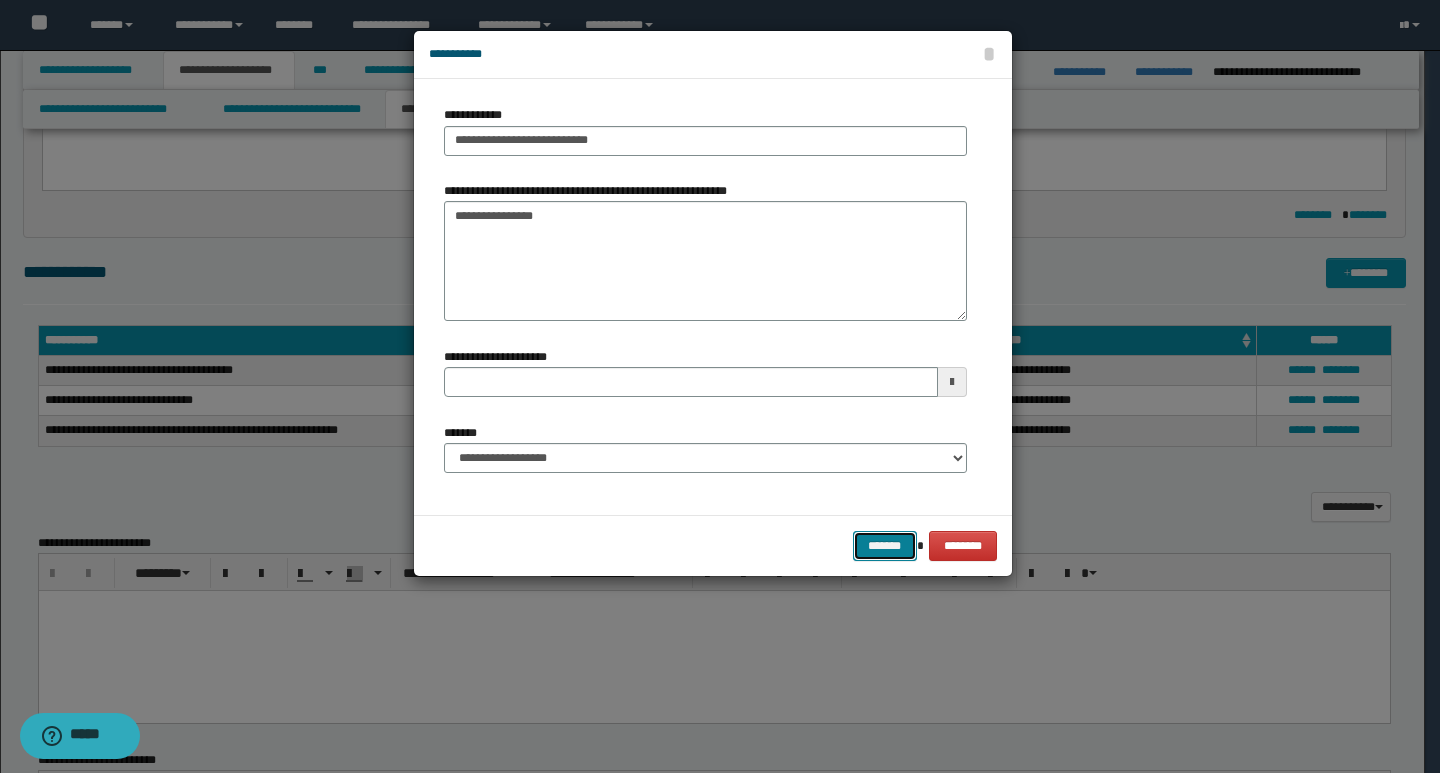 click on "*******" at bounding box center [885, 546] 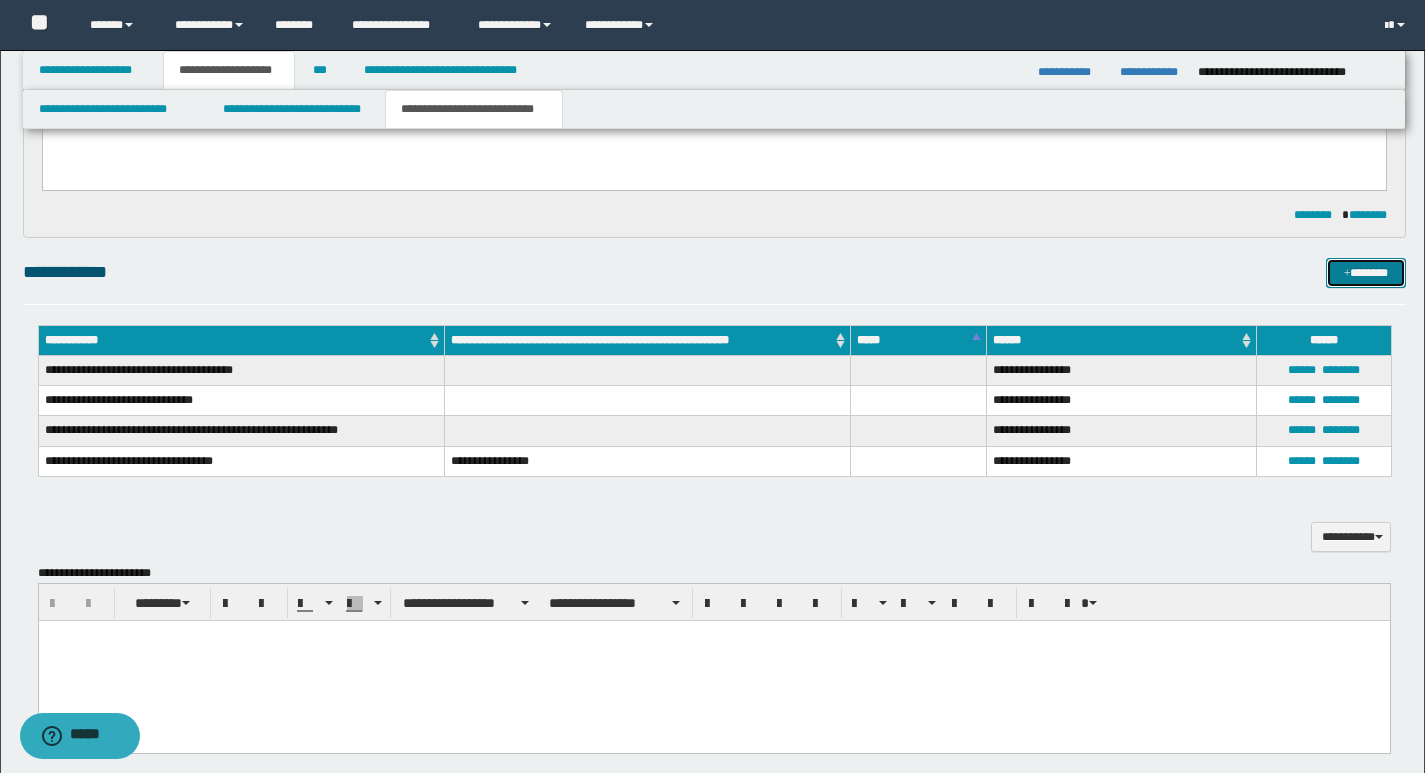 click on "*******" at bounding box center [1366, 273] 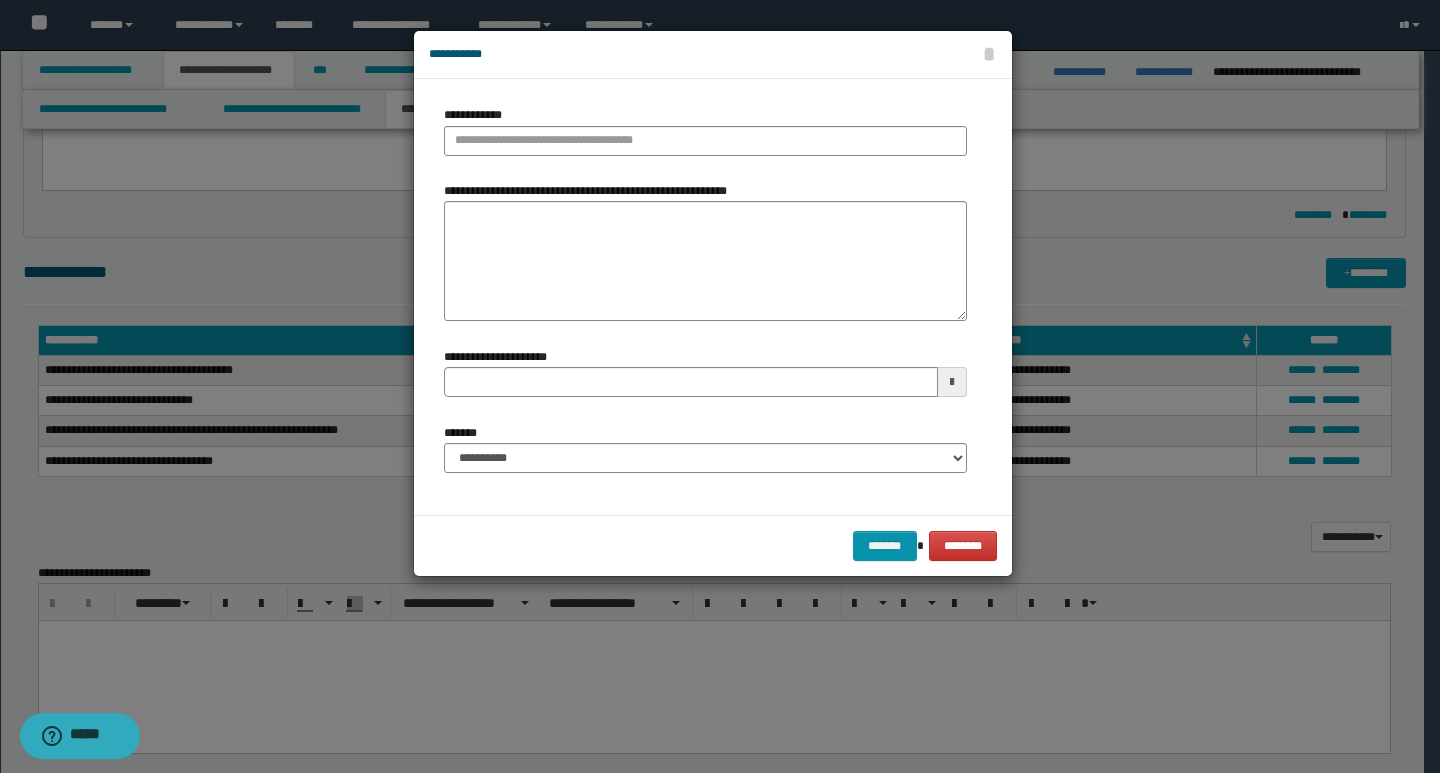 type 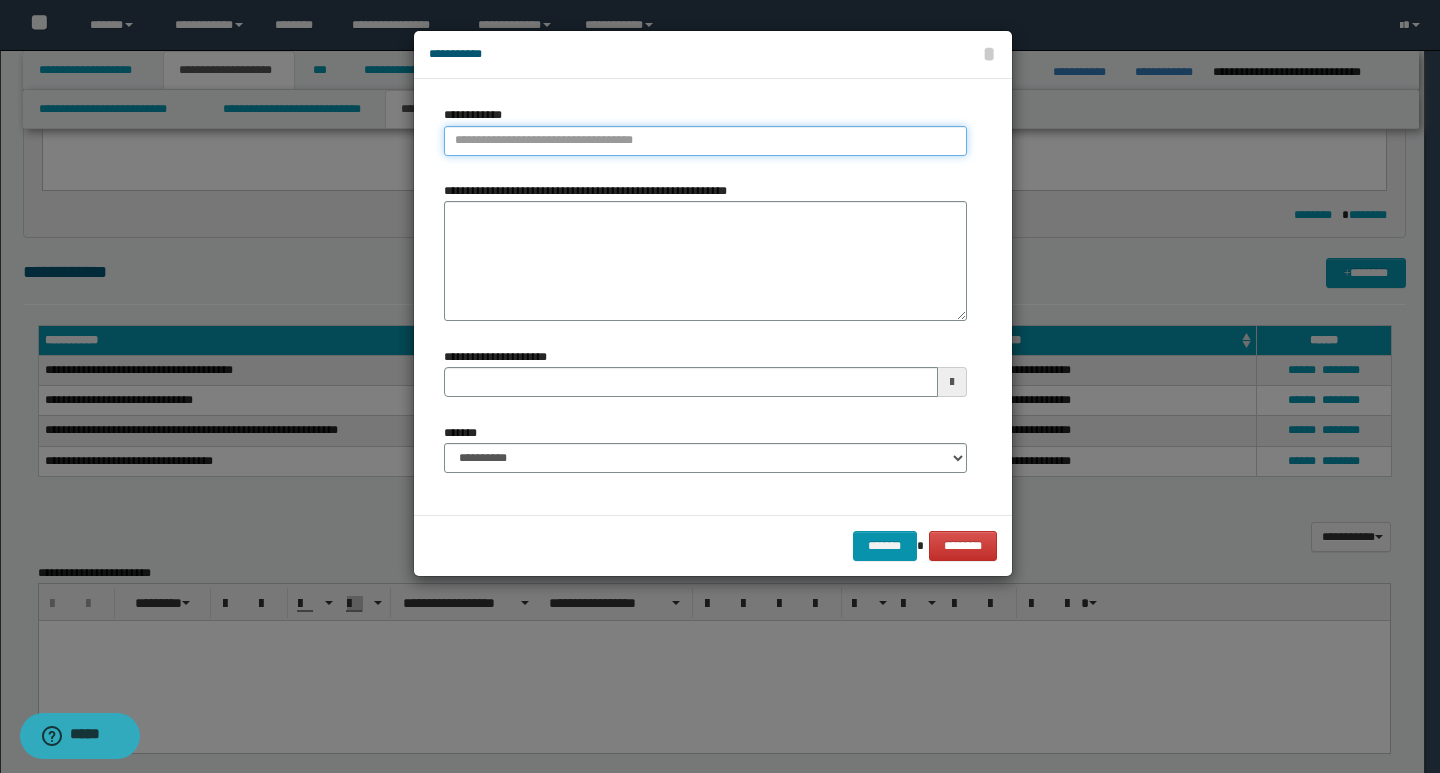 type on "**********" 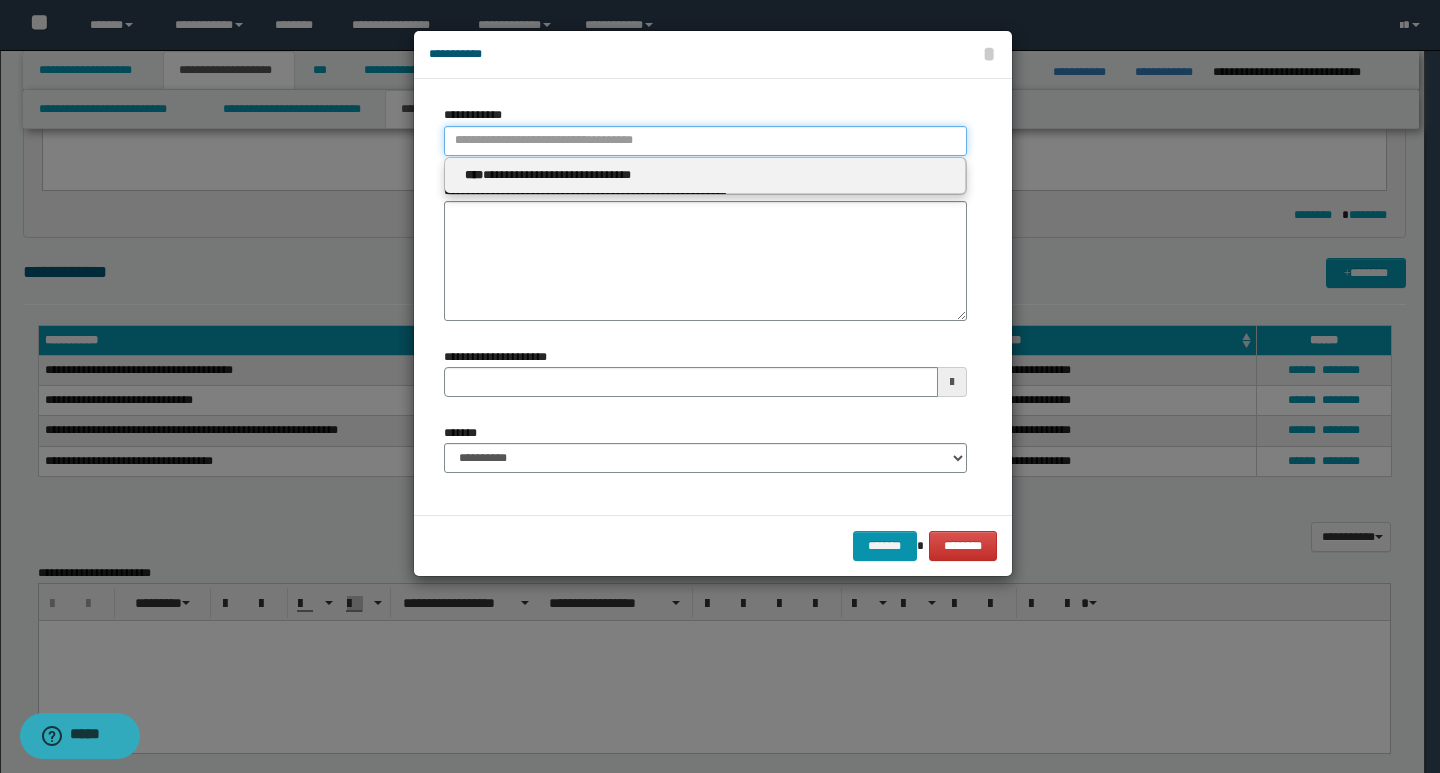 click on "**********" at bounding box center [705, 141] 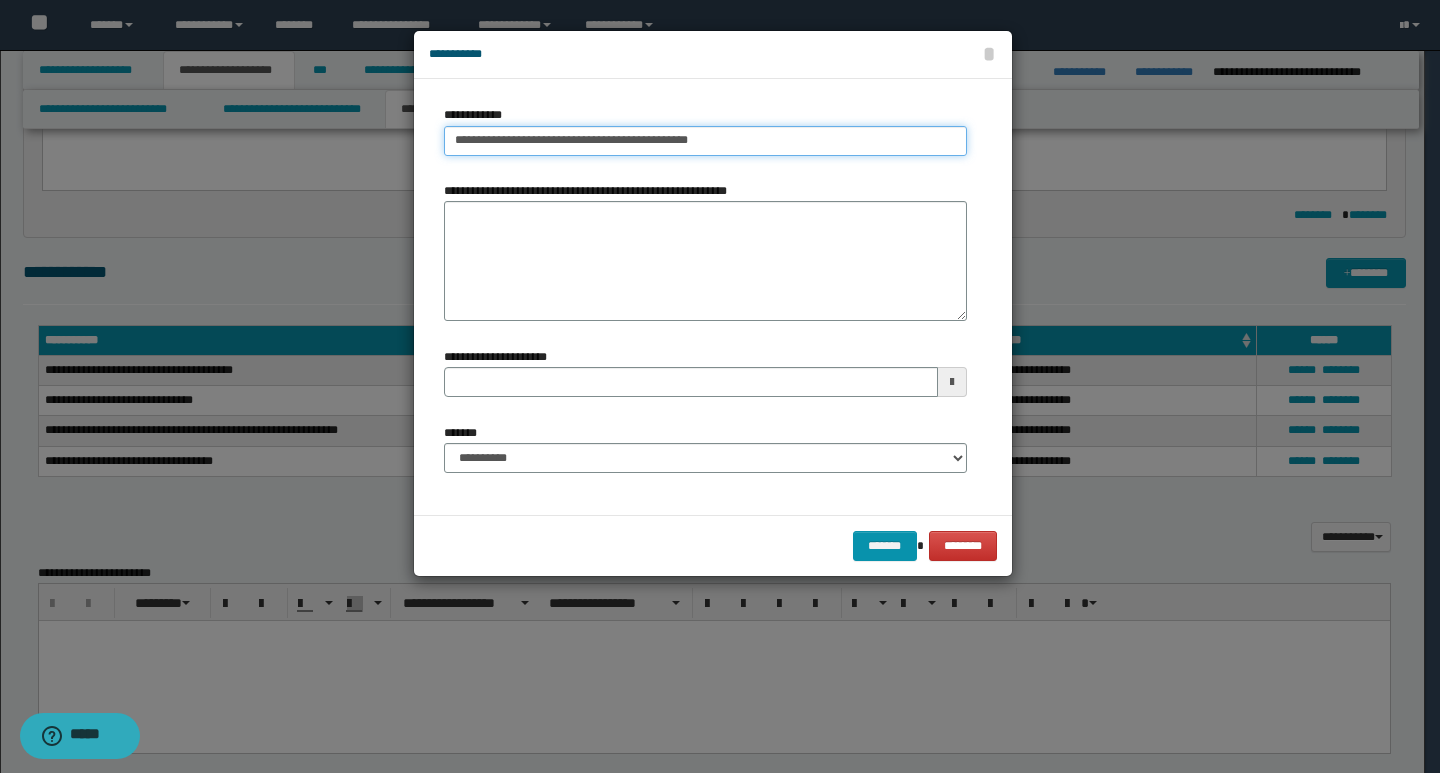 type on "**********" 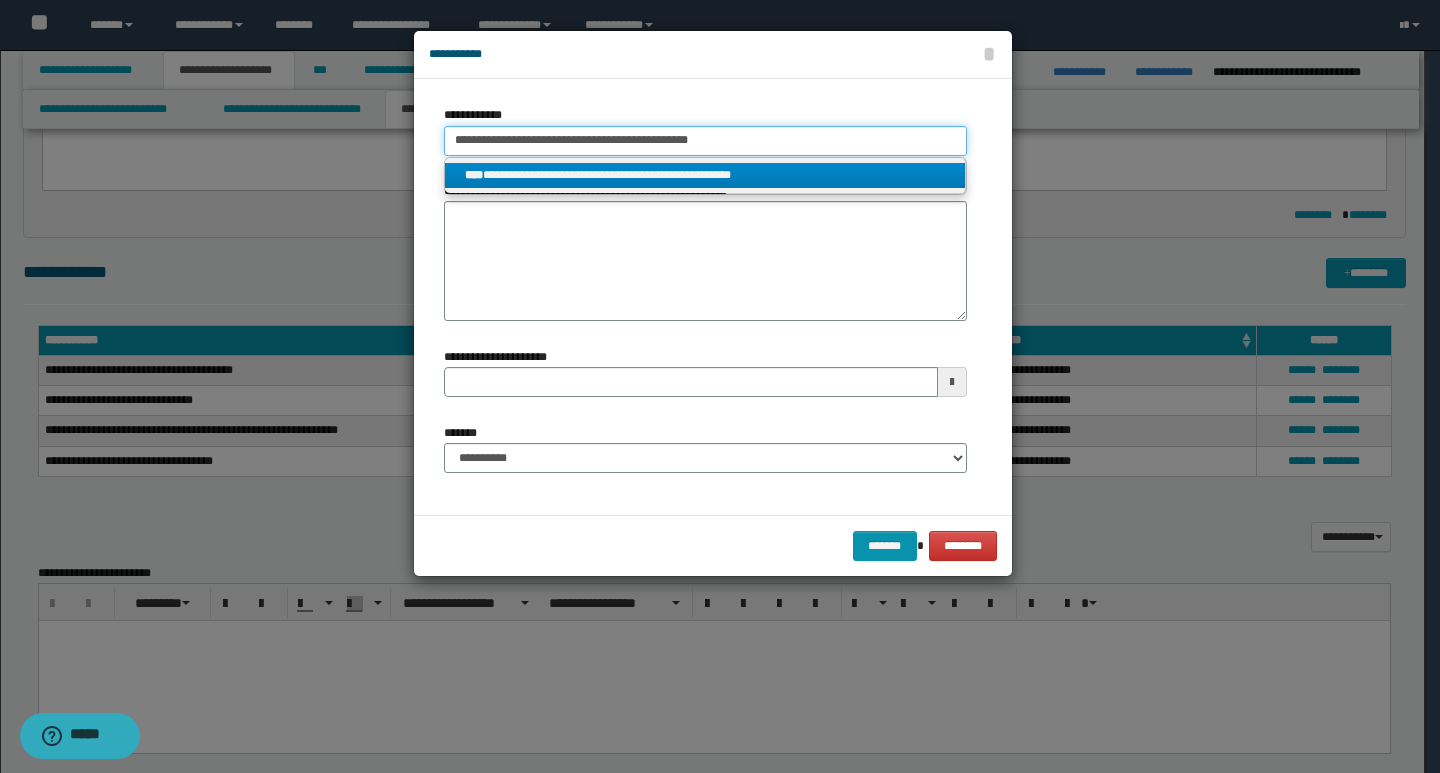 type on "**********" 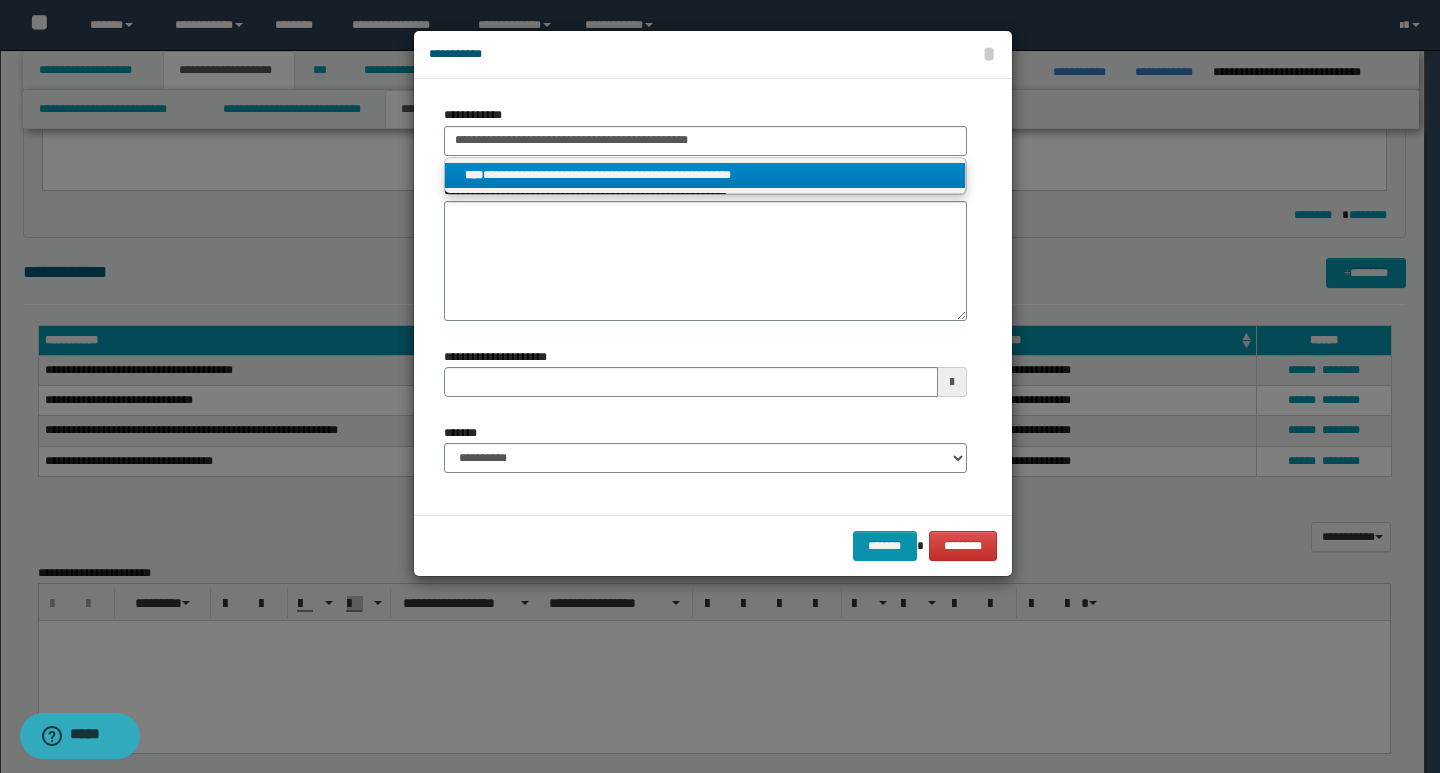 click on "**********" at bounding box center (705, 175) 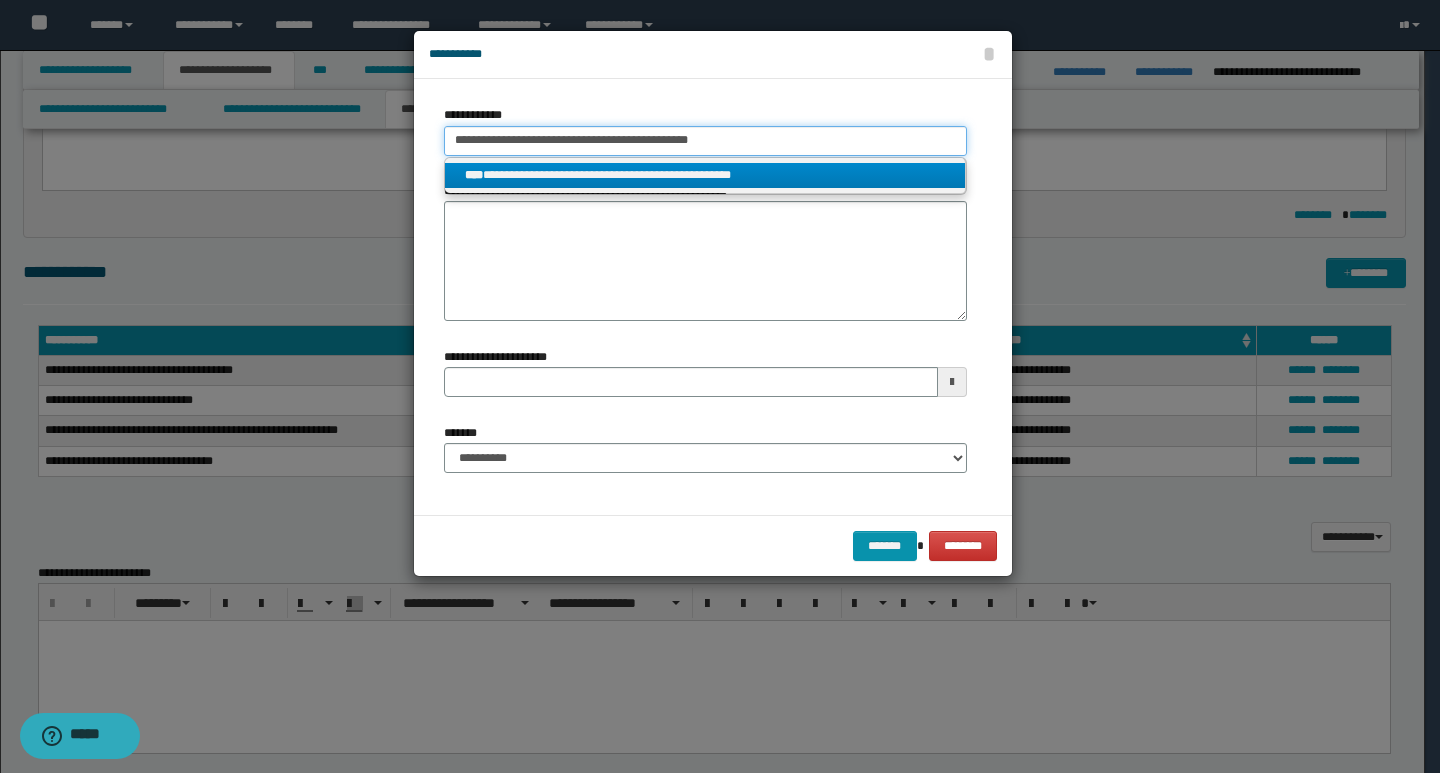 type 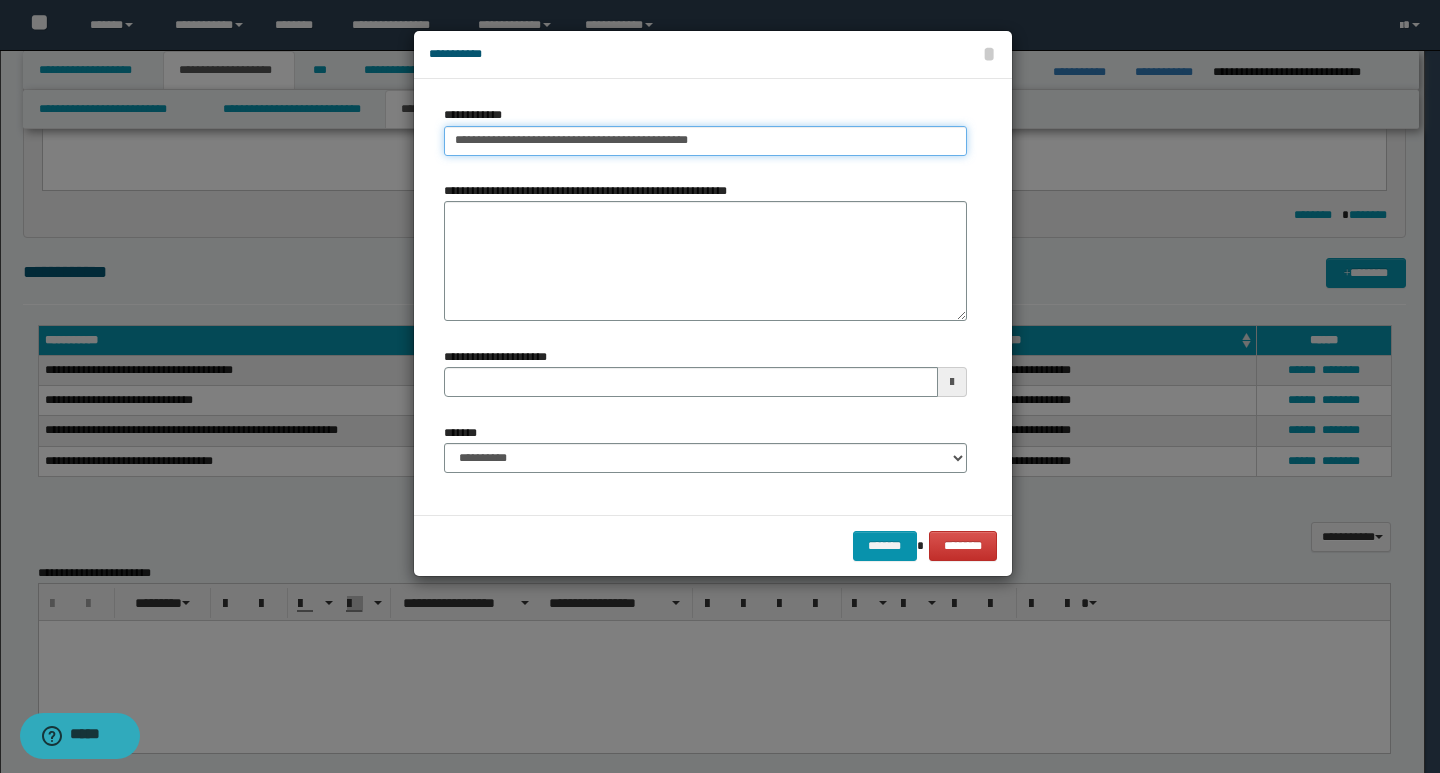 type 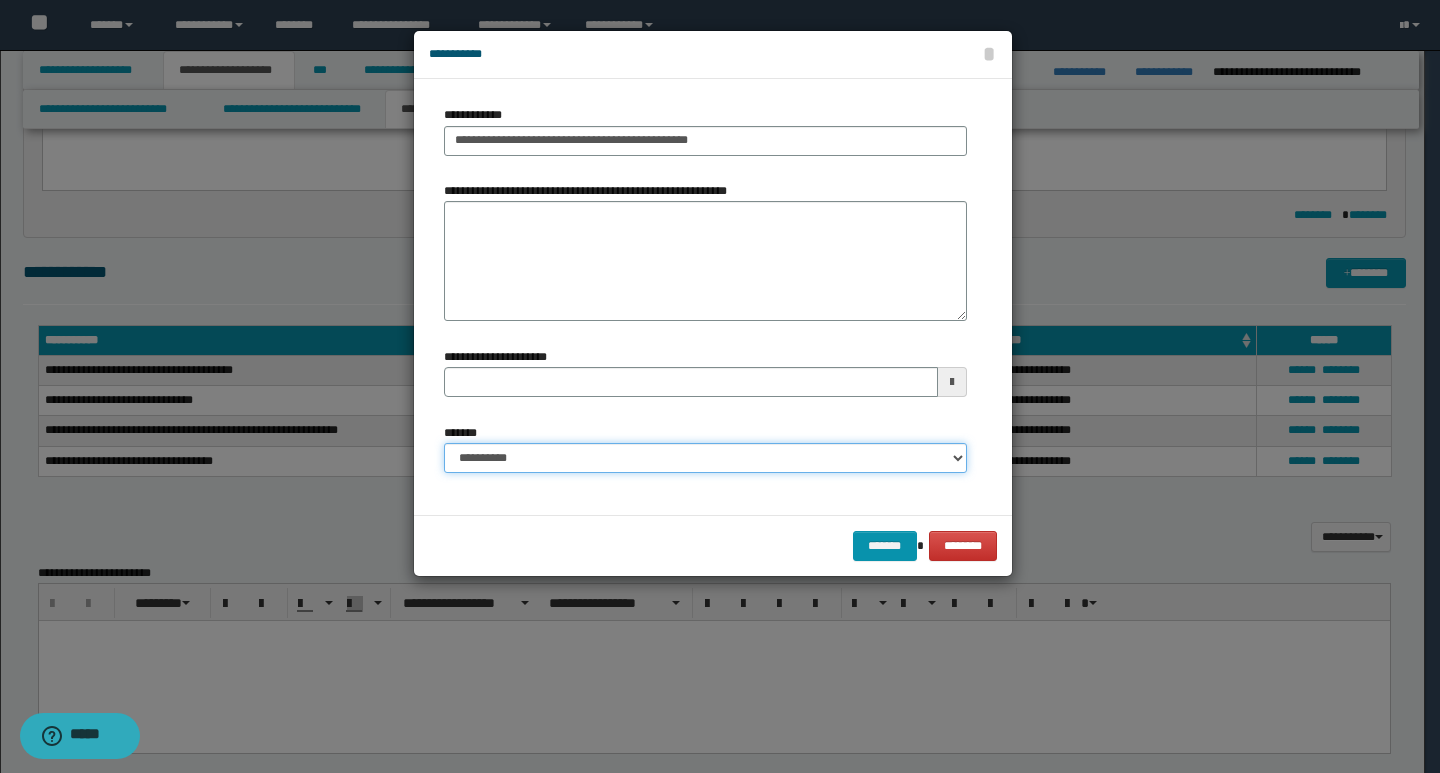 click on "**********" at bounding box center [705, 458] 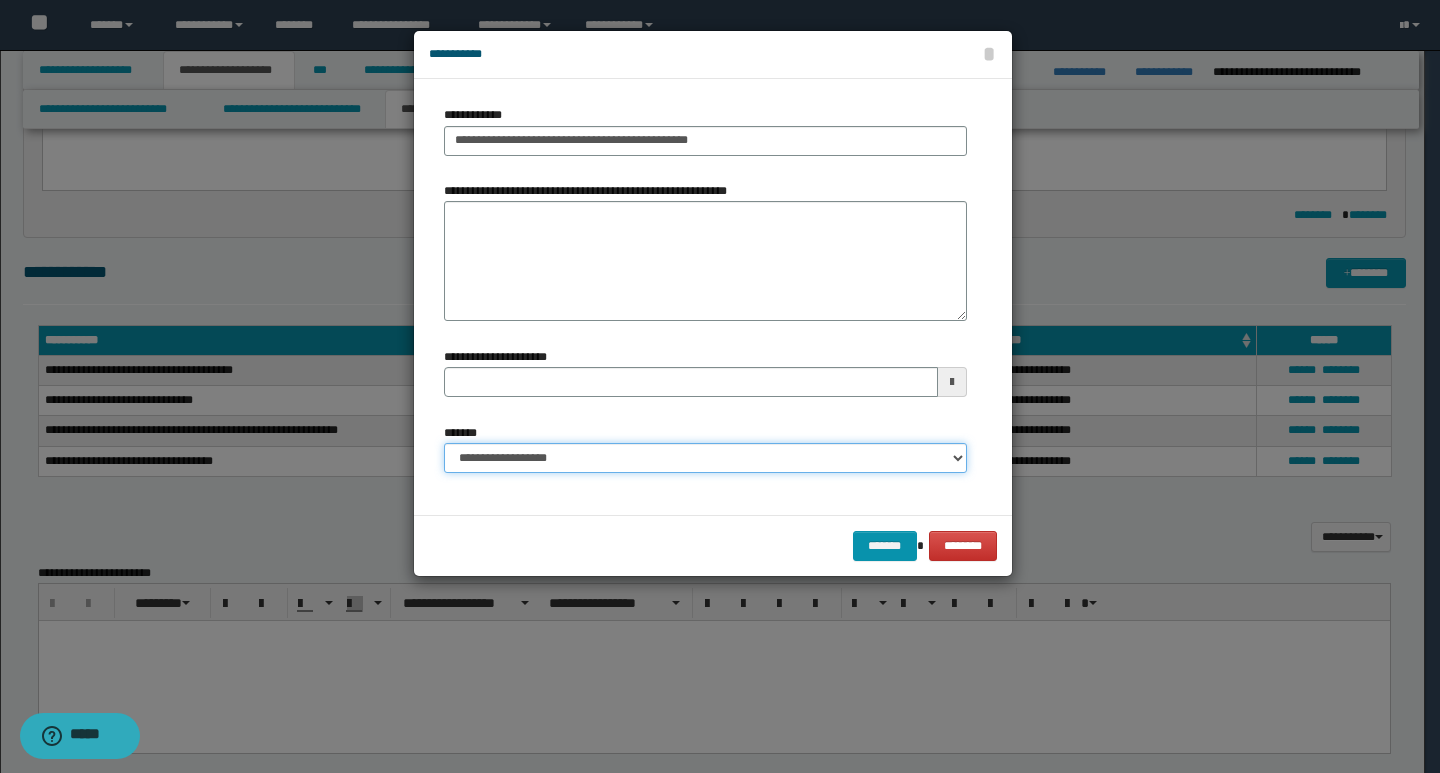 click on "**********" at bounding box center (705, 458) 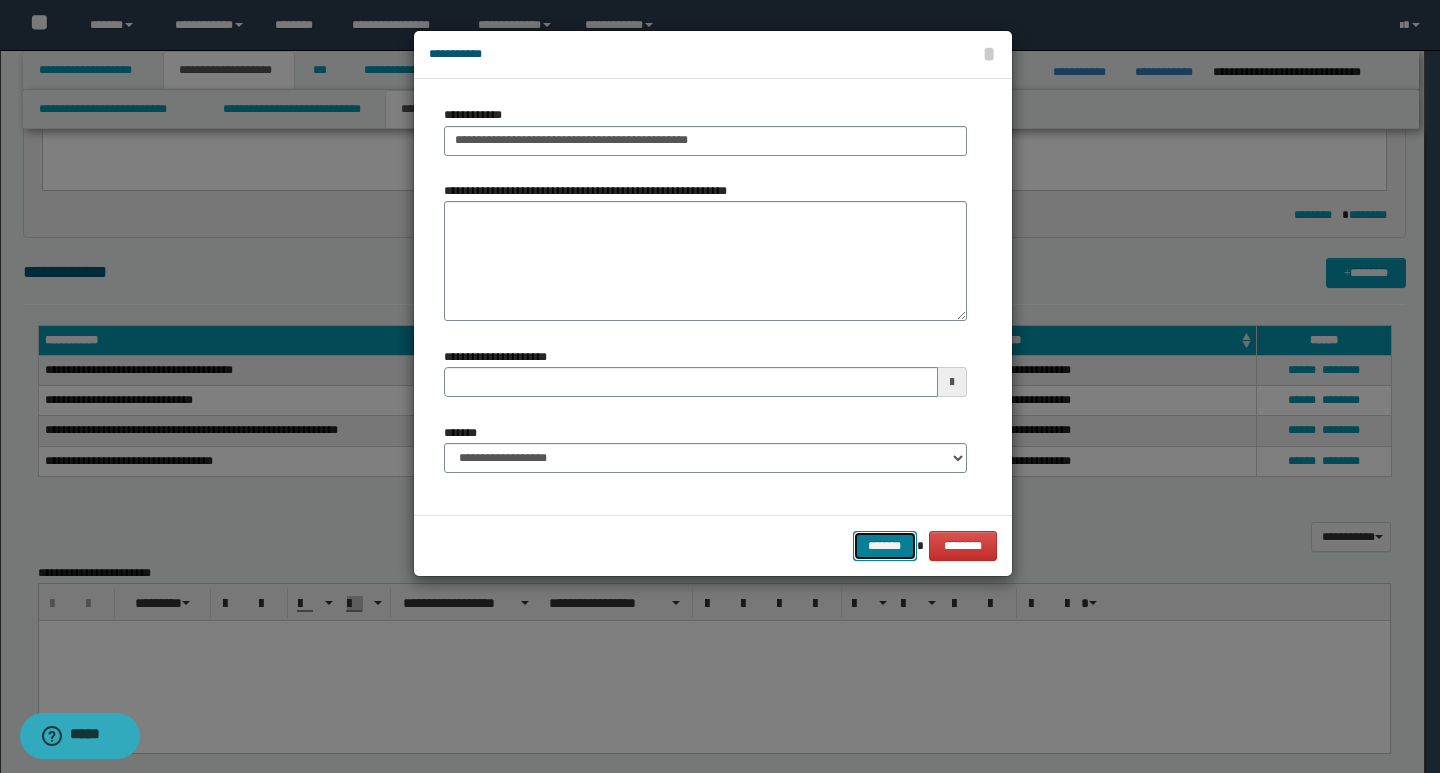 click on "*******" at bounding box center (885, 546) 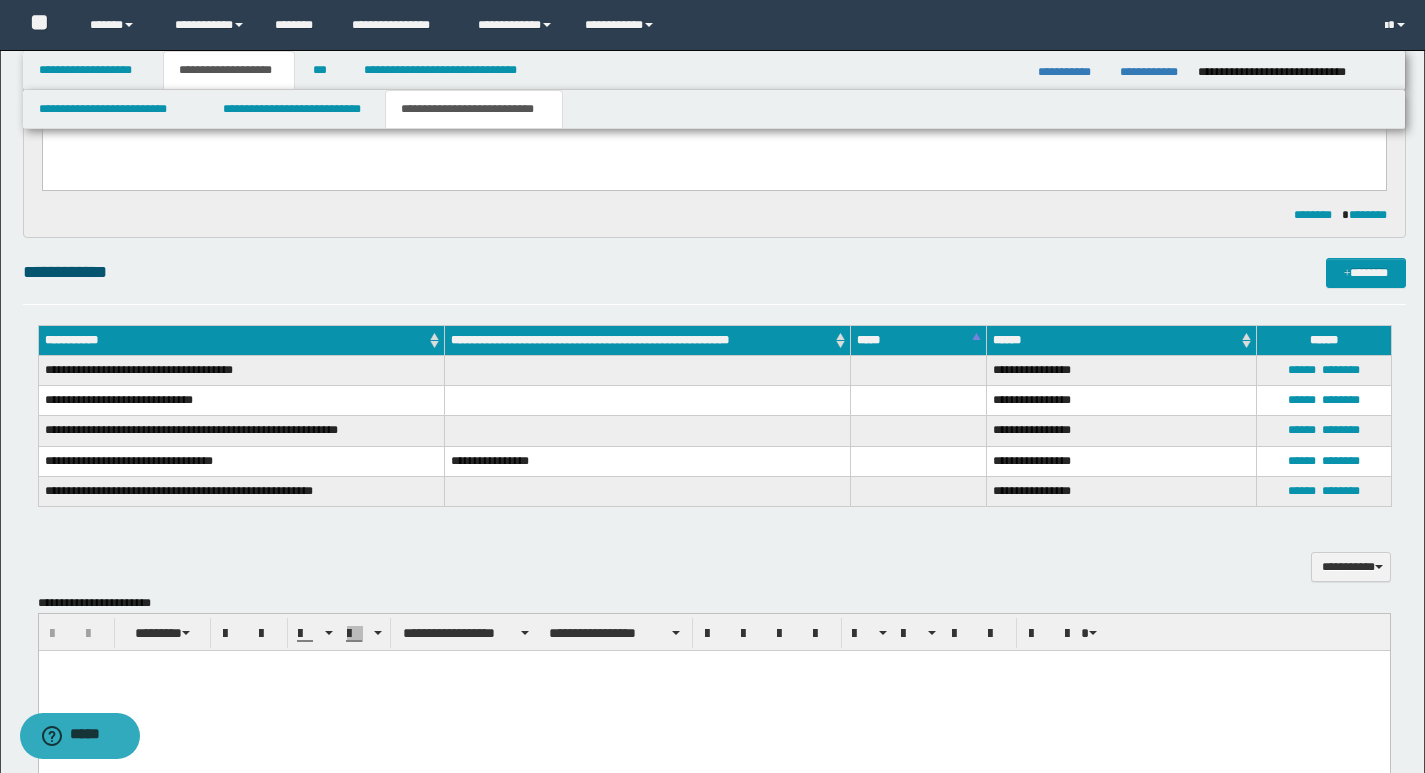 click on "**********" at bounding box center (714, 233) 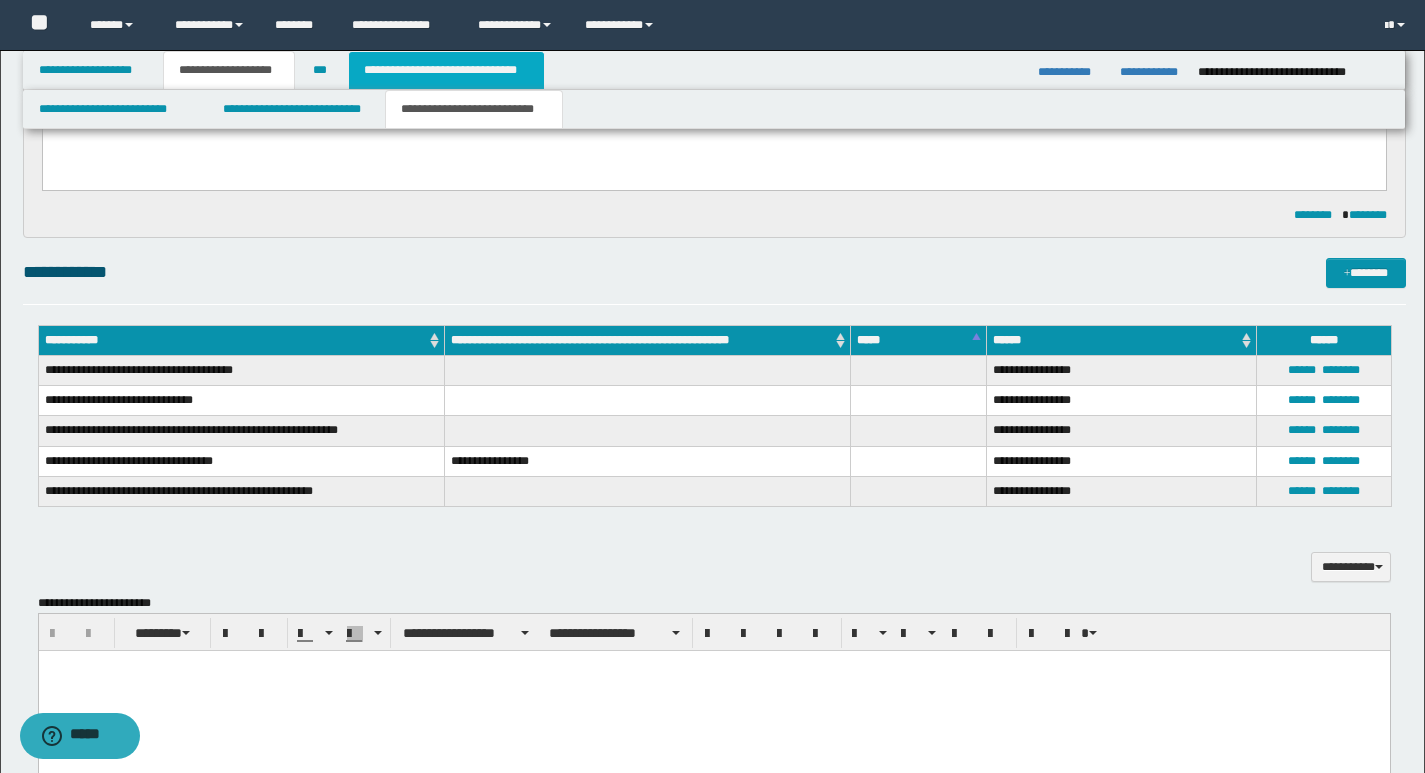 click on "**********" at bounding box center [446, 70] 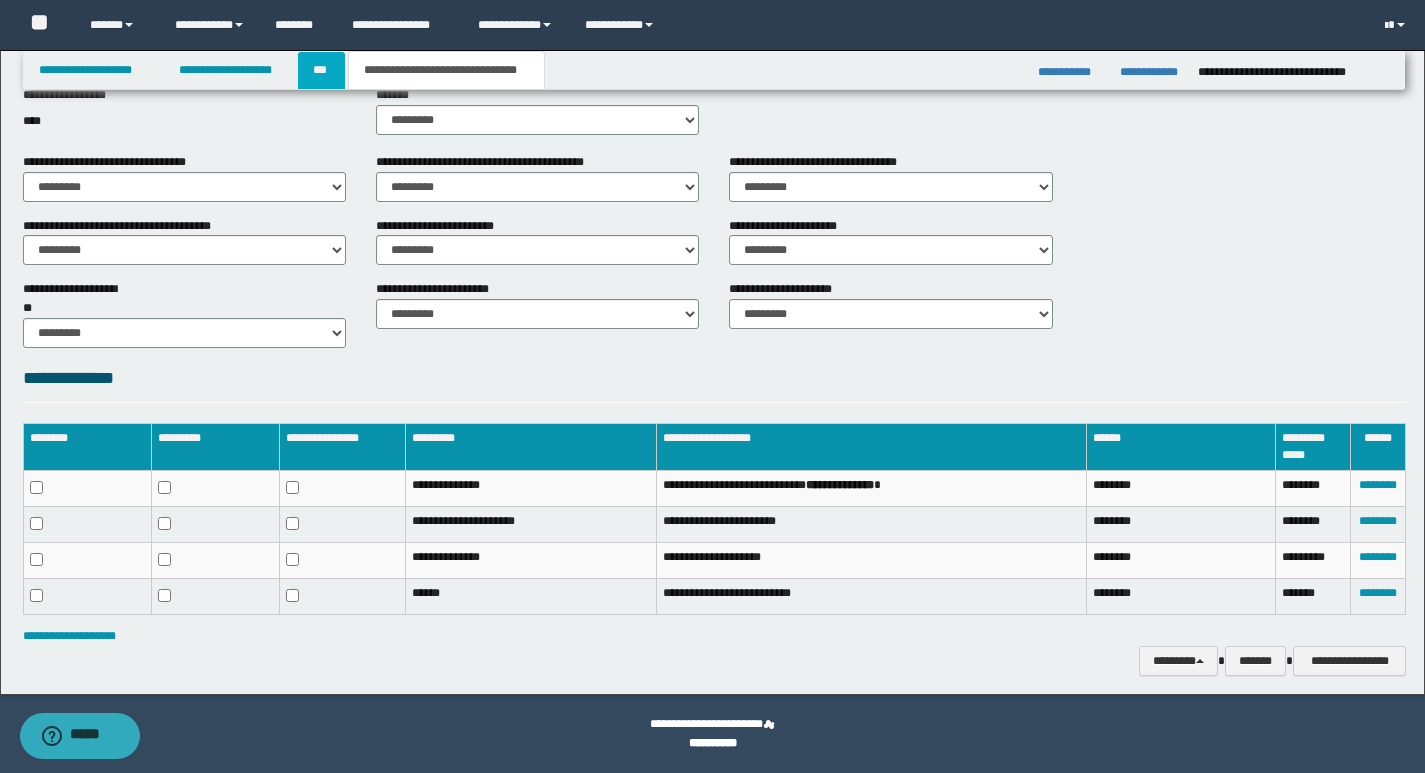 click on "***" at bounding box center (321, 70) 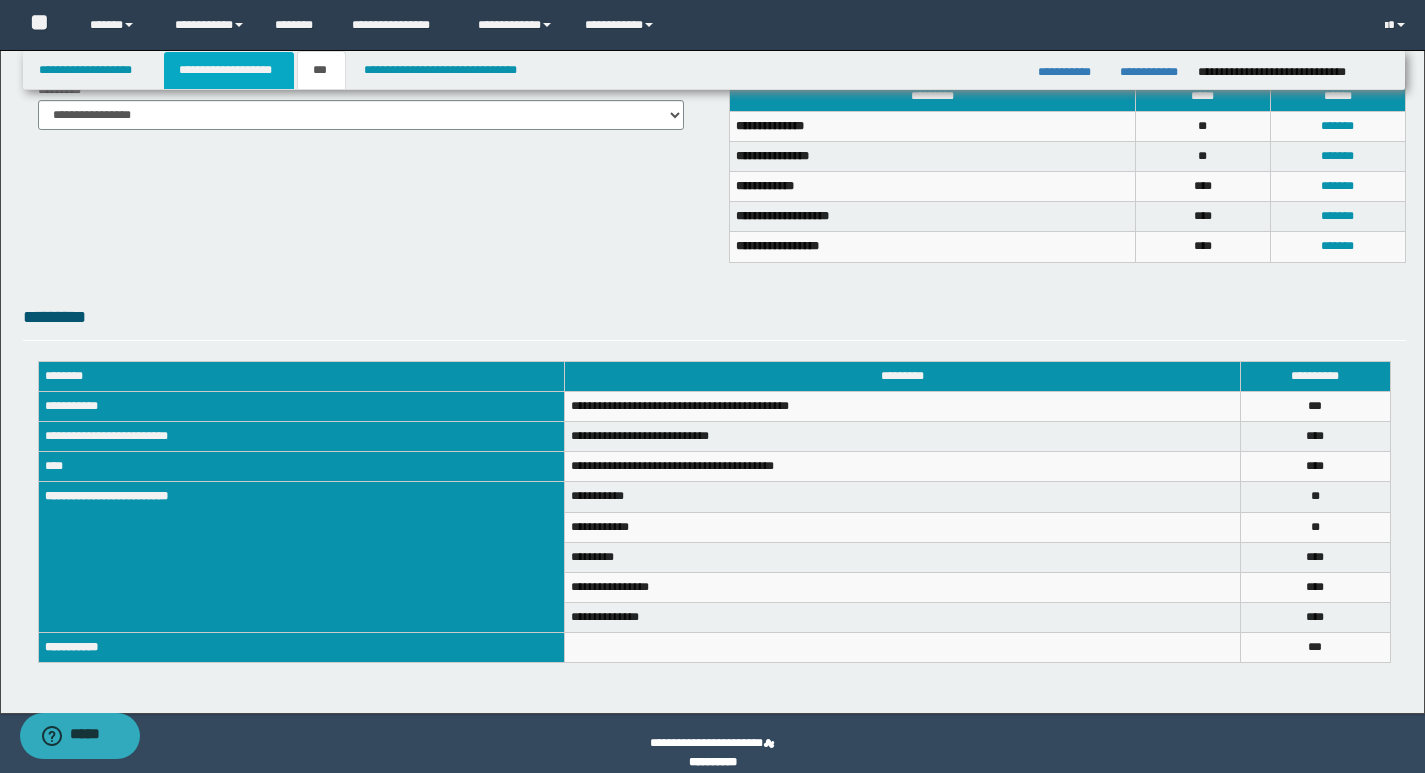 click on "**********" at bounding box center [229, 70] 